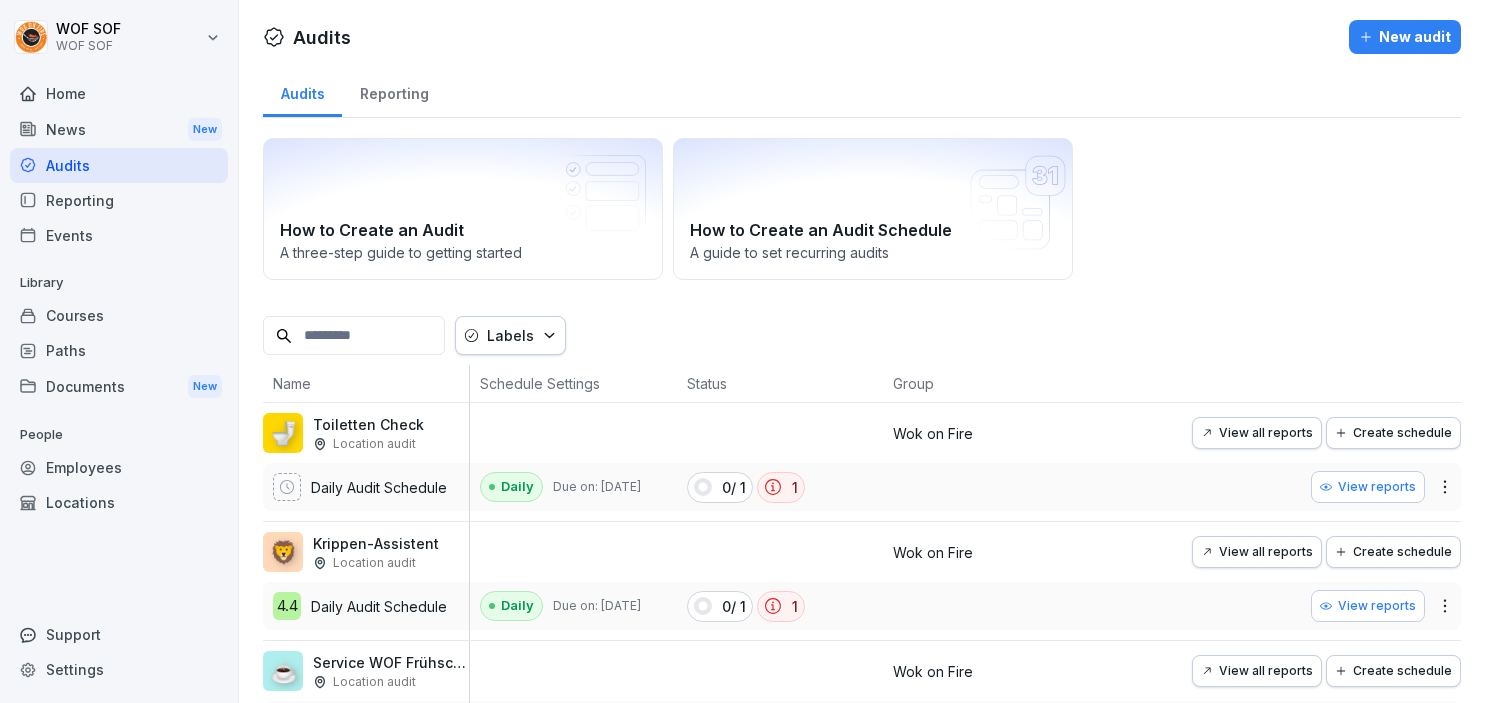 scroll, scrollTop: 0, scrollLeft: 0, axis: both 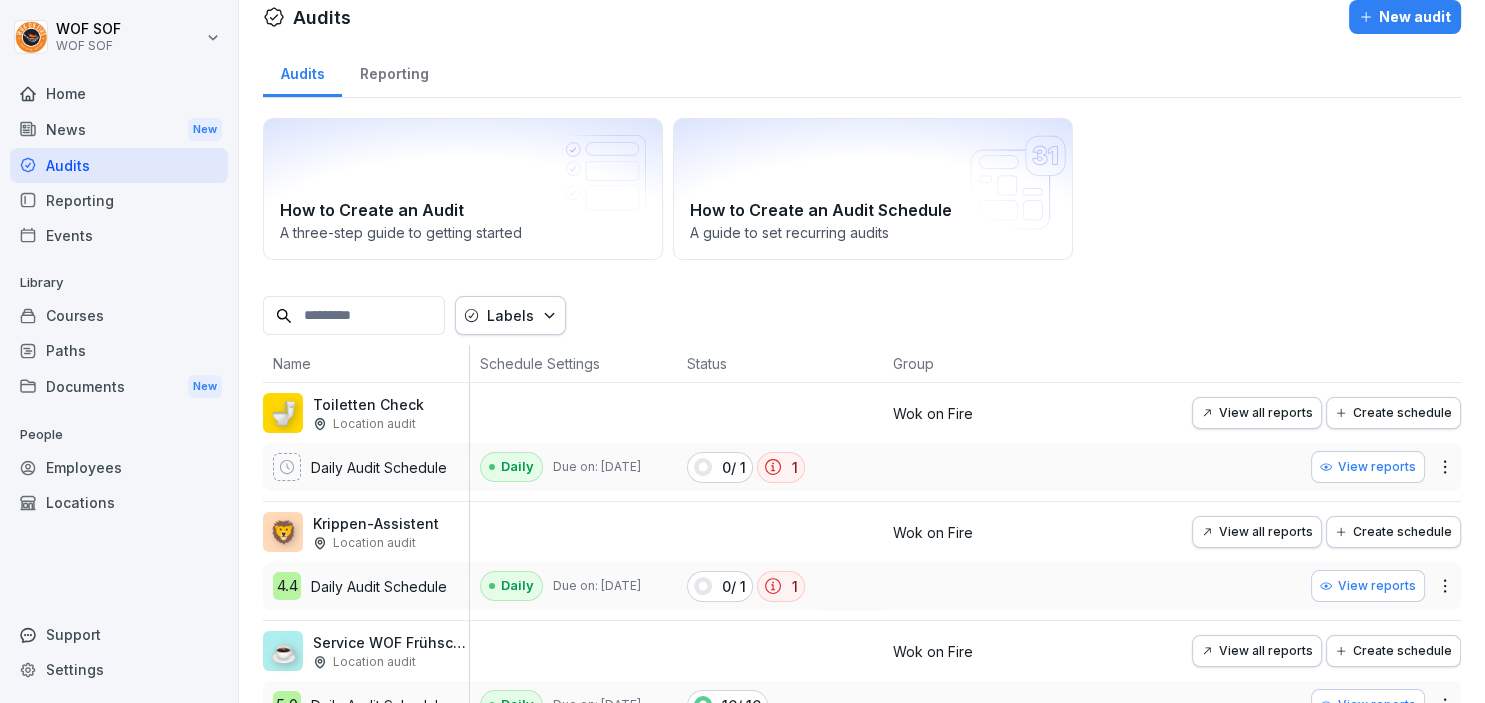 click on "16  /   16" at bounding box center [780, 705] 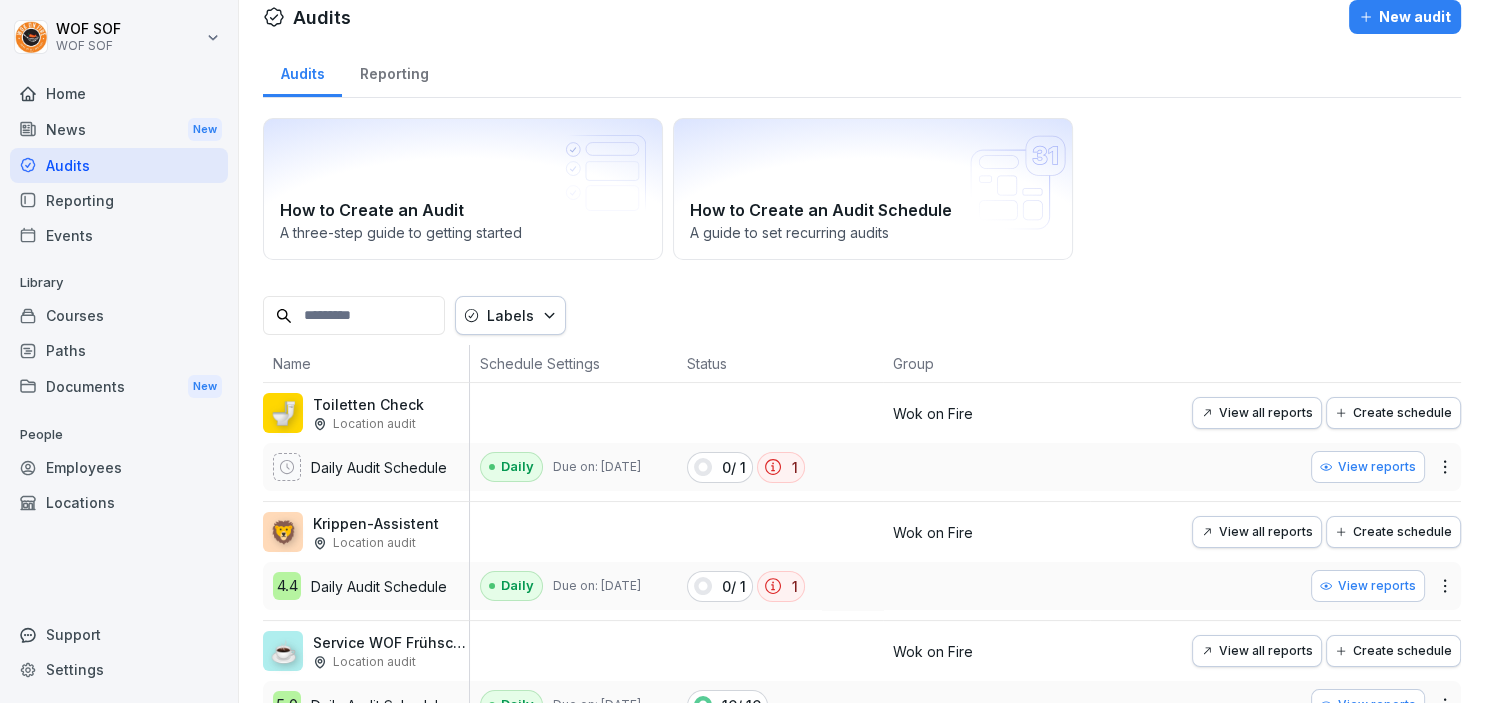 click on "How to Create an Audit A three-[PERSON_NAME] to getting started How to Create an Audit Schedule A guide to set recurring audits" at bounding box center (862, 189) 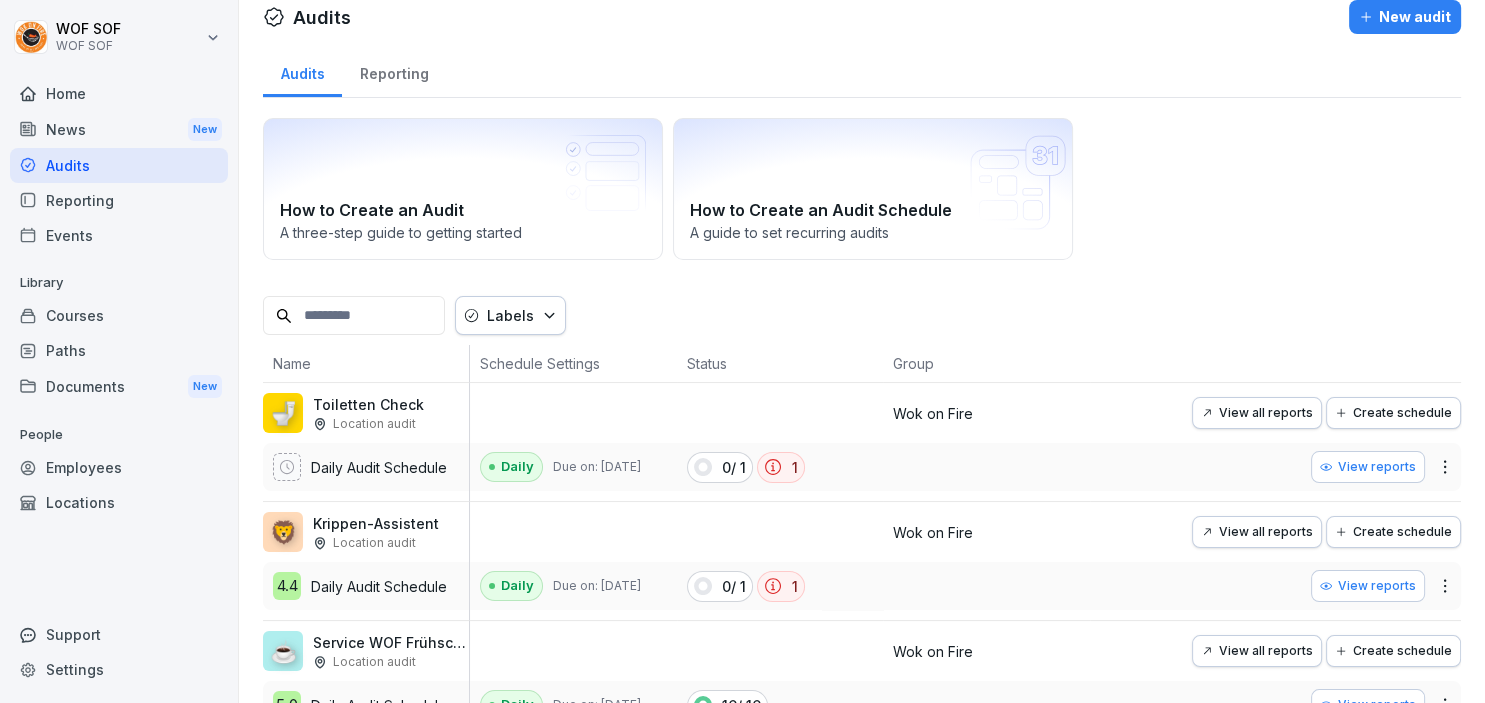 scroll, scrollTop: 342, scrollLeft: 0, axis: vertical 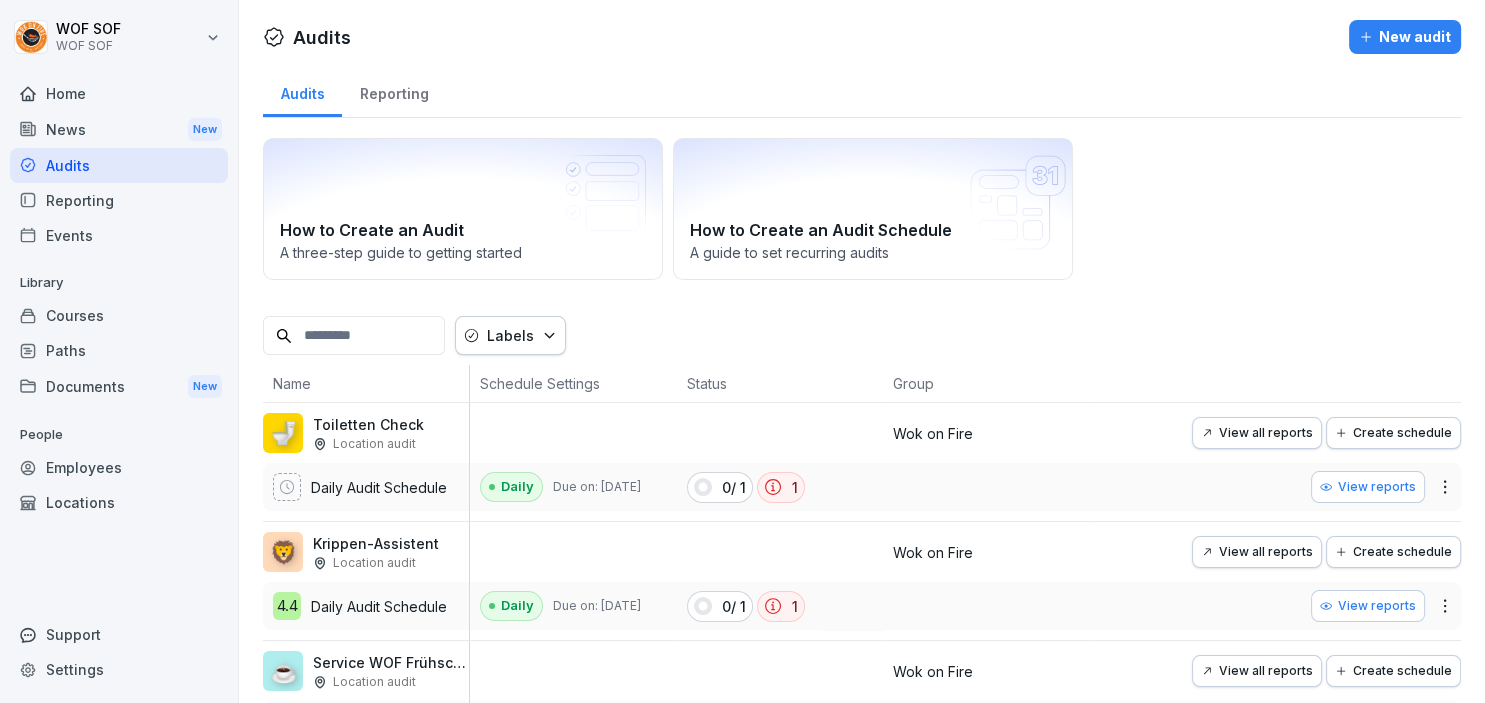 click at bounding box center (850, 37) 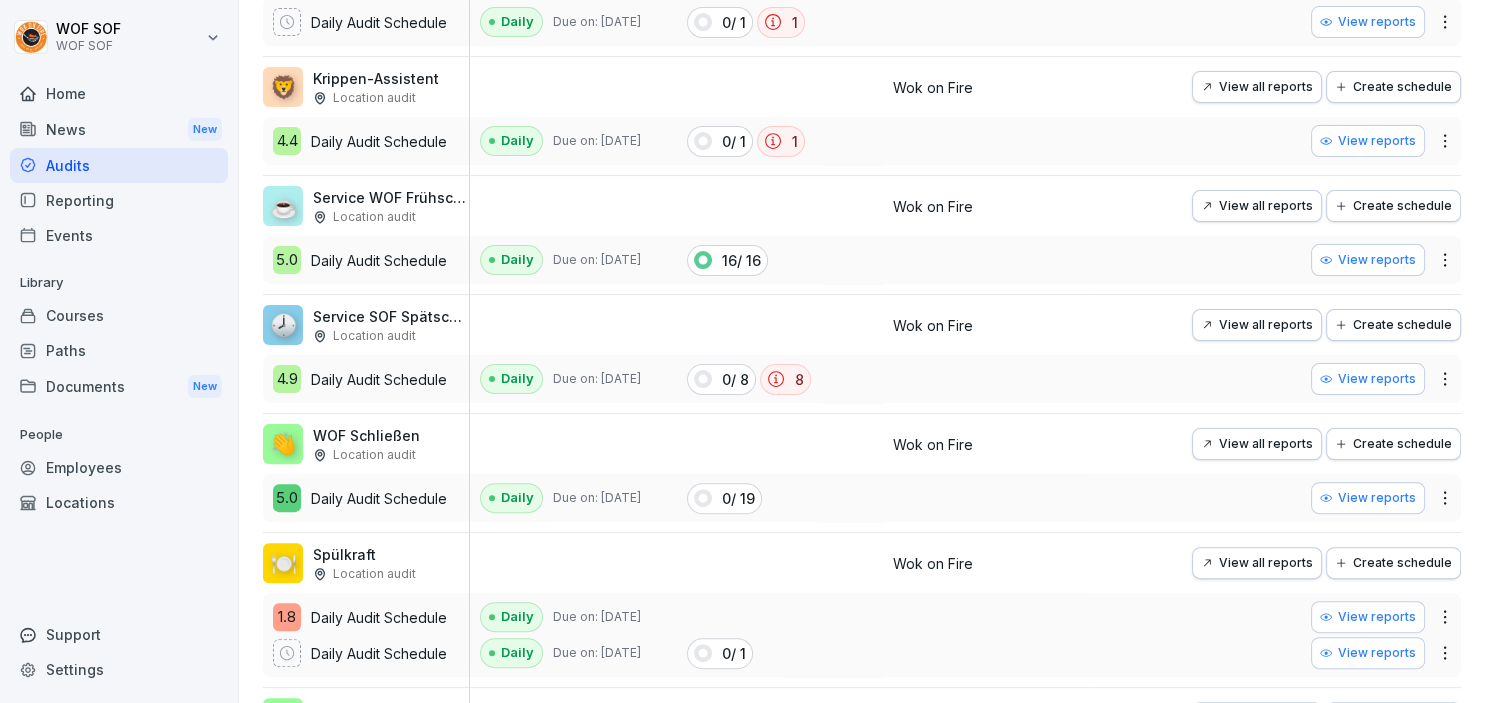 scroll, scrollTop: 461, scrollLeft: 0, axis: vertical 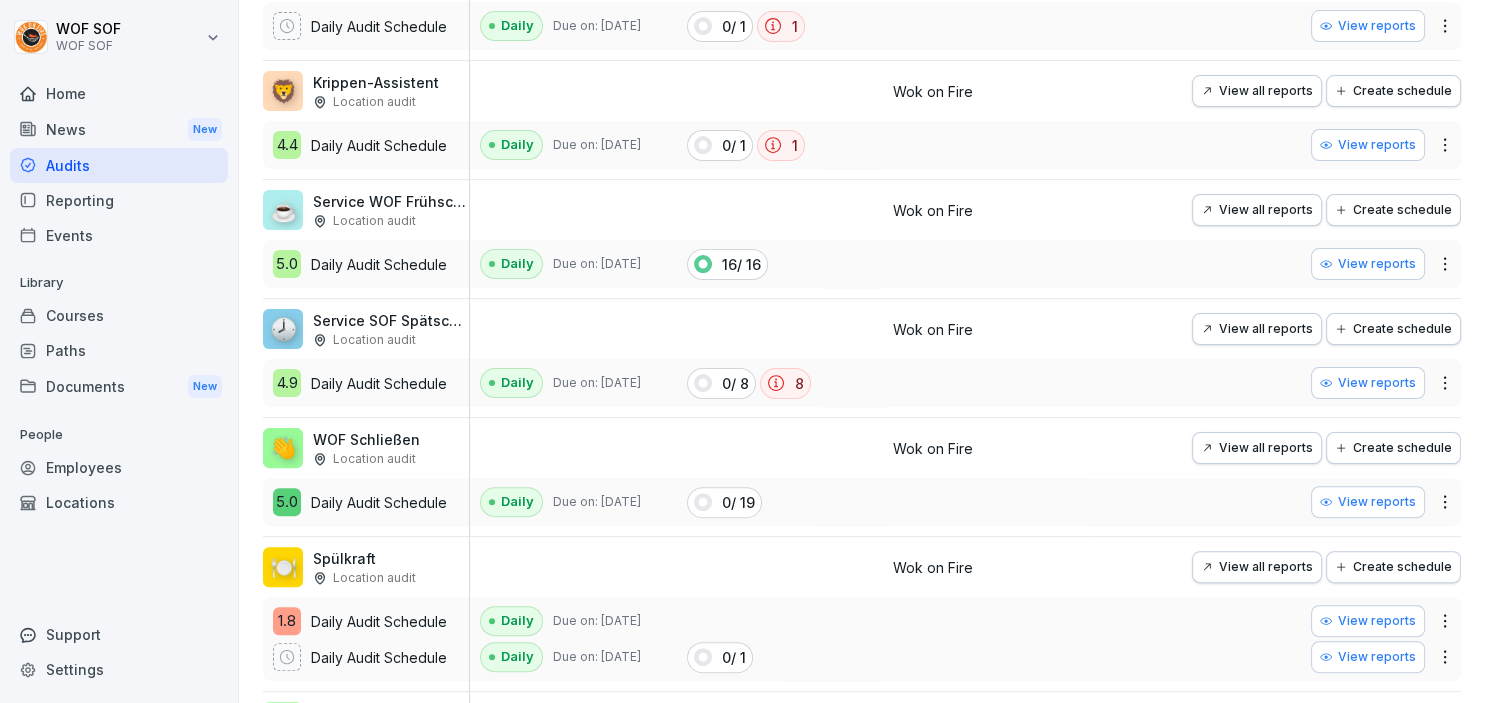 click on "1.8" at bounding box center [287, 621] 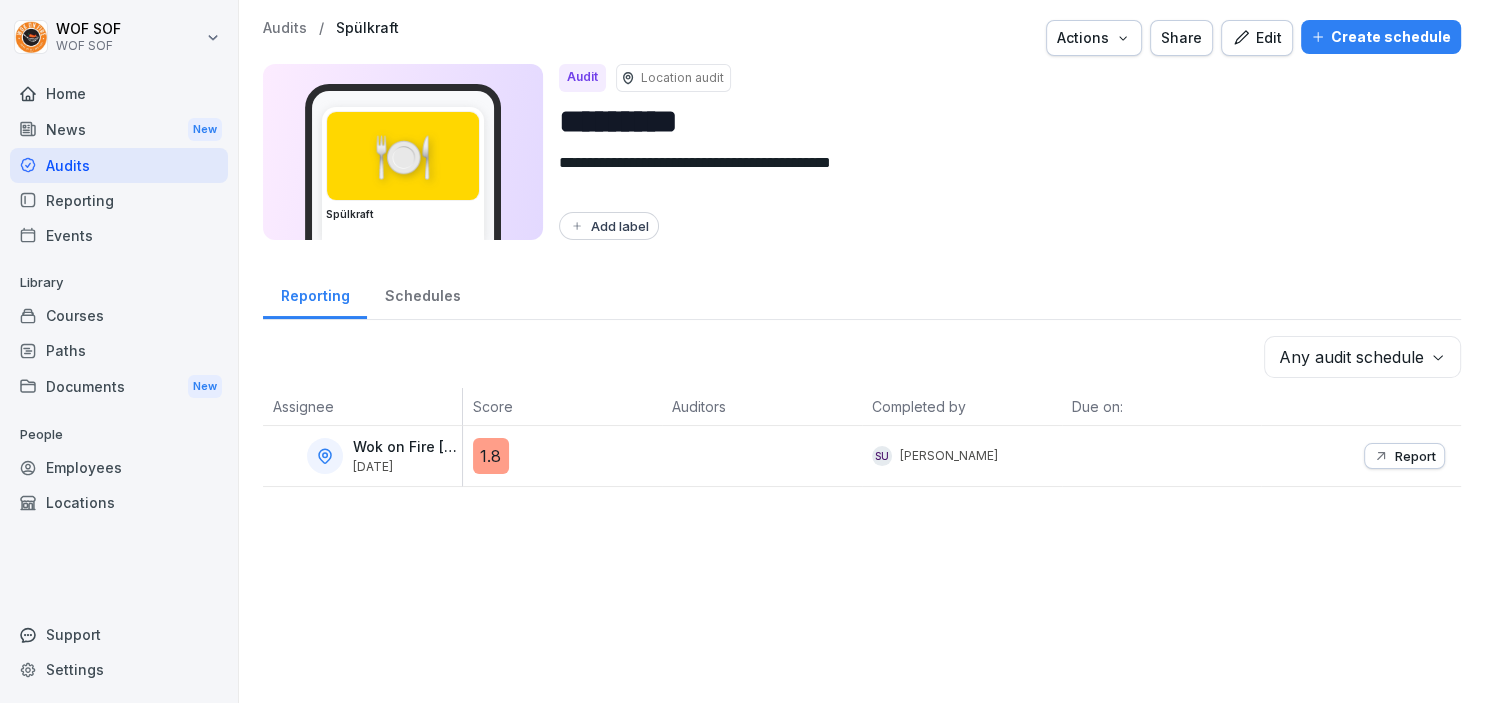 scroll, scrollTop: 0, scrollLeft: 0, axis: both 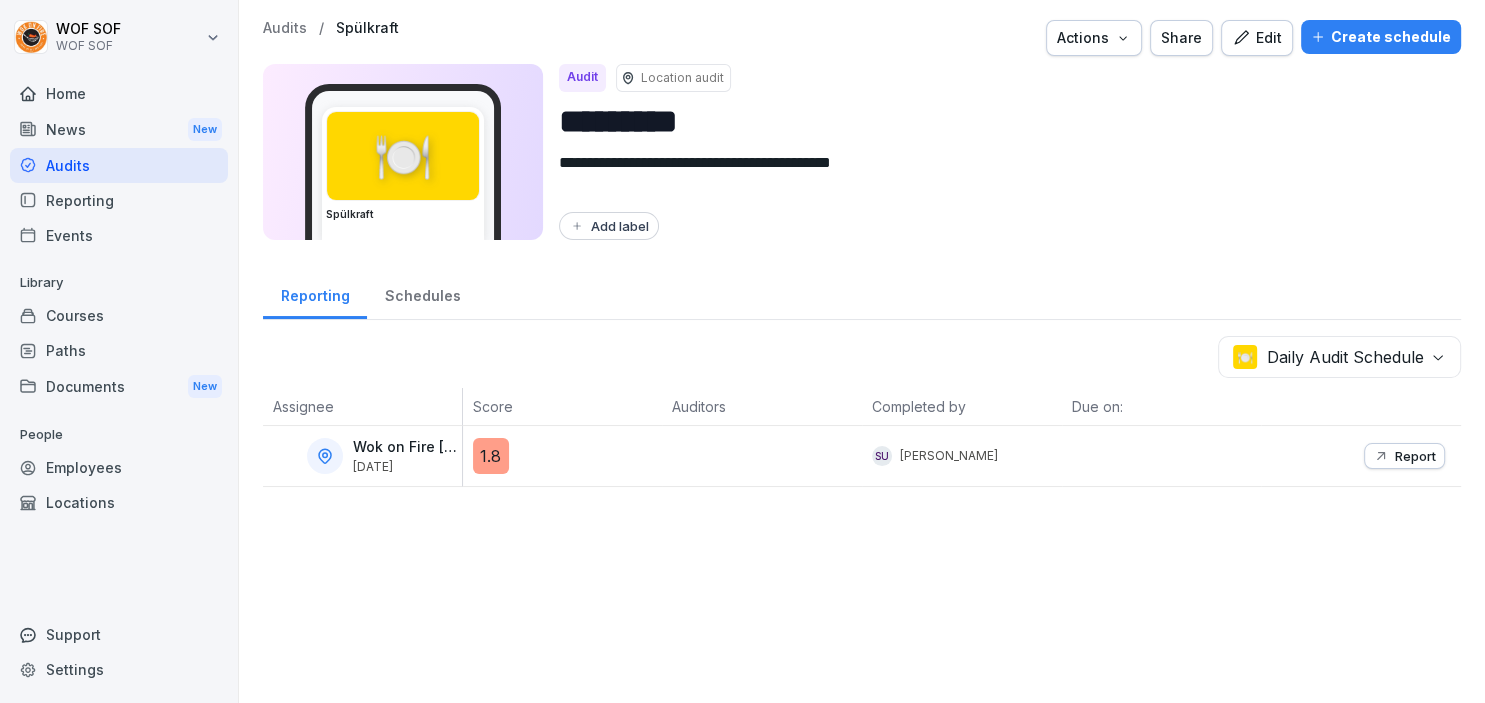 click on "Report" at bounding box center [1404, 456] 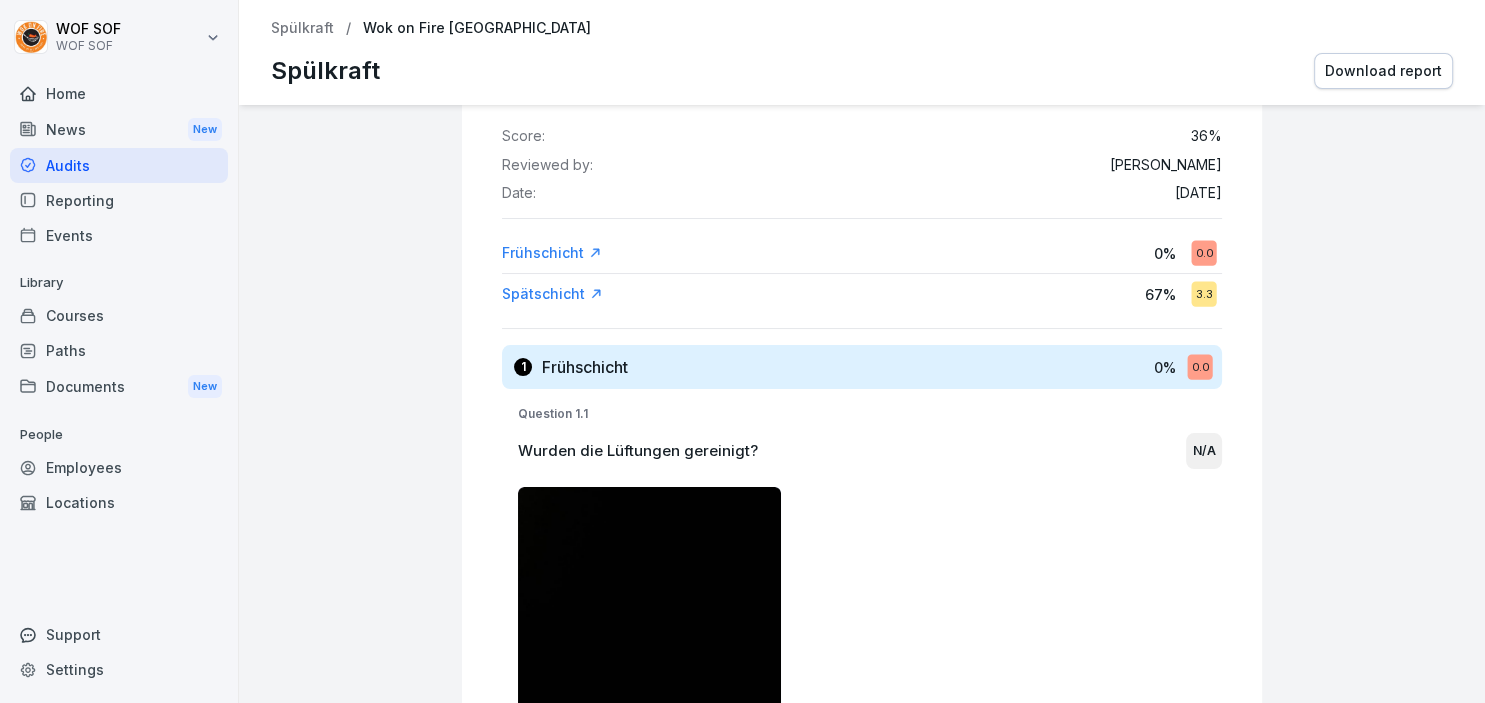 scroll, scrollTop: 139, scrollLeft: 0, axis: vertical 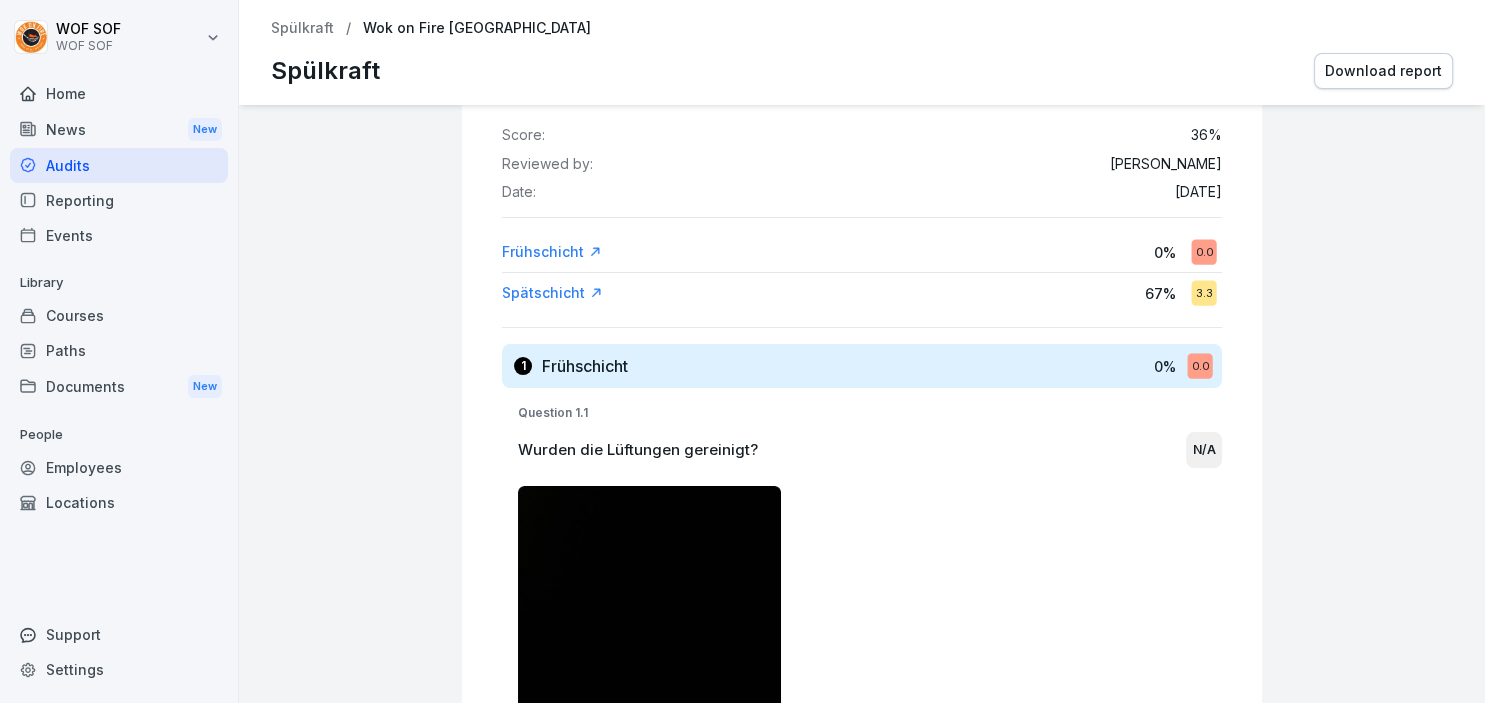 click on "Spätschicht 67 % 3.3" at bounding box center [862, 293] 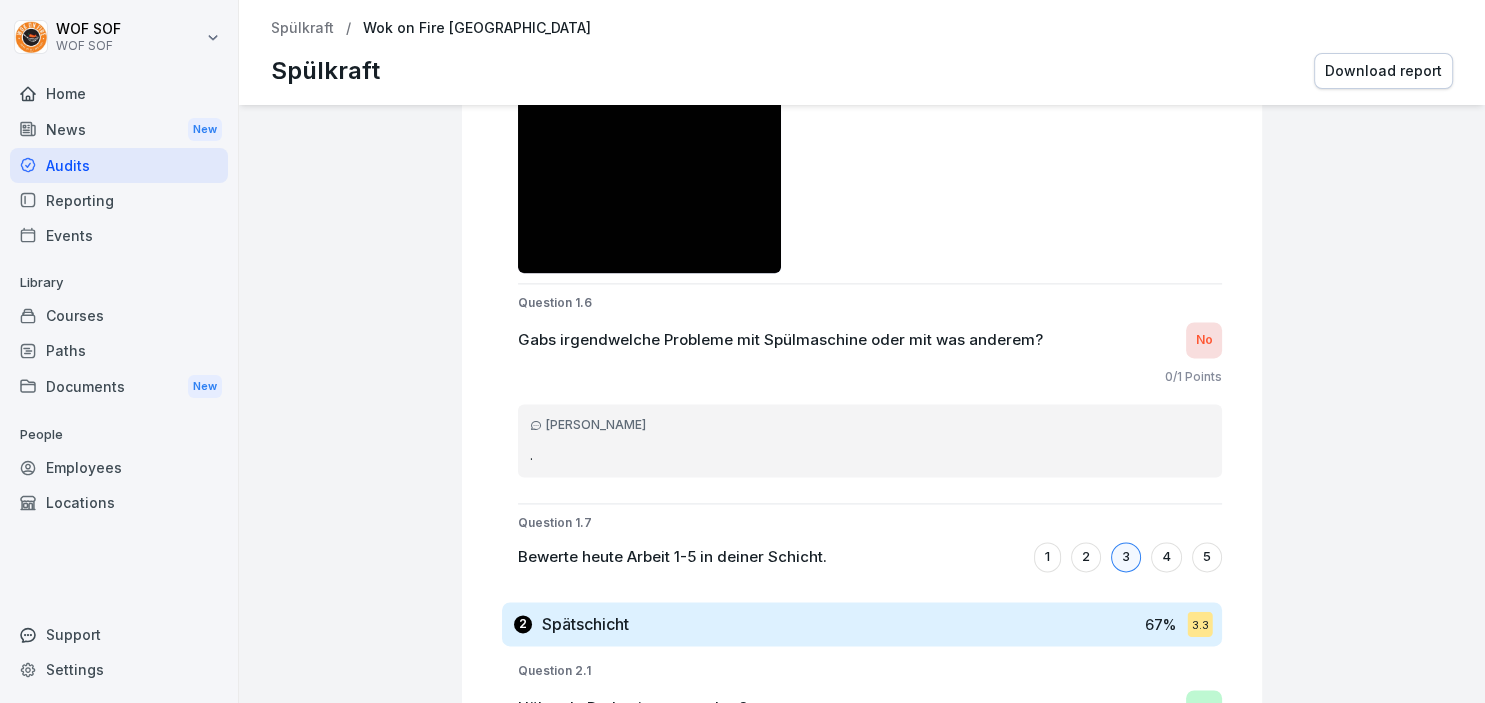 scroll, scrollTop: 2461, scrollLeft: 0, axis: vertical 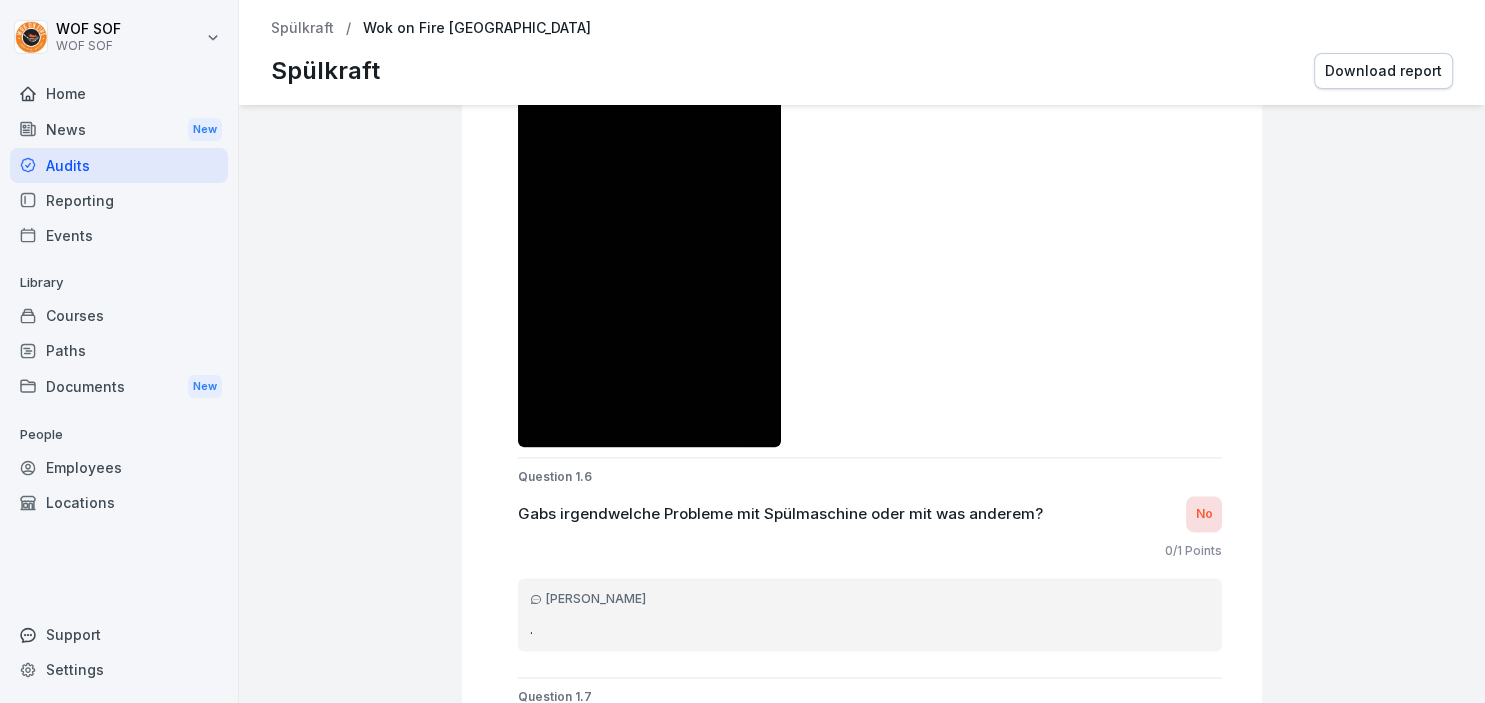 click on "Spülkraft" at bounding box center (302, 28) 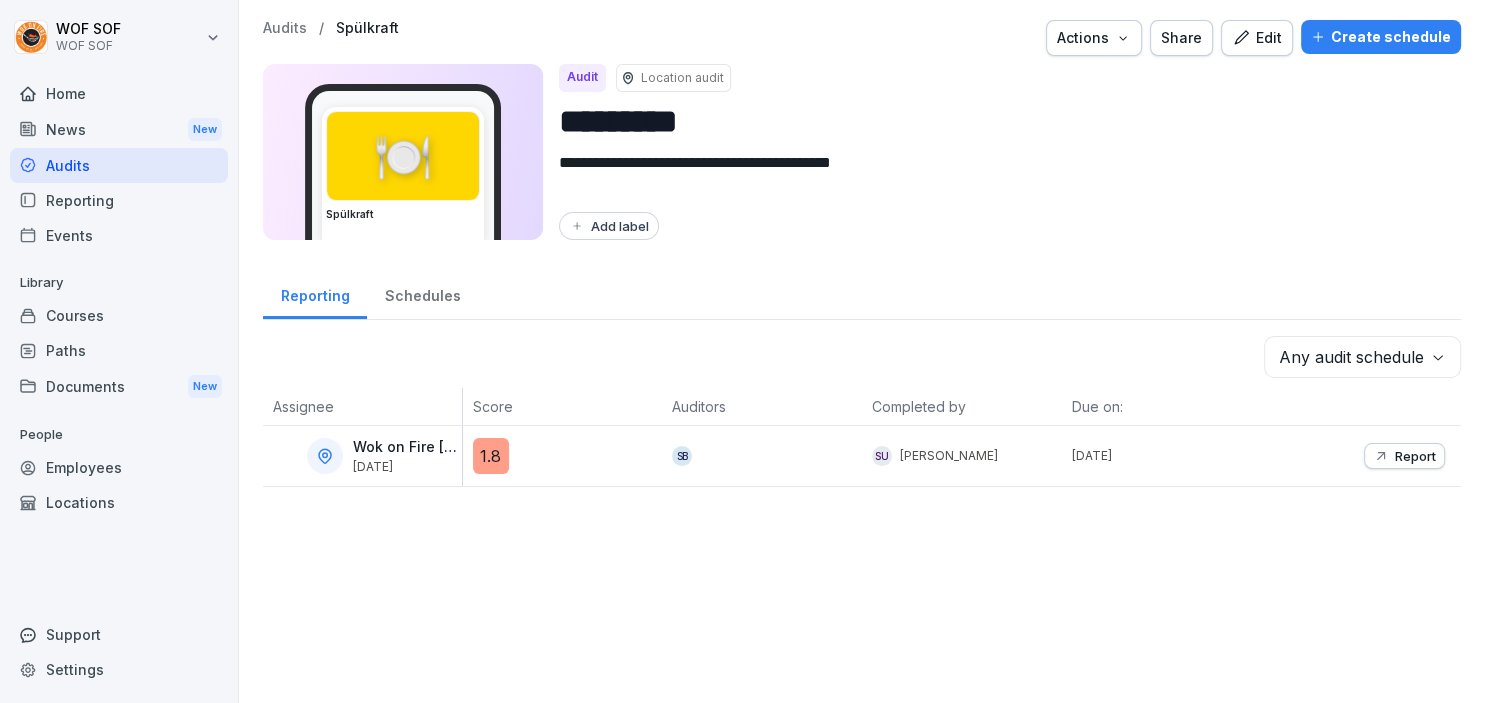 click on "Audits" at bounding box center (285, 28) 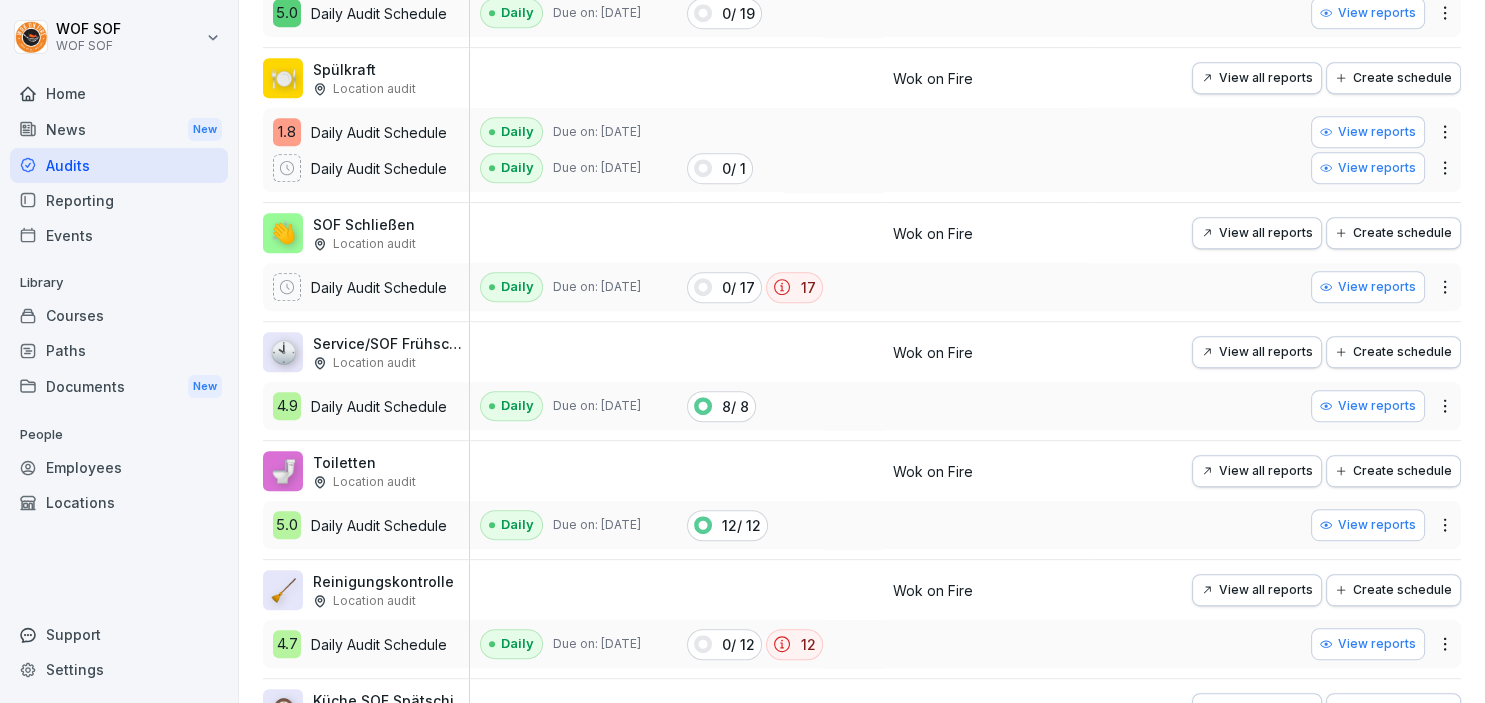 scroll, scrollTop: 950, scrollLeft: 0, axis: vertical 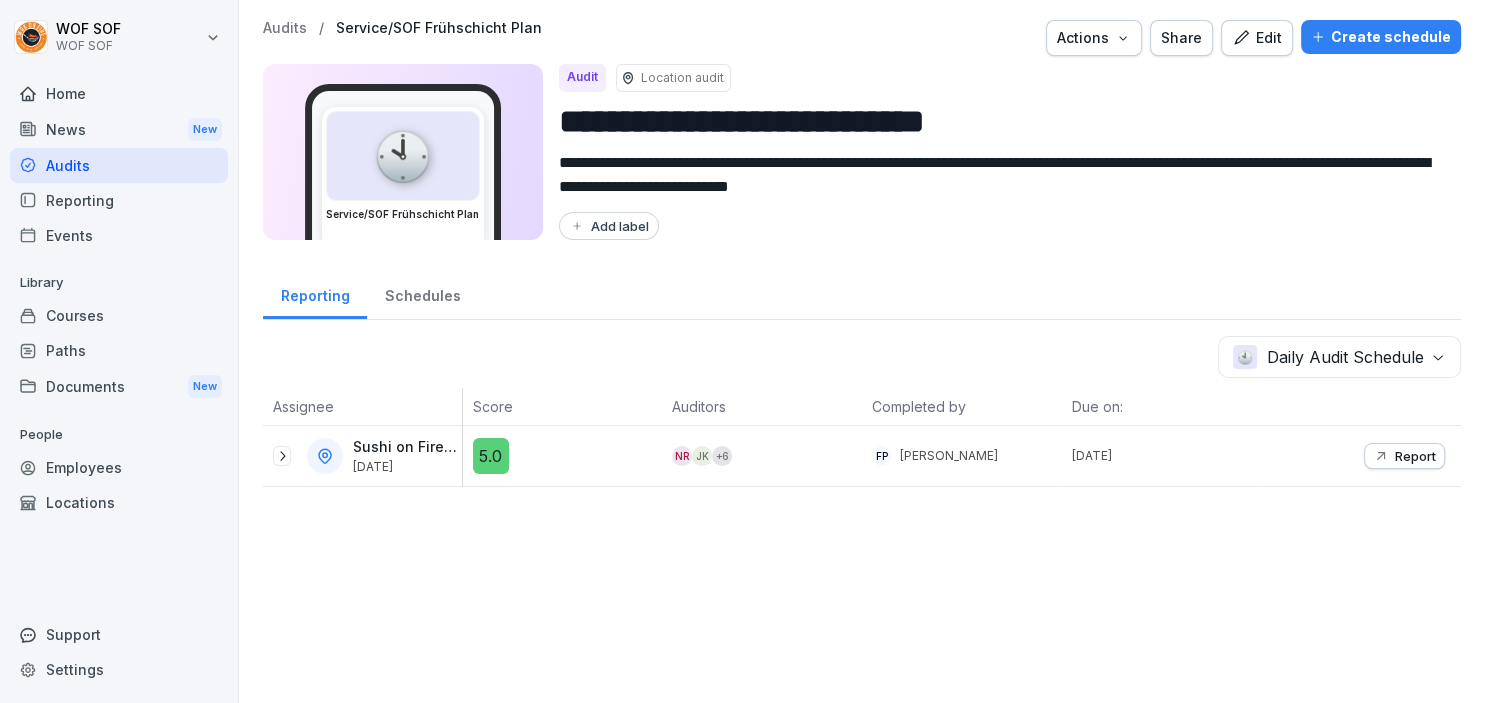click 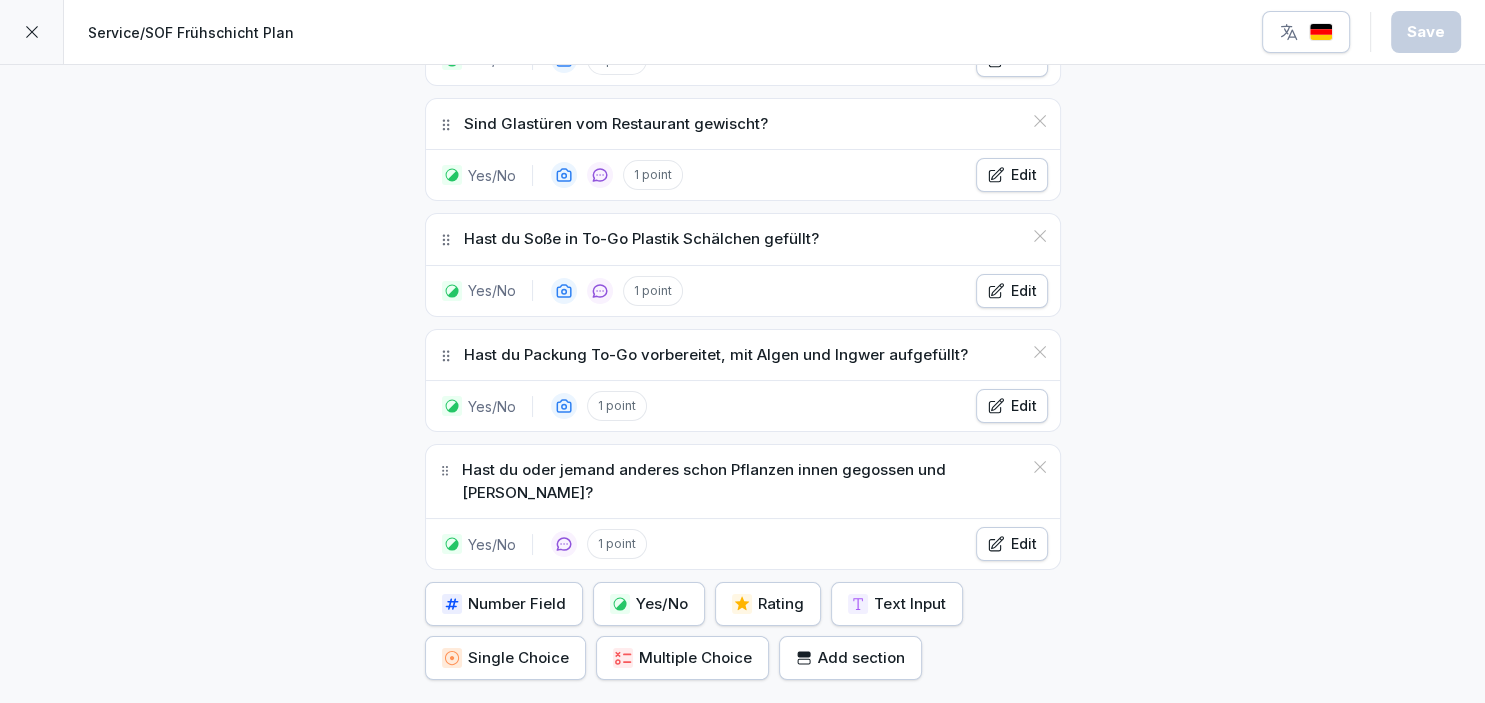 scroll, scrollTop: 1219, scrollLeft: 0, axis: vertical 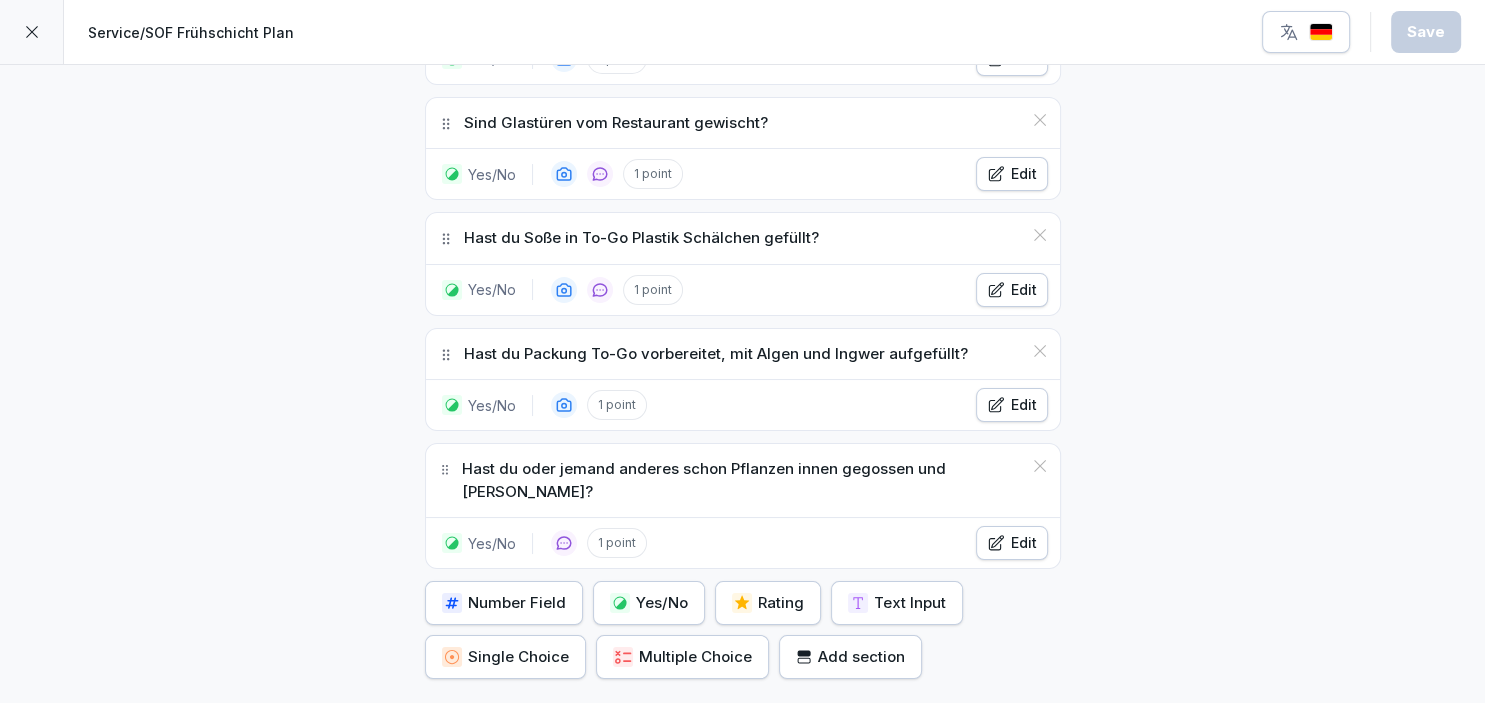 click 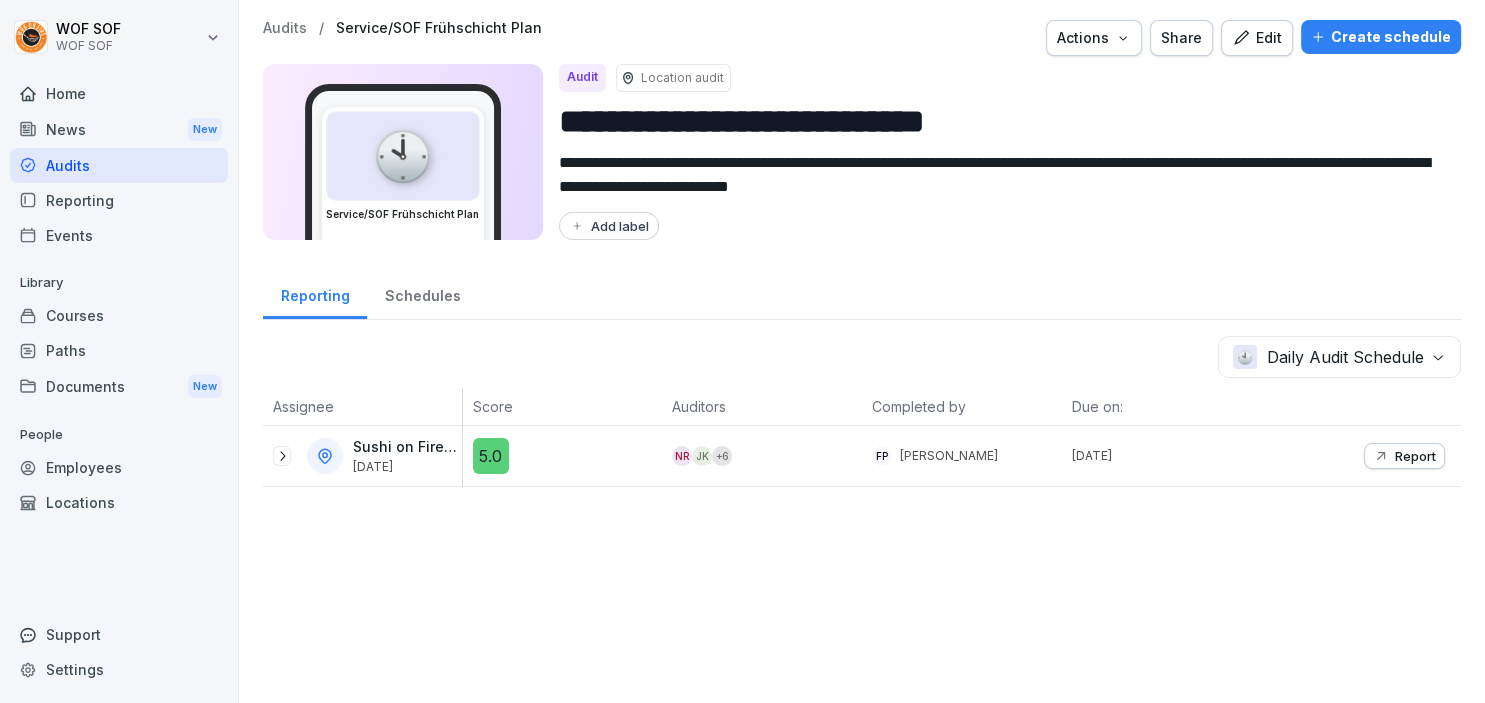 click on "Edit" at bounding box center (1257, 38) 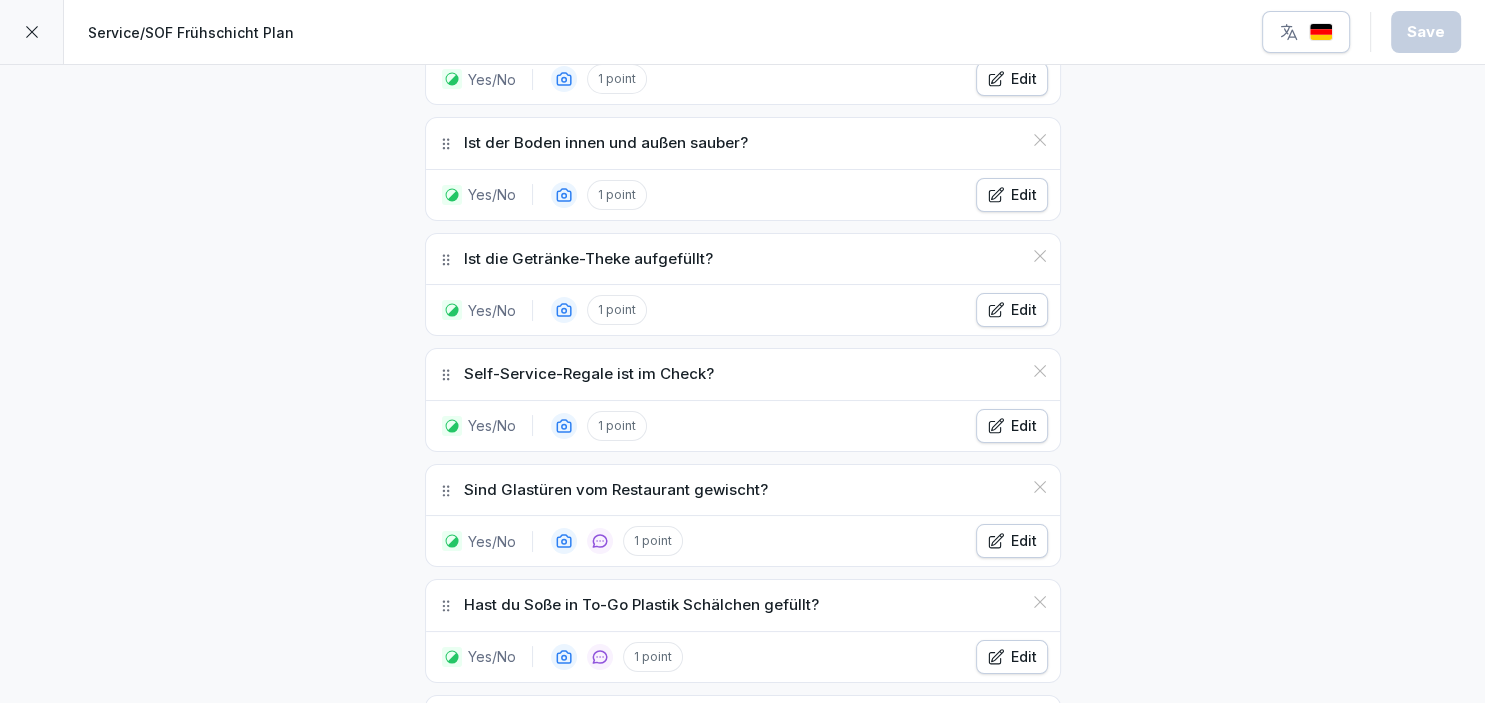 scroll, scrollTop: 1318, scrollLeft: 0, axis: vertical 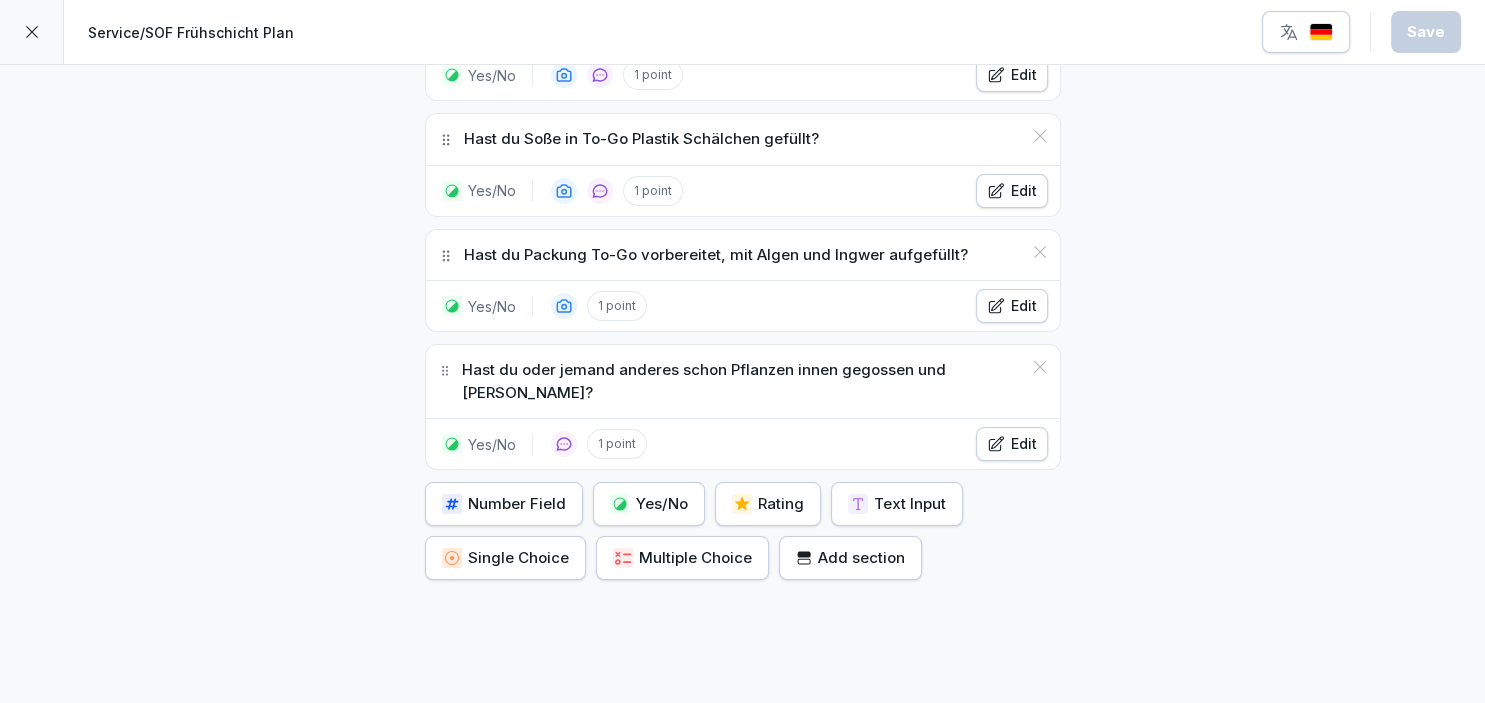 click on "Service/SOF Frühschicht Plan Save" at bounding box center (742, 32) 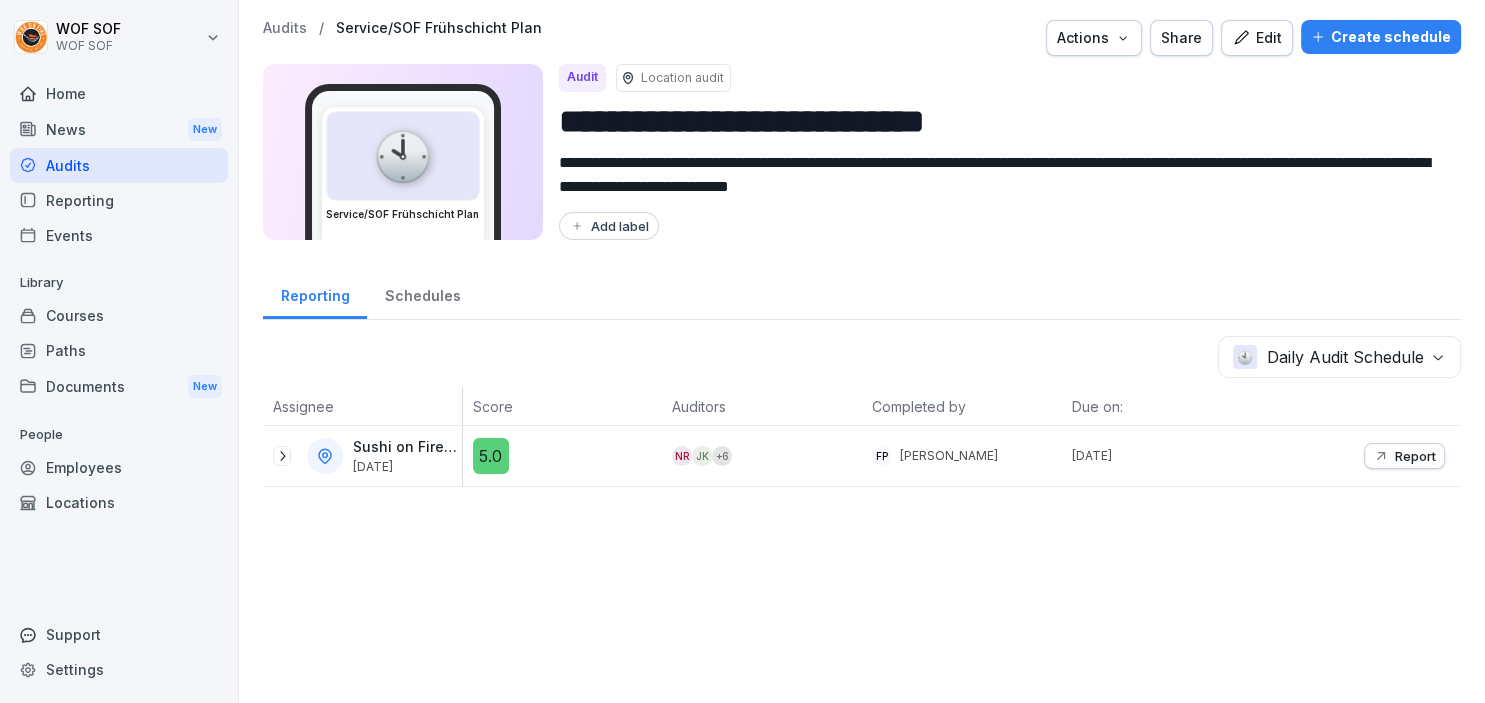 click on "Audits" at bounding box center [119, 165] 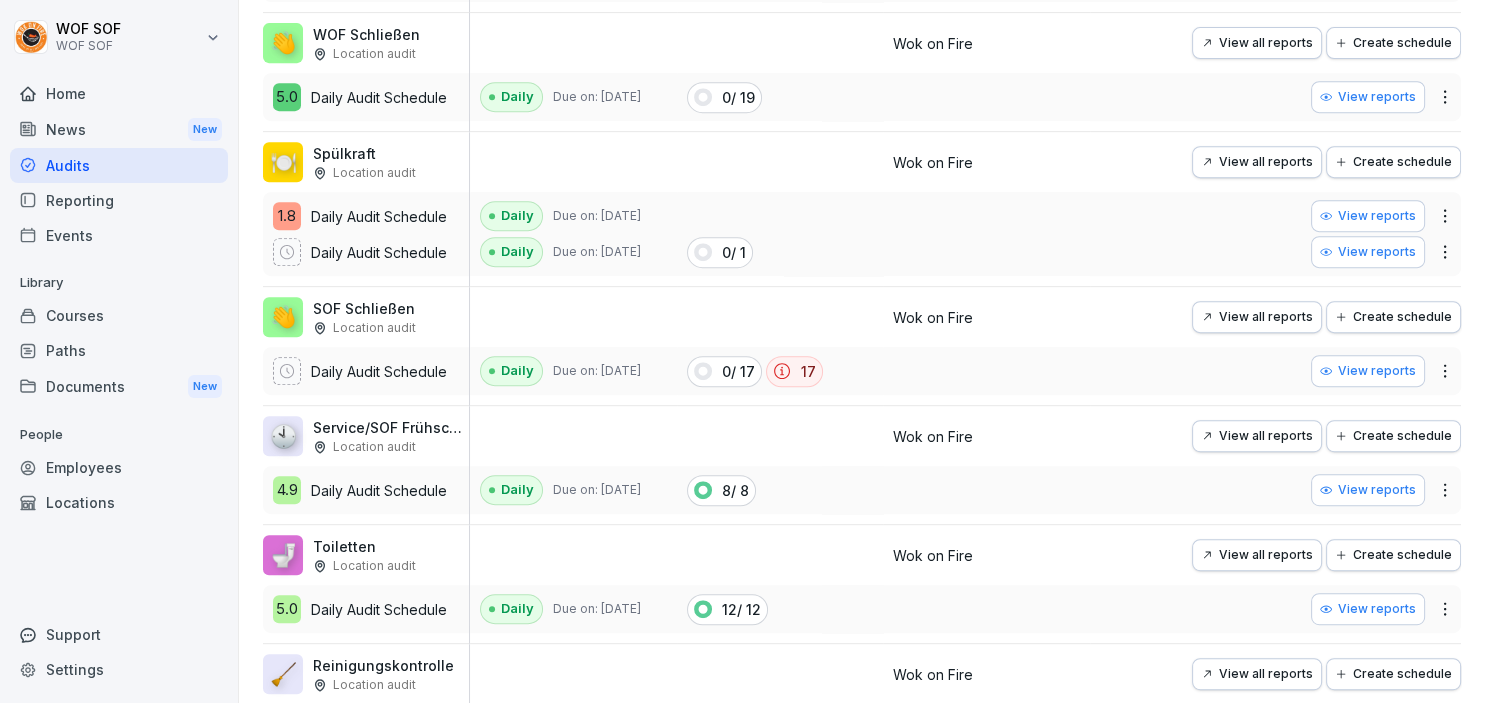 scroll, scrollTop: 865, scrollLeft: 0, axis: vertical 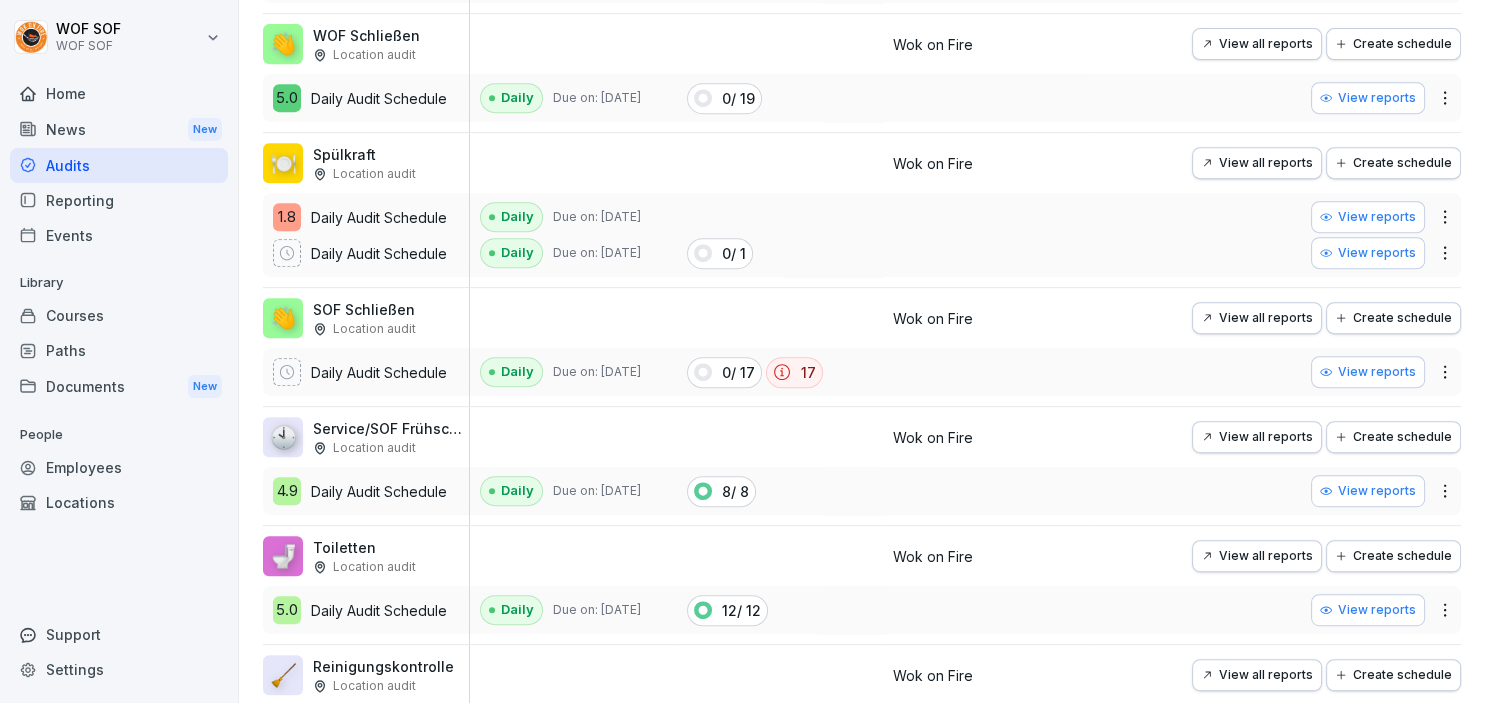 click on "View reports" at bounding box center [1368, 372] 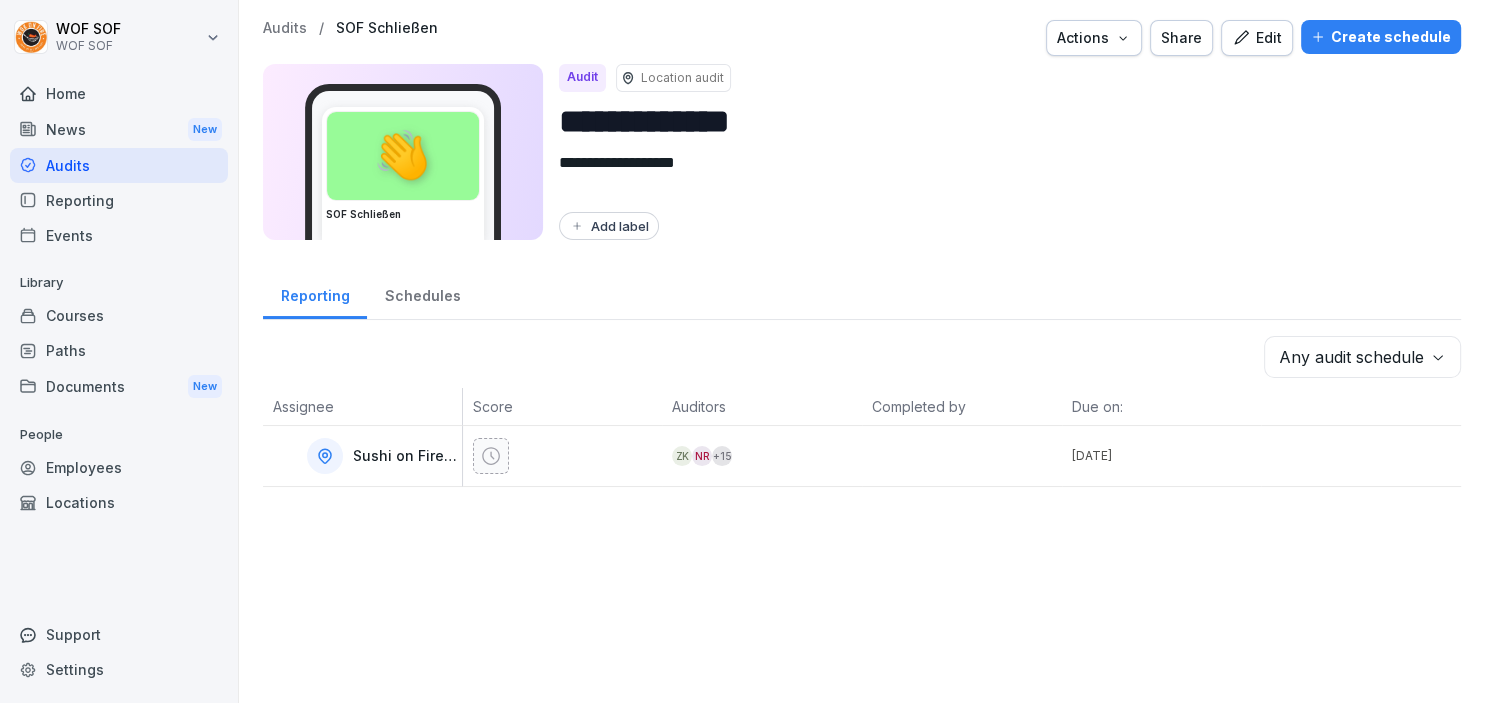 scroll, scrollTop: 0, scrollLeft: 0, axis: both 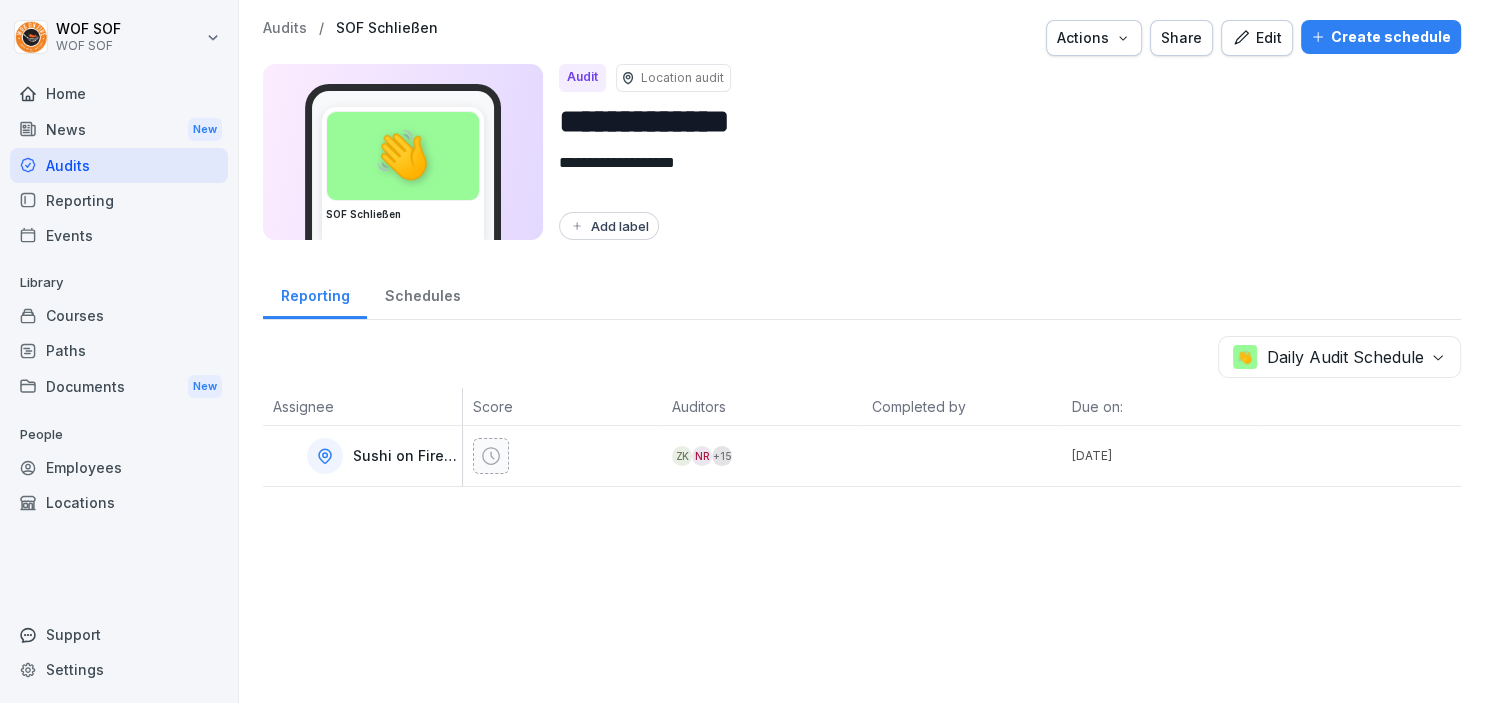 click 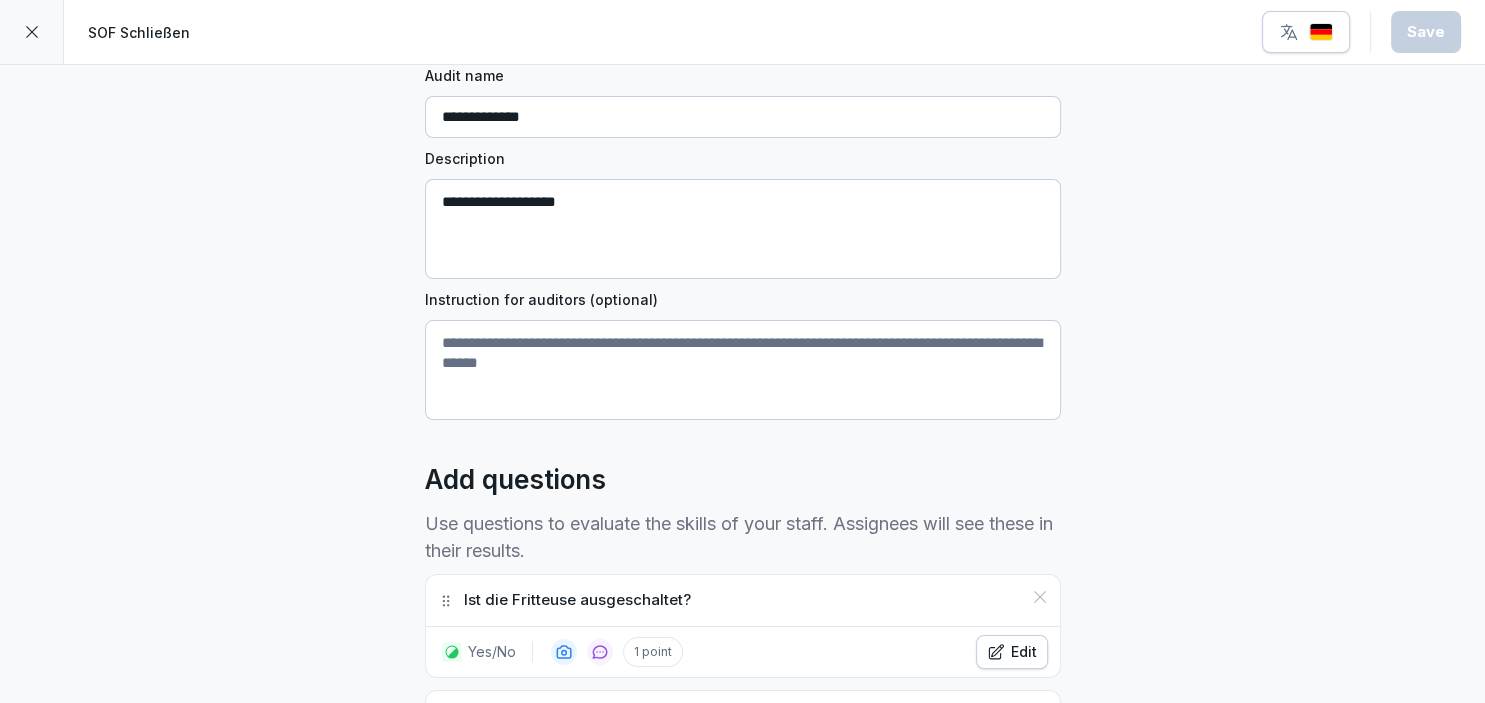 scroll, scrollTop: 0, scrollLeft: 0, axis: both 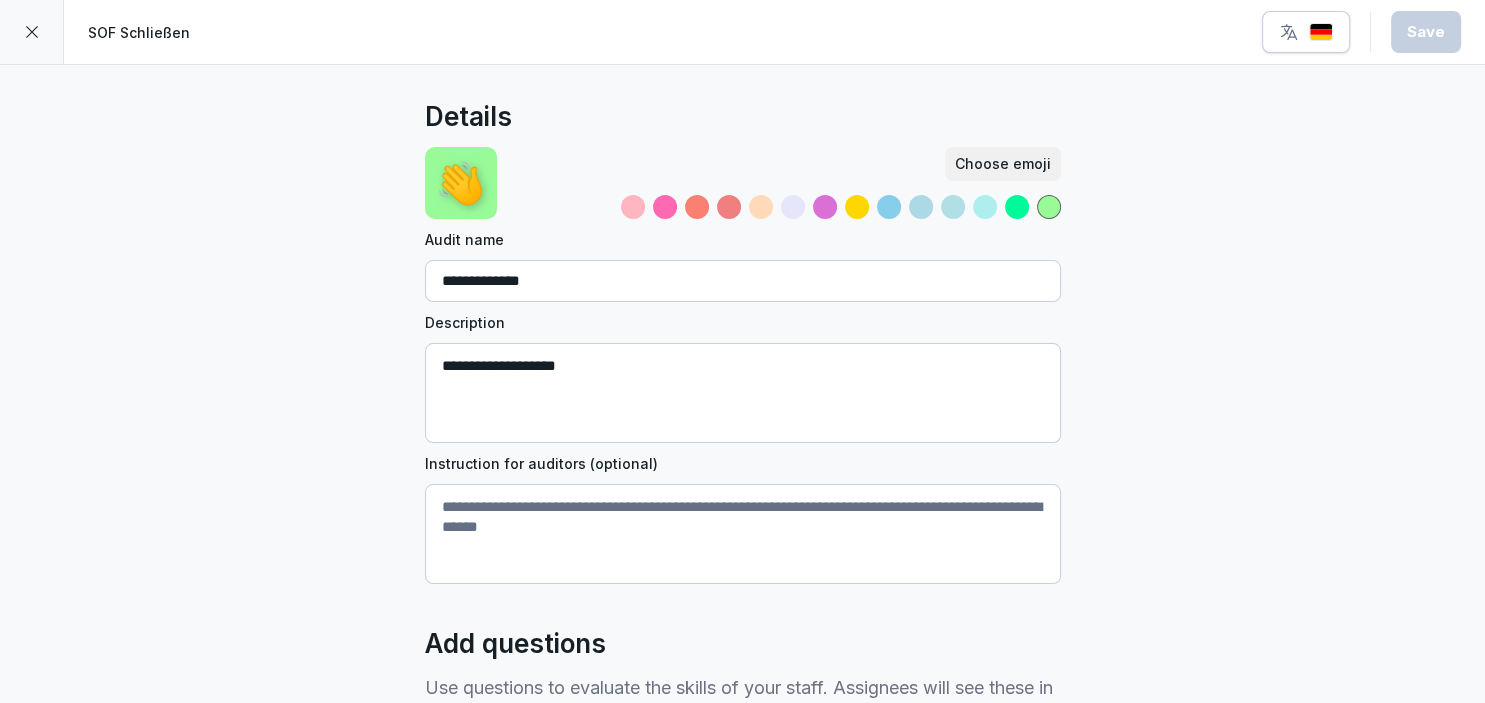 click 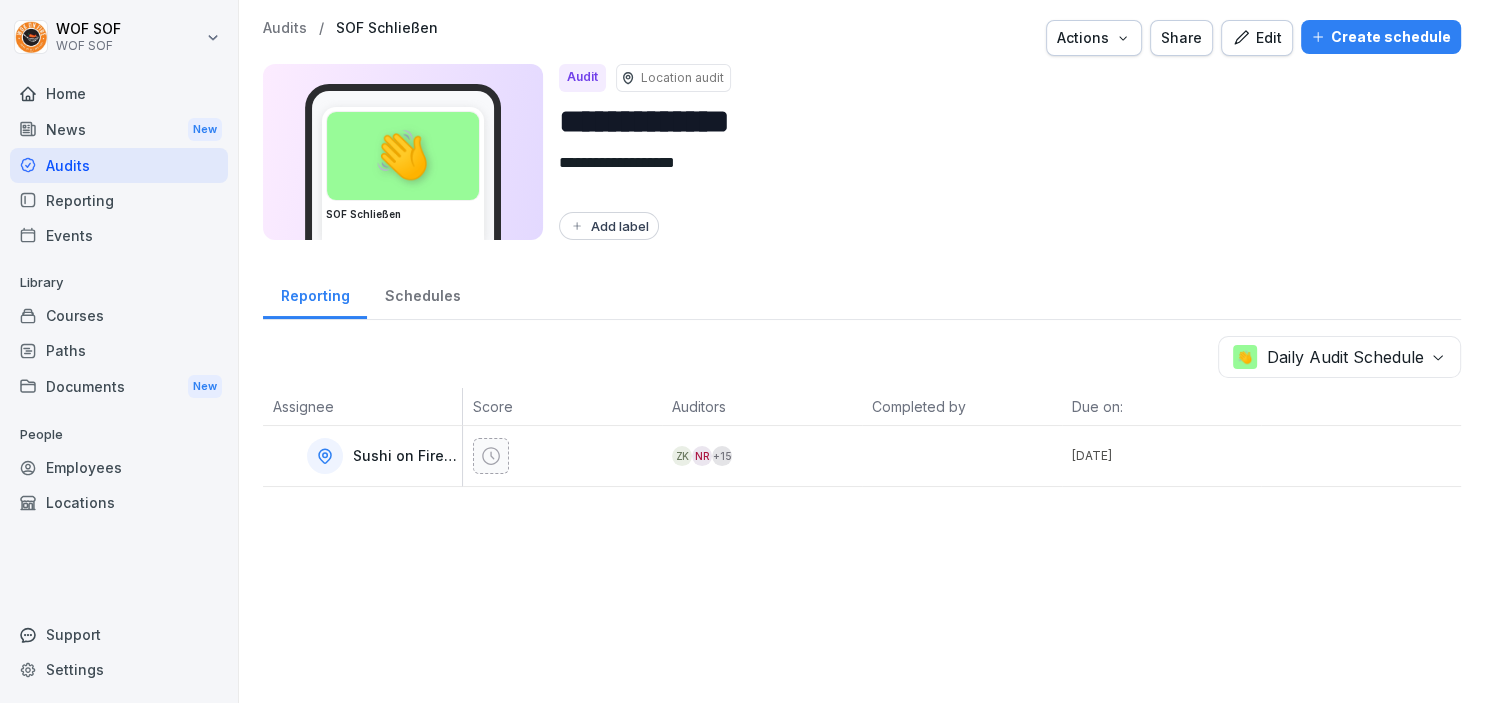 click on "Audits" at bounding box center [119, 165] 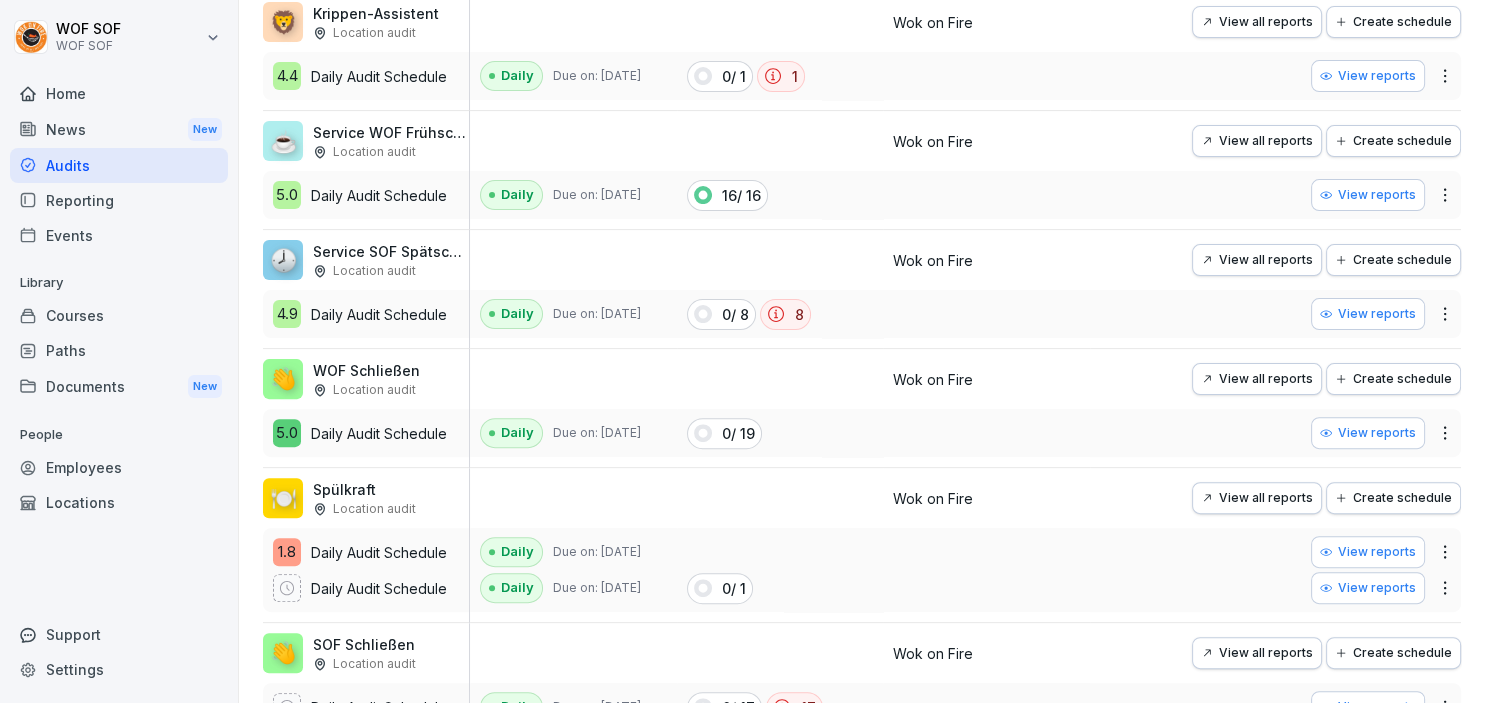 scroll, scrollTop: 925, scrollLeft: 0, axis: vertical 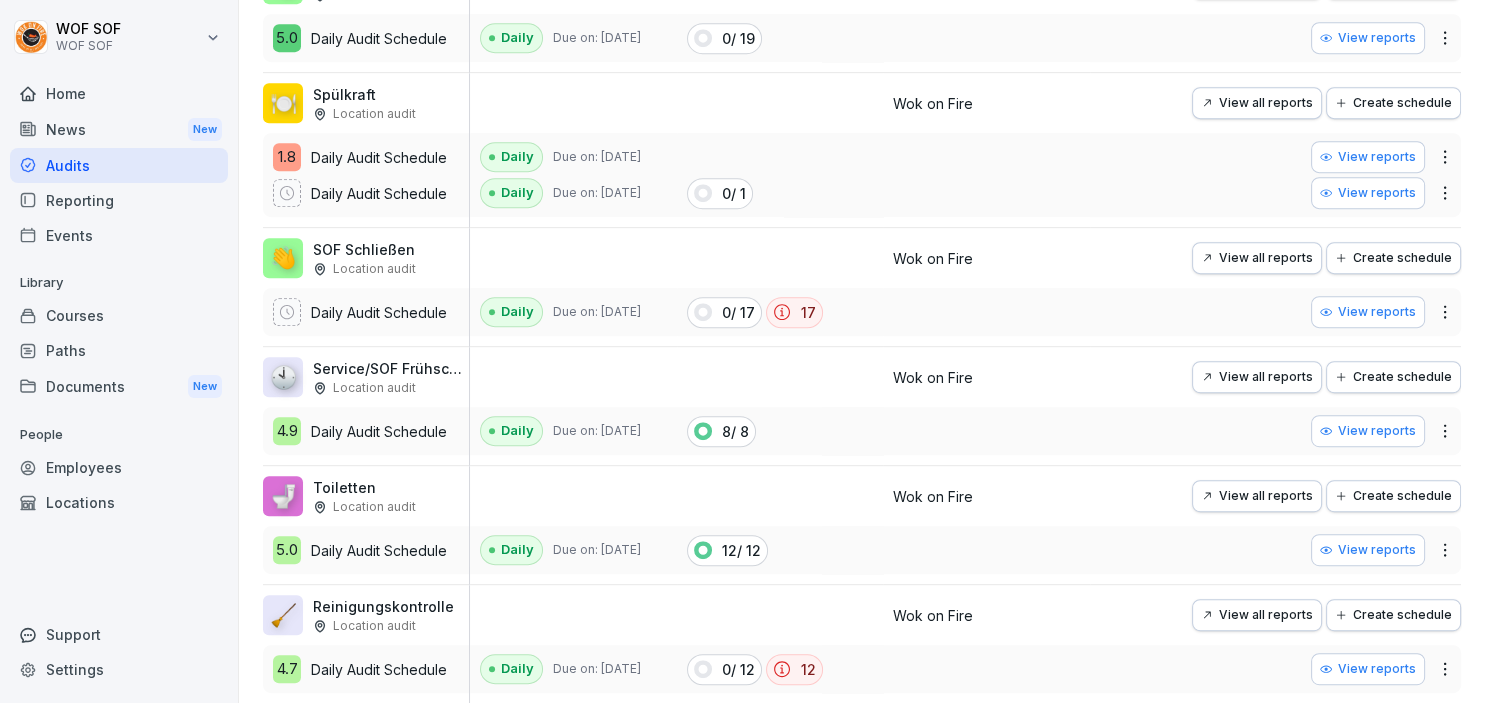 click on "View reports" at bounding box center [1368, 312] 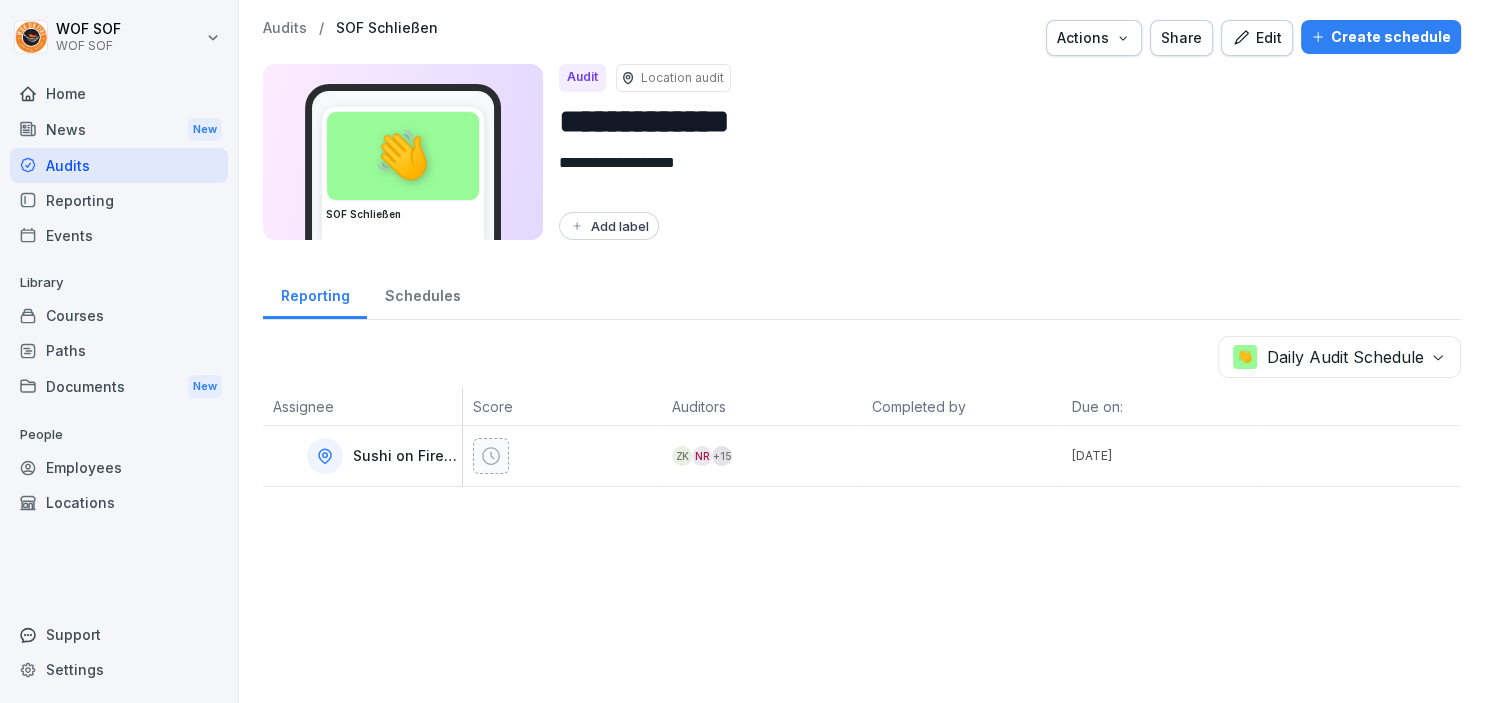 scroll, scrollTop: 0, scrollLeft: 0, axis: both 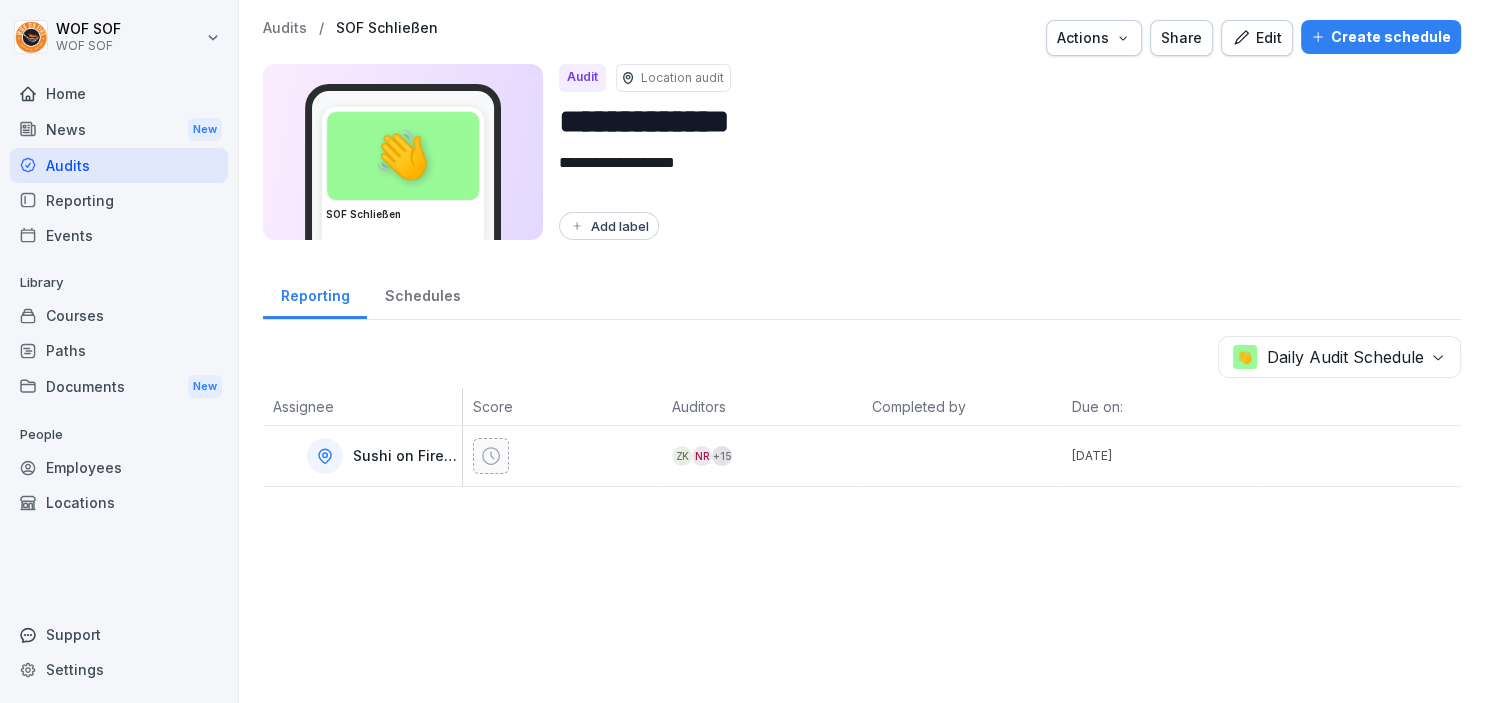 click on "Audits" at bounding box center [285, 28] 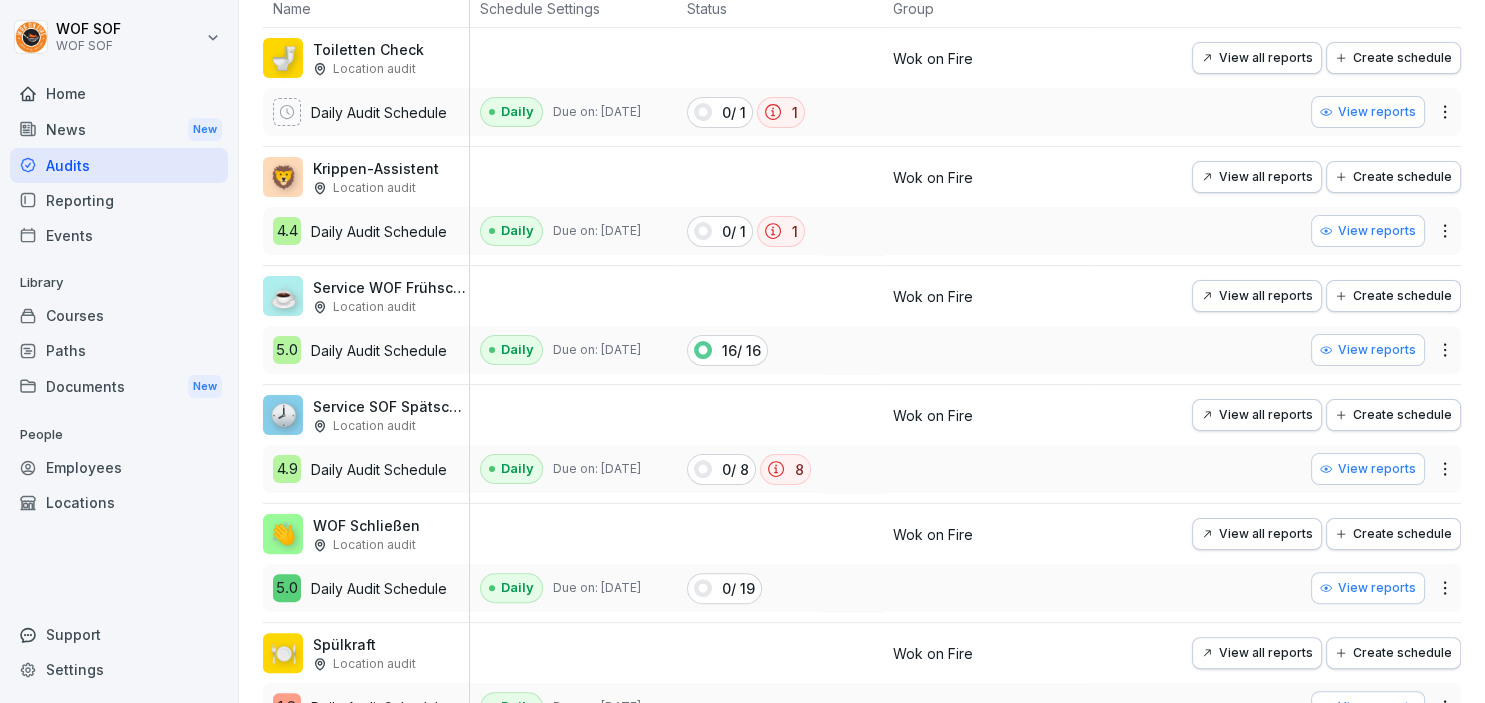 scroll, scrollTop: 389, scrollLeft: 0, axis: vertical 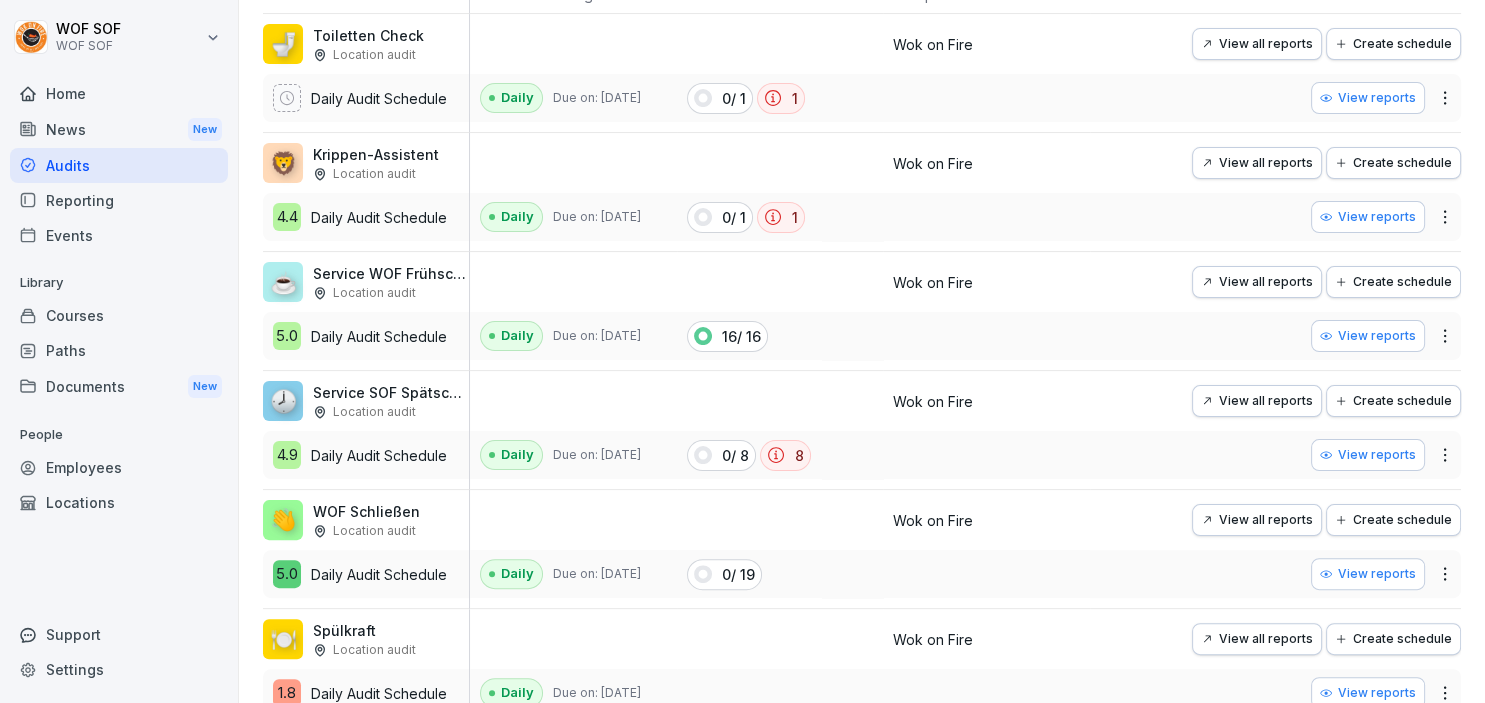 click on "View reports" at bounding box center [1368, 574] 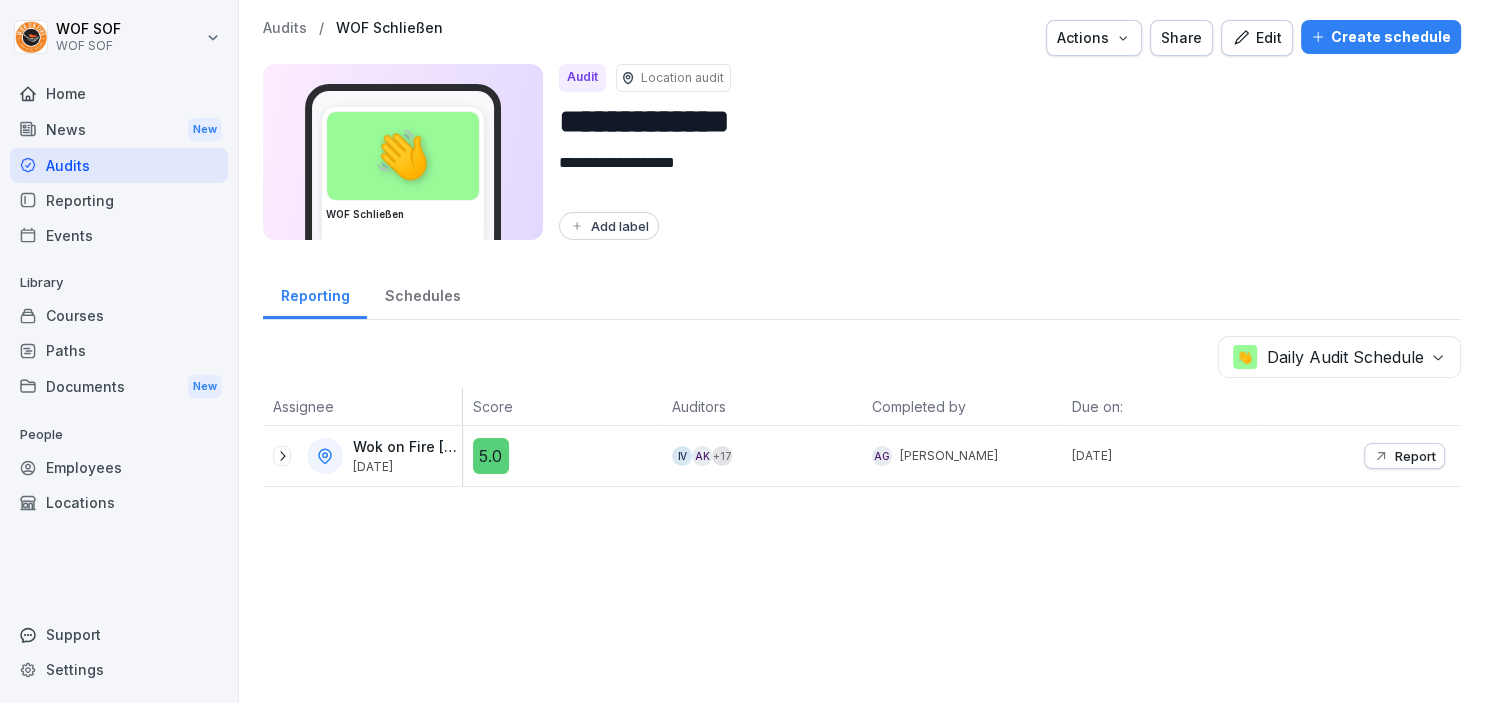 click 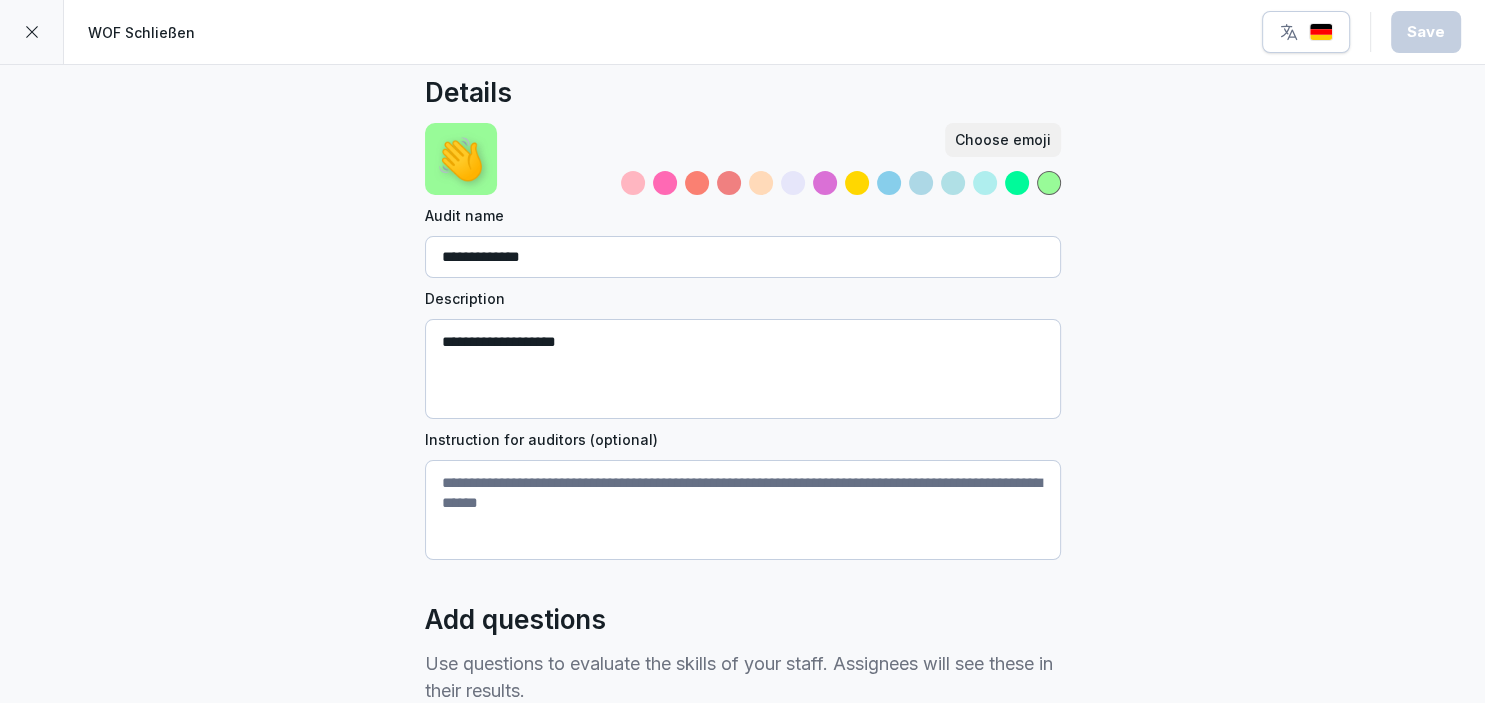 scroll, scrollTop: 0, scrollLeft: 0, axis: both 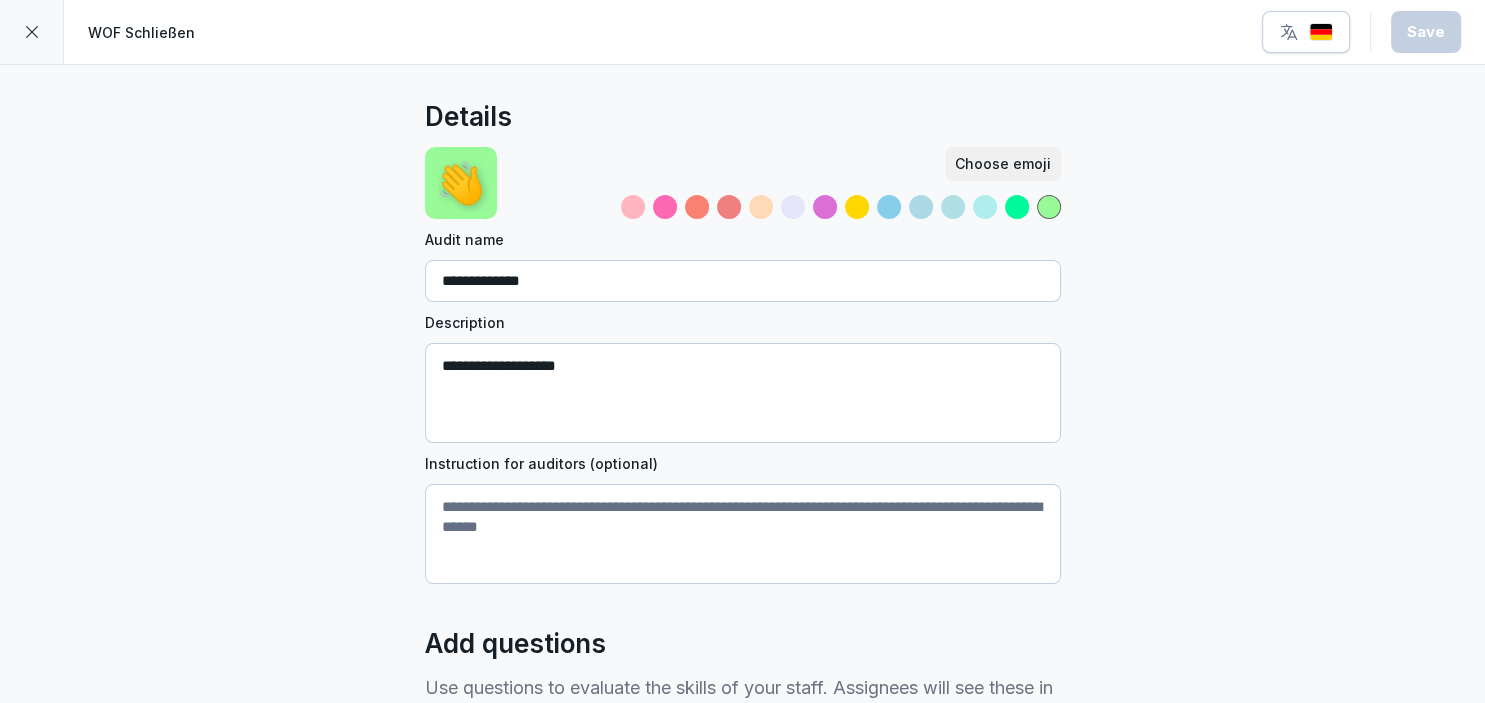 click on "**********" at bounding box center [743, 281] 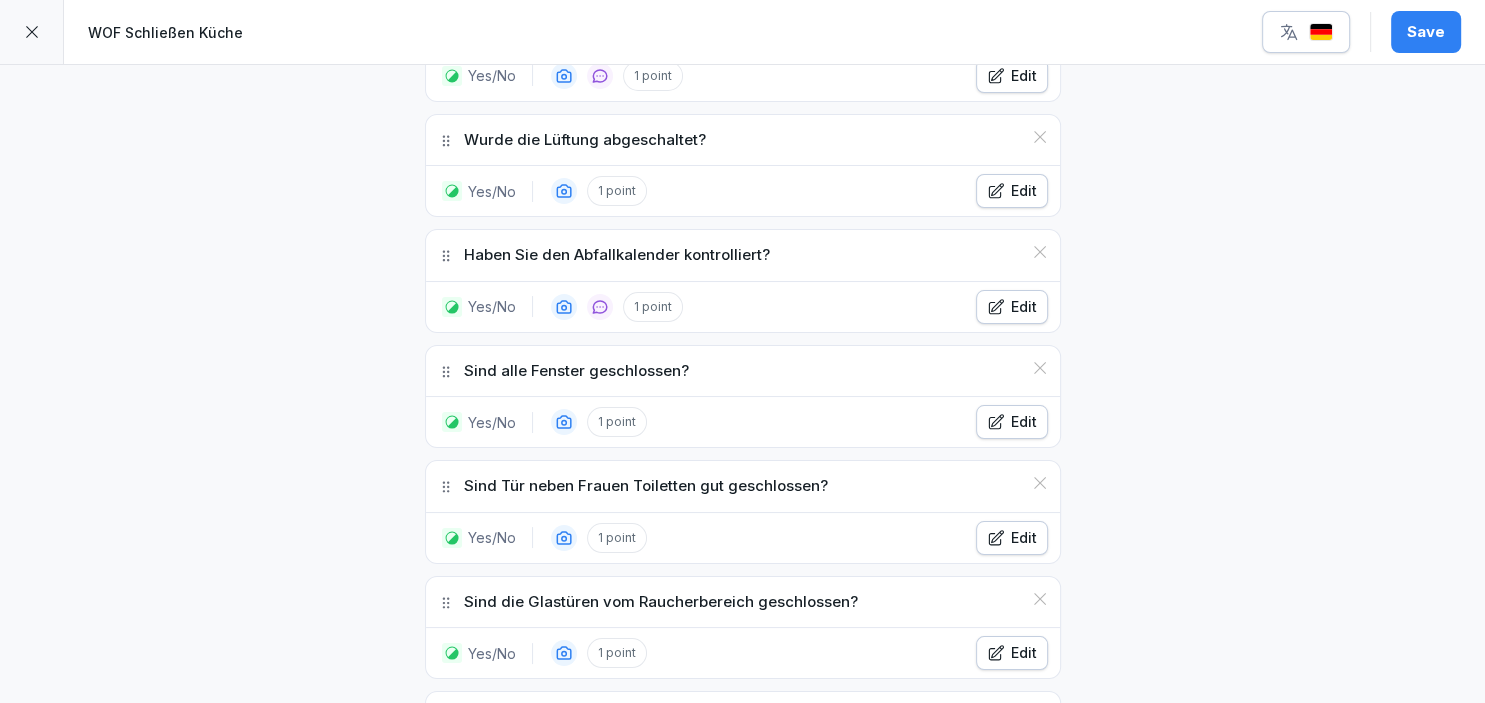 scroll, scrollTop: 878, scrollLeft: 0, axis: vertical 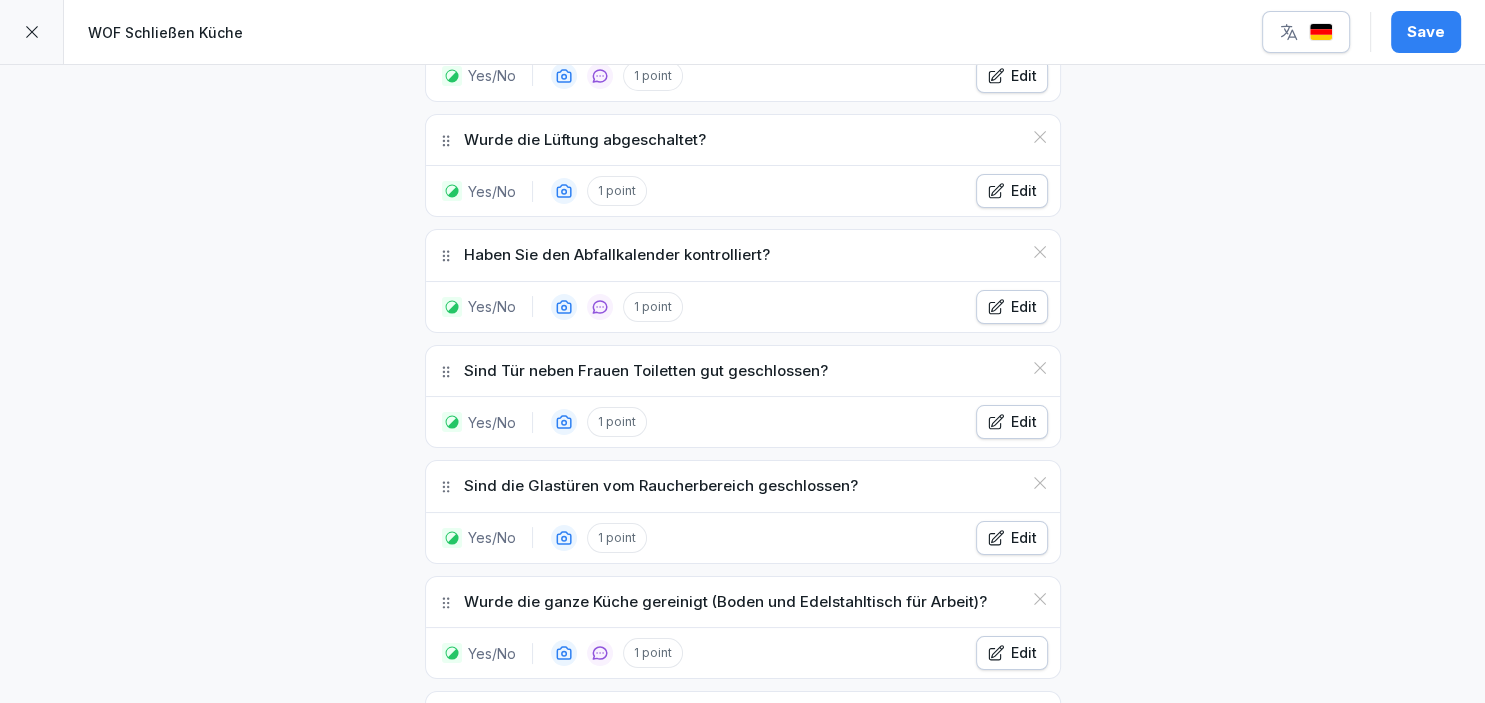 click 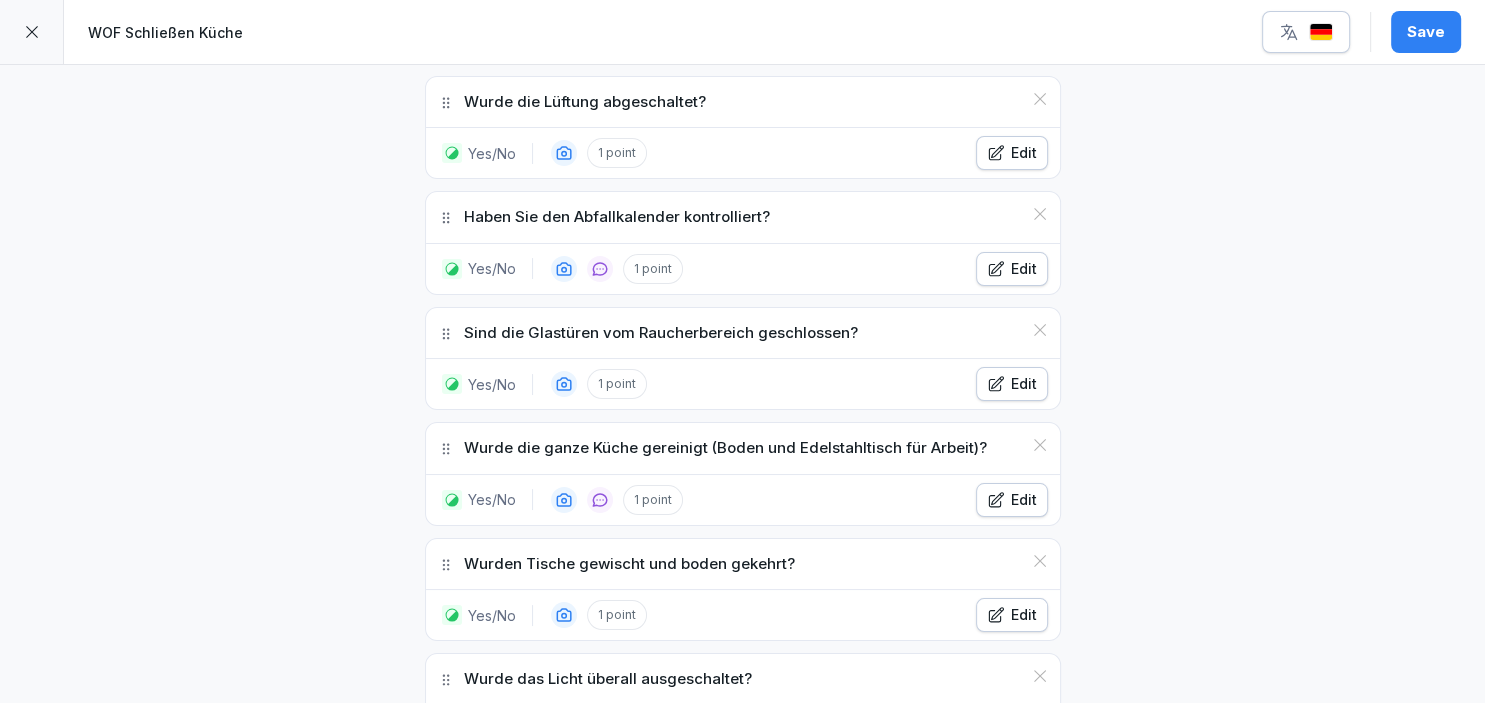 scroll, scrollTop: 941, scrollLeft: 0, axis: vertical 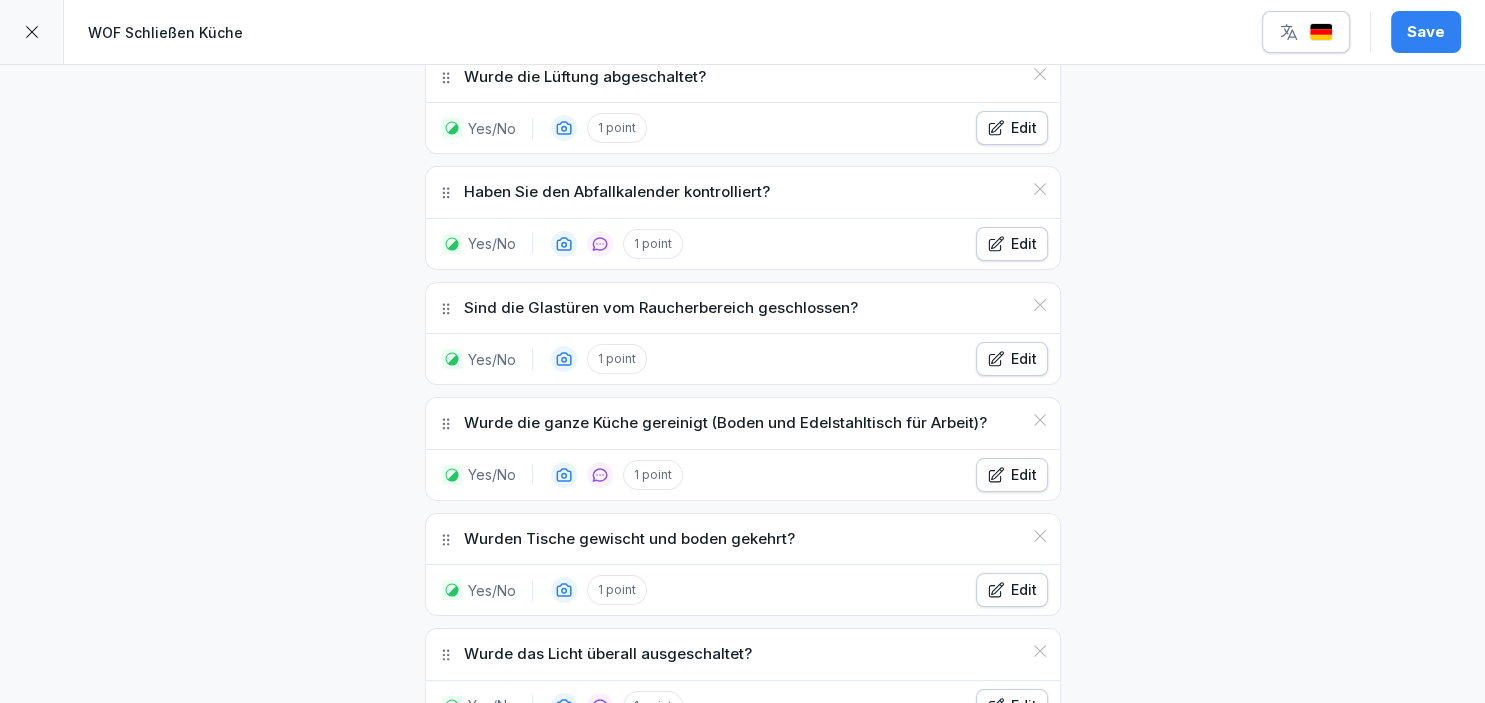 click on "Edit" at bounding box center (1012, 359) 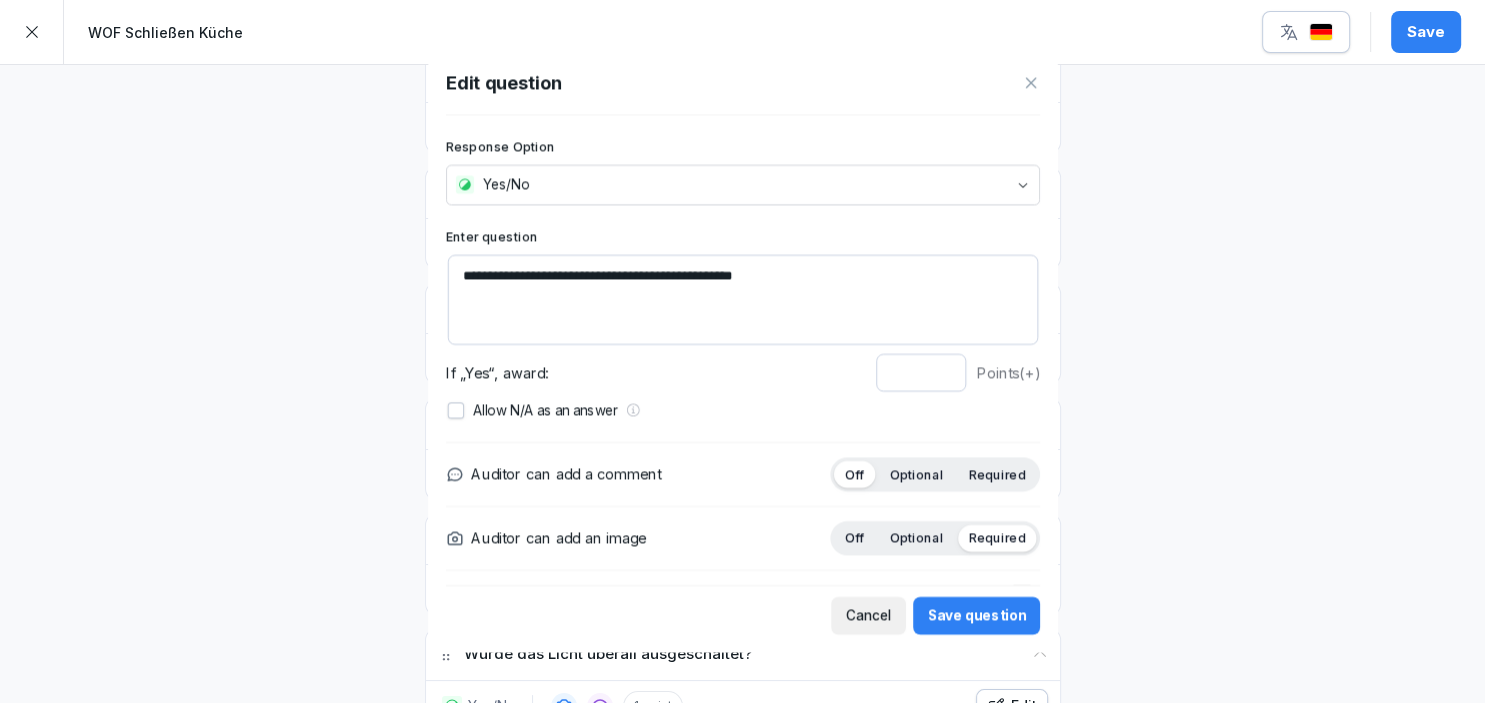 scroll, scrollTop: 941, scrollLeft: 0, axis: vertical 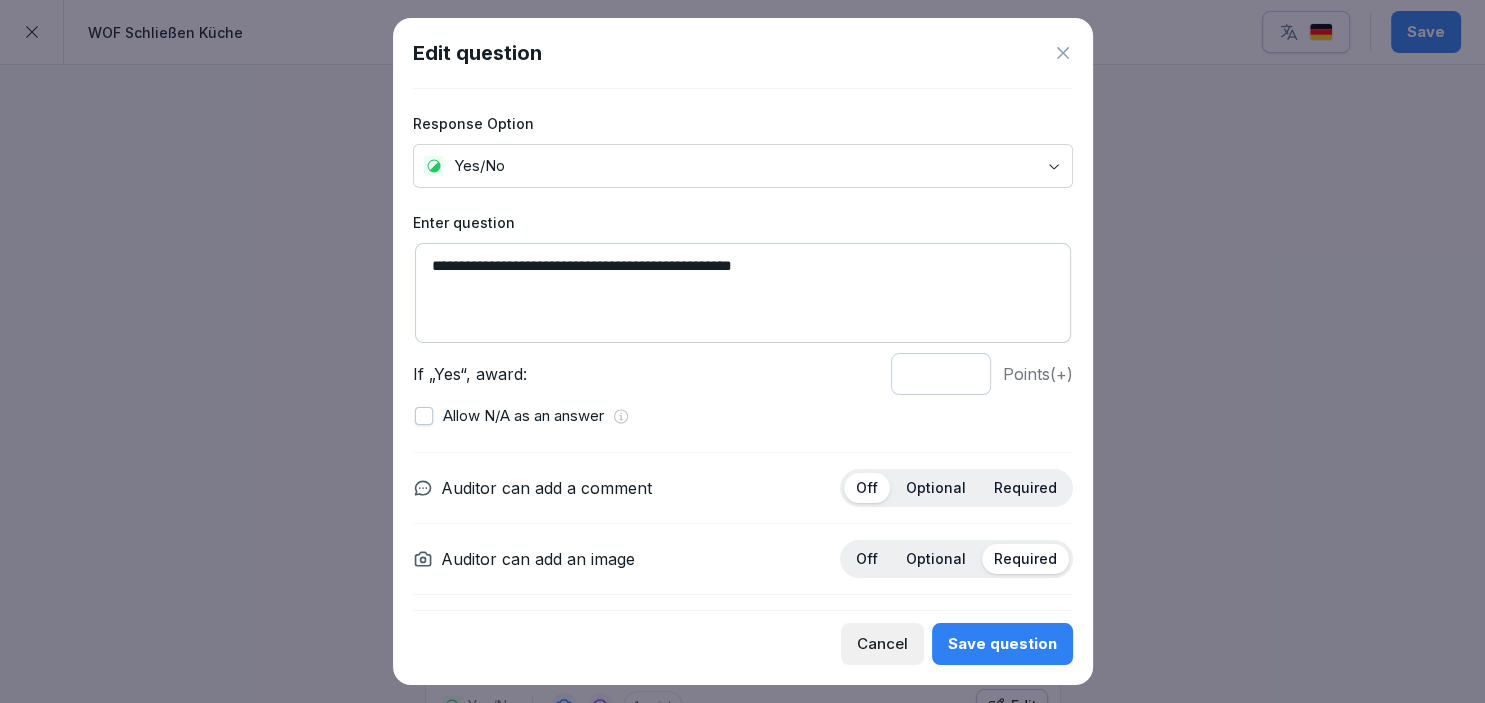click at bounding box center [424, 416] 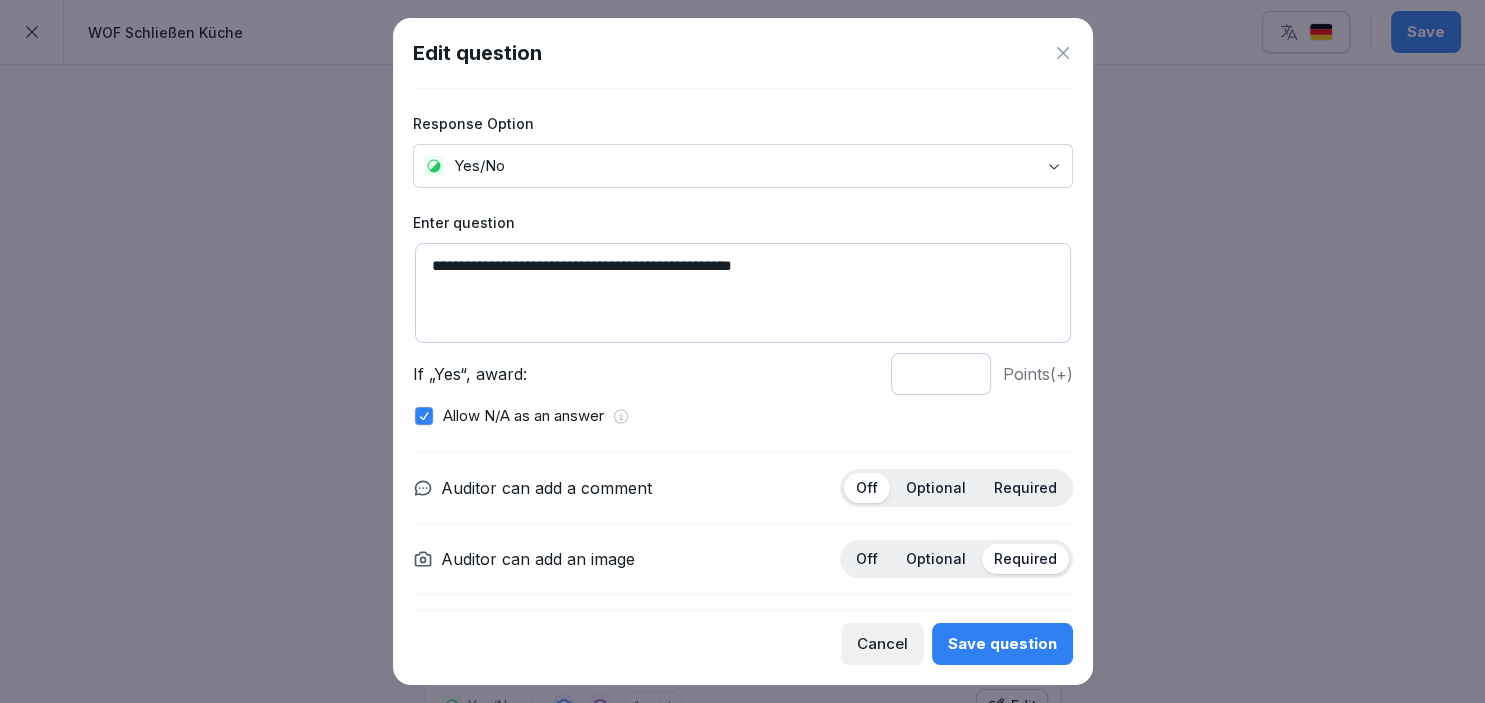 click on "Save question" at bounding box center [1002, 644] 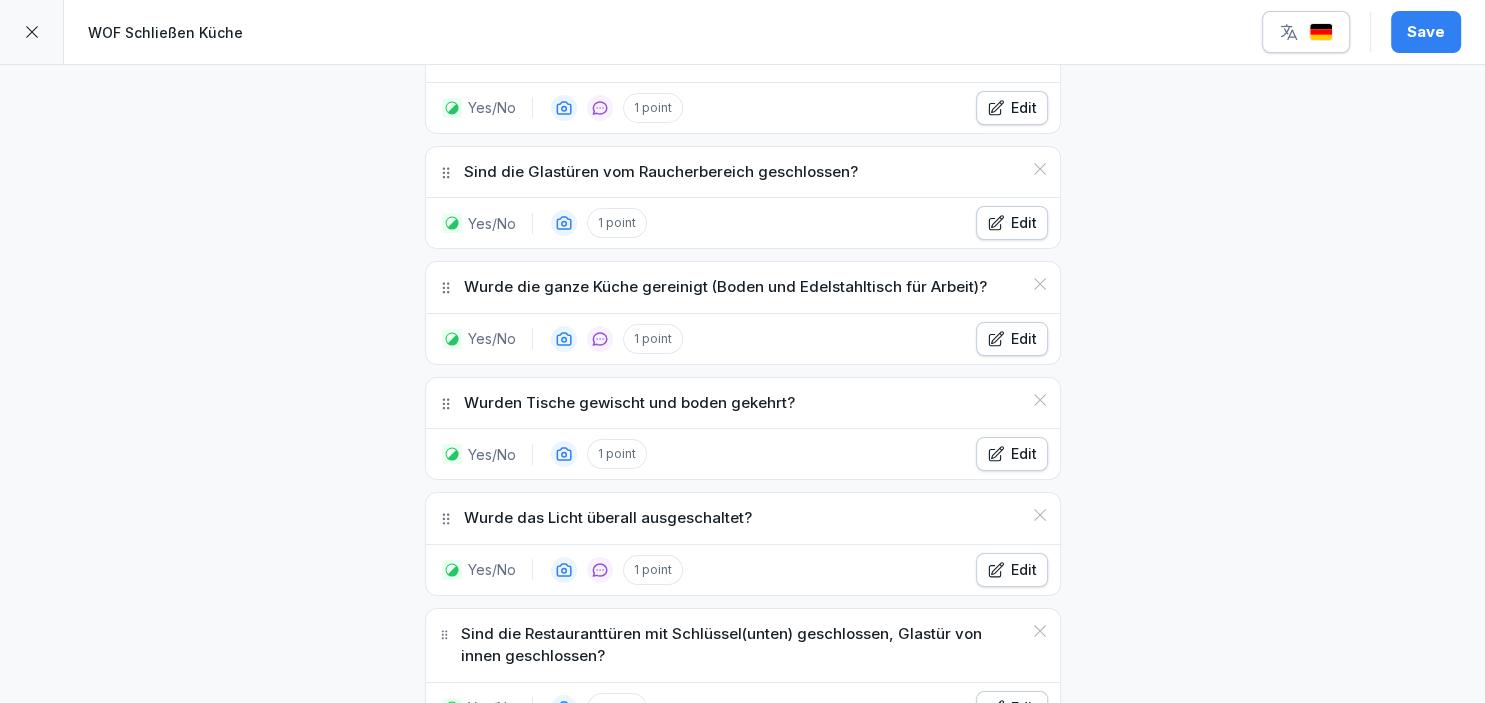 scroll, scrollTop: 1078, scrollLeft: 0, axis: vertical 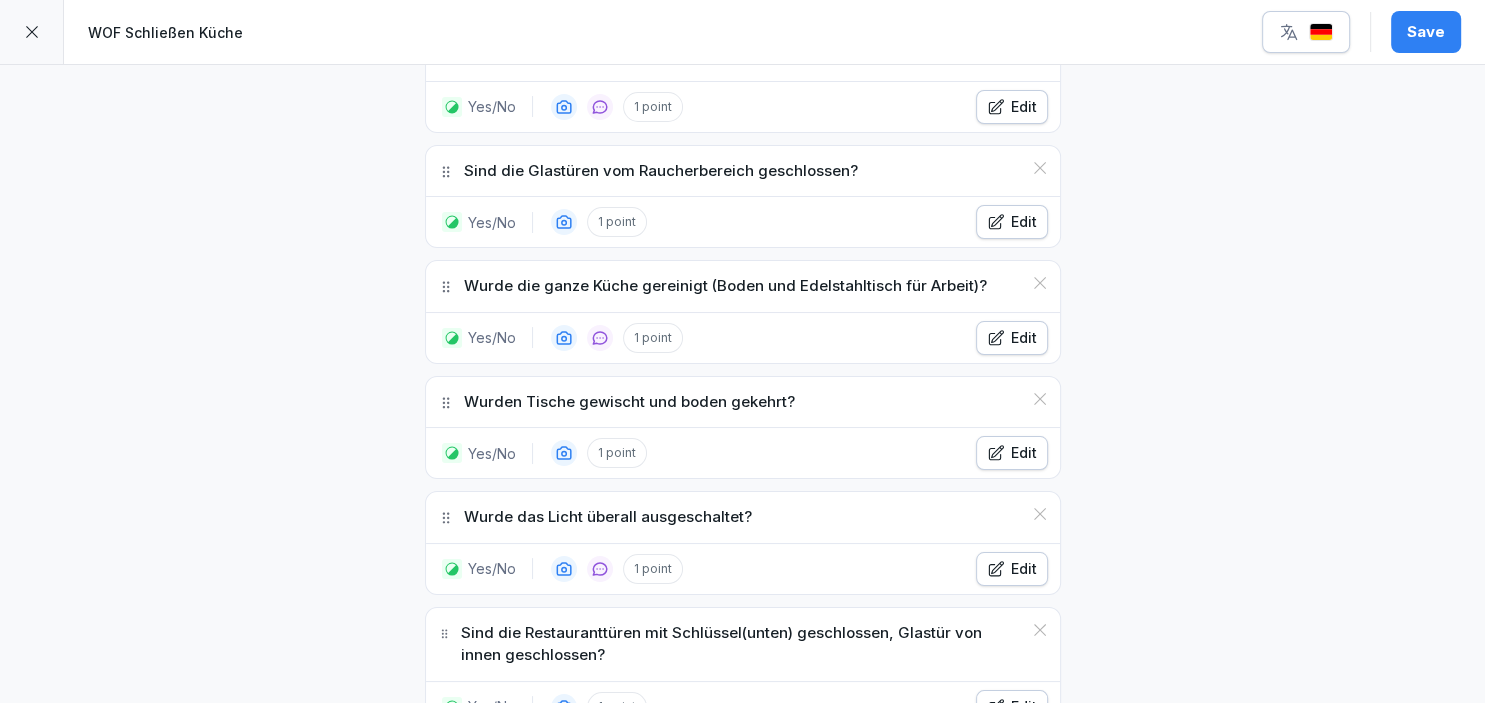 click 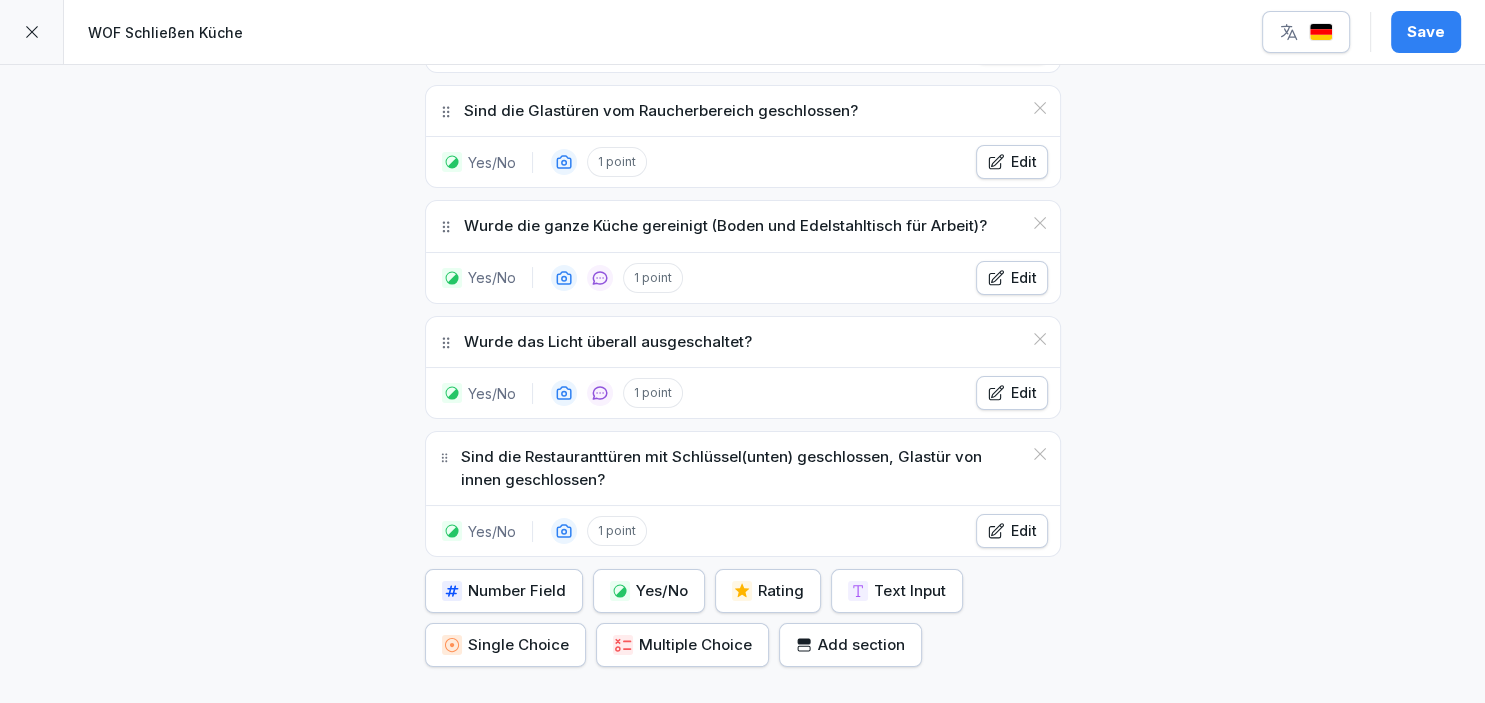 scroll, scrollTop: 1139, scrollLeft: 0, axis: vertical 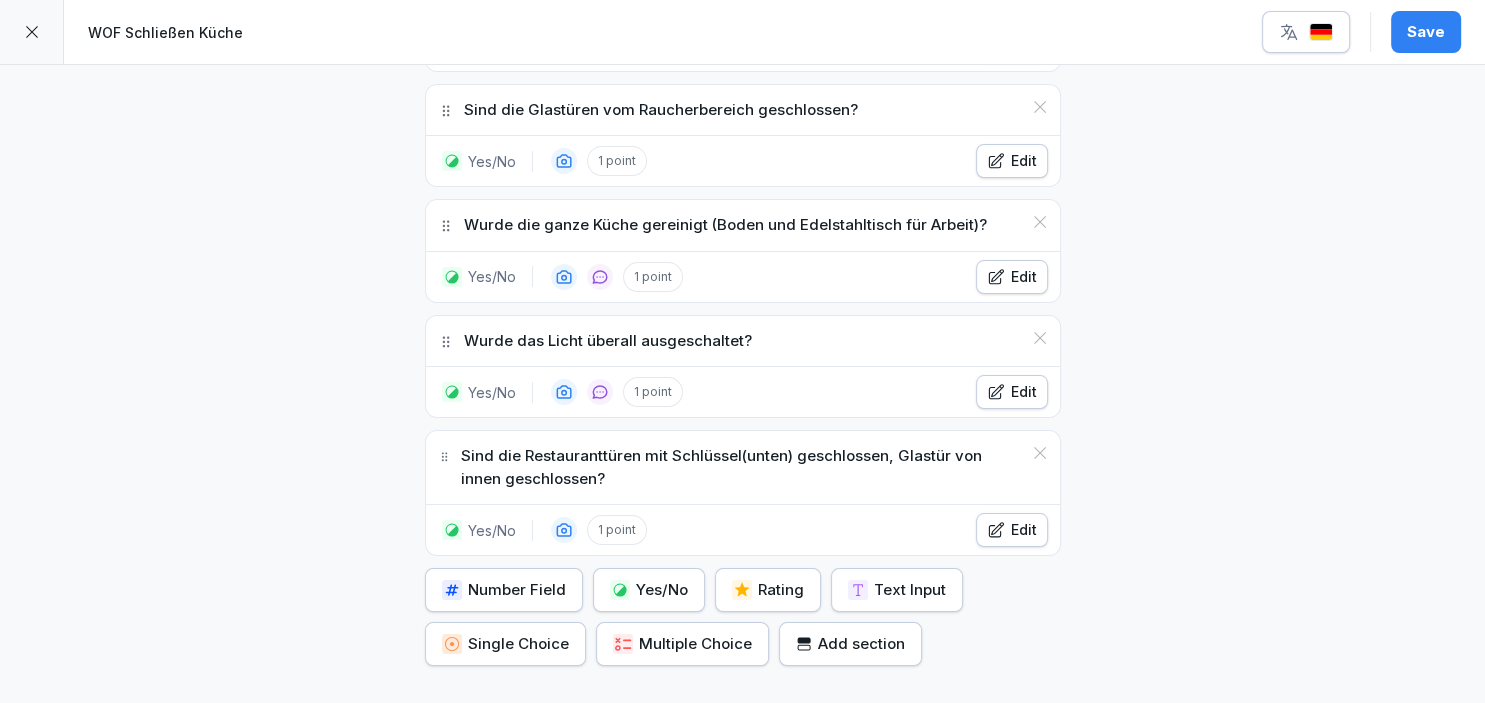 click on "Edit" at bounding box center (1012, 530) 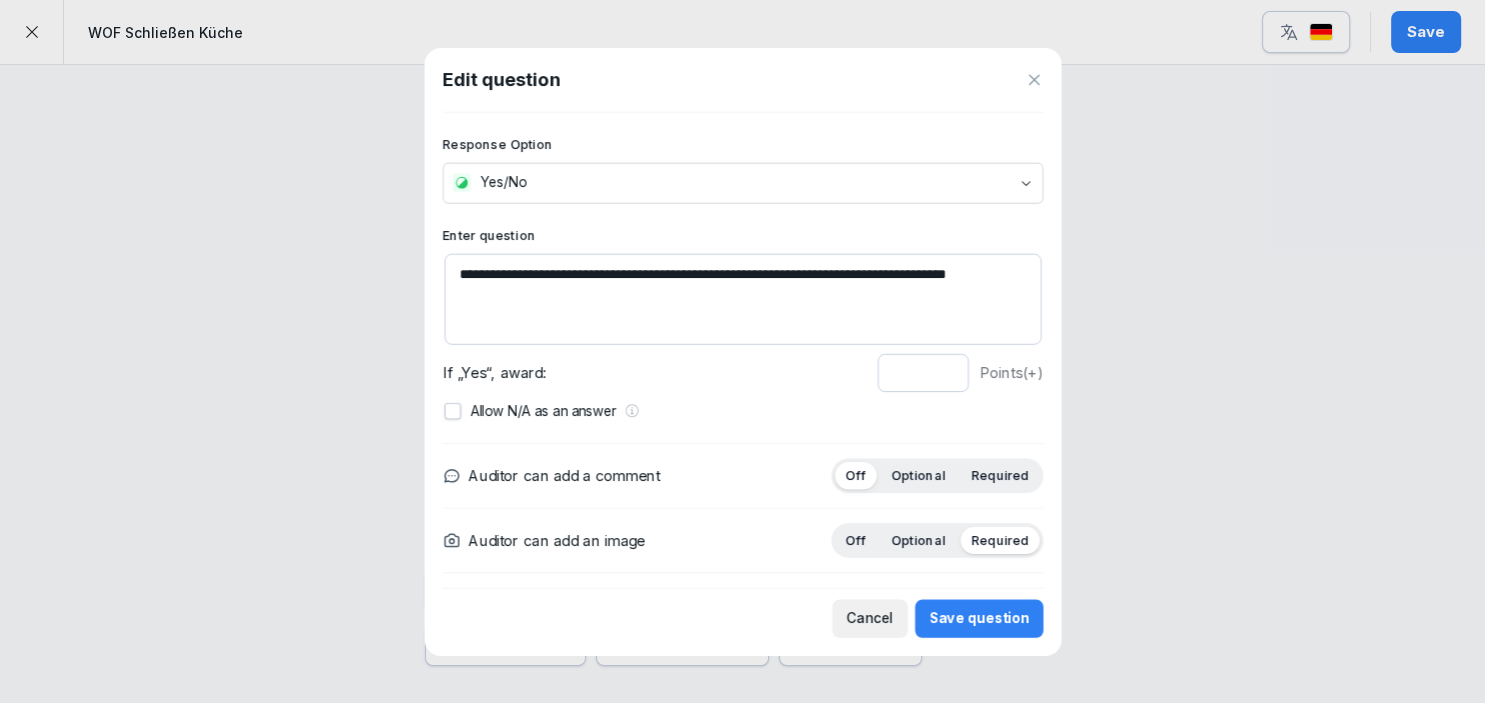 scroll, scrollTop: 1139, scrollLeft: 0, axis: vertical 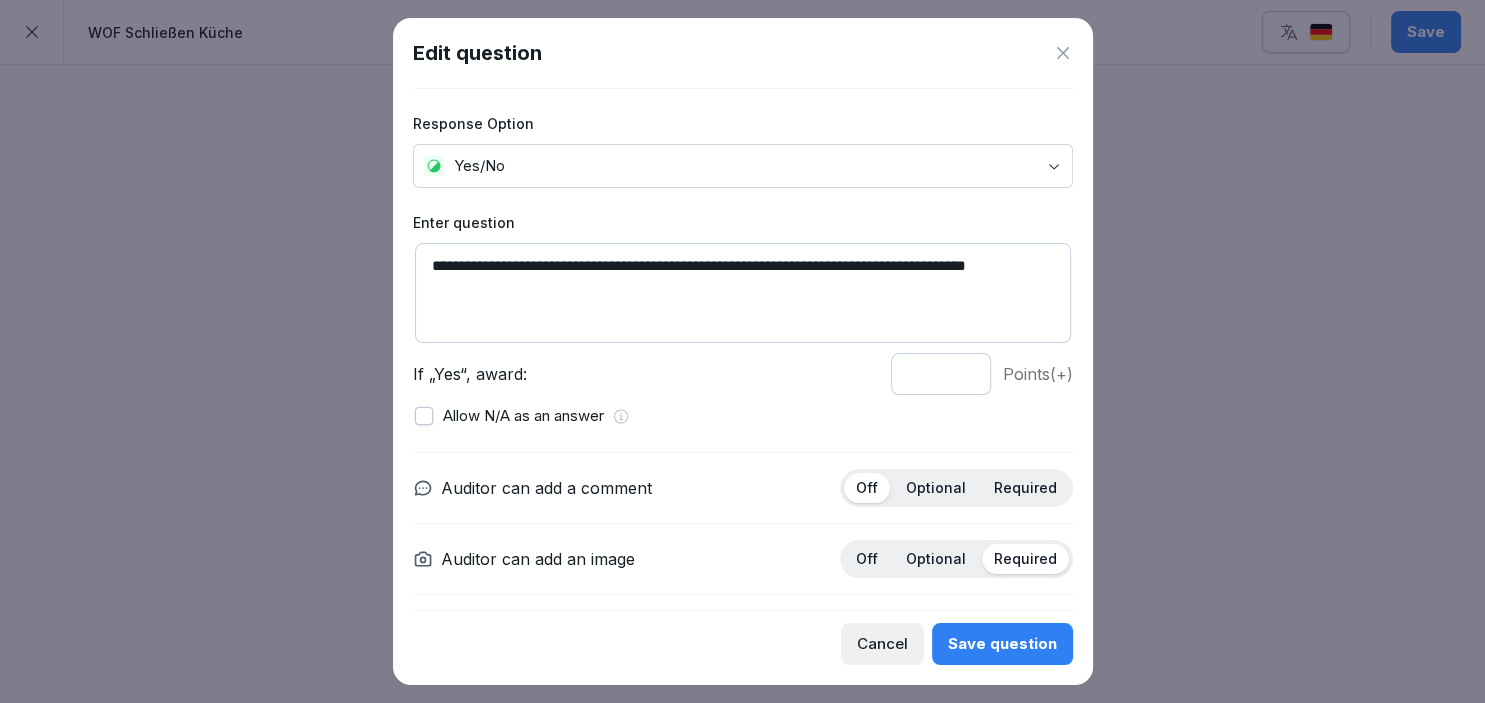 click on "**********" at bounding box center [743, 293] 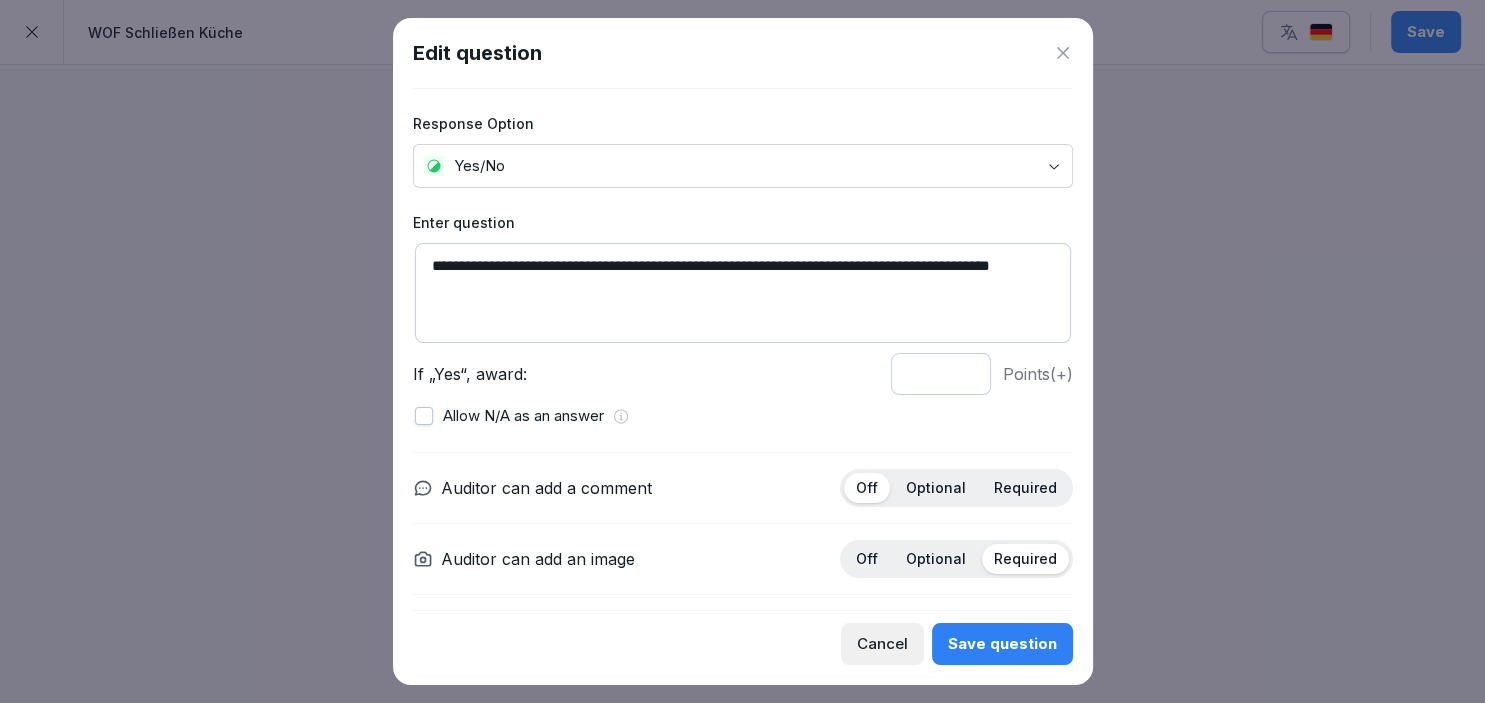 type on "**********" 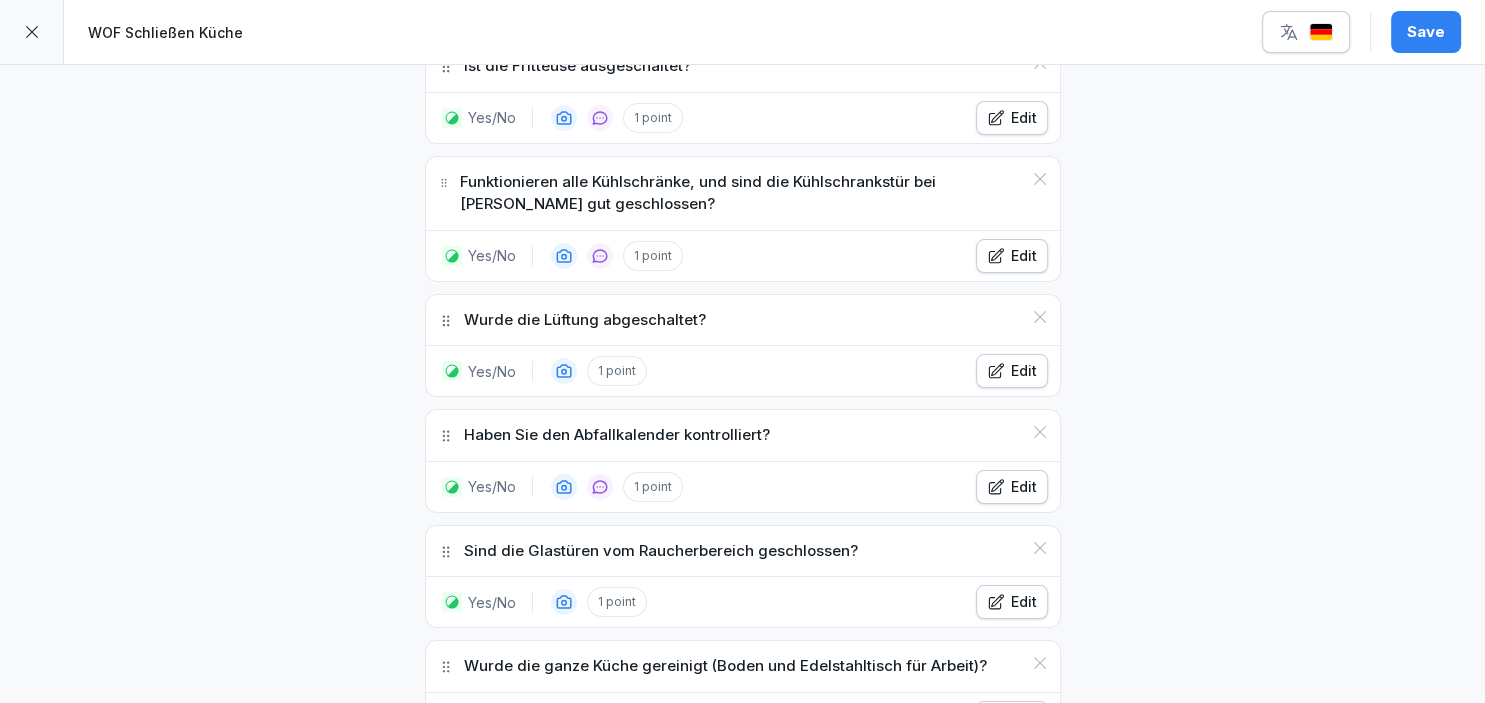 scroll, scrollTop: 672, scrollLeft: 0, axis: vertical 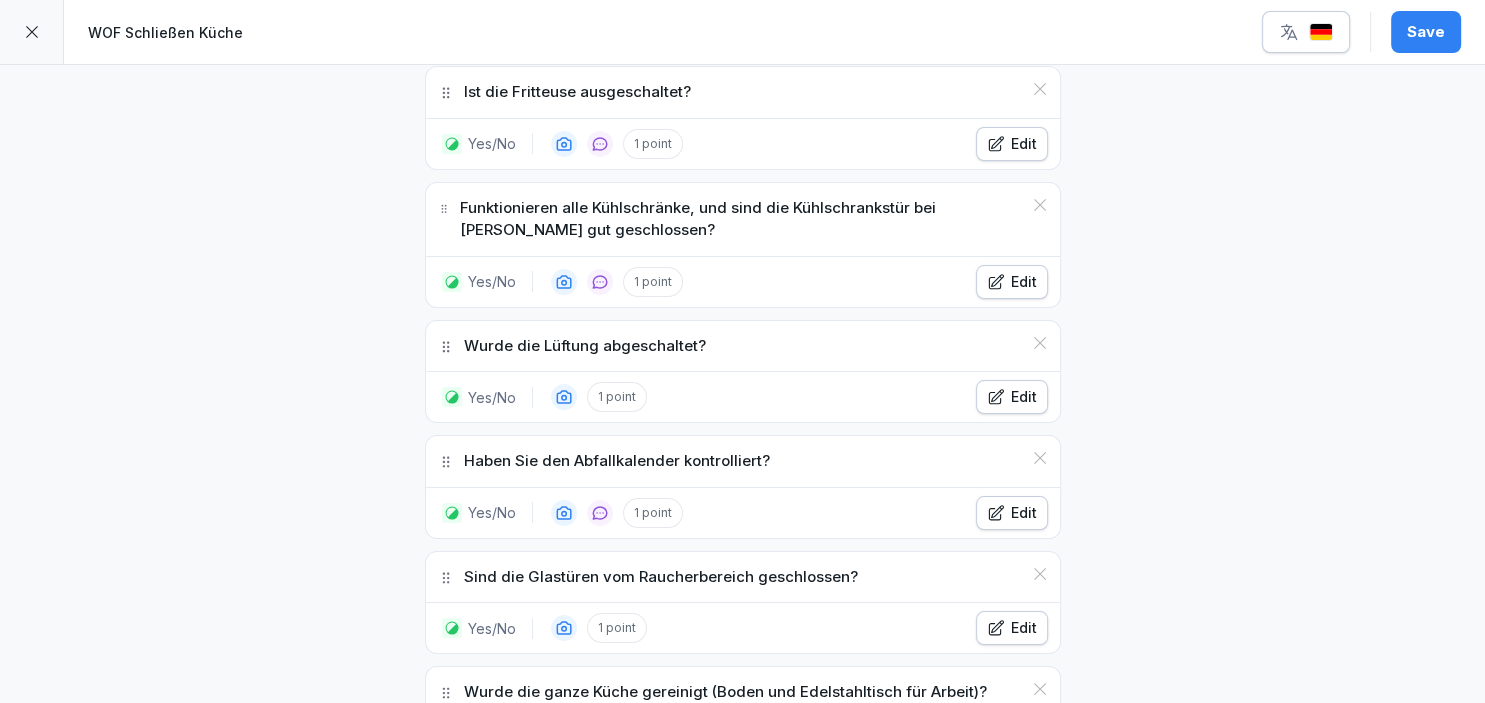 click on "Save" at bounding box center [1426, 32] 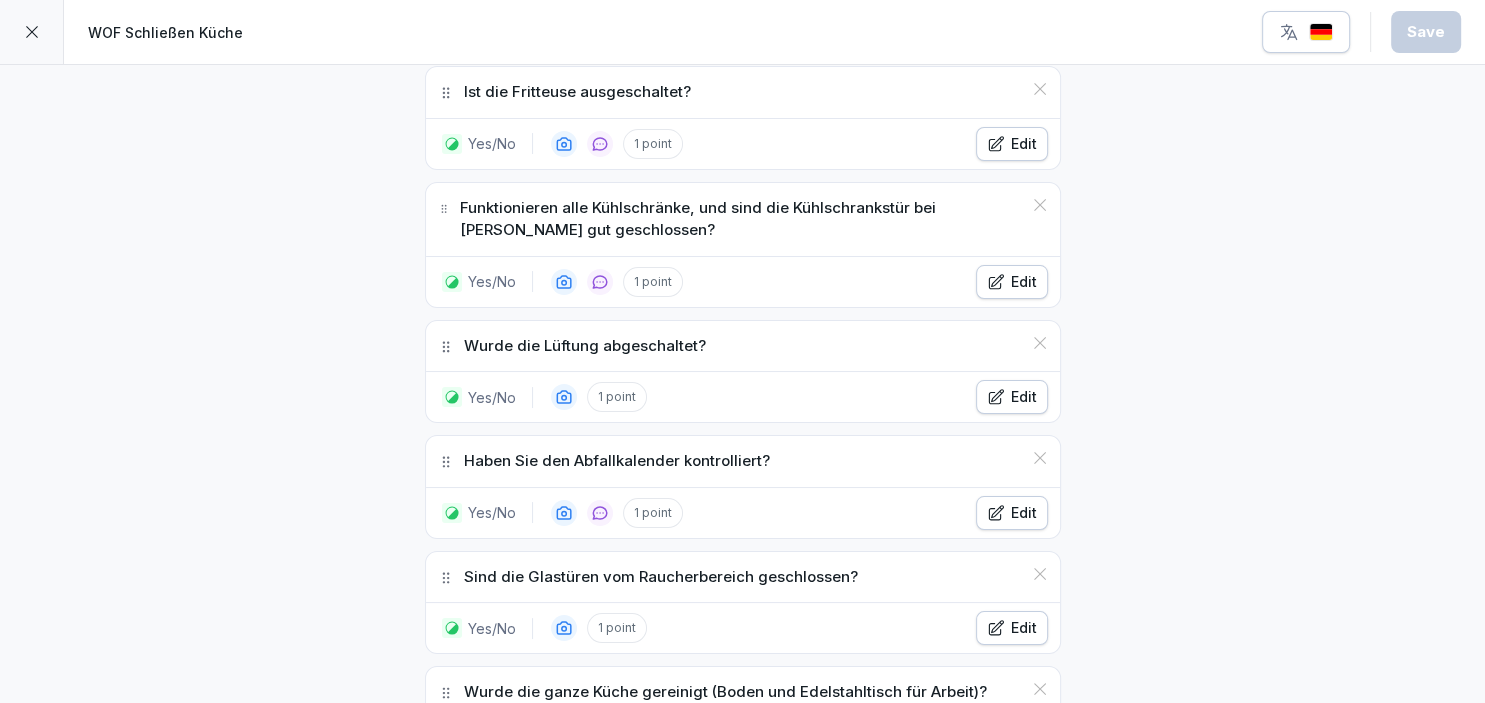 click at bounding box center [1321, 32] 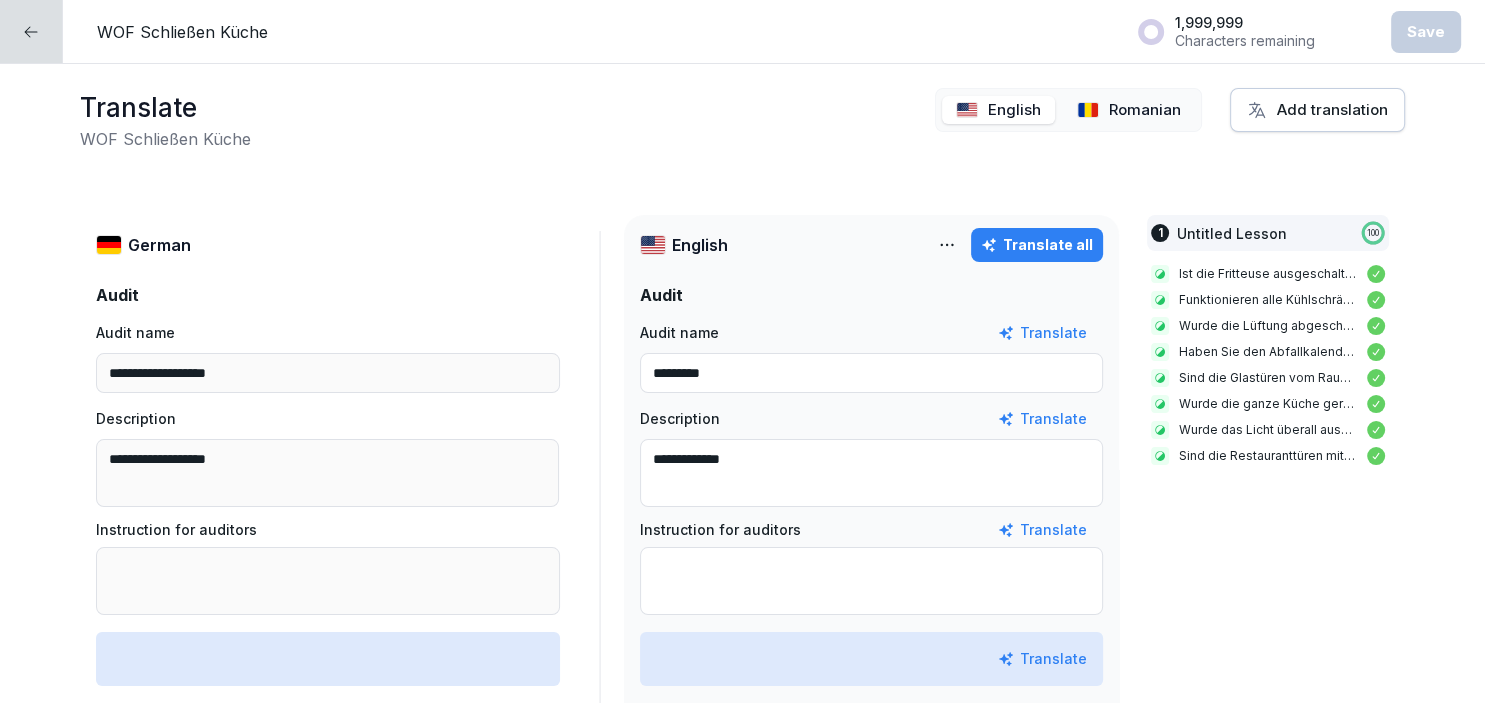 click on "Translate all" at bounding box center [1037, 245] 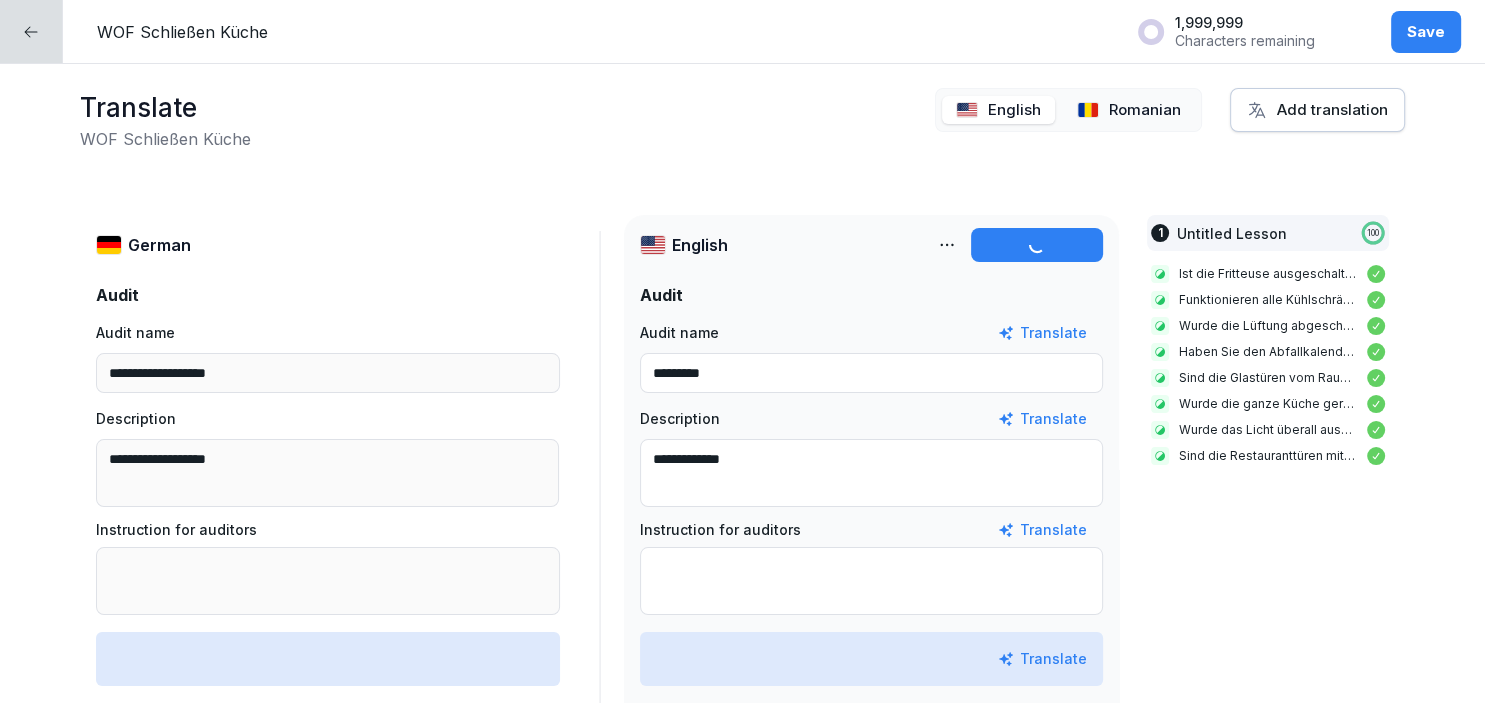 type on "**********" 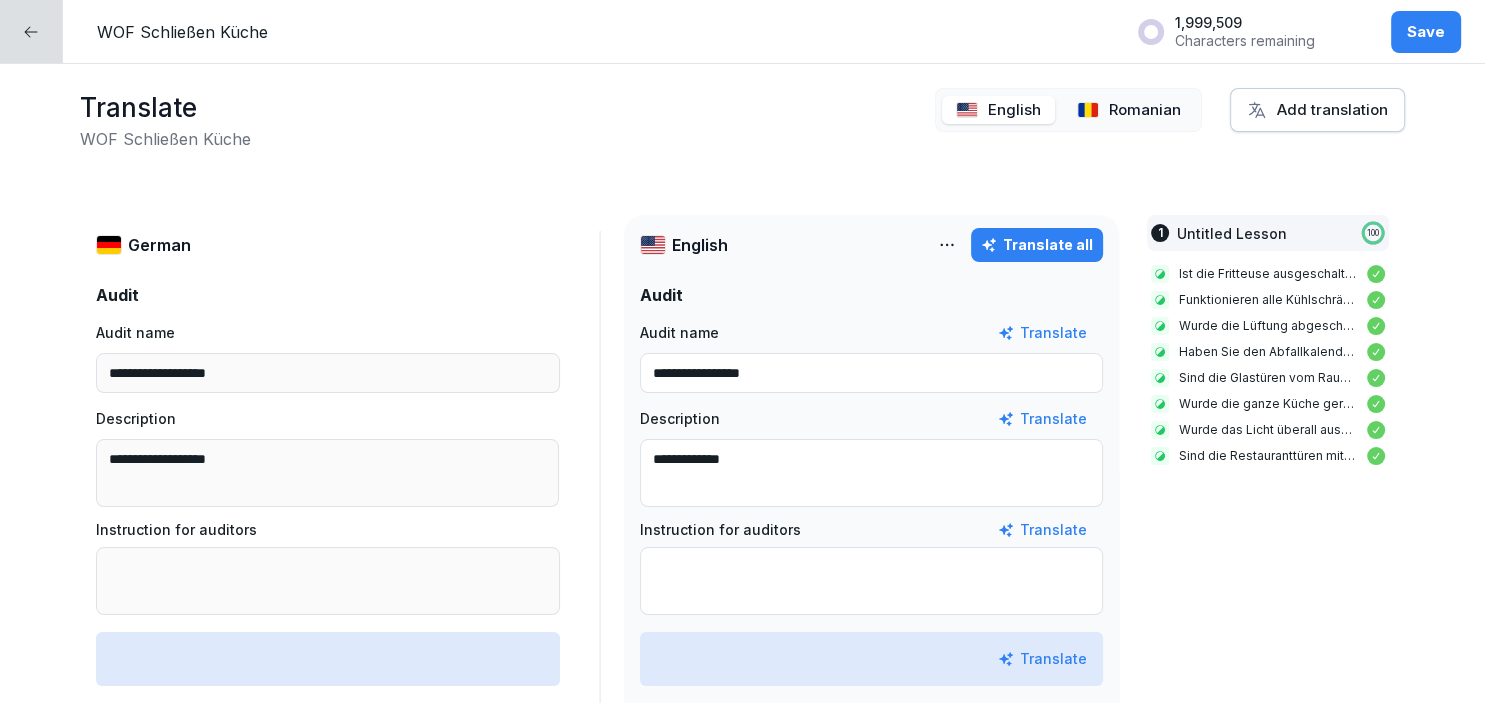 click on "Save" at bounding box center (1426, 32) 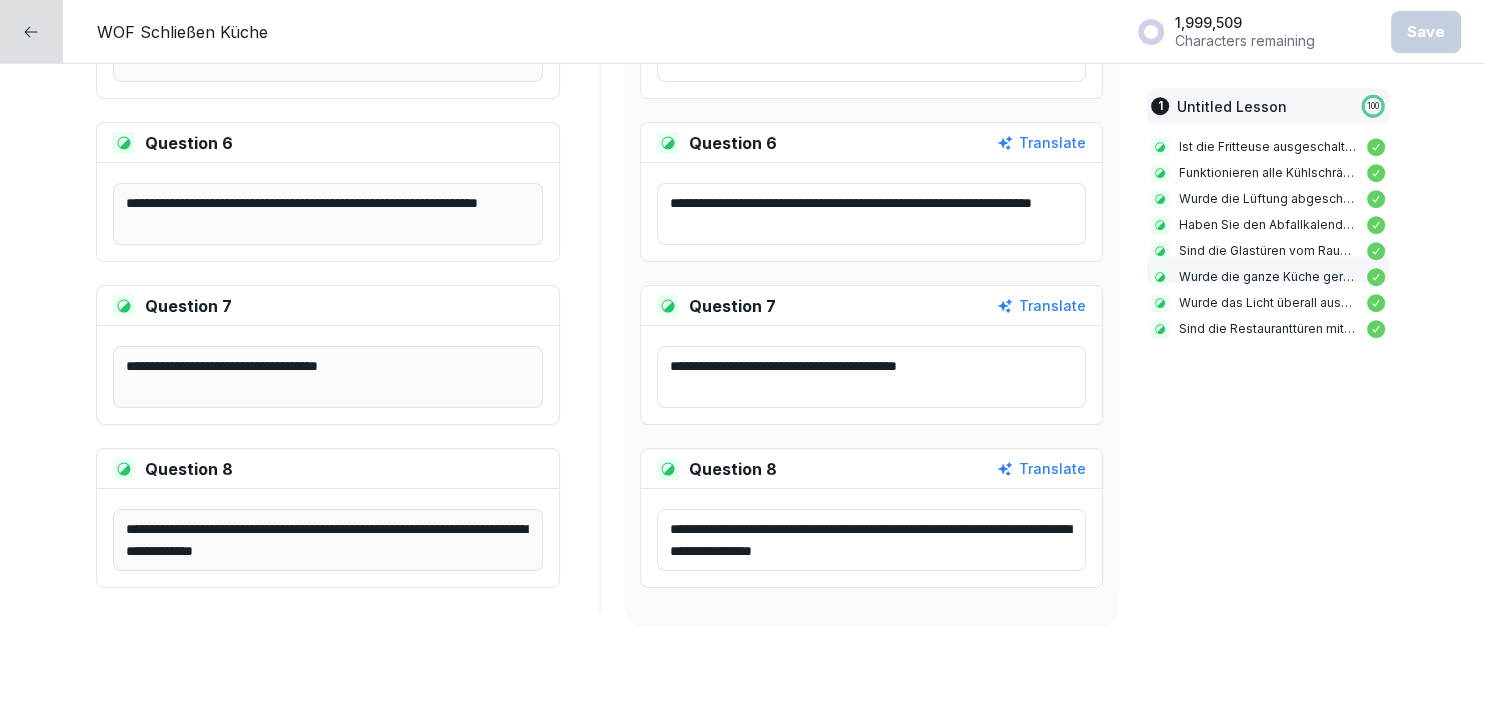 scroll, scrollTop: 0, scrollLeft: 0, axis: both 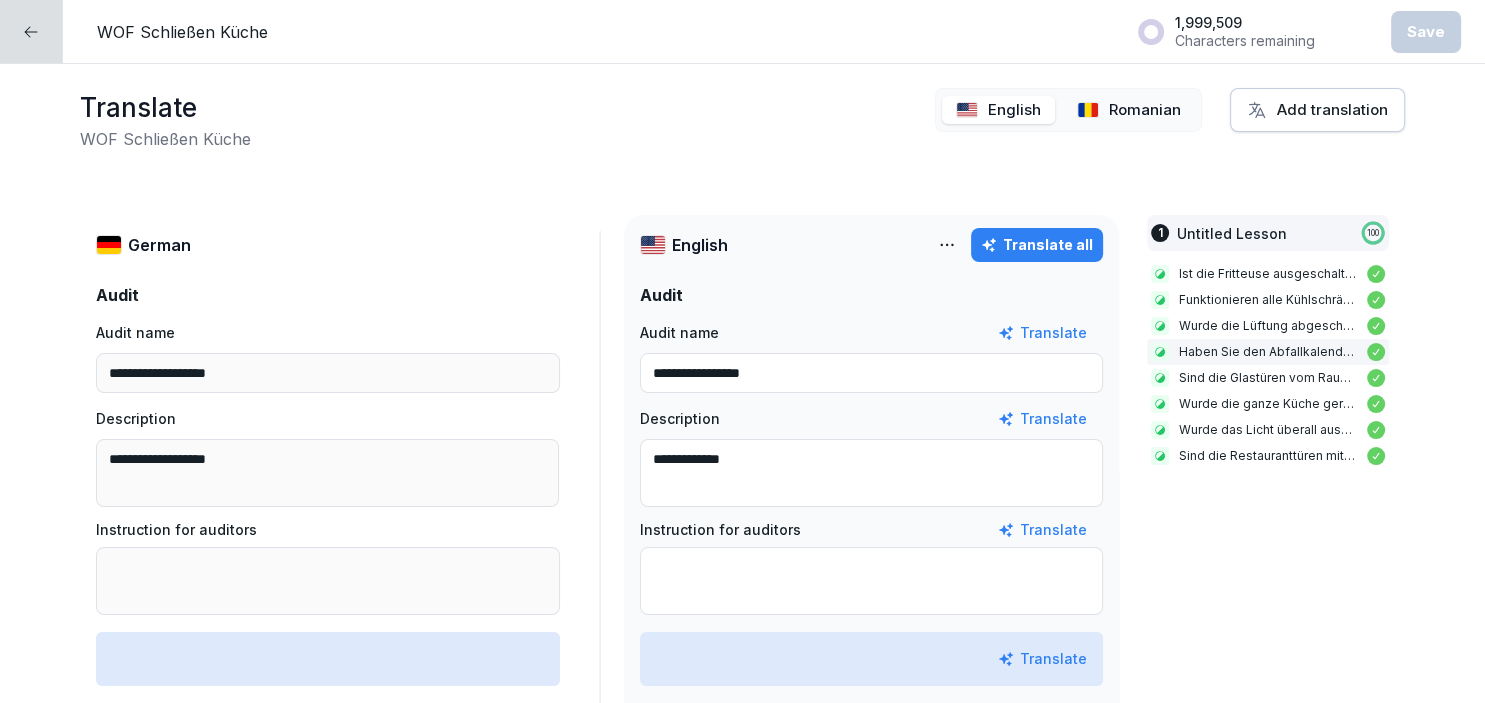 click at bounding box center (31, 31) 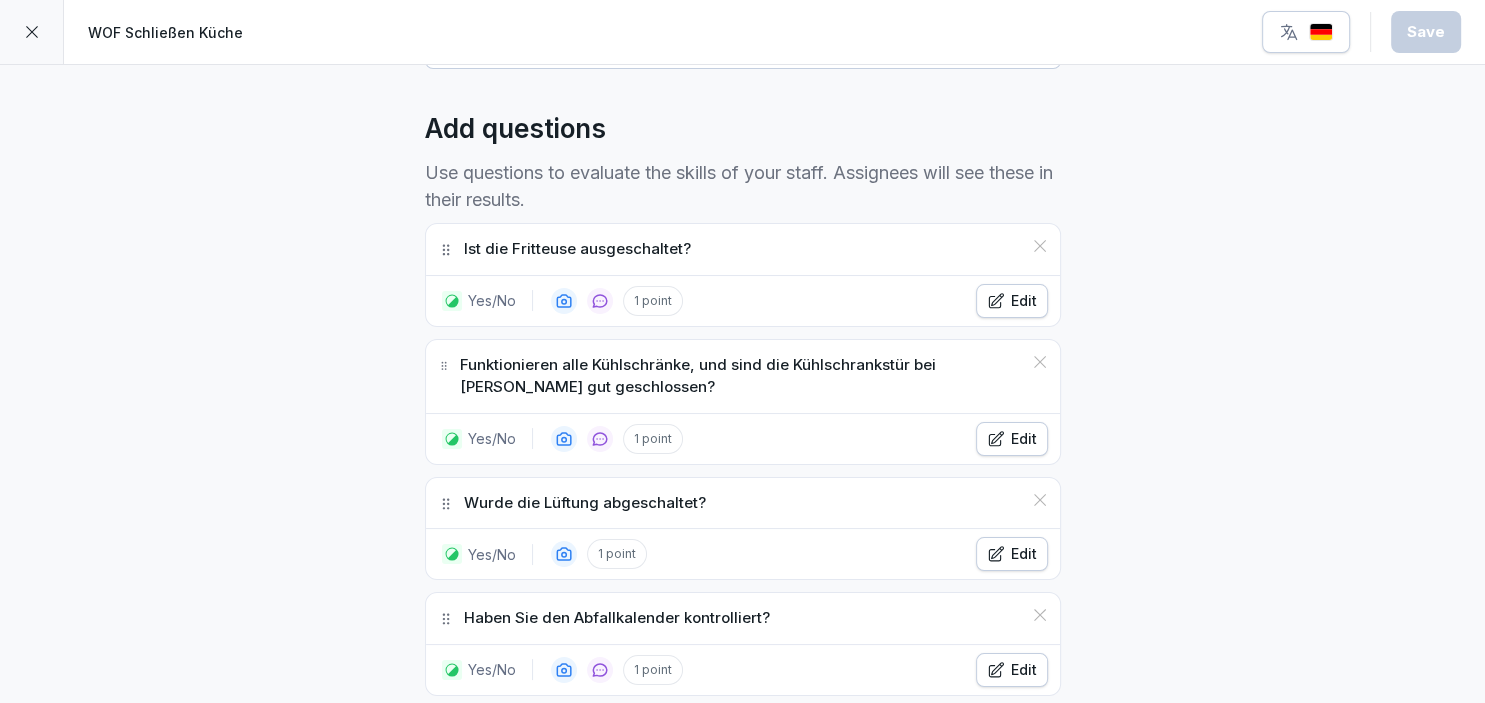 scroll, scrollTop: 0, scrollLeft: 0, axis: both 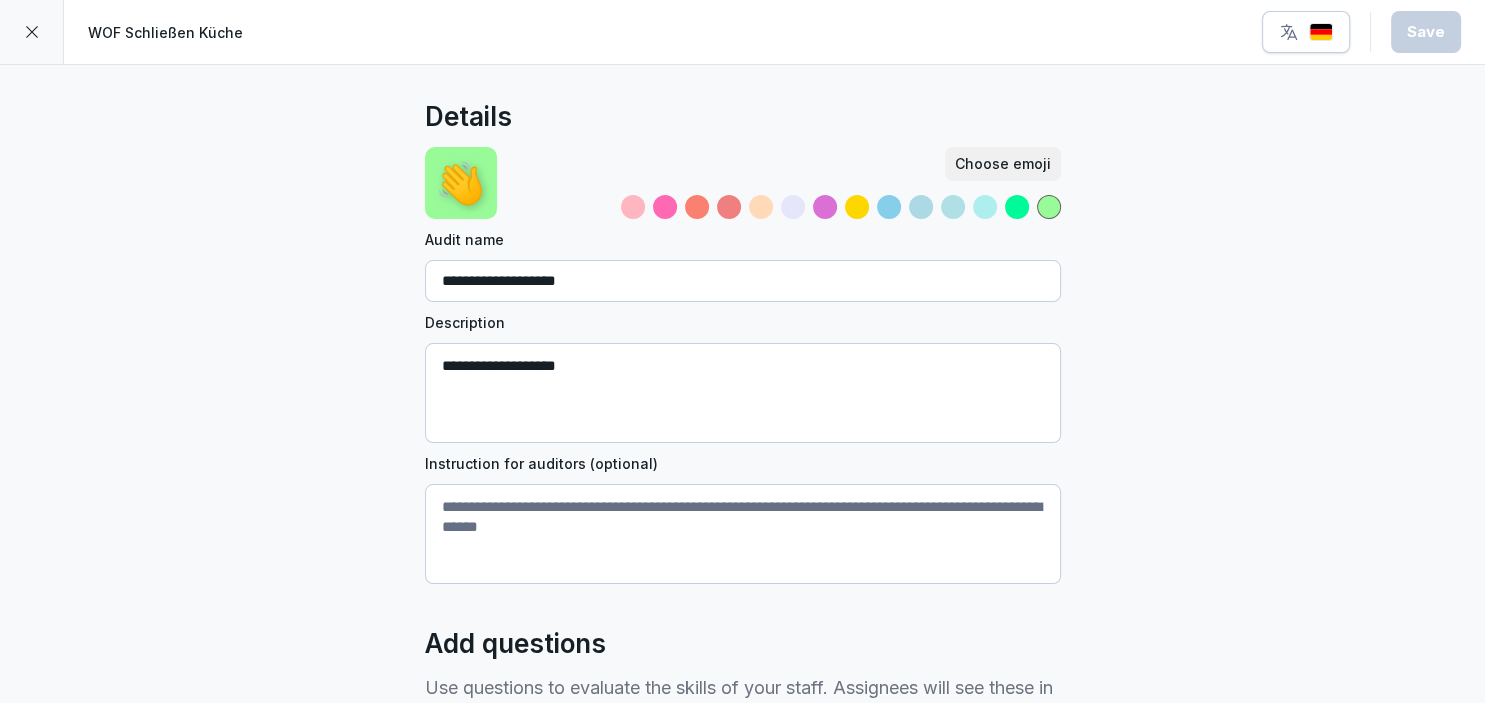 click at bounding box center (32, 32) 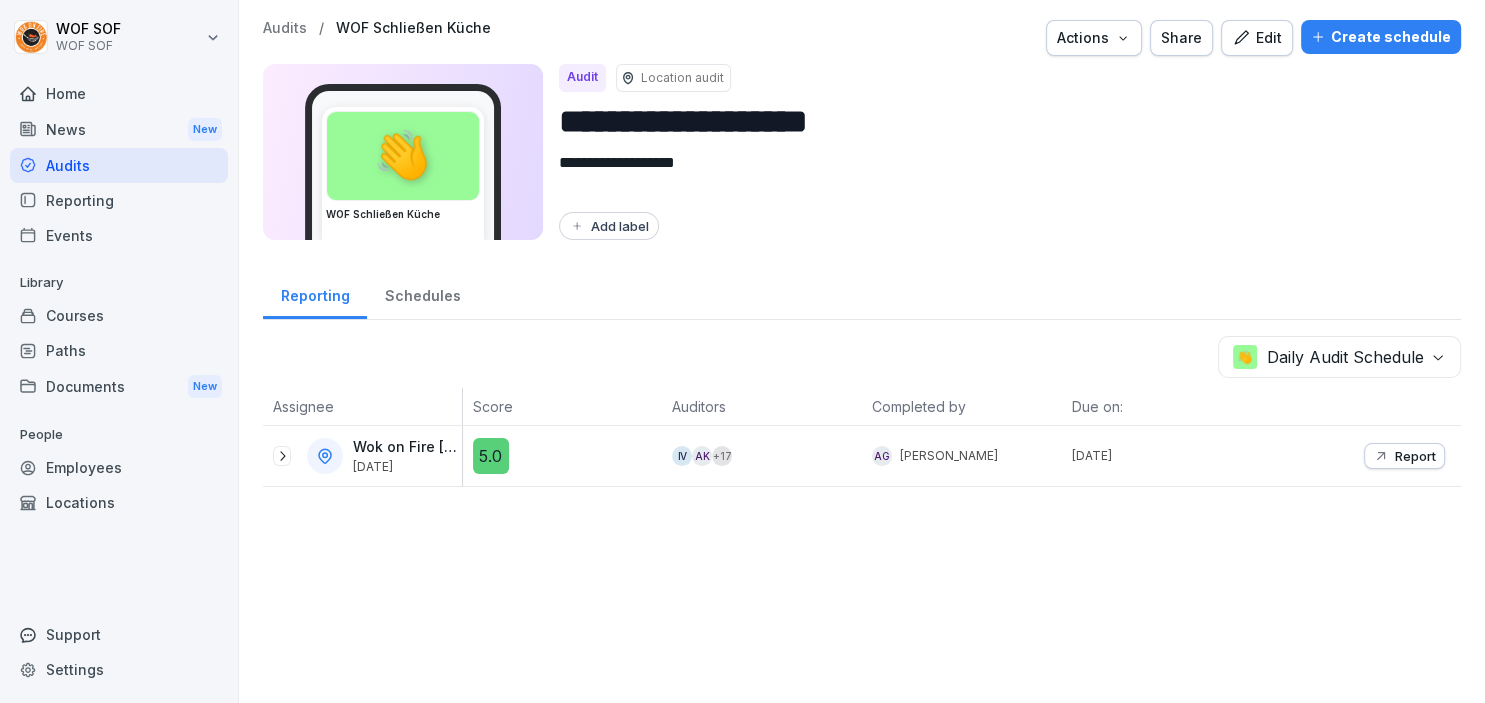 click on "Schedules" at bounding box center [422, 293] 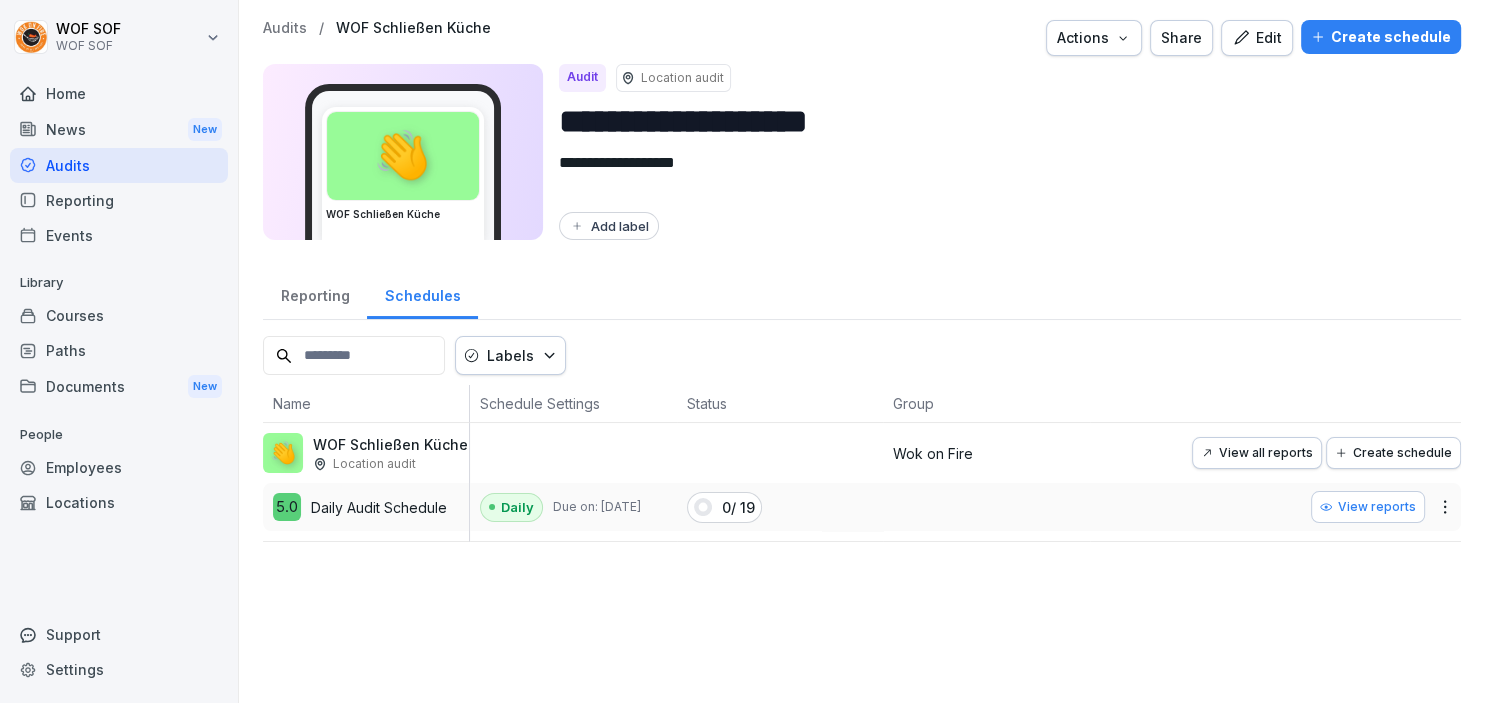 click on "**********" at bounding box center [742, 351] 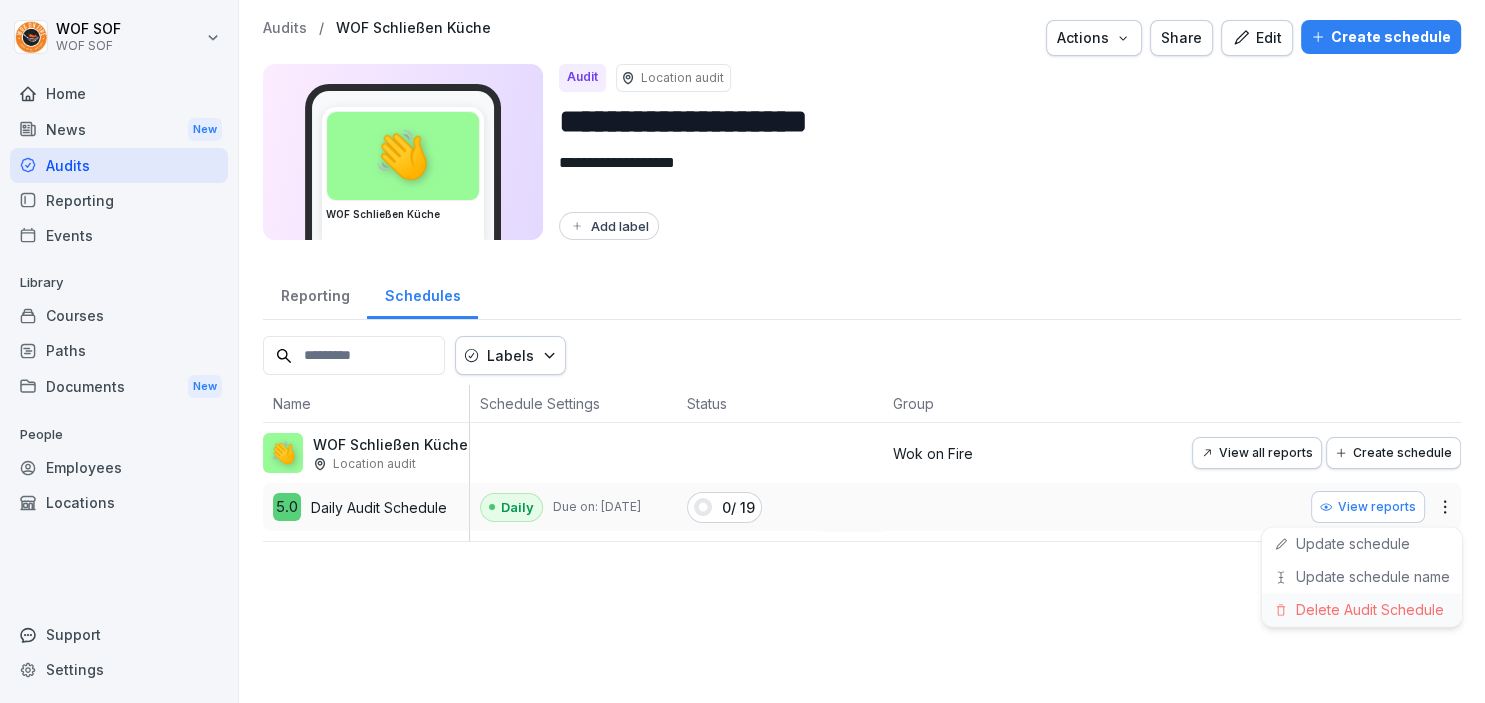 click on "Delete Audit Schedule" at bounding box center (1362, 609) 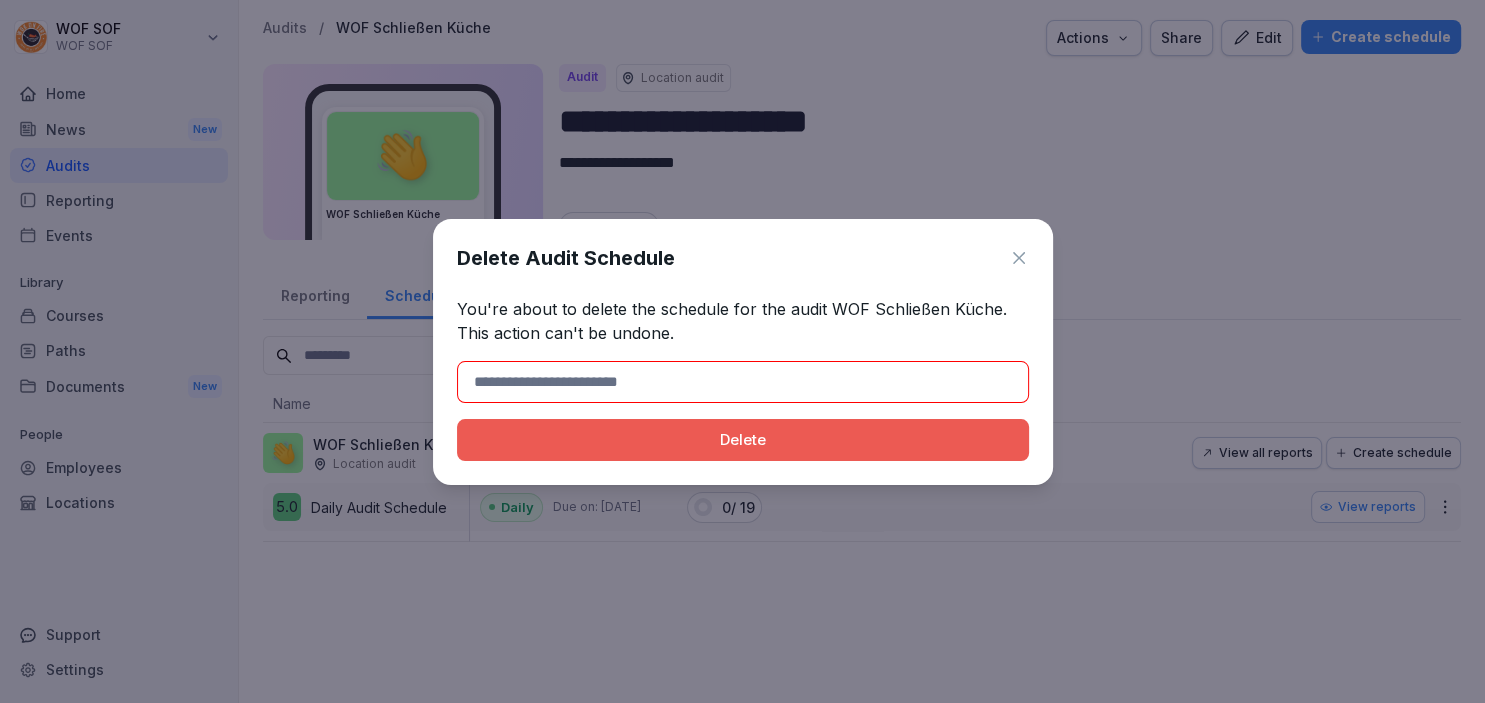 click at bounding box center (743, 382) 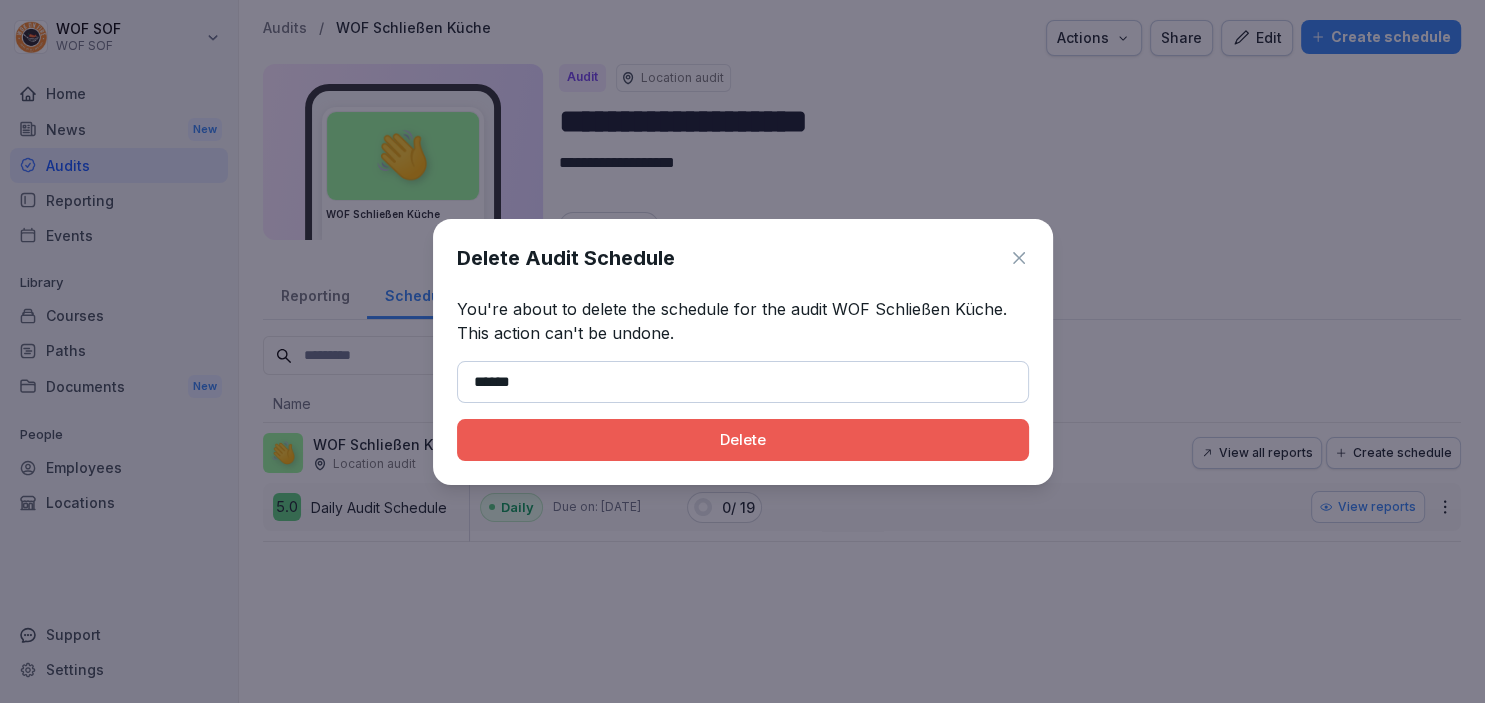 type on "******" 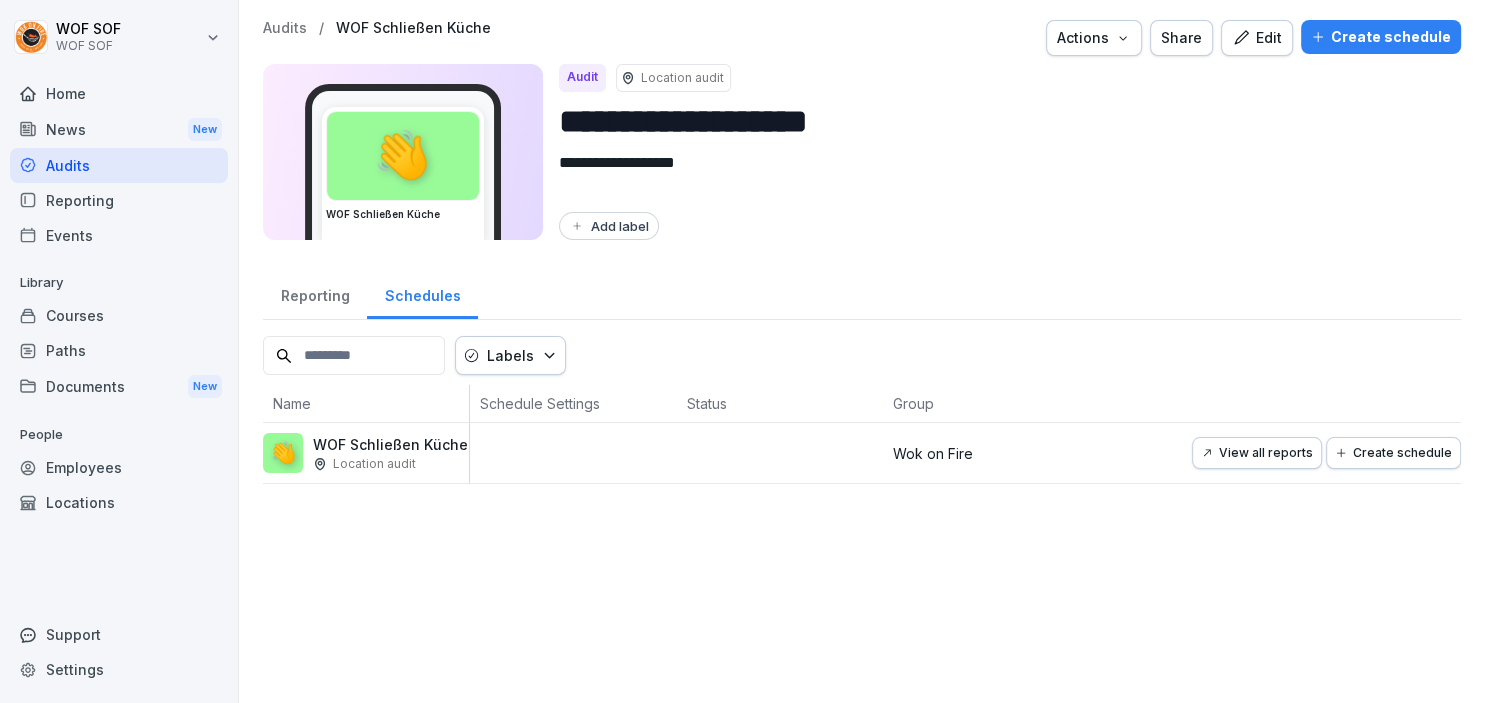 click on "Create schedule" at bounding box center (1393, 453) 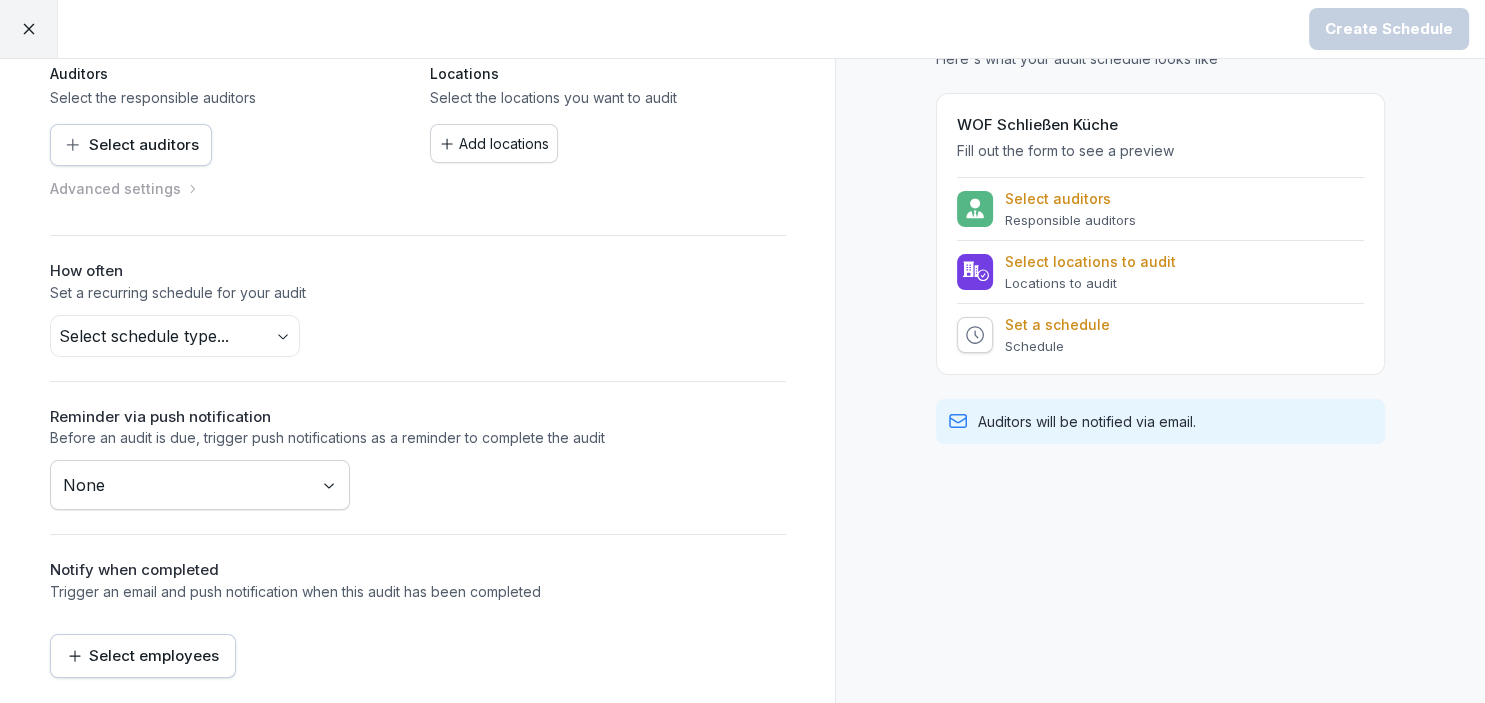 click on "Create Schedule Create Schedule Auditors Select the responsible auditors Select auditors Locations Select the locations you want to audit Add locations Advanced settings How often Set a recurring schedule for your audit Select schedule type... Reminder via push notification Before an audit is due, trigger push notifications as a reminder to complete the audit None Notify when completed Trigger an email and push notification when this audit has been completed Select employees Preview Here's what your audit schedule looks like WOF Schließen Küche Fill out the form to see a preview Select auditors Responsible auditors Select locations to audit Locations to audit Set a schedule Schedule Auditors will be notified via email." at bounding box center (742, 351) 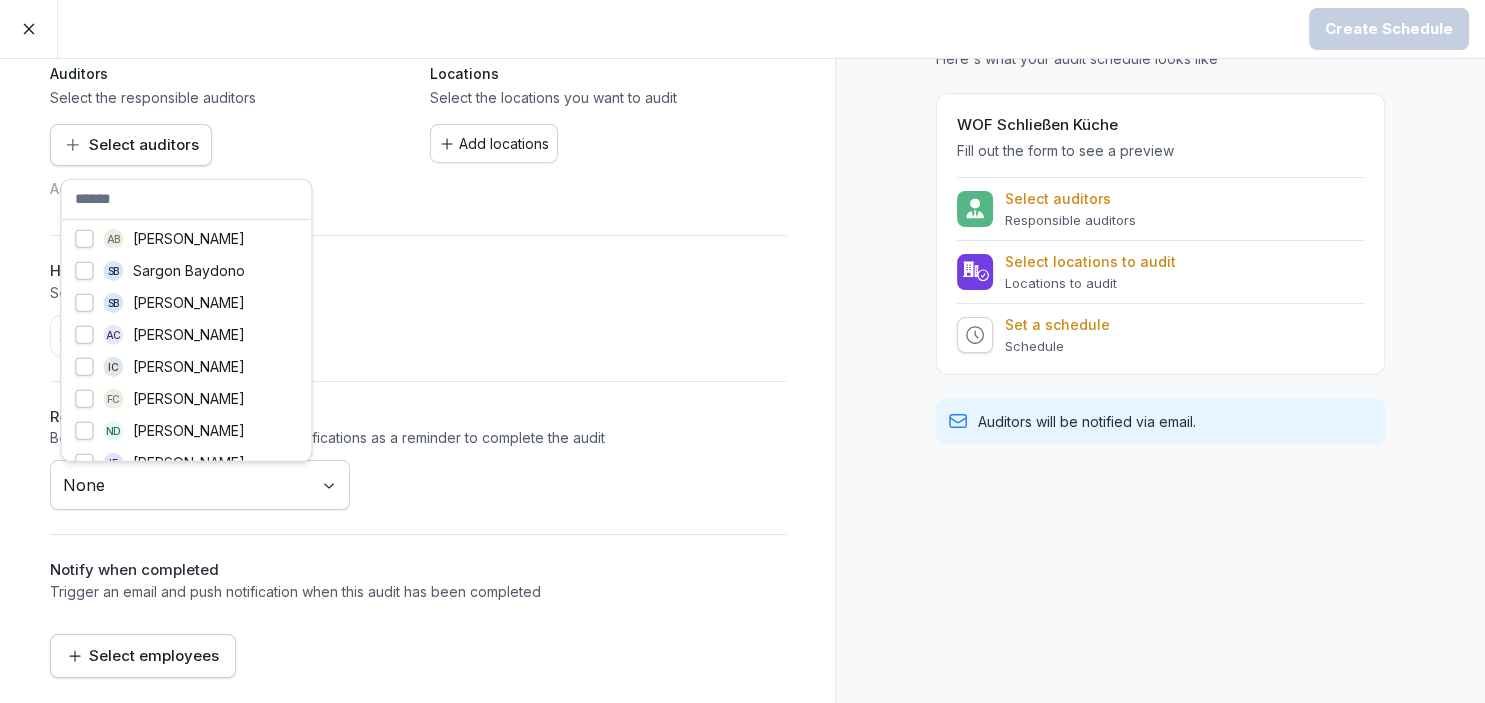 click at bounding box center [186, 200] 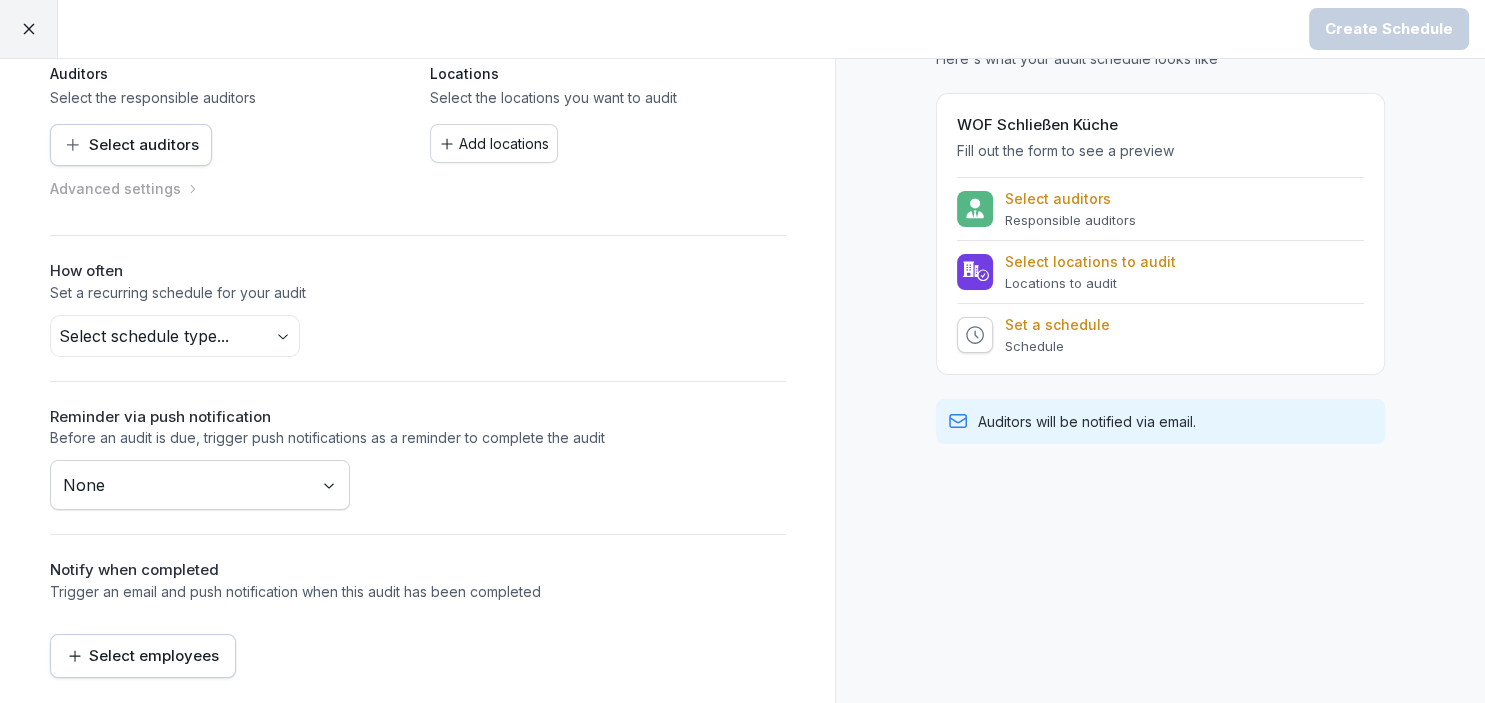 click on "Create Schedule Create Schedule Auditors Select the responsible auditors Select auditors Locations Select the locations you want to audit Add locations Advanced settings How often Set a recurring schedule for your audit Select schedule type... Reminder via push notification Before an audit is due, trigger push notifications as a reminder to complete the audit None Notify when completed Trigger an email and push notification when this audit has been completed Select employees Preview Here's what your audit schedule looks like WOF Schließen Küche Fill out the form to see a preview Select auditors Responsible auditors Select locations to audit Locations to audit Set a schedule Schedule Auditors will be notified via email." at bounding box center [742, 351] 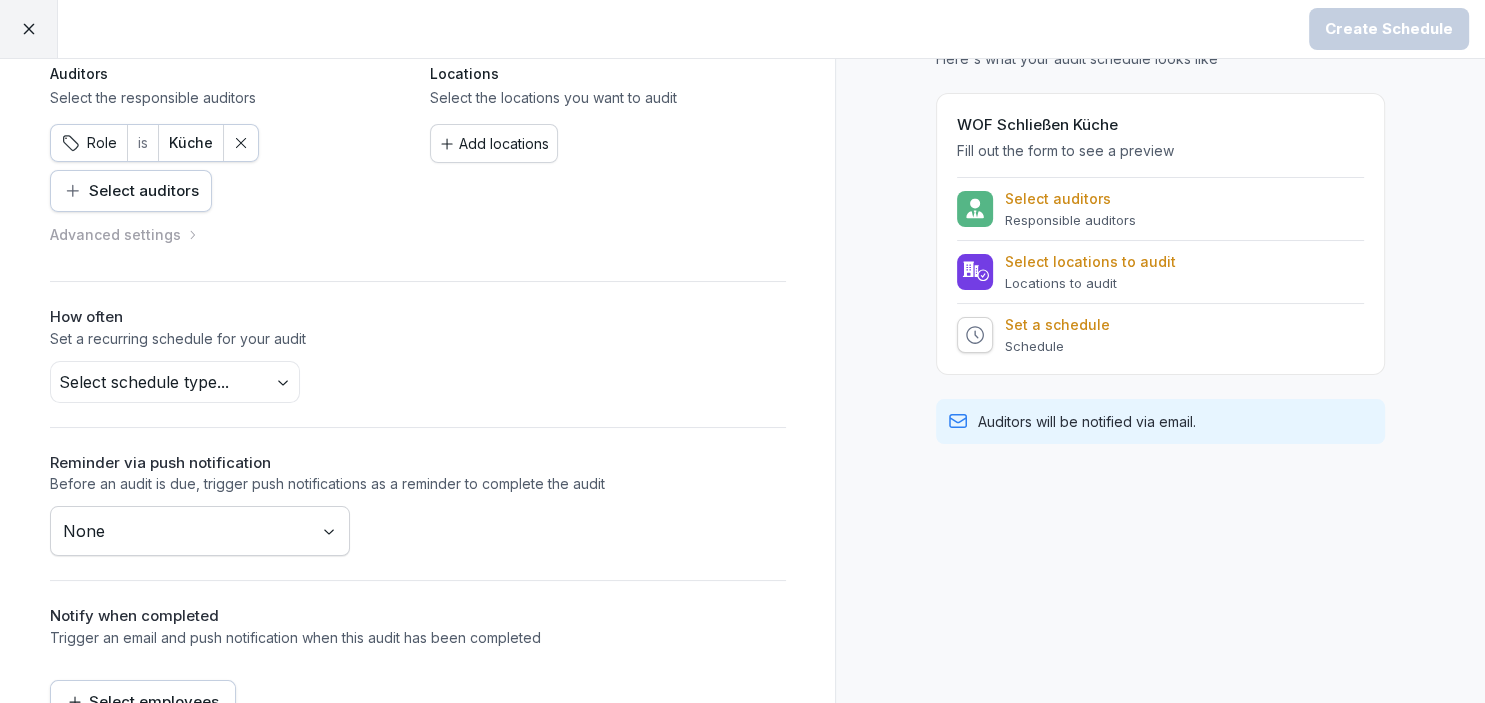 scroll, scrollTop: 84, scrollLeft: 0, axis: vertical 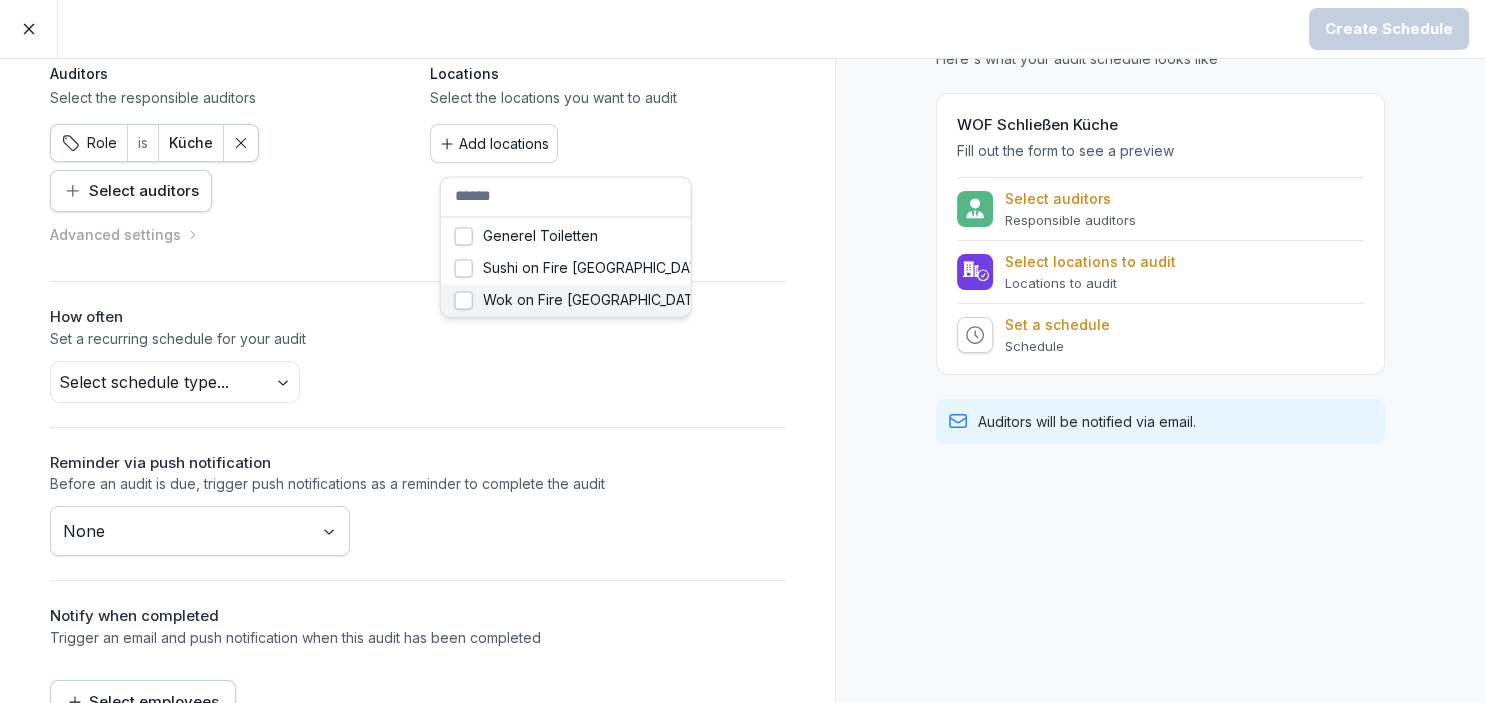 click on "Create Schedule Create Schedule Auditors Select the responsible auditors Role is Küche Select auditors Locations Select the locations you want to audit Add locations Advanced settings How often Set a recurring schedule for your audit Select schedule type... Reminder via push notification Before an audit is due, trigger push notifications as a reminder to complete the audit None Notify when completed Trigger an email and push notification when this audit has been completed Select employees Preview Here's what your audit schedule looks like WOF Schließen Küche Fill out the form to see a preview Select auditors Responsible auditors Select locations to audit Locations to audit Set a schedule Schedule Auditors will be notified via email. Generel Toiletten Sushi on Fire Ludwigsburg Wok on Fire [GEOGRAPHIC_DATA]" at bounding box center [742, 351] 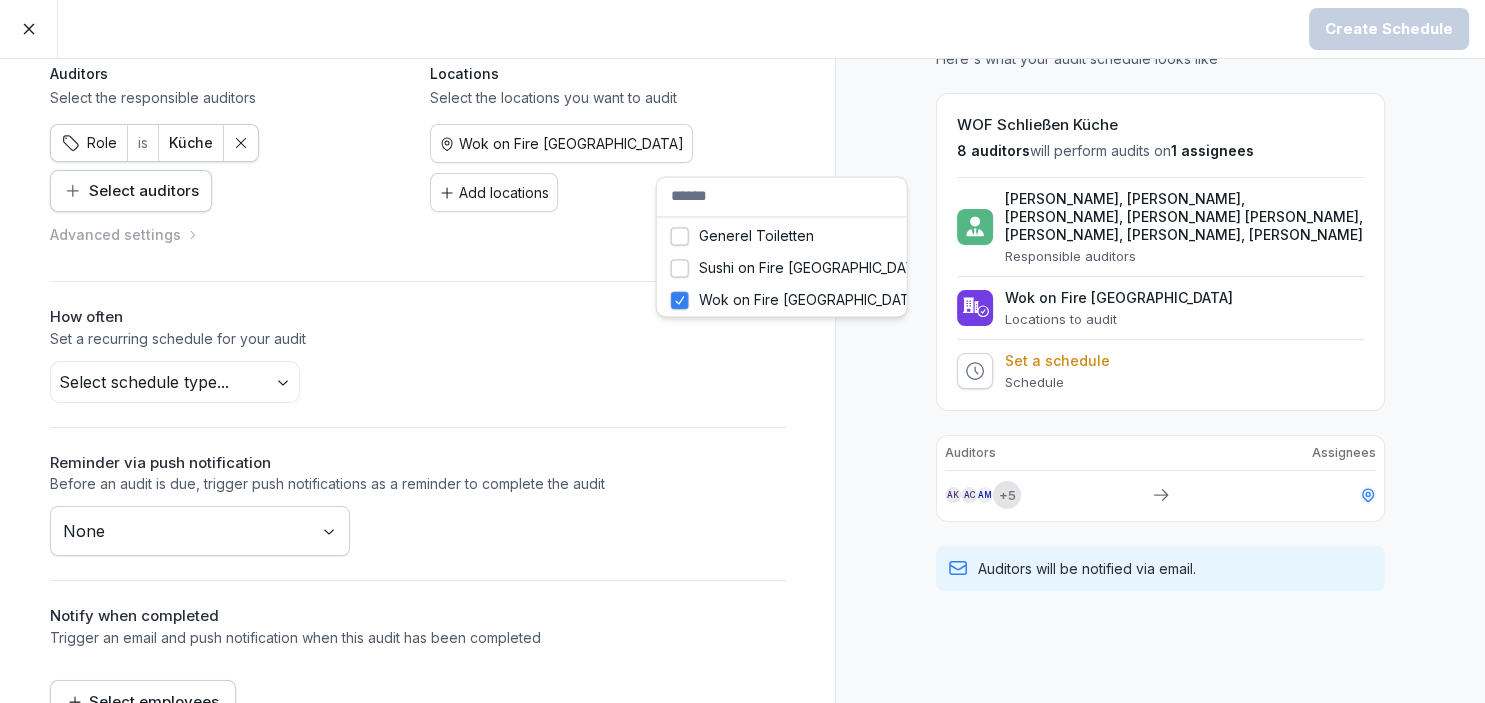 click on "Create Schedule Create Schedule Auditors Select the responsible auditors Role is Küche Select auditors Locations Select the locations you want to audit Wok on Fire [GEOGRAPHIC_DATA] Add locations Advanced settings How often Set a recurring schedule for your audit Select schedule type... Reminder via push notification Before an audit is due, trigger push notifications as a reminder to complete the audit None Notify when completed Trigger an email and push notification when this audit has been completed Select employees Preview Here's what your audit schedule looks like WOF Schließen Küche 8 auditors  will perform audits on  1 assignees [PERSON_NAME], Andreea-[PERSON_NAME], [PERSON_NAME], [PERSON_NAME] [PERSON_NAME], [PERSON_NAME], [PERSON_NAME], [PERSON_NAME] Responsible auditors Wok on Fire Ludwigsburg Locations to audit Set a schedule Schedule Auditors Assignees AK AC AM + 5 Auditors will be notified via email. Generel Toiletten Sushi on Fire Ludwigsburg Wok on Fire [GEOGRAPHIC_DATA]" at bounding box center [742, 351] 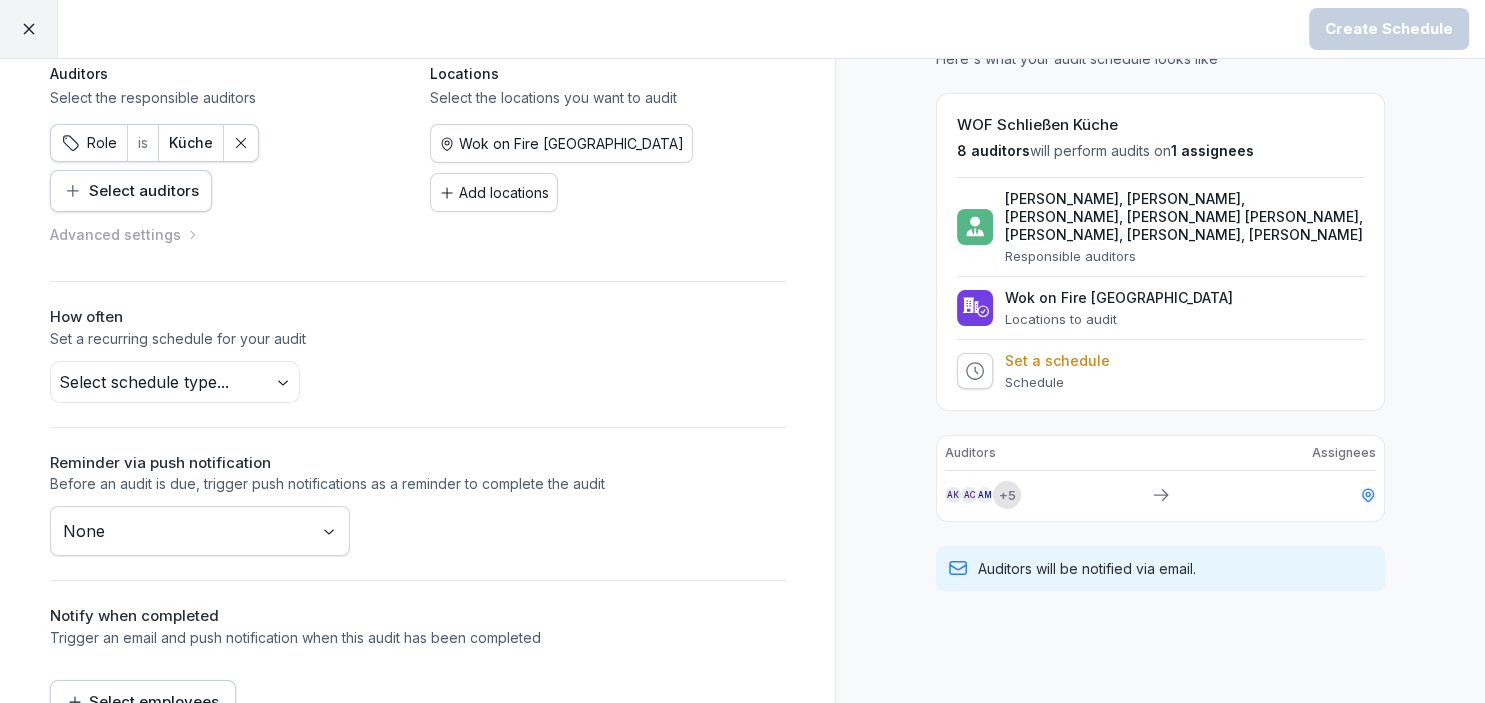 scroll, scrollTop: 0, scrollLeft: 0, axis: both 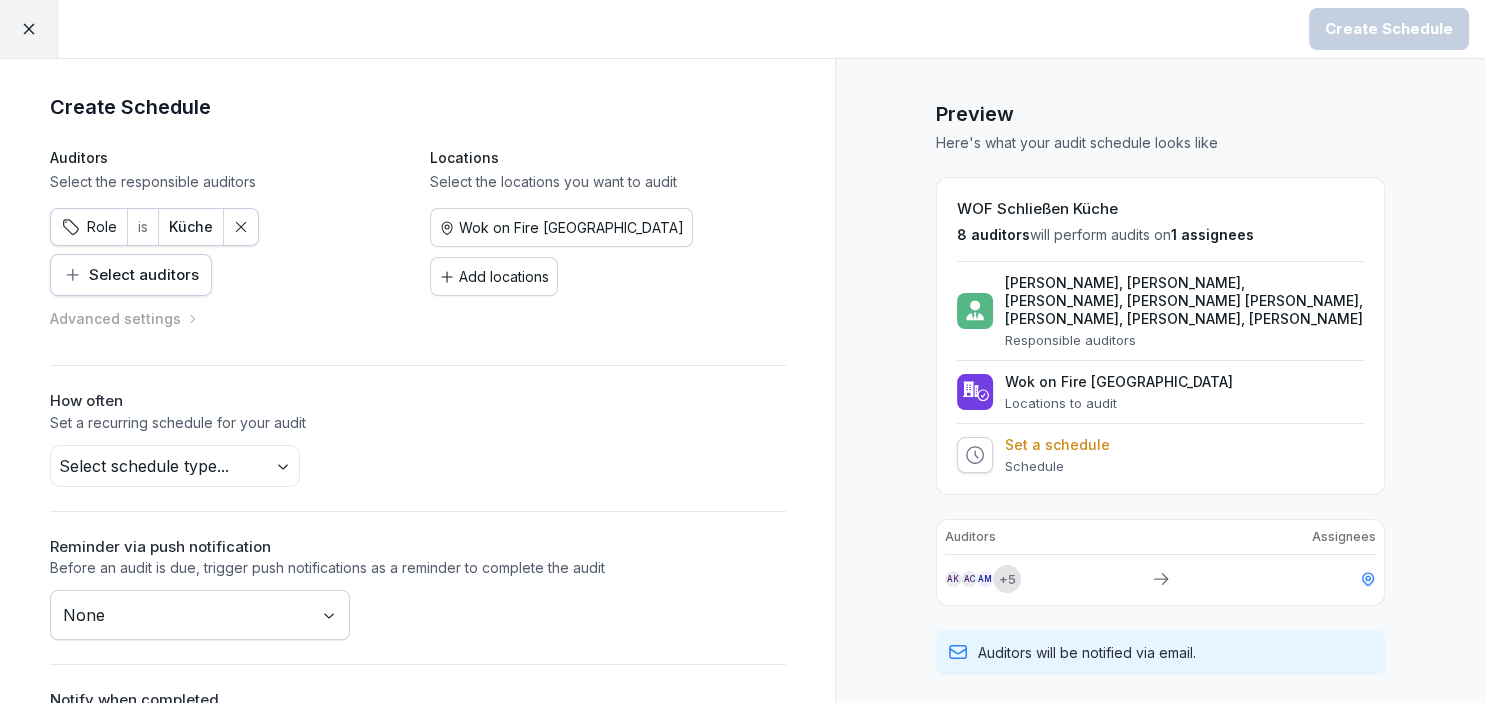 click 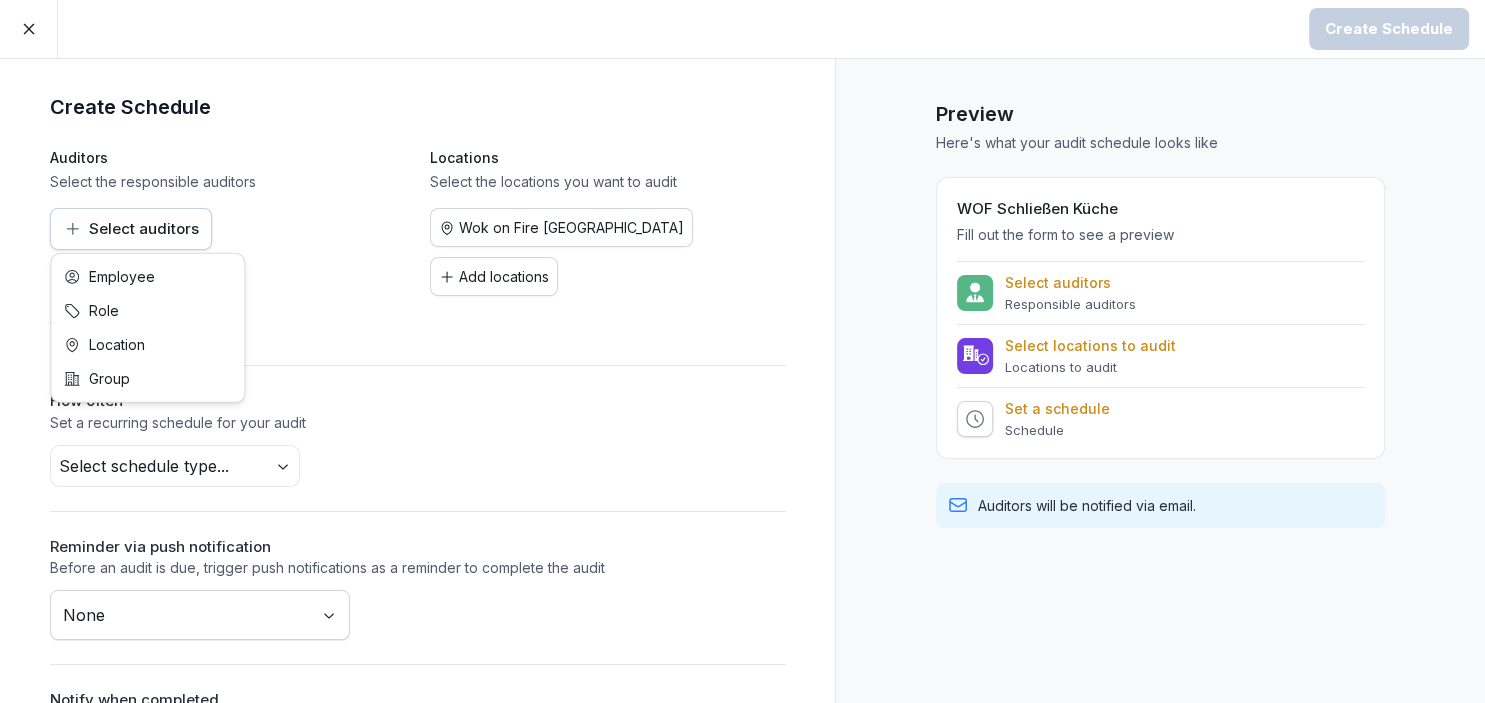 click on "Create Schedule Create Schedule Auditors Select the responsible auditors Select auditors Locations Select the locations you want to audit Wok on Fire [GEOGRAPHIC_DATA] Add locations Advanced settings How often Set a recurring schedule for your audit Select schedule type... Reminder via push notification Before an audit is due, trigger push notifications as a reminder to complete the audit None Notify when completed Trigger an email and push notification when this audit has been completed Select employees Preview Here's what your audit schedule looks like WOF Schließen Küche Fill out the form to see a preview Select auditors Responsible auditors Select locations to audit Locations to audit Set a schedule Schedule Auditors will be notified via email. Employee Role Location Group" at bounding box center (742, 351) 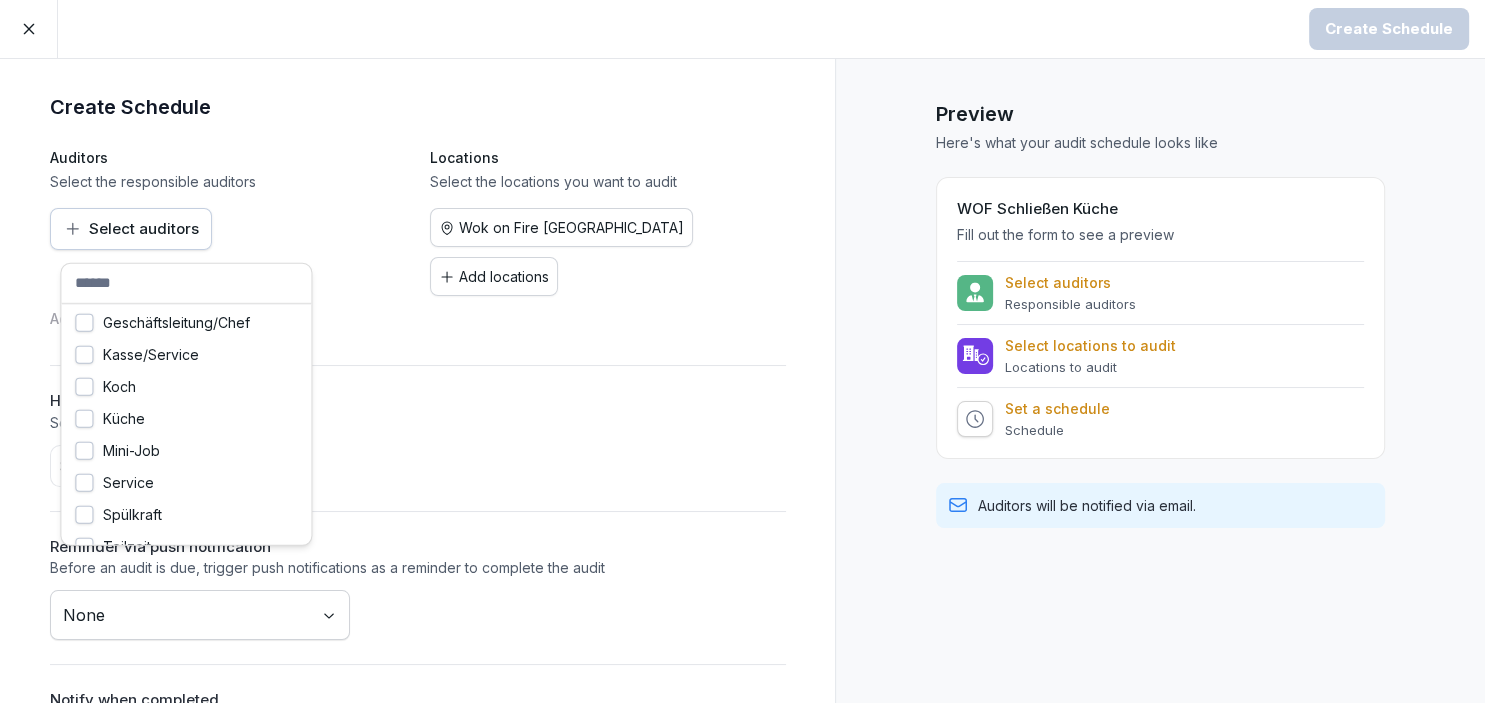 click on "Create Schedule Create Schedule Auditors Select the responsible auditors Select auditors Locations Select the locations you want to audit Wok on Fire [GEOGRAPHIC_DATA] Add locations Advanced settings How often Set a recurring schedule for your audit Select schedule type... Reminder via push notification Before an audit is due, trigger push notifications as a reminder to complete the audit None Notify when completed Trigger an email and push notification when this audit has been completed Select employees Preview Here's what your audit schedule looks like WOF Schließen Küche Fill out the form to see a preview Select auditors Responsible auditors Select locations to audit Locations to audit Set a schedule Schedule Auditors will be notified via email. Geschäftsleitung/Chef Kasse/Service [PERSON_NAME] Küche Mini-Job Service Spülkraft Teilzeit Theke Vollzeit" at bounding box center (742, 351) 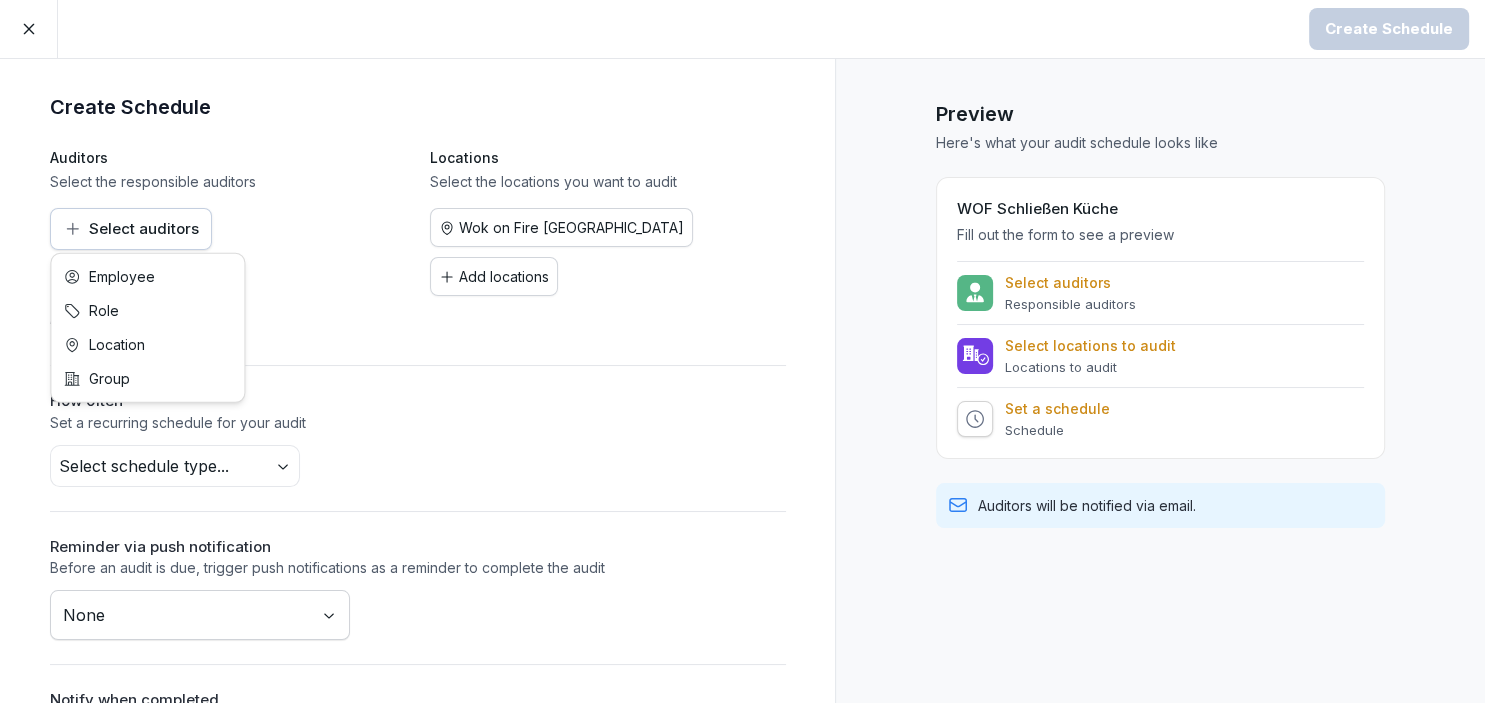 click on "Create Schedule Create Schedule Auditors Select the responsible auditors Select auditors Locations Select the locations you want to audit Wok on Fire [GEOGRAPHIC_DATA] Add locations Advanced settings How often Set a recurring schedule for your audit Select schedule type... Reminder via push notification Before an audit is due, trigger push notifications as a reminder to complete the audit None Notify when completed Trigger an email and push notification when this audit has been completed Select employees Preview Here's what your audit schedule looks like WOF Schließen Küche Fill out the form to see a preview Select auditors Responsible auditors Select locations to audit Locations to audit Set a schedule Schedule Auditors will be notified via email. Employee Role Location Group" at bounding box center [742, 351] 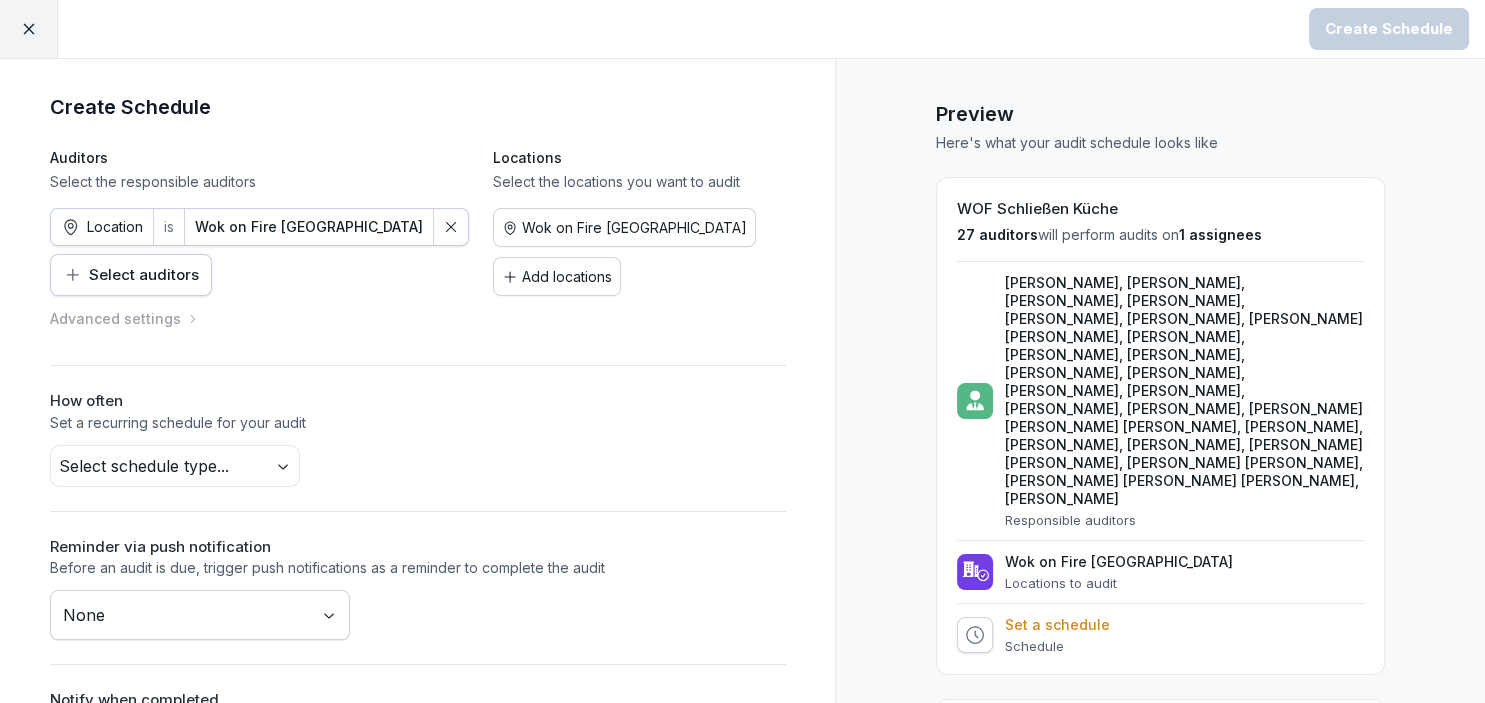click 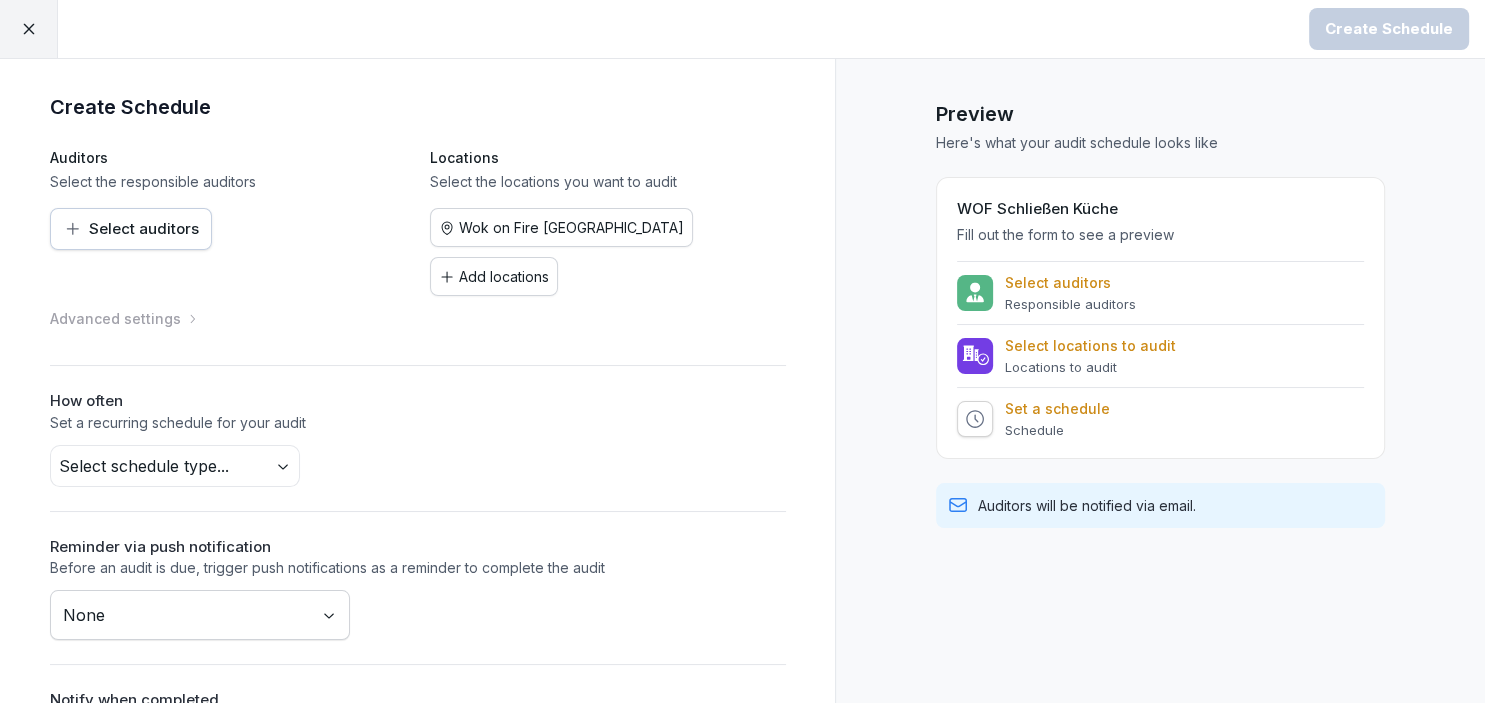 click on "Create Schedule Create Schedule Auditors Select the responsible auditors Select auditors Locations Select the locations you want to audit Wok on Fire [GEOGRAPHIC_DATA] Add locations Advanced settings How often Set a recurring schedule for your audit Select schedule type... Reminder via push notification Before an audit is due, trigger push notifications as a reminder to complete the audit None Notify when completed Trigger an email and push notification when this audit has been completed Select employees Preview Here's what your audit schedule looks like WOF Schließen Küche Fill out the form to see a preview Select auditors Responsible auditors Select locations to audit Locations to audit Set a schedule Schedule Auditors will be notified via email." at bounding box center [742, 351] 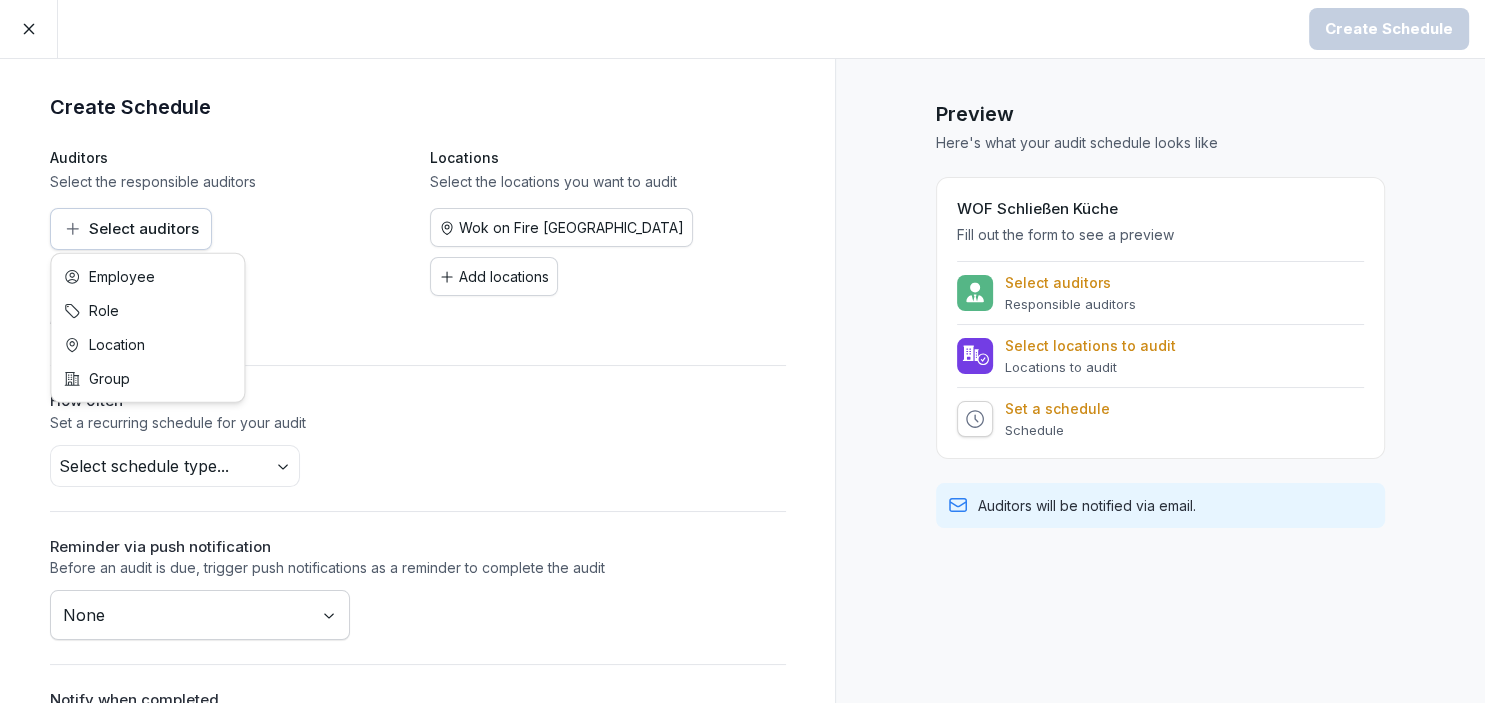click on "Create Schedule Create Schedule Auditors Select the responsible auditors Select auditors Locations Select the locations you want to audit Wok on Fire [GEOGRAPHIC_DATA] Add locations Advanced settings How often Set a recurring schedule for your audit Select schedule type... Reminder via push notification Before an audit is due, trigger push notifications as a reminder to complete the audit None Notify when completed Trigger an email and push notification when this audit has been completed Select employees Preview Here's what your audit schedule looks like WOF Schließen Küche Fill out the form to see a preview Select auditors Responsible auditors Select locations to audit Locations to audit Set a schedule Schedule Auditors will be notified via email. Employee Role Location Group" at bounding box center (742, 351) 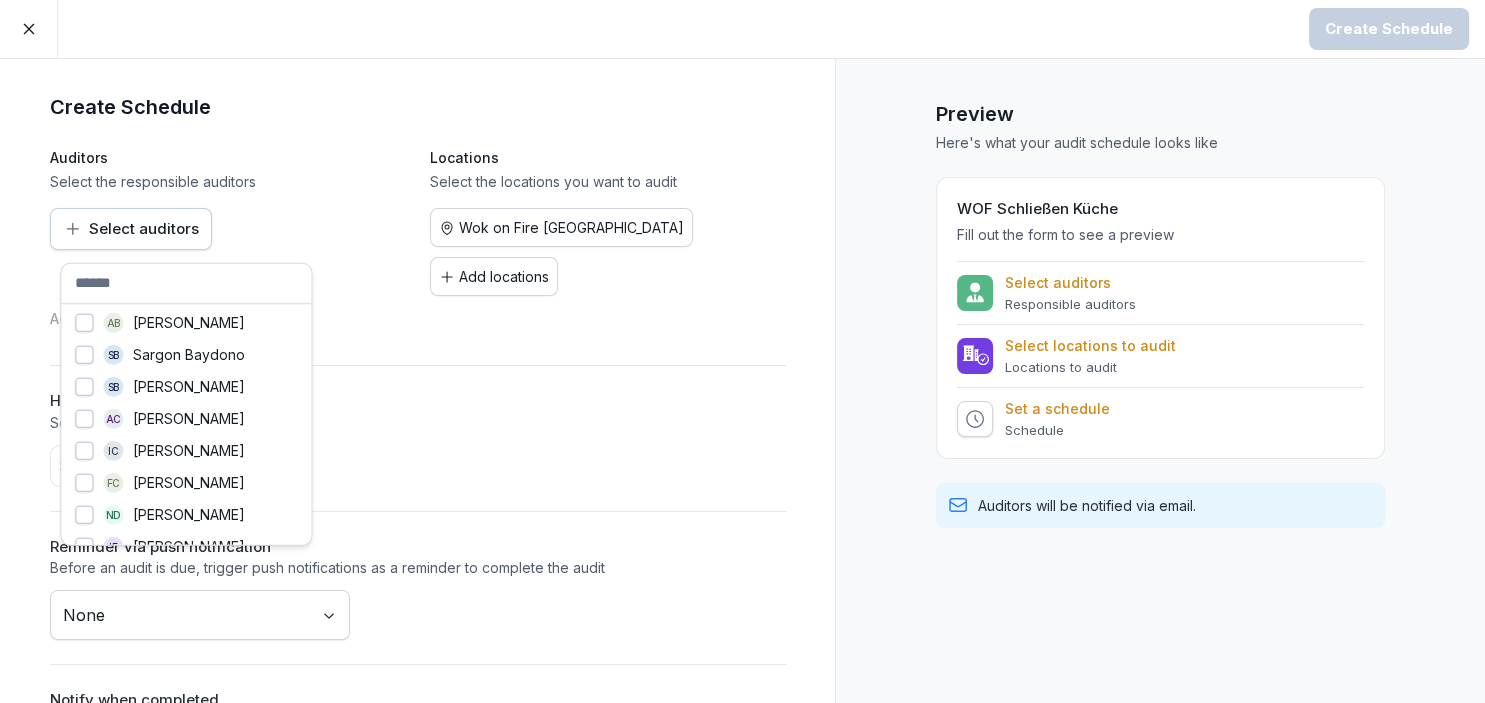 click on "Create Schedule Create Schedule Auditors Select the responsible auditors Select auditors Locations Select the locations you want to audit Wok on Fire [GEOGRAPHIC_DATA] Add locations Advanced settings How often Set a recurring schedule for your audit Select schedule type... Reminder via push notification Before an audit is due, trigger push notifications as a reminder to complete the audit None Notify when completed Trigger an email and push notification when this audit has been completed Select employees Preview Here's what your audit schedule looks like WOF Schließen Küche Fill out the form to see a preview Select auditors Responsible auditors Select locations to audit Locations to audit Set a schedule Schedule Auditors will be notified via email. AB [PERSON_NAME] [PERSON_NAME] Baydono [PERSON_NAME]-[PERSON_NAME] AC [PERSON_NAME] IC [PERSON_NAME] FC [PERSON_NAME] ND [PERSON_NAME] IE [PERSON_NAME] ME [PERSON_NAME] [PERSON_NAME] [PERSON_NAME] [PERSON_NAME] AG [PERSON_NAME] KG LG" at bounding box center [742, 351] 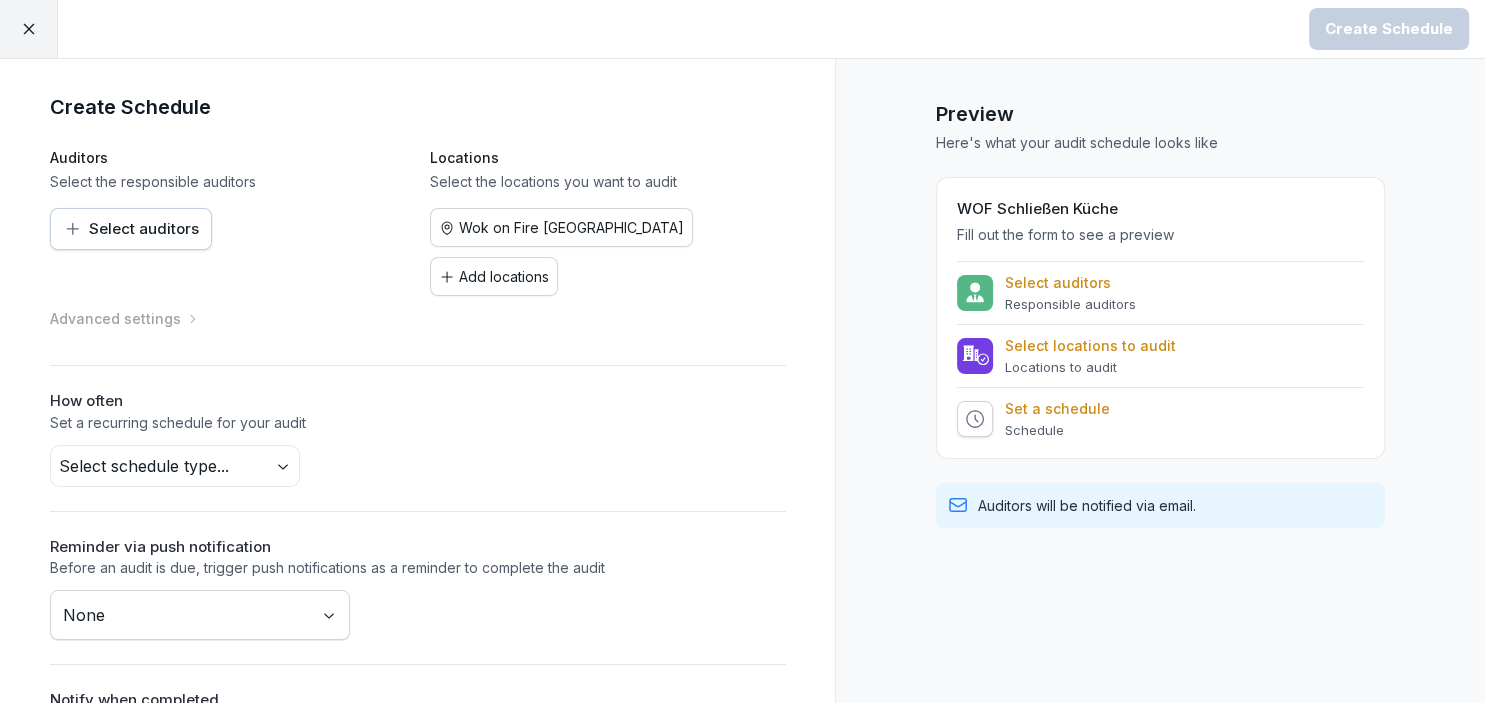 click on "Select the responsible auditors" at bounding box center (228, 182) 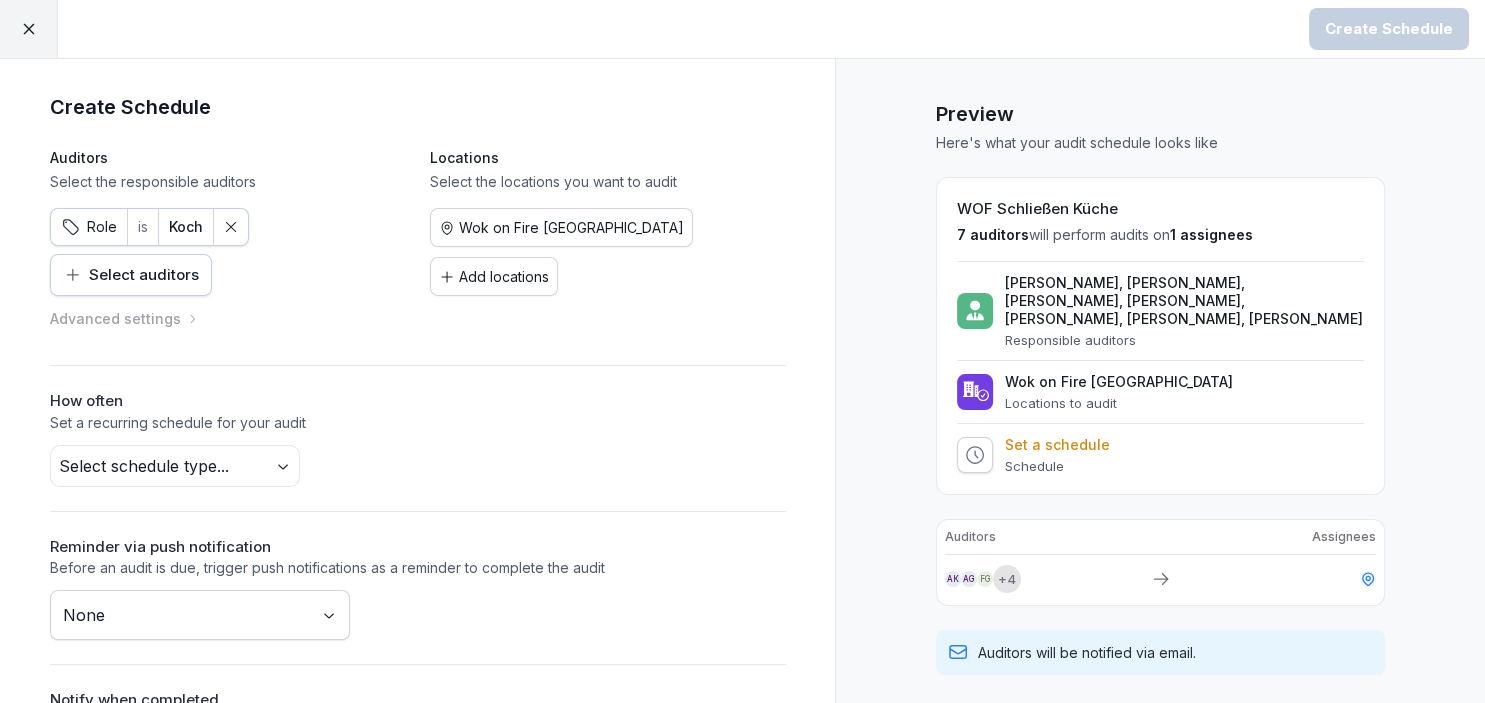 scroll, scrollTop: 134, scrollLeft: 0, axis: vertical 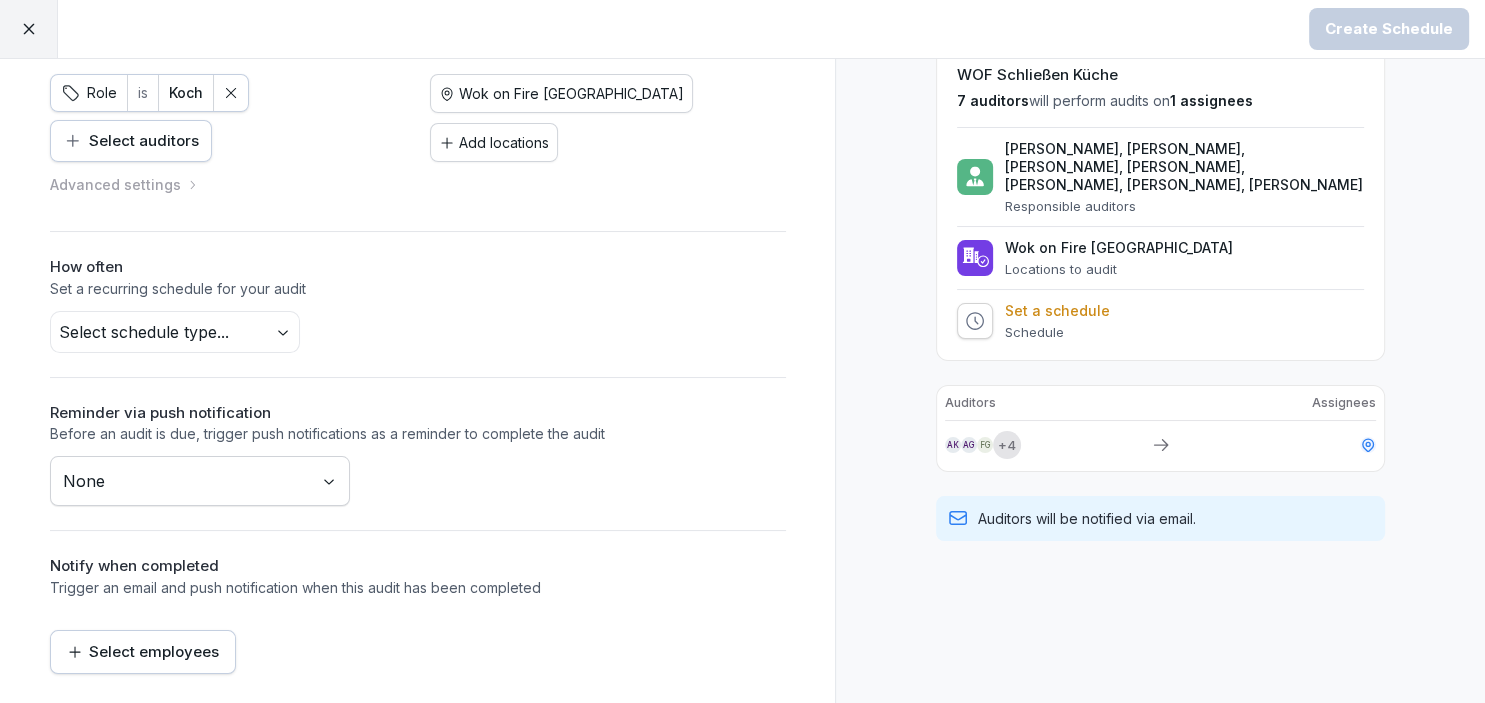 click on "Create Schedule Create Schedule Auditors Select the responsible auditors Role is [PERSON_NAME] Select auditors Locations Select the locations you want to audit Wok on Fire [GEOGRAPHIC_DATA] Add locations Advanced settings How often Set a recurring schedule for your audit Select schedule type... Reminder via push notification Before an audit is due, trigger push notifications as a reminder to complete the audit None Notify when completed Trigger an email and push notification when this audit has been completed Select employees Preview Here's what your audit schedule looks like WOF Schließen Küche 7 auditors  will perform audits on  1 assignees [PERSON_NAME], [PERSON_NAME], [PERSON_NAME], Thirawat Thuankham, [PERSON_NAME], [PERSON_NAME], [PERSON_NAME] Responsible auditors Wok on Fire [GEOGRAPHIC_DATA] Locations to audit Set a schedule Schedule Auditors Assignees AK AG FG + 4 Auditors will be notified via email." at bounding box center (742, 351) 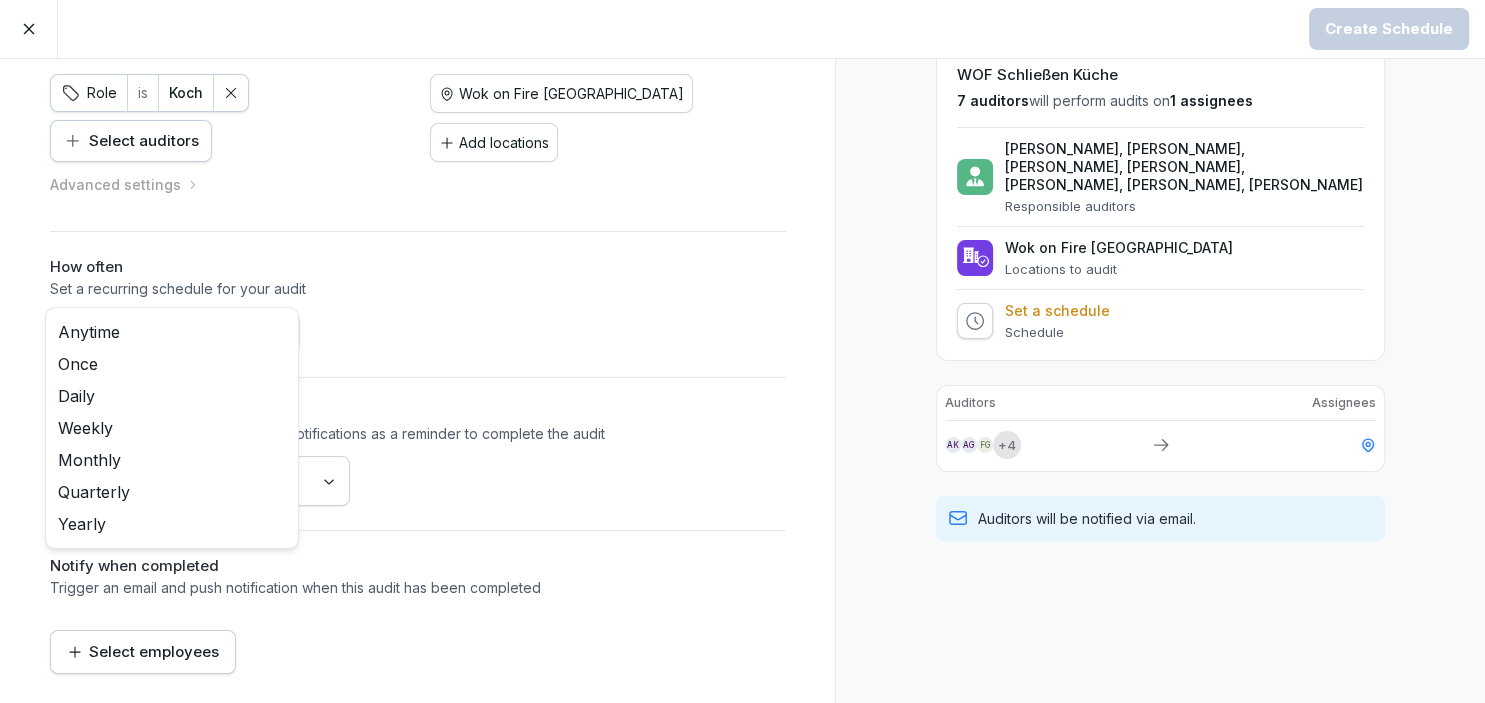 scroll, scrollTop: 134, scrollLeft: 0, axis: vertical 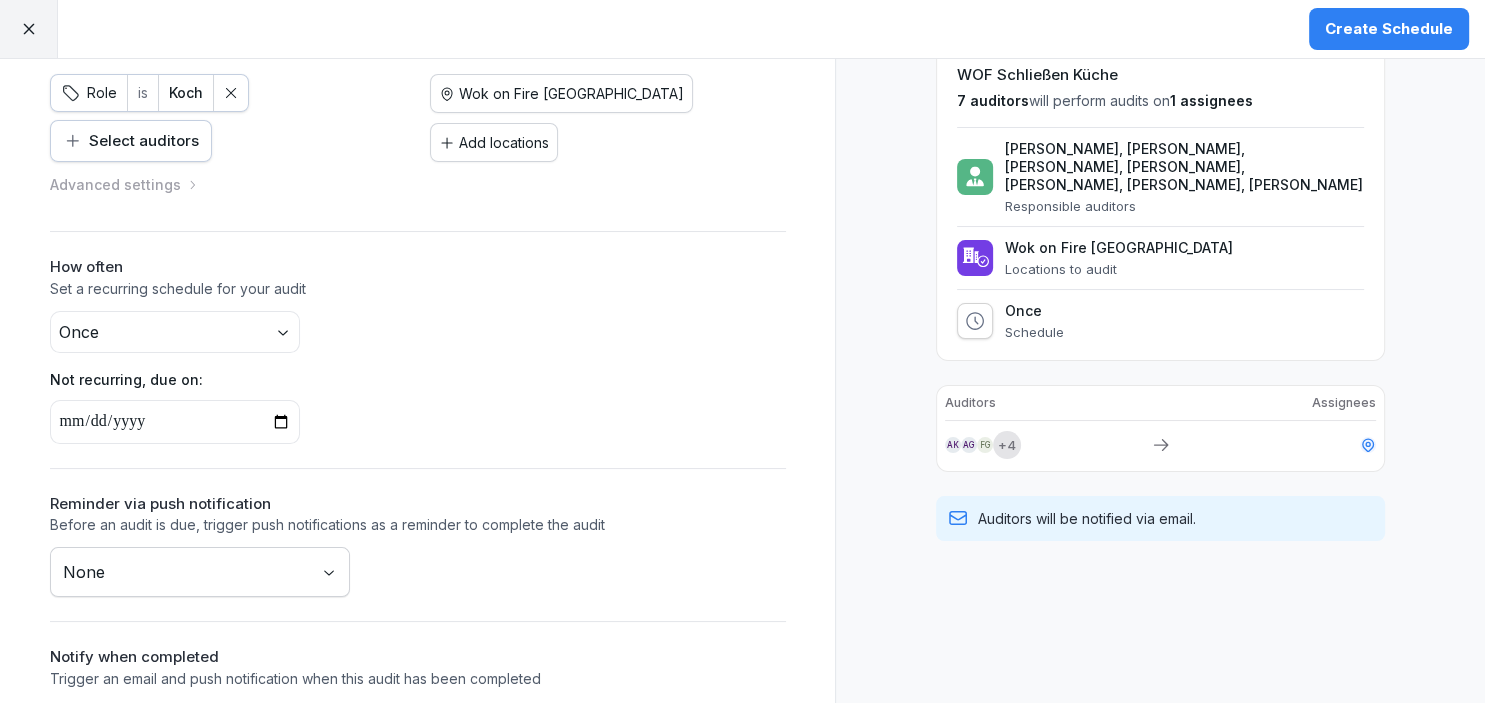 click on "Create Schedule Create Schedule Auditors Select the responsible auditors Role is [PERSON_NAME] Select auditors Locations Select the locations you want to audit Wok on Fire [GEOGRAPHIC_DATA] Add locations Advanced settings How often Set a recurring schedule for your audit Once Not recurring, due on: Reminder via push notification Before an audit is due, trigger push notifications as a reminder to complete the audit None Notify when completed Trigger an email and push notification when this audit has been completed Select employees Preview Here's what your audit schedule looks like WOF Schließen Küche 7 auditors  will perform audits on  1 assignees [PERSON_NAME], [PERSON_NAME], [PERSON_NAME], [PERSON_NAME], [PERSON_NAME], [PERSON_NAME], [PERSON_NAME] Responsible auditors Wok on Fire Ludwigsburg Locations to audit Once Schedule Auditors Assignees AK AG FG + 4 Auditors will be notified via email." at bounding box center (742, 351) 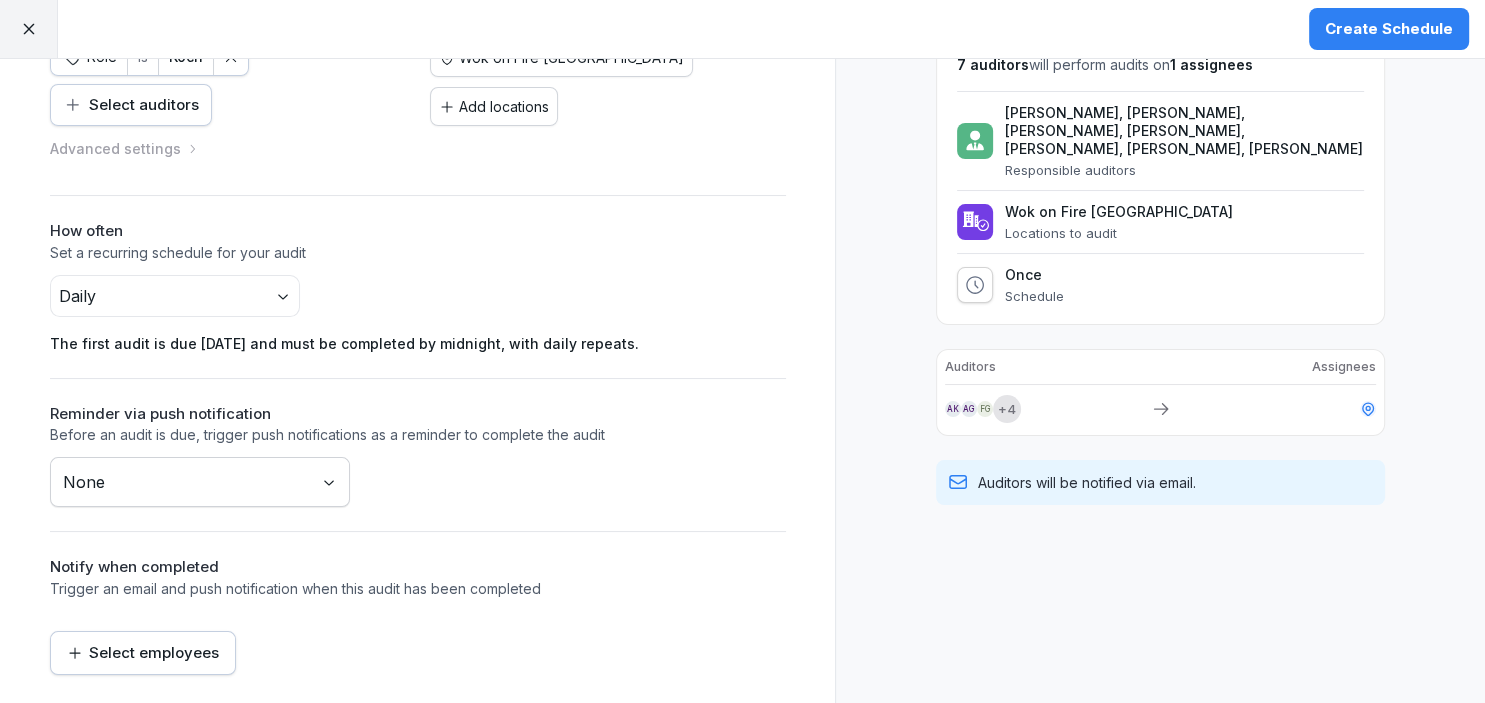 scroll, scrollTop: 0, scrollLeft: 0, axis: both 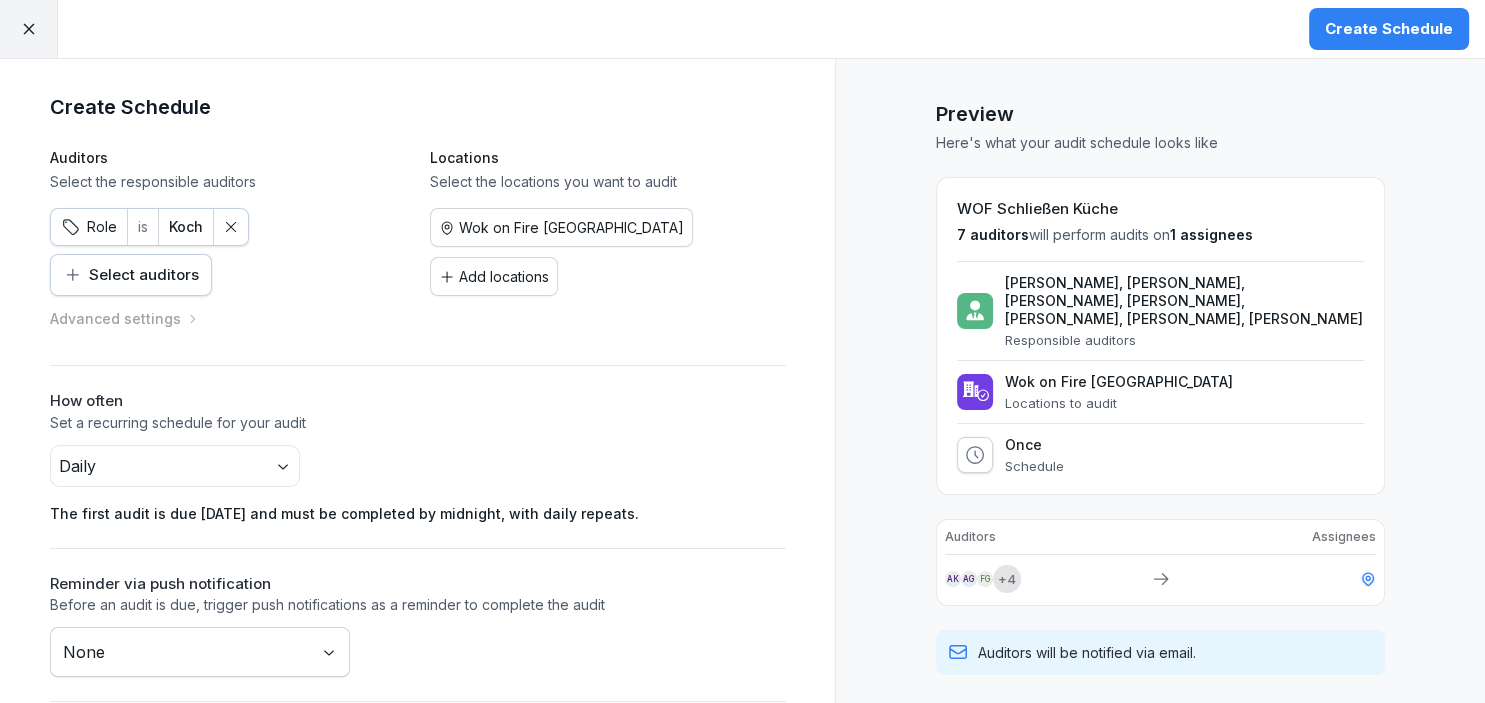 click on "Create Schedule" at bounding box center [1389, 29] 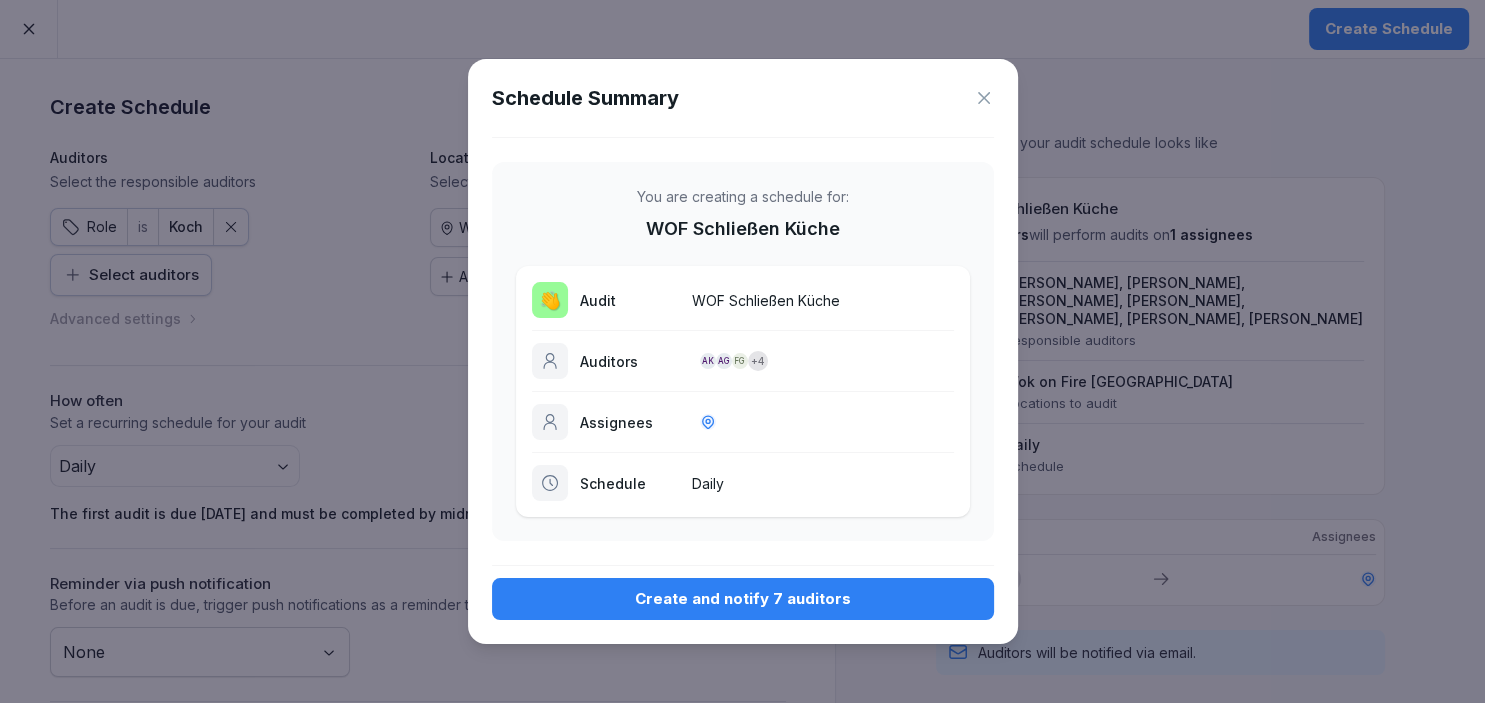 click on "Create and notify 7 auditors" at bounding box center (743, 599) 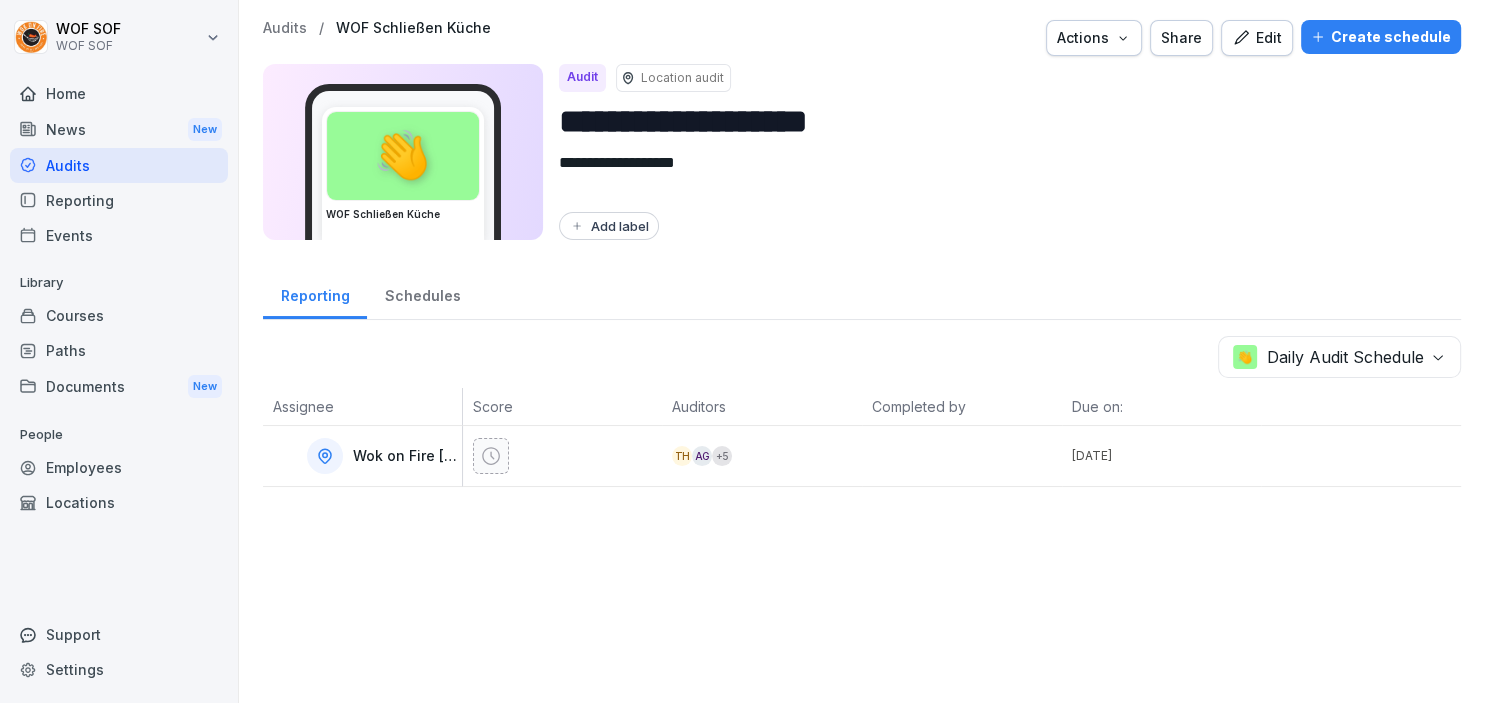 click on "Audits" at bounding box center (119, 165) 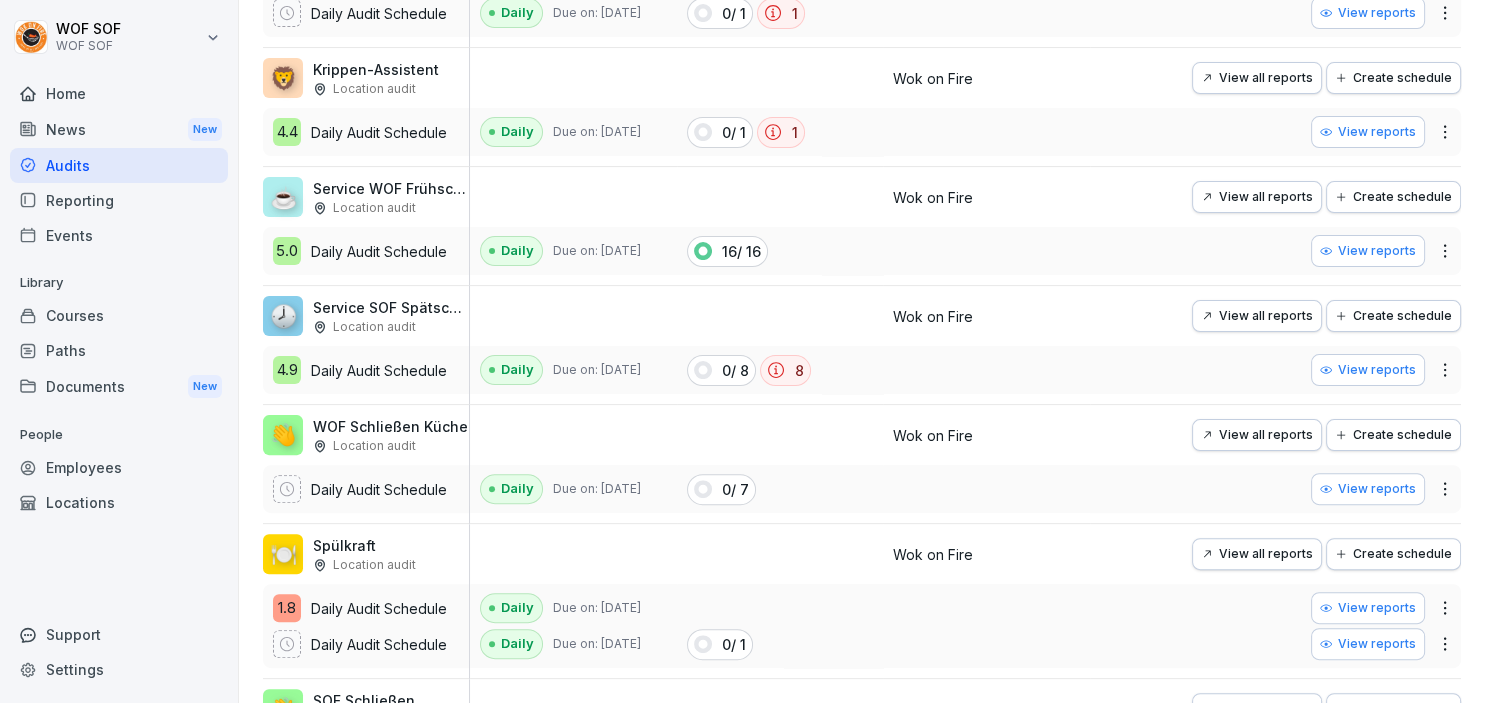 scroll, scrollTop: 802, scrollLeft: 0, axis: vertical 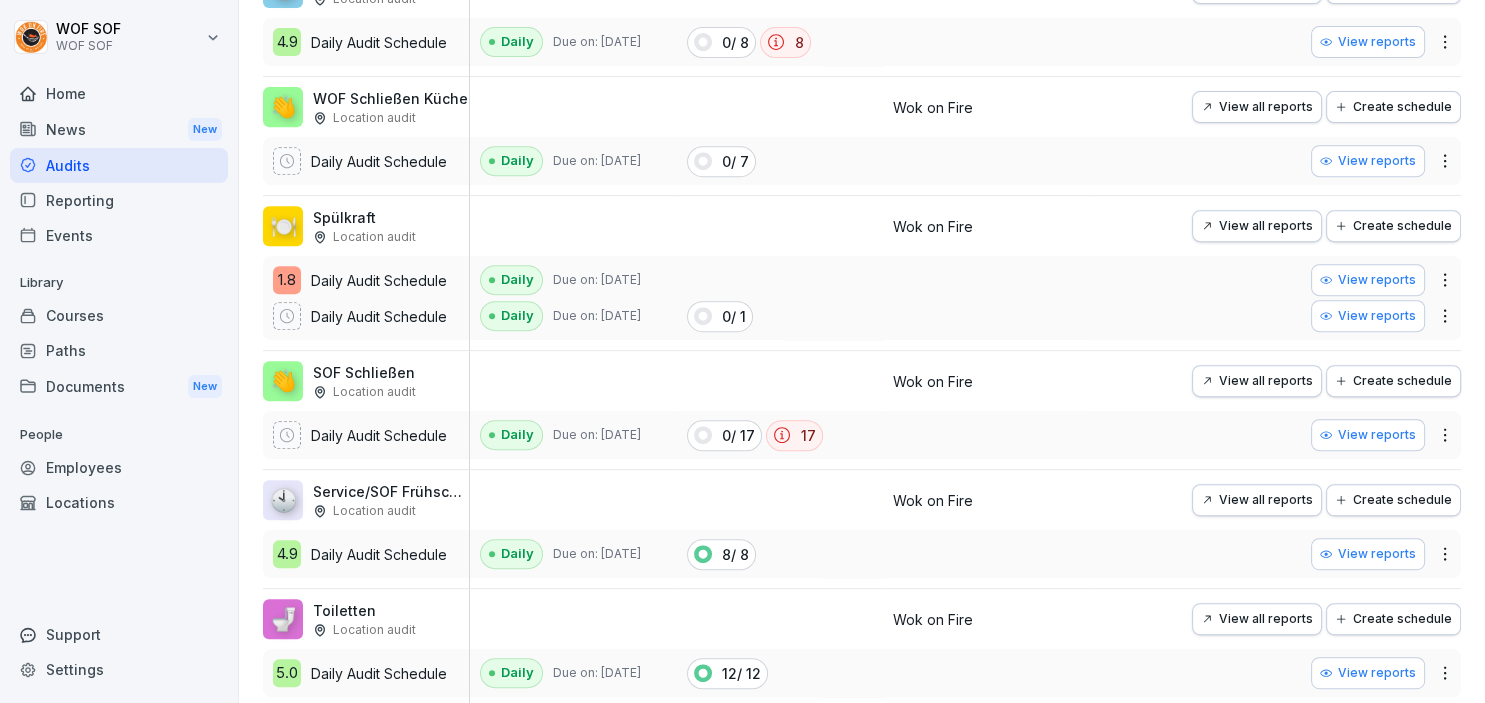 click on "View all reports" at bounding box center [1257, 381] 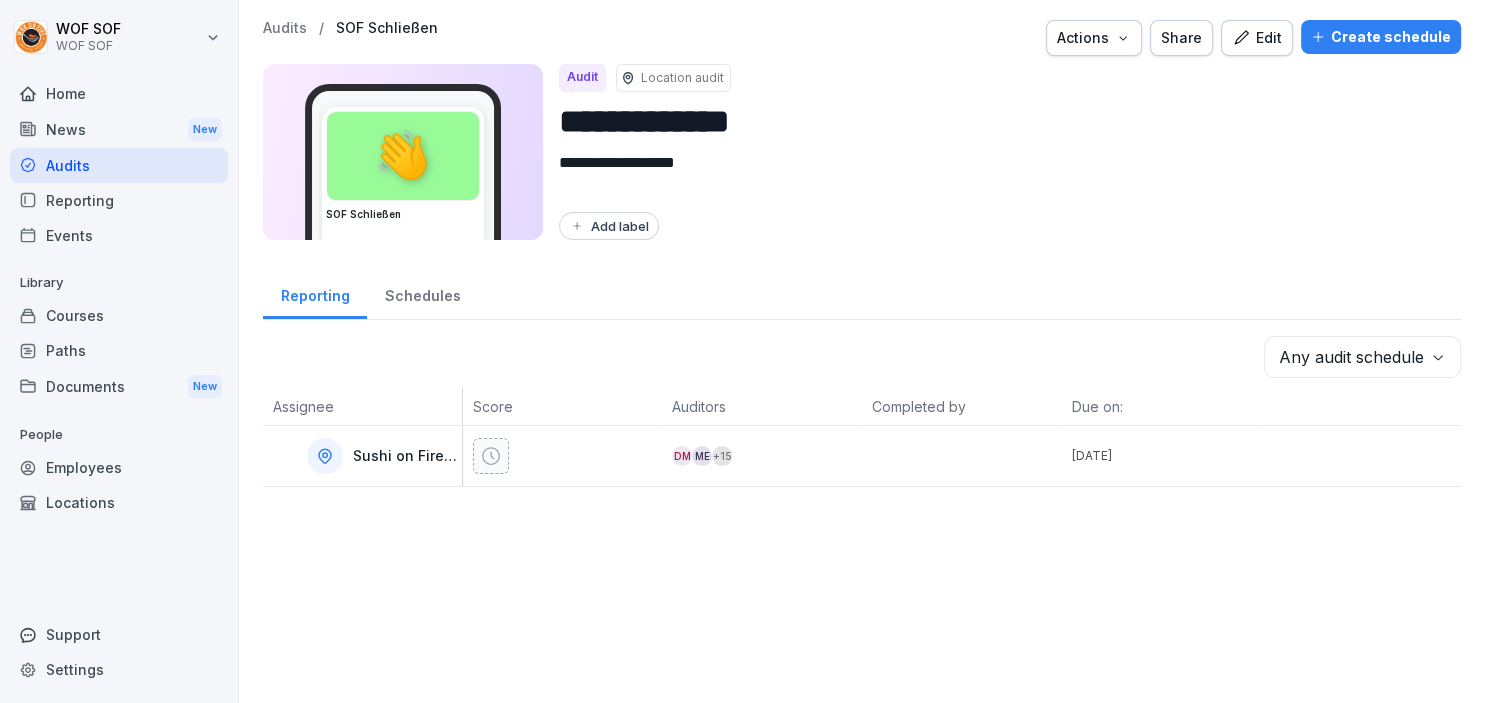 scroll, scrollTop: 0, scrollLeft: 0, axis: both 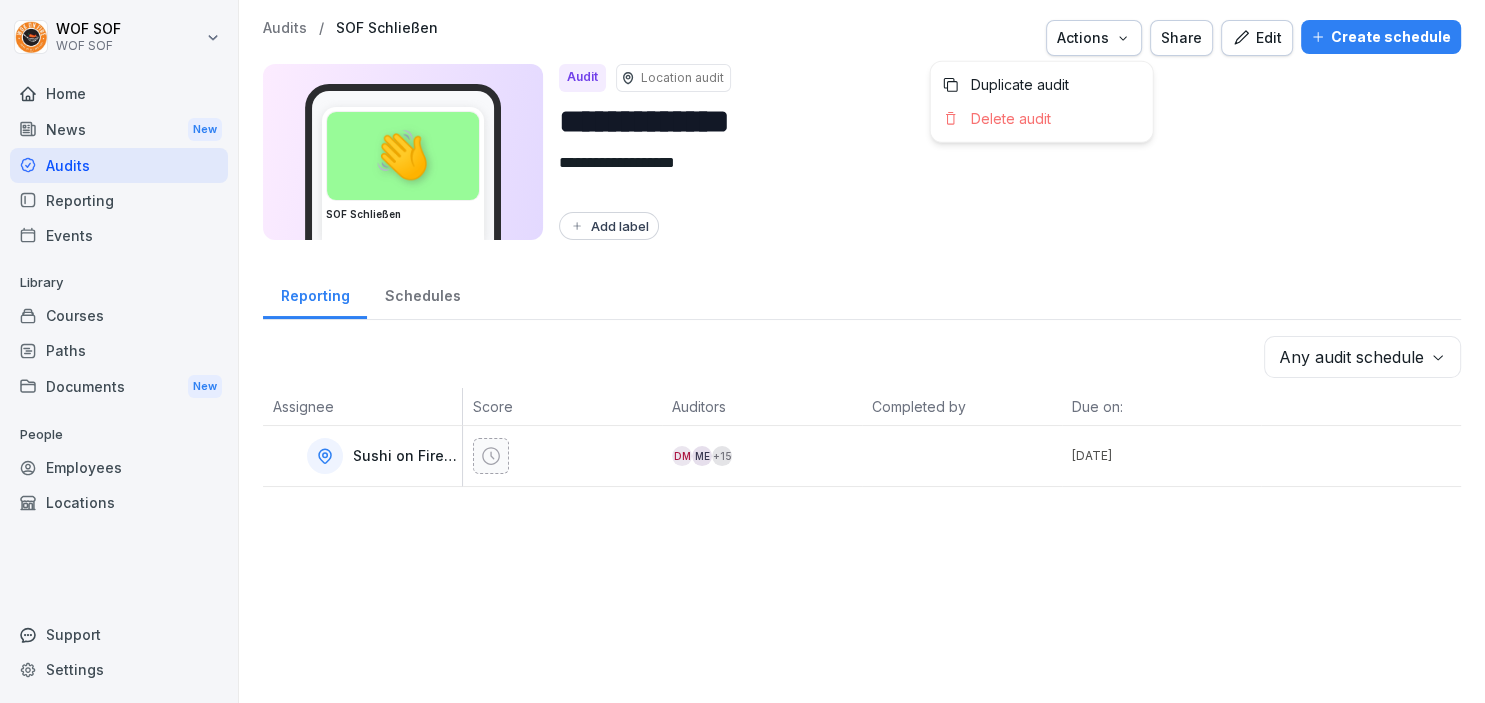 click on "Actions" at bounding box center (1094, 38) 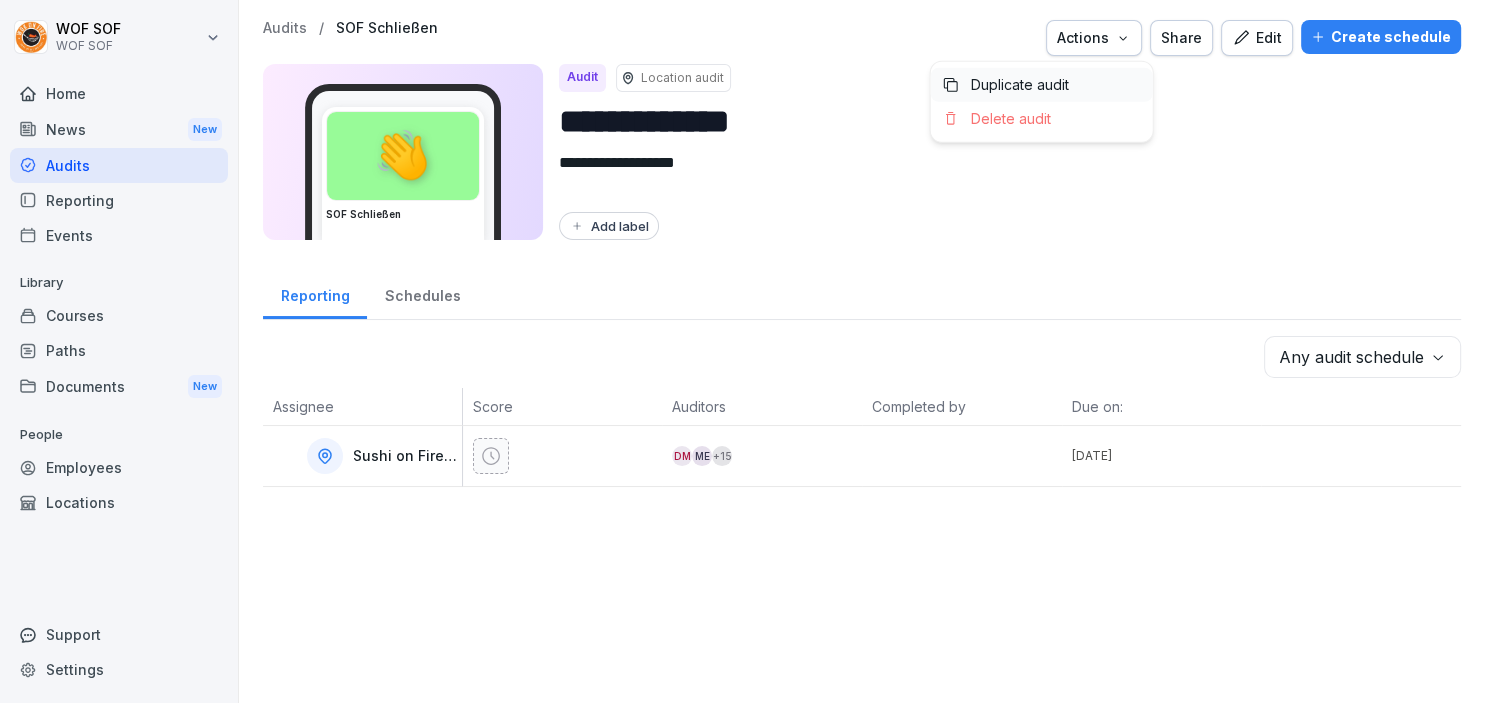 click on "Duplicate audit" at bounding box center [1042, 85] 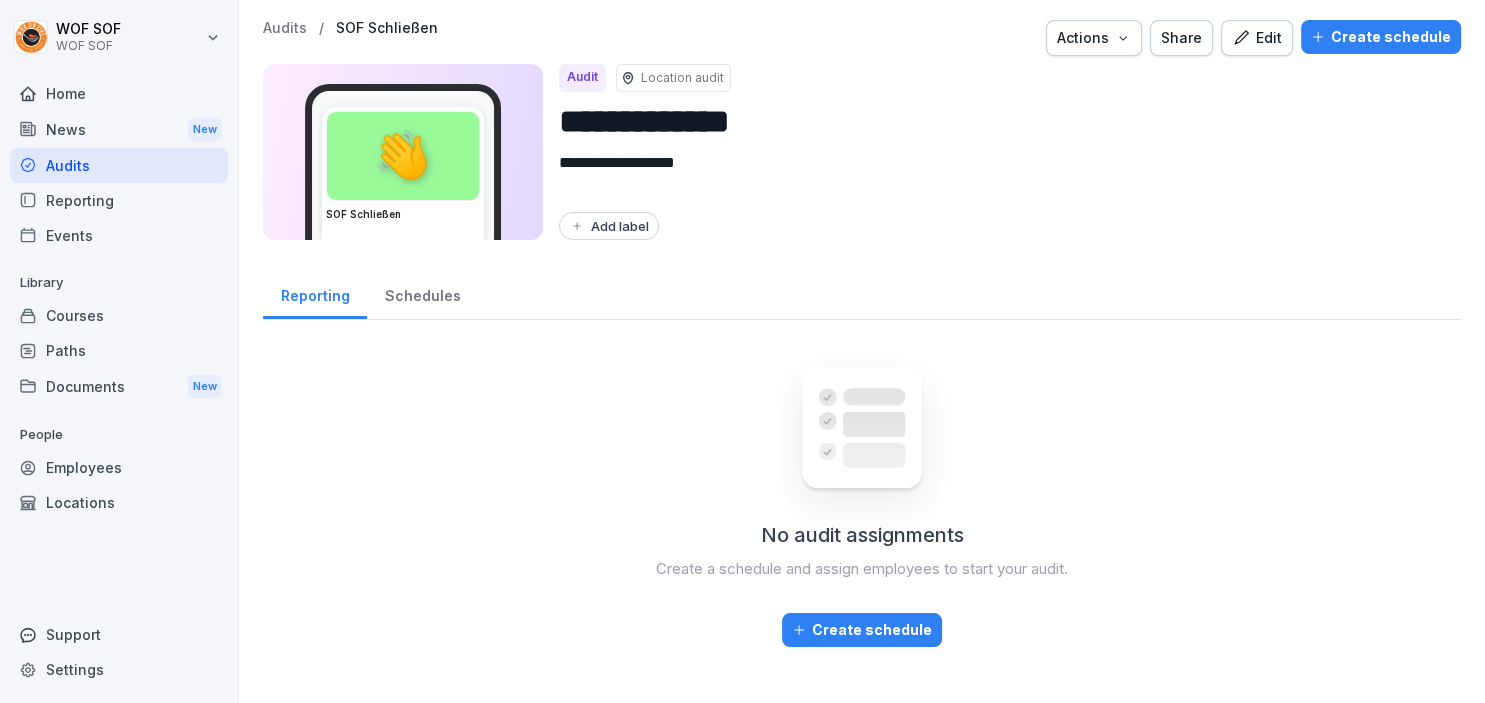drag, startPoint x: 817, startPoint y: 122, endPoint x: 544, endPoint y: 131, distance: 273.14832 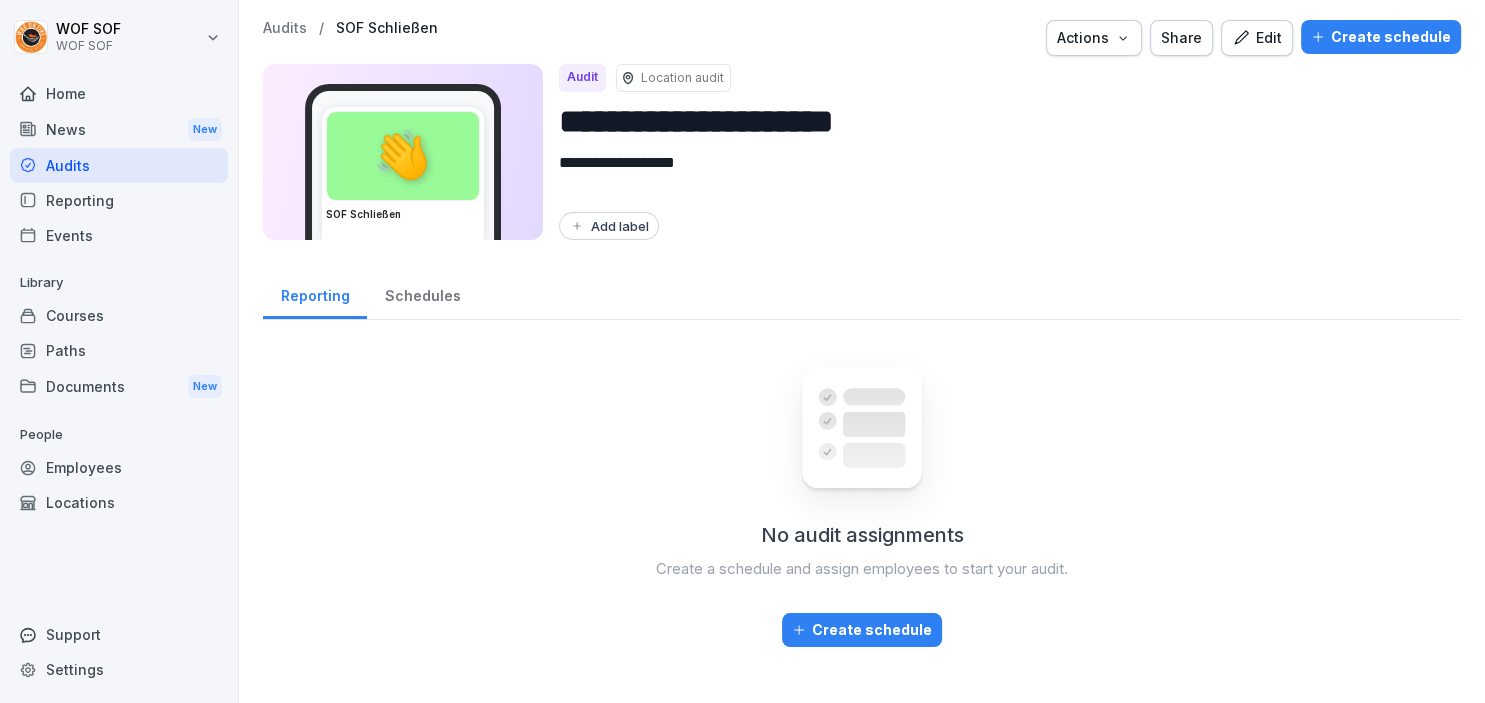 click on "**********" at bounding box center [1002, 121] 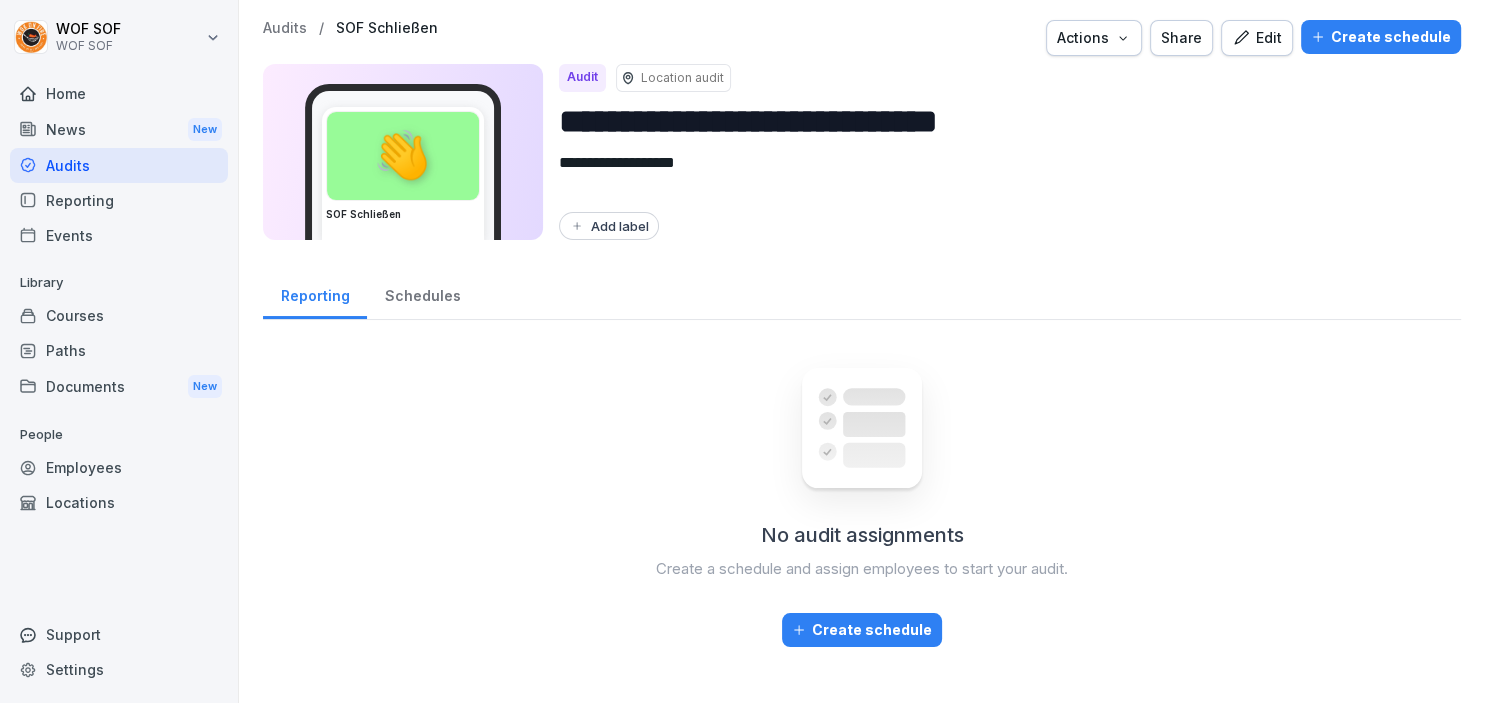 drag, startPoint x: 1095, startPoint y: 129, endPoint x: 967, endPoint y: 135, distance: 128.14055 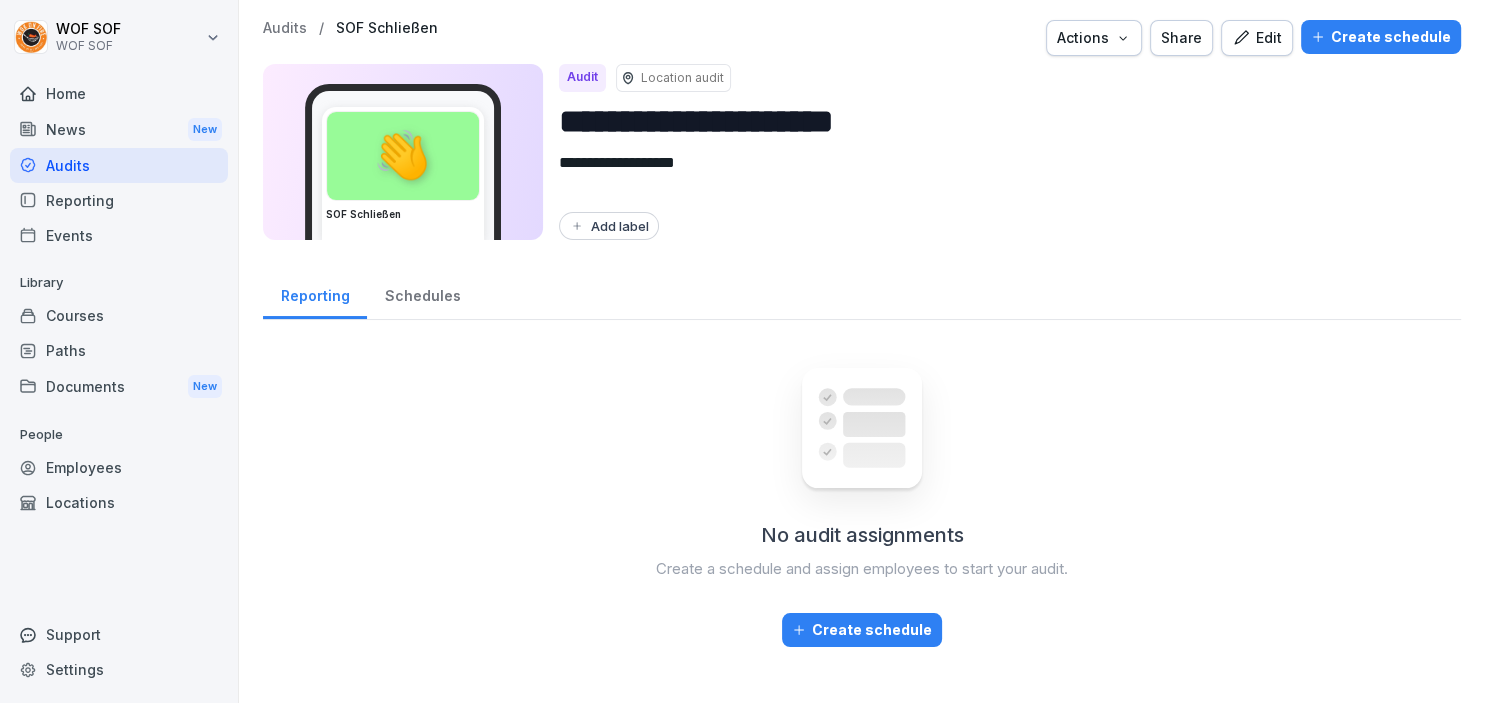 type on "**********" 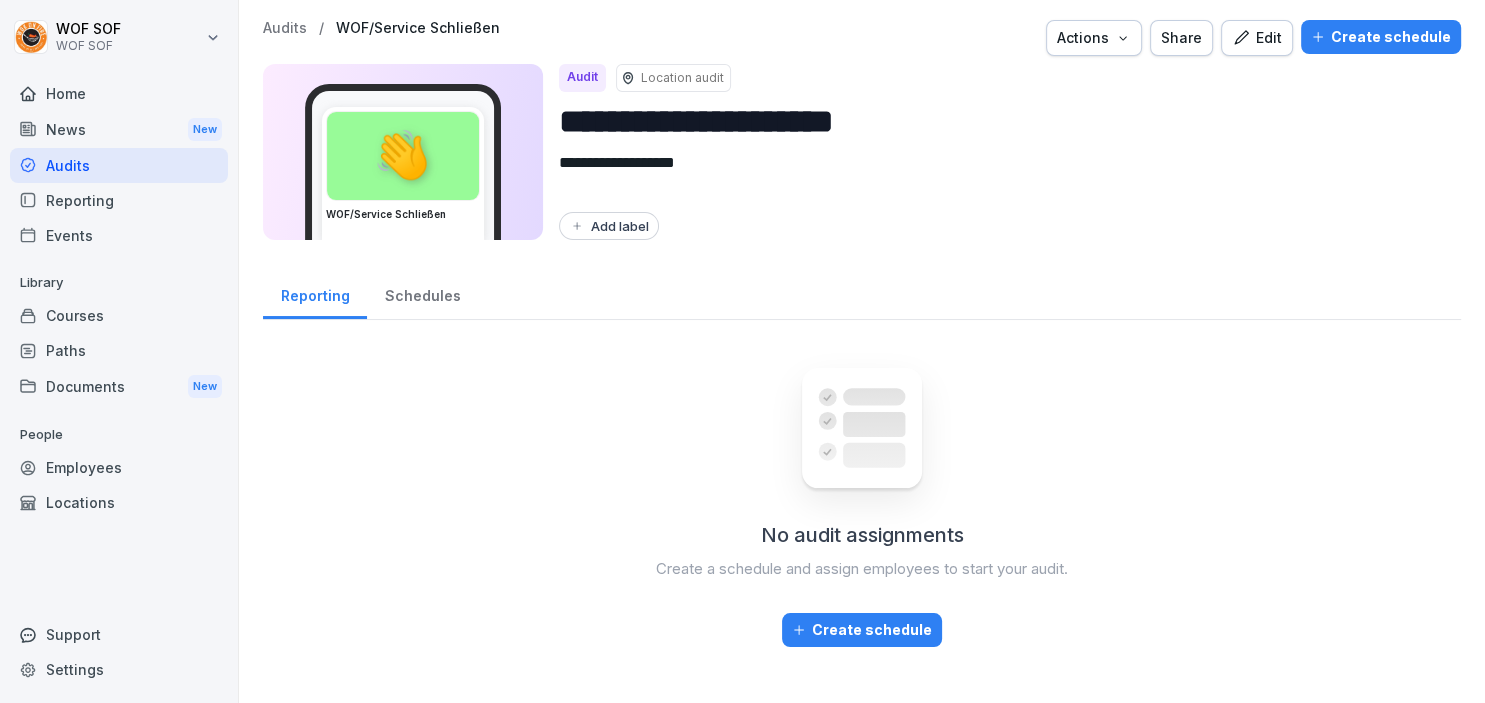 click on "Create schedule" at bounding box center (1381, 37) 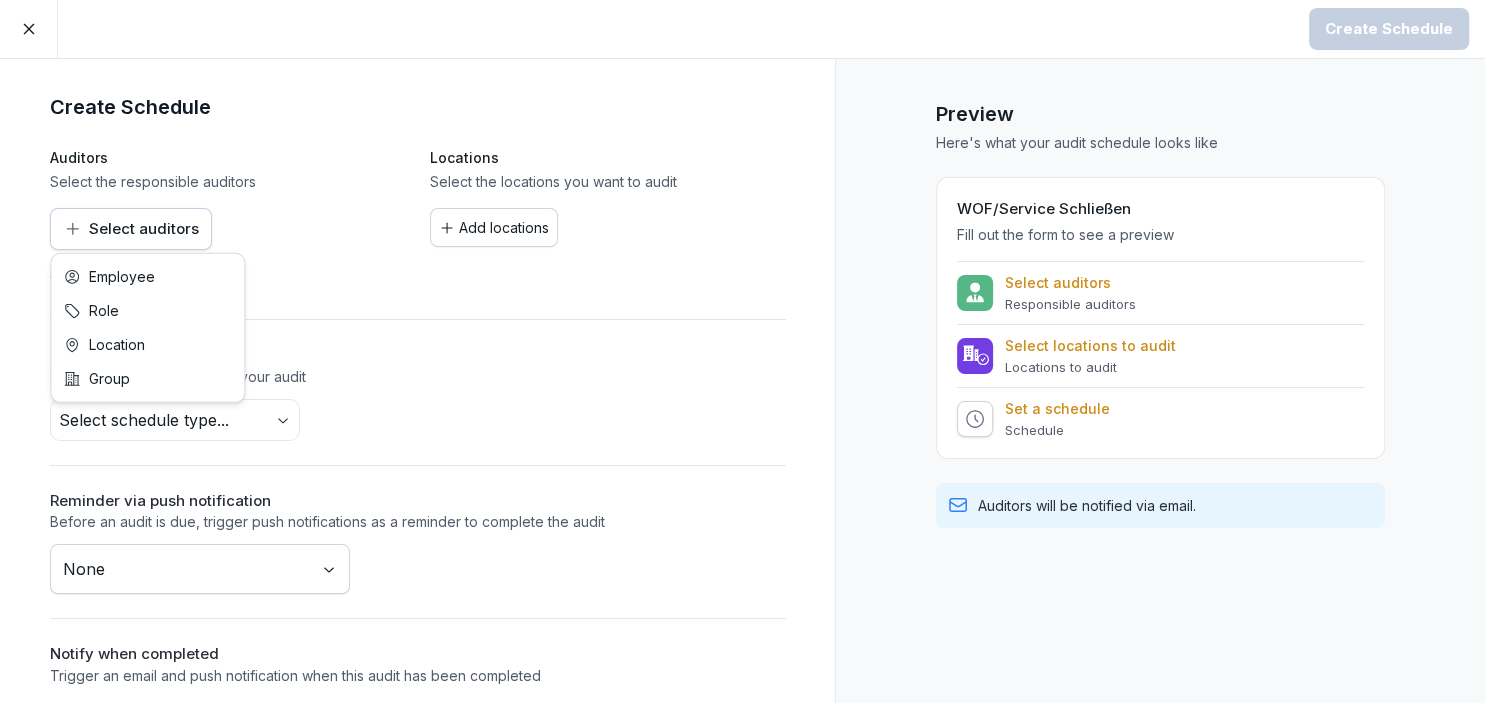 click on "Create Schedule Create Schedule Auditors Select the responsible auditors Select auditors Locations Select the locations you want to audit Add locations Advanced settings How often Set a recurring schedule for your audit Select schedule type... Reminder via push notification Before an audit is due, trigger push notifications as a reminder to complete the audit None Notify when completed Trigger an email and push notification when this audit has been completed Select employees Preview Here's what your audit schedule looks like WOF/Service Schließen Fill out the form to see a preview Select auditors Responsible auditors Select locations to audit Locations to audit Set a schedule Schedule Auditors will be notified via email. Employee Role Location Group" at bounding box center (742, 351) 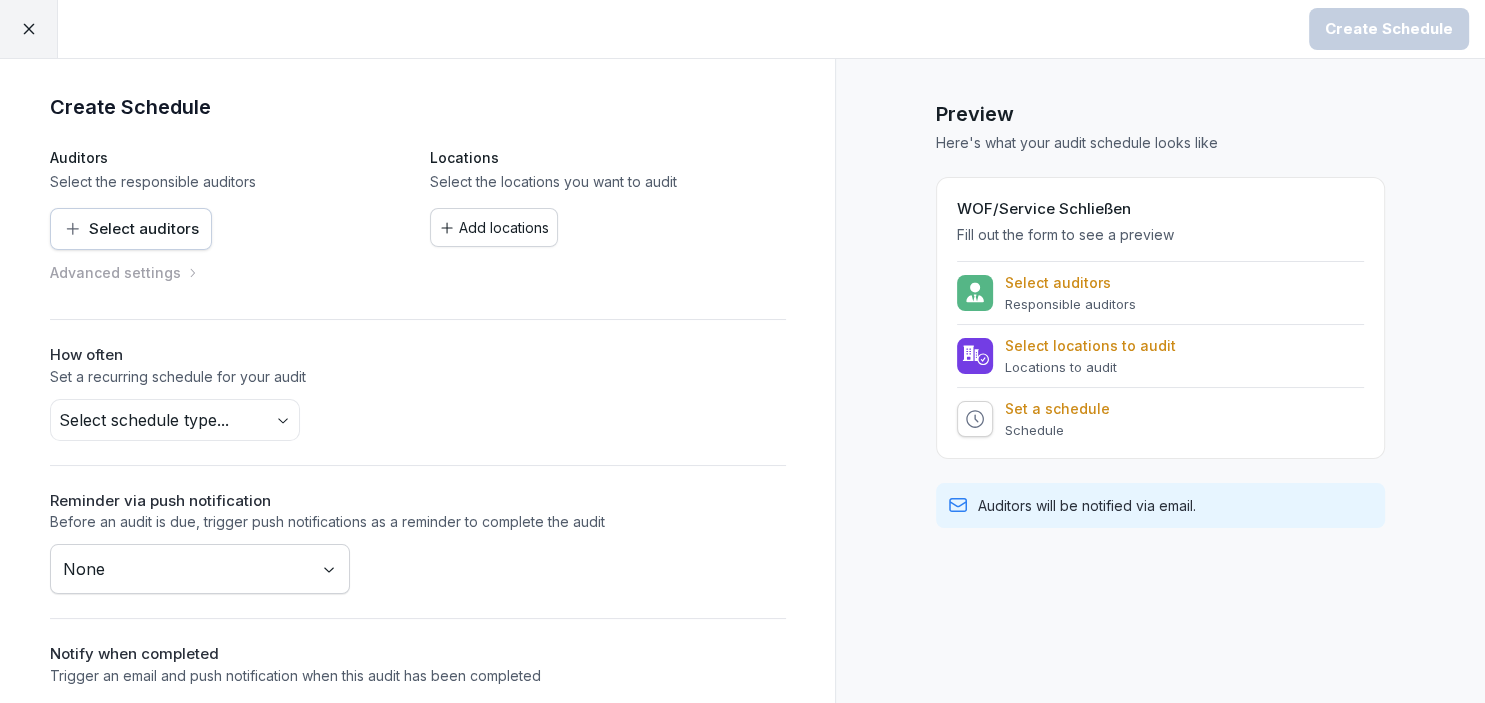 click on "Create Schedule Create Schedule Auditors Select the responsible auditors Select auditors Locations Select the locations you want to audit Add locations Advanced settings How often Set a recurring schedule for your audit Select schedule type... Reminder via push notification Before an audit is due, trigger push notifications as a reminder to complete the audit None Notify when completed Trigger an email and push notification when this audit has been completed Select employees Preview Here's what your audit schedule looks like WOF/Service Schließen Fill out the form to see a preview Select auditors Responsible auditors Select locations to audit Locations to audit Set a schedule Schedule Auditors will be notified via email." at bounding box center [742, 351] 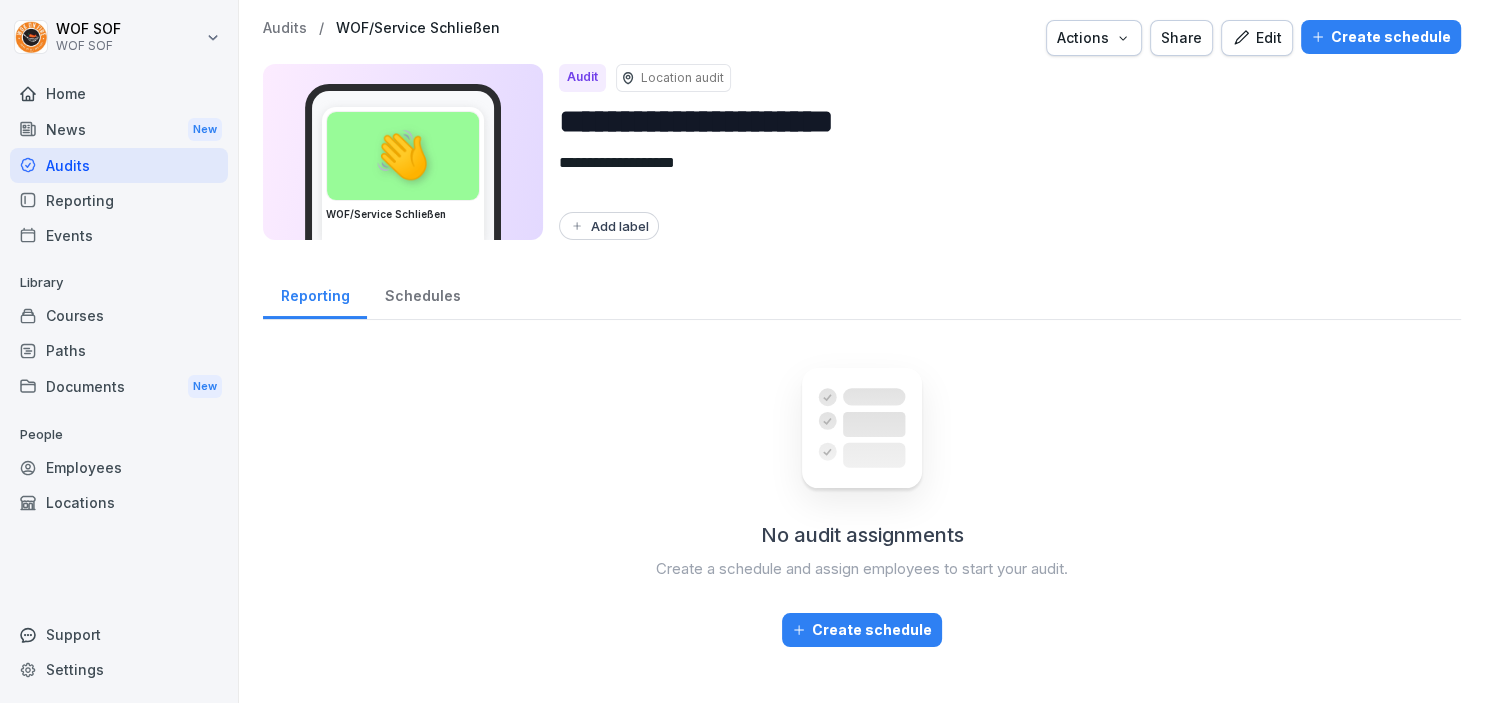 click on "Edit" at bounding box center (1257, 38) 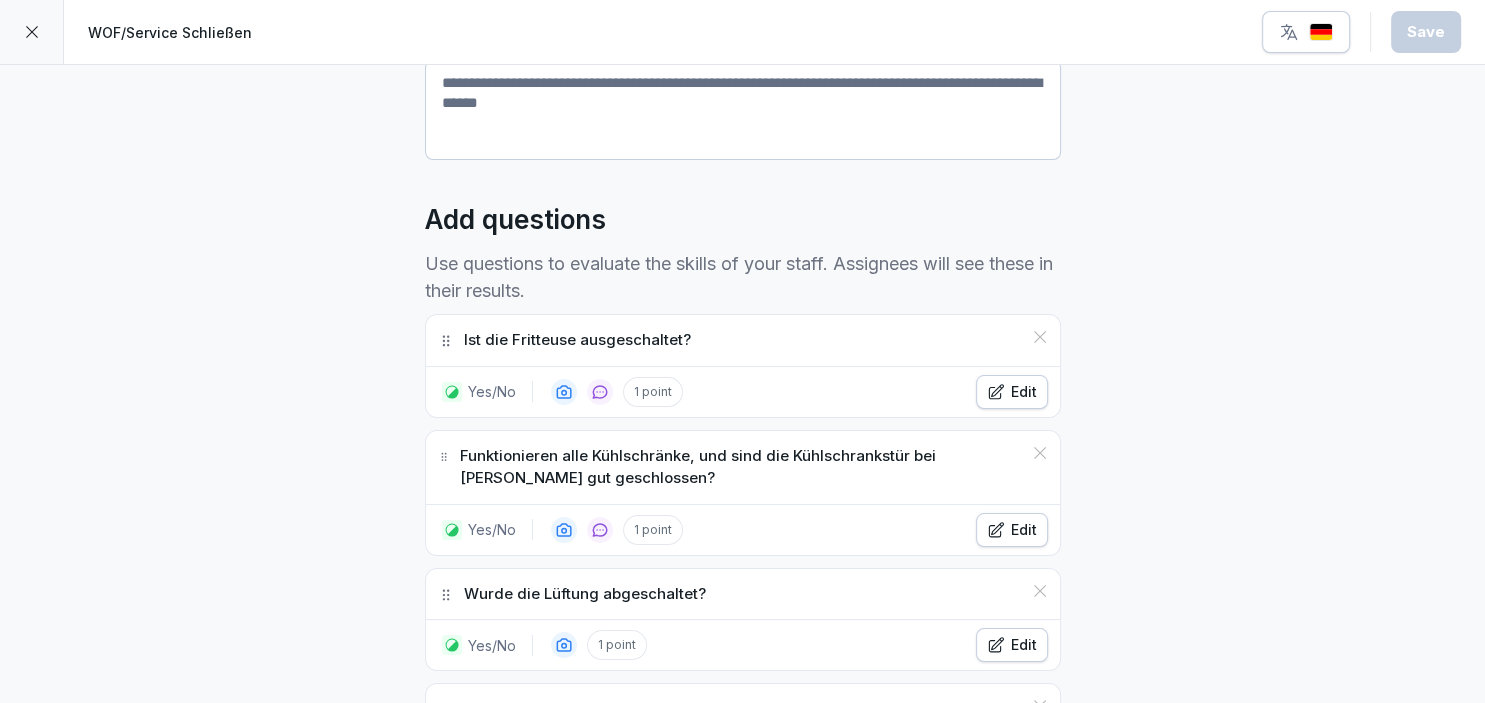scroll, scrollTop: 426, scrollLeft: 0, axis: vertical 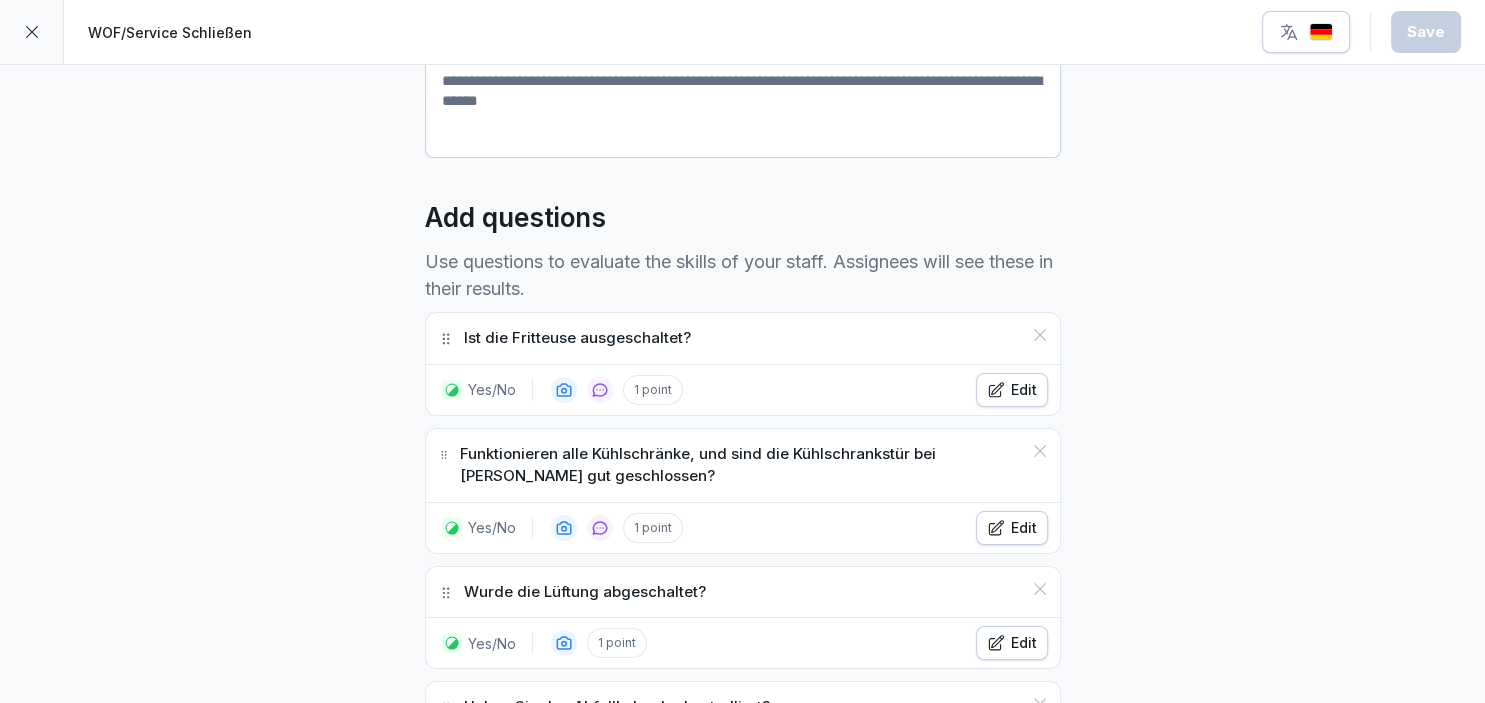 click at bounding box center [32, 32] 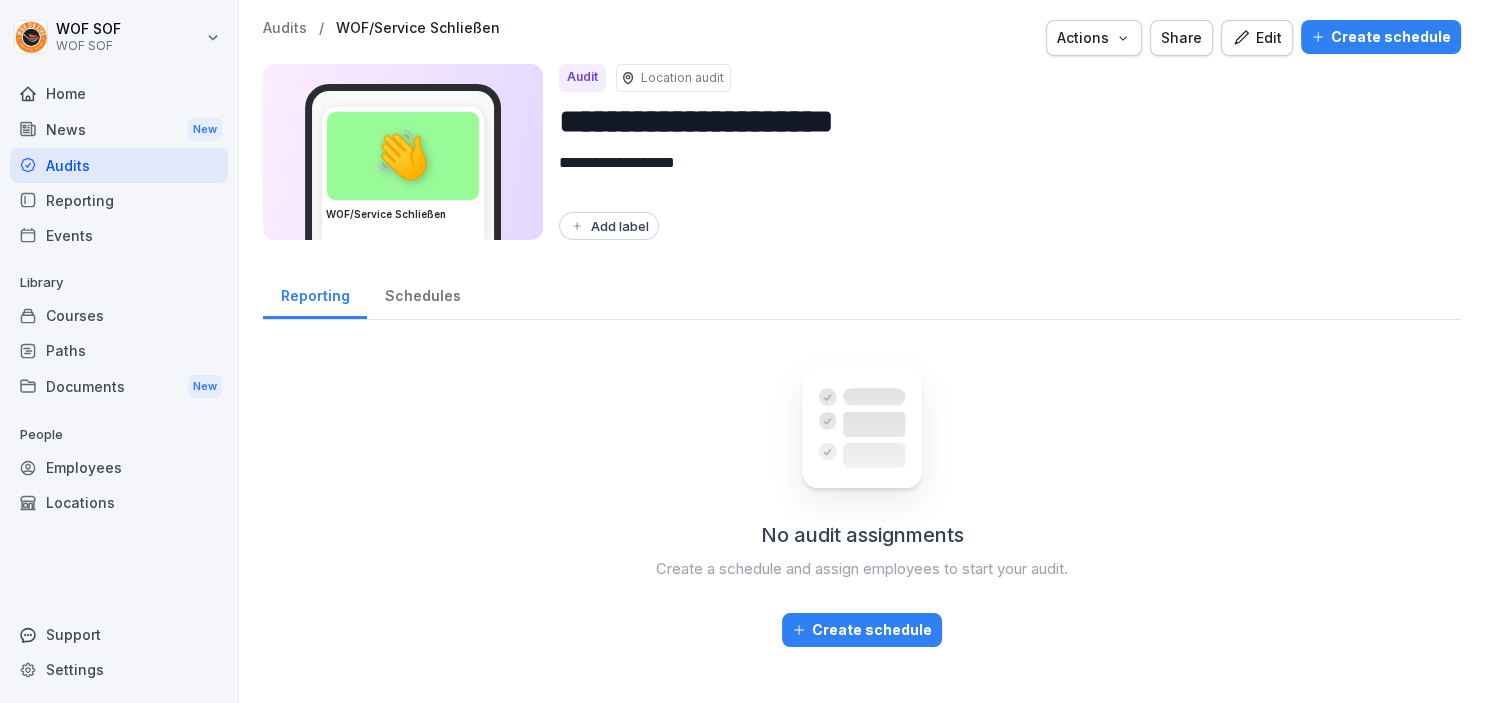 click on "Courses" at bounding box center (119, 315) 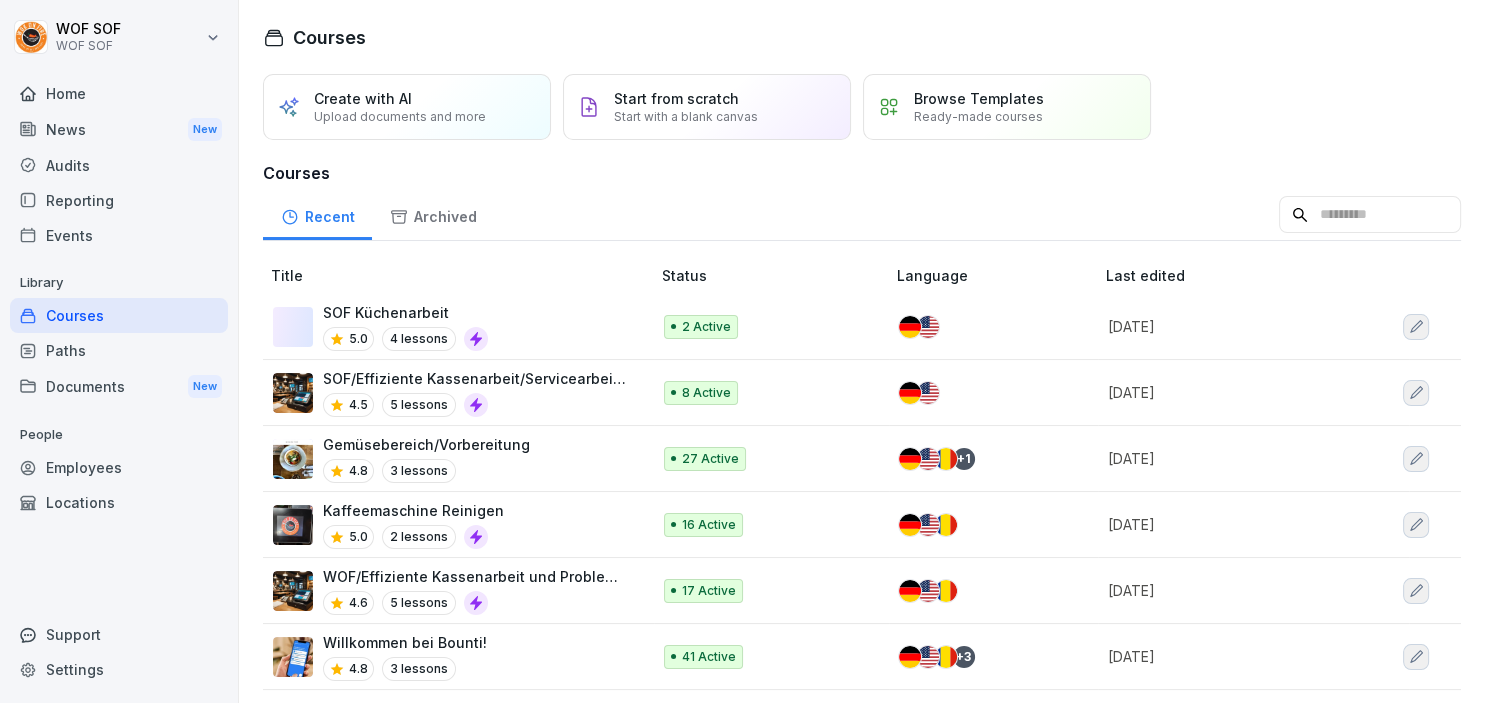 click on "Audits" at bounding box center [119, 165] 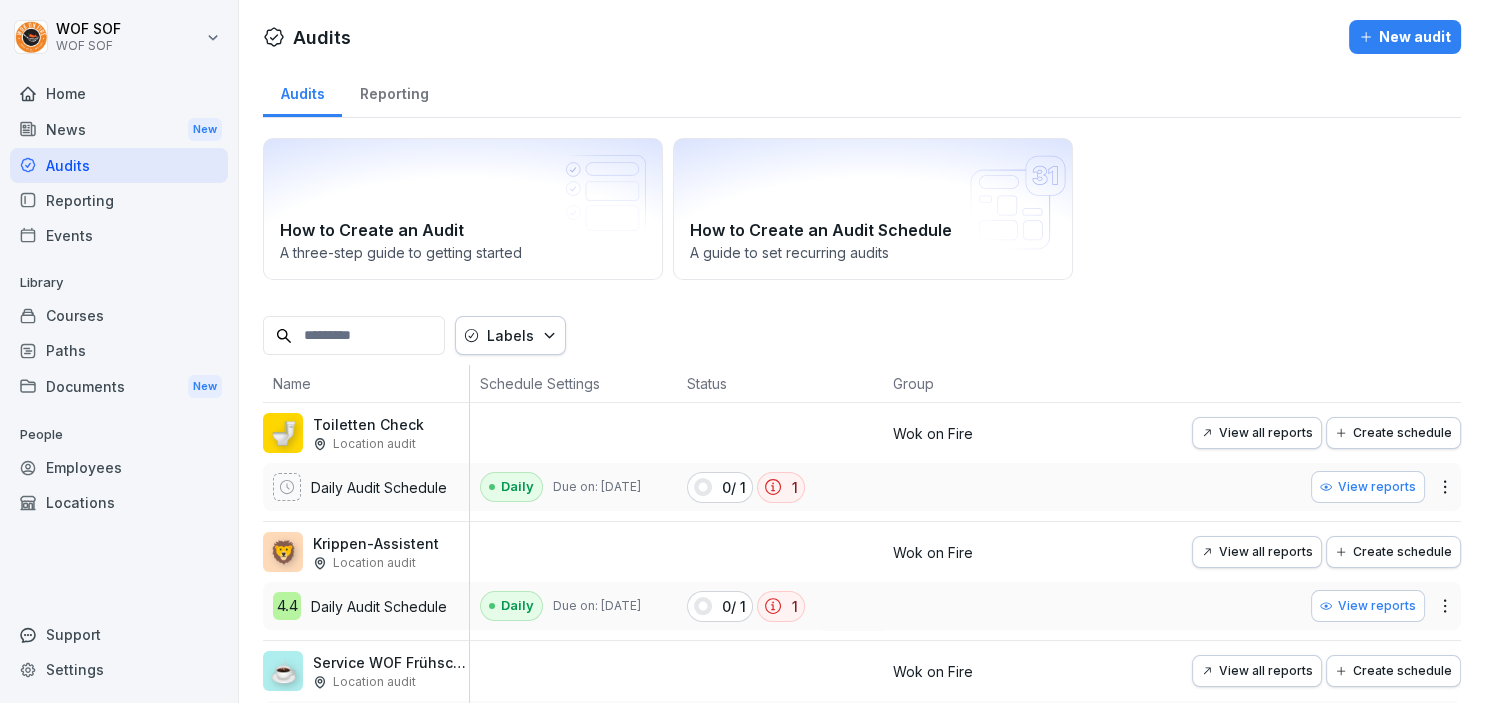 scroll, scrollTop: 426, scrollLeft: 0, axis: vertical 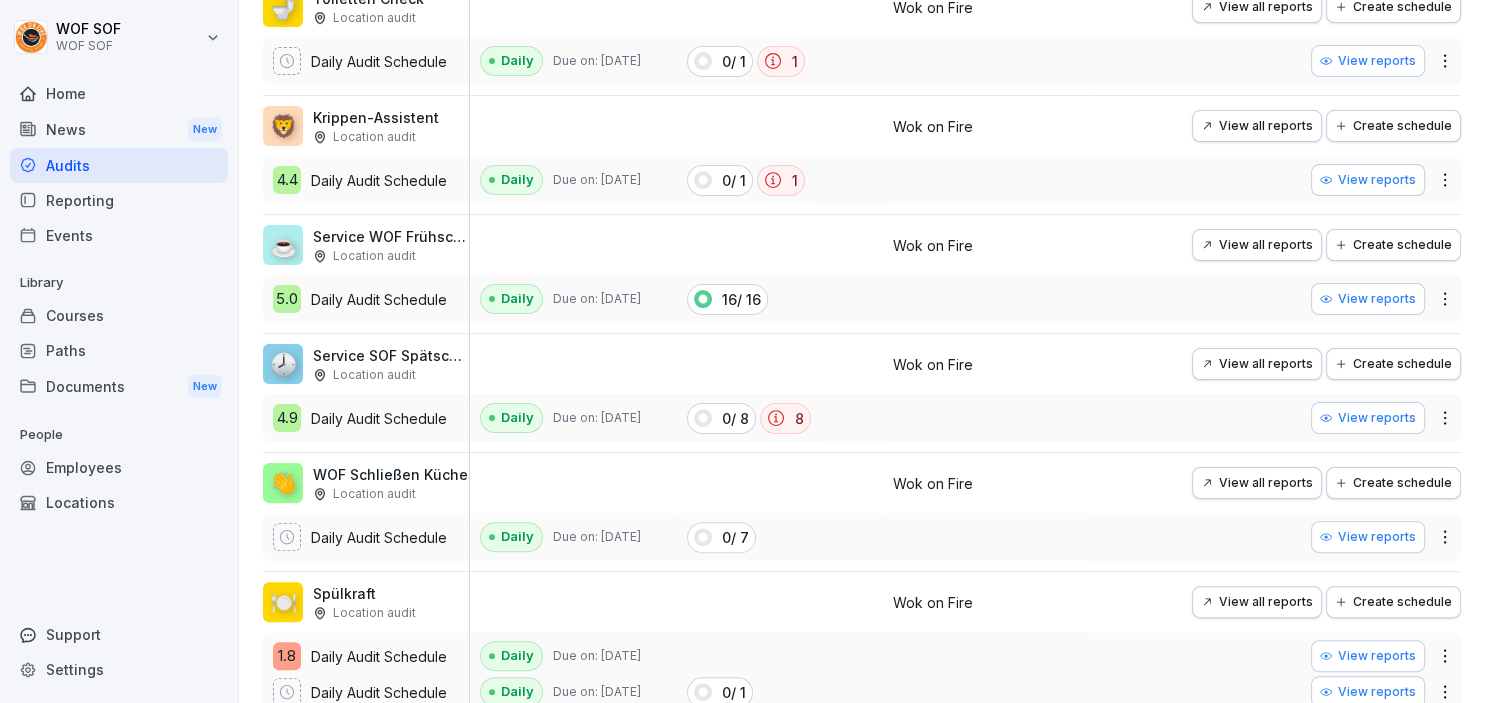 click on "View all reports" at bounding box center [1257, 602] 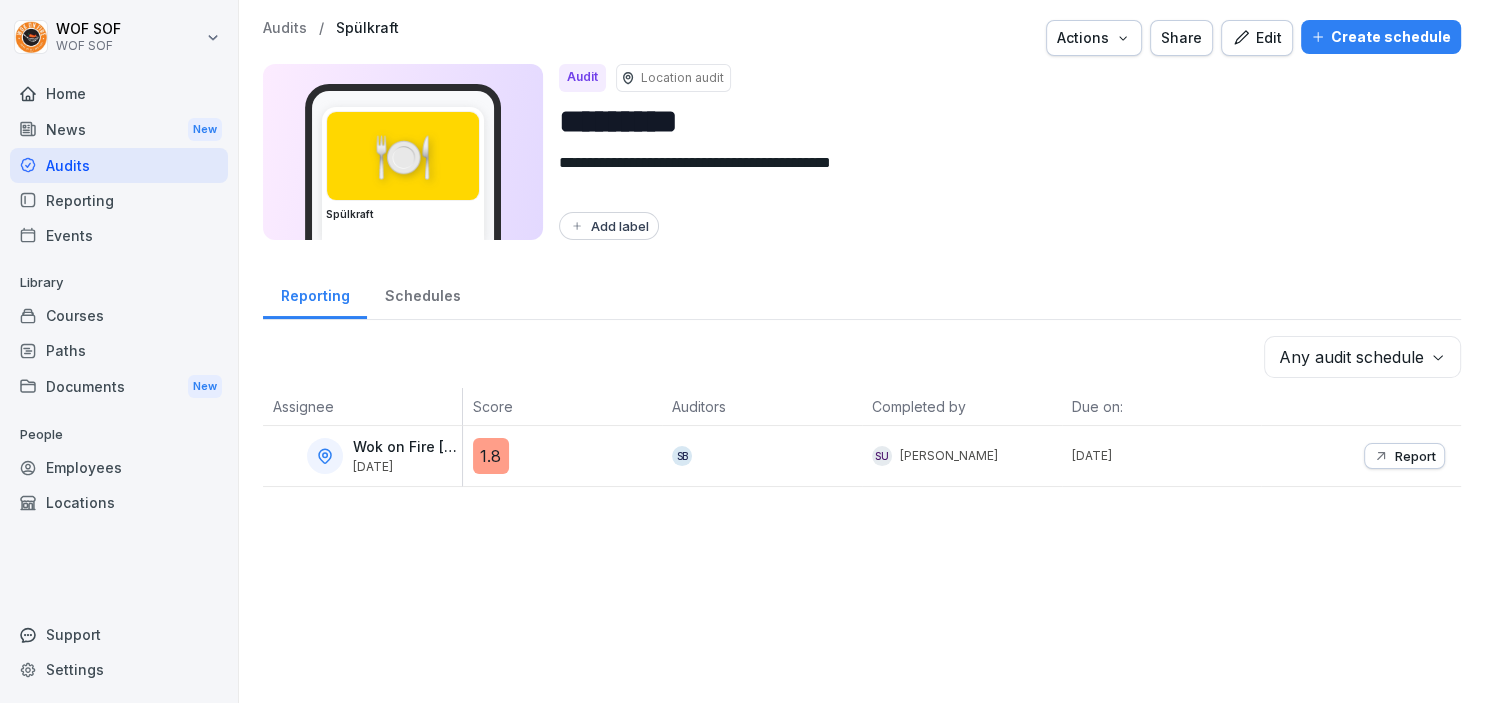 click 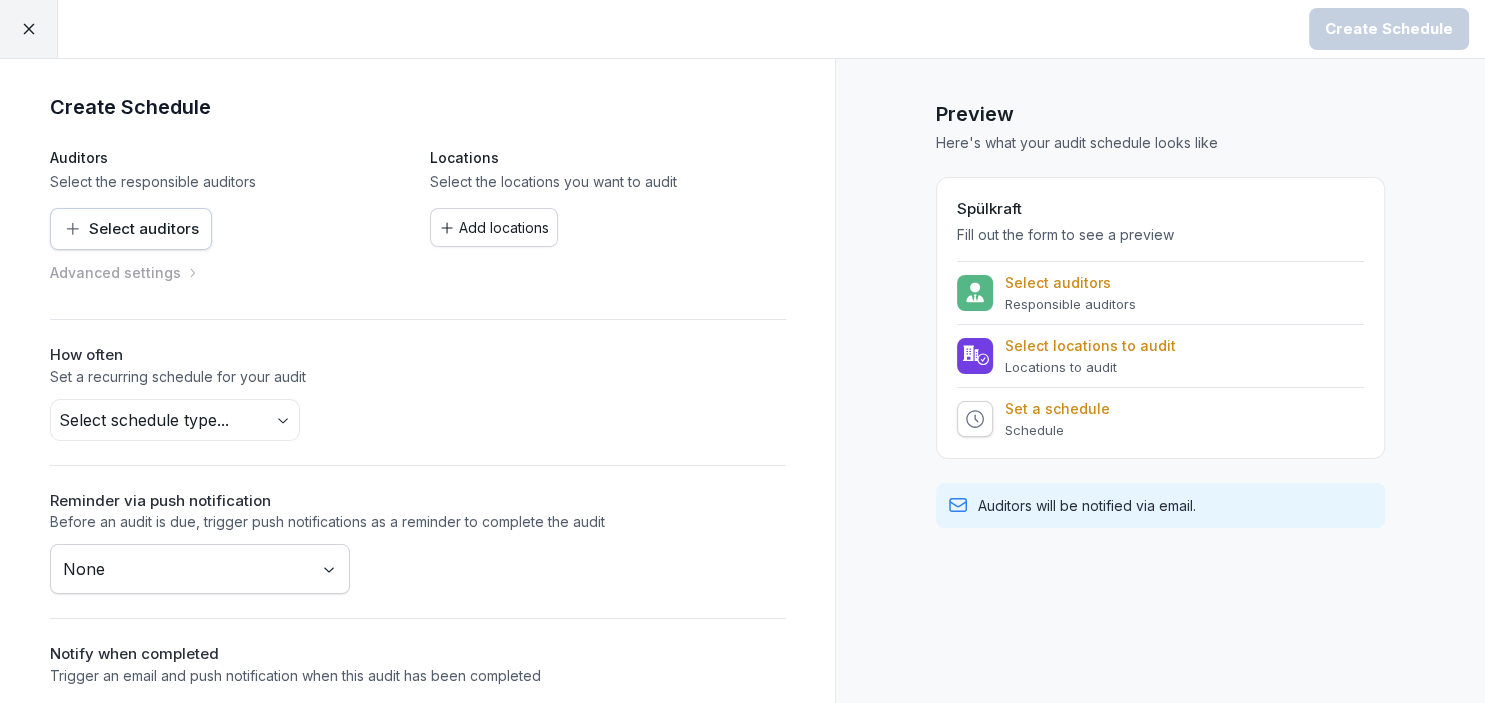 click at bounding box center (29, 29) 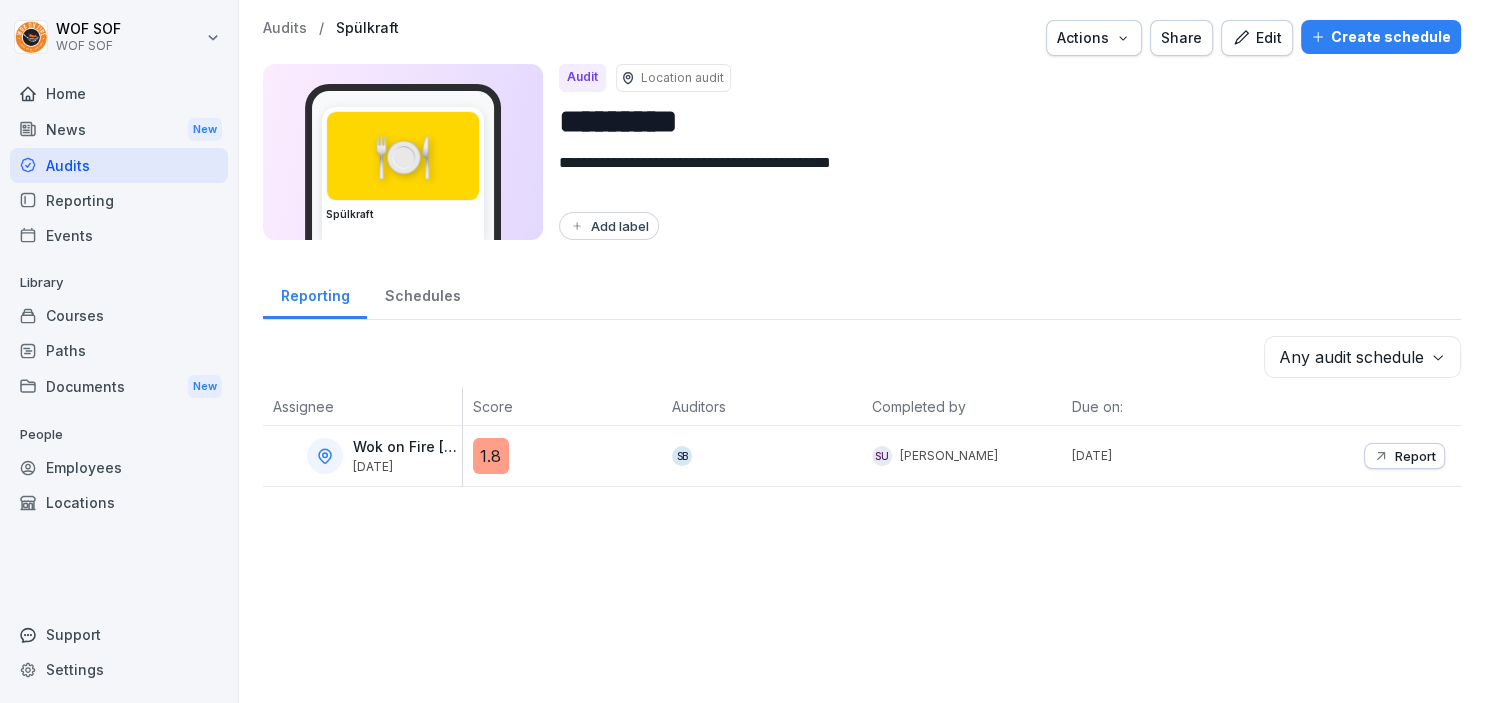 click on "Schedules" at bounding box center (422, 293) 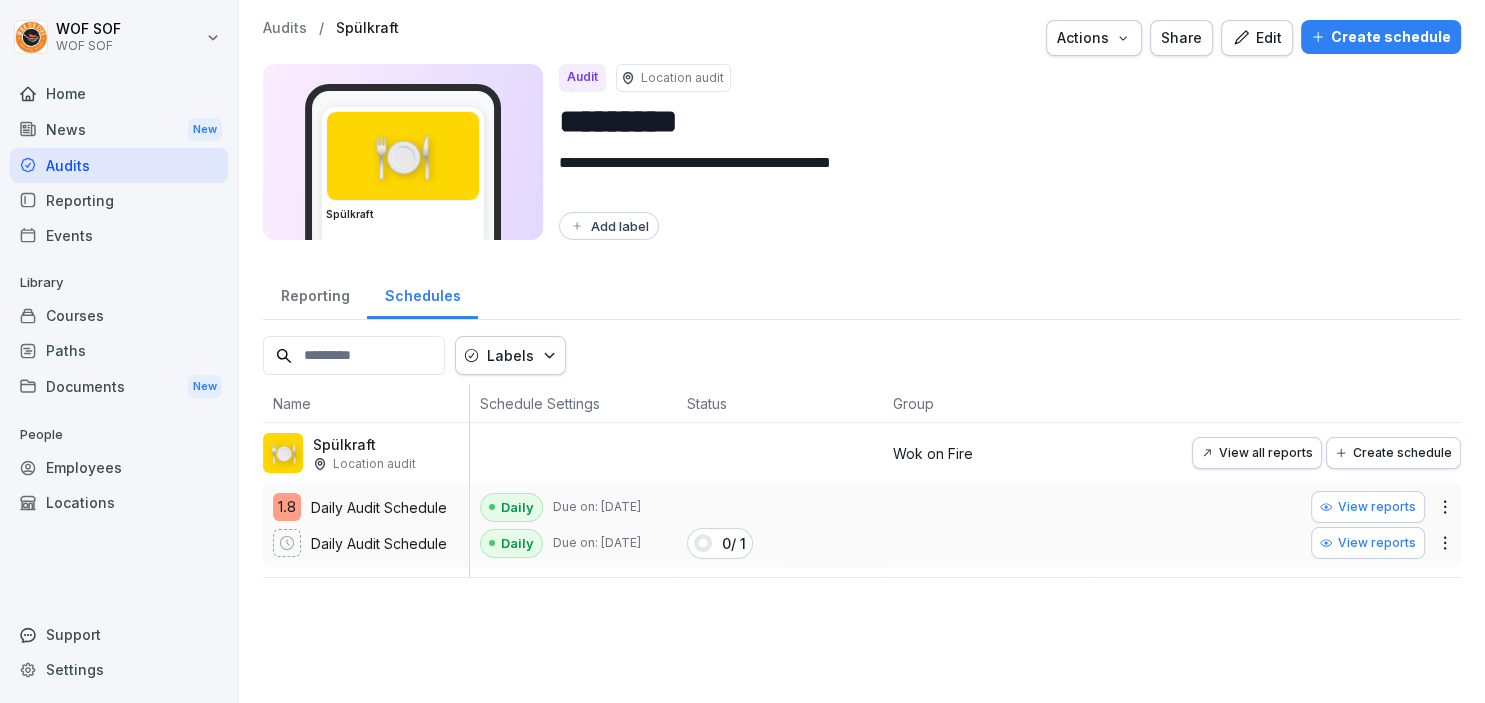 click on "**********" at bounding box center [742, 351] 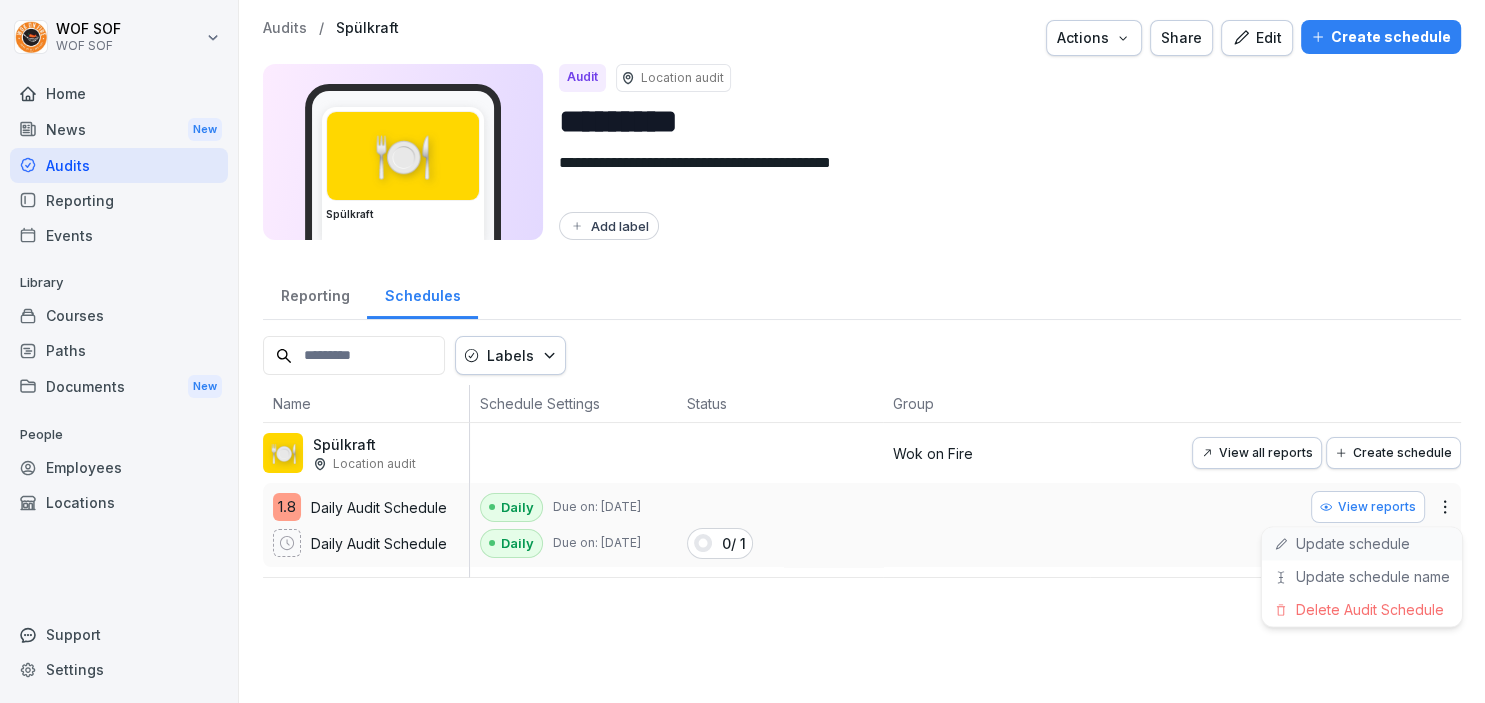 click on "Update schedule" at bounding box center (1362, 543) 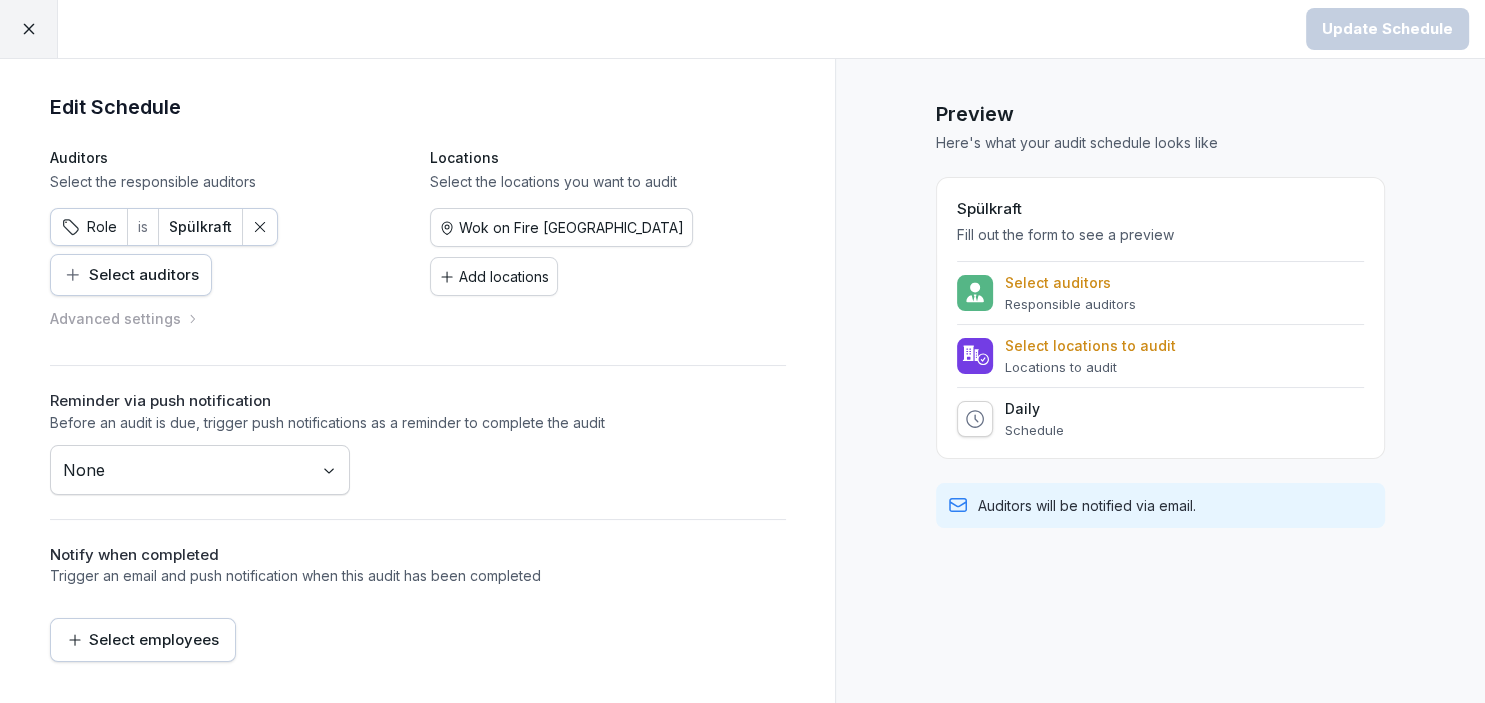 click on "Role is Spülkraft" at bounding box center (164, 227) 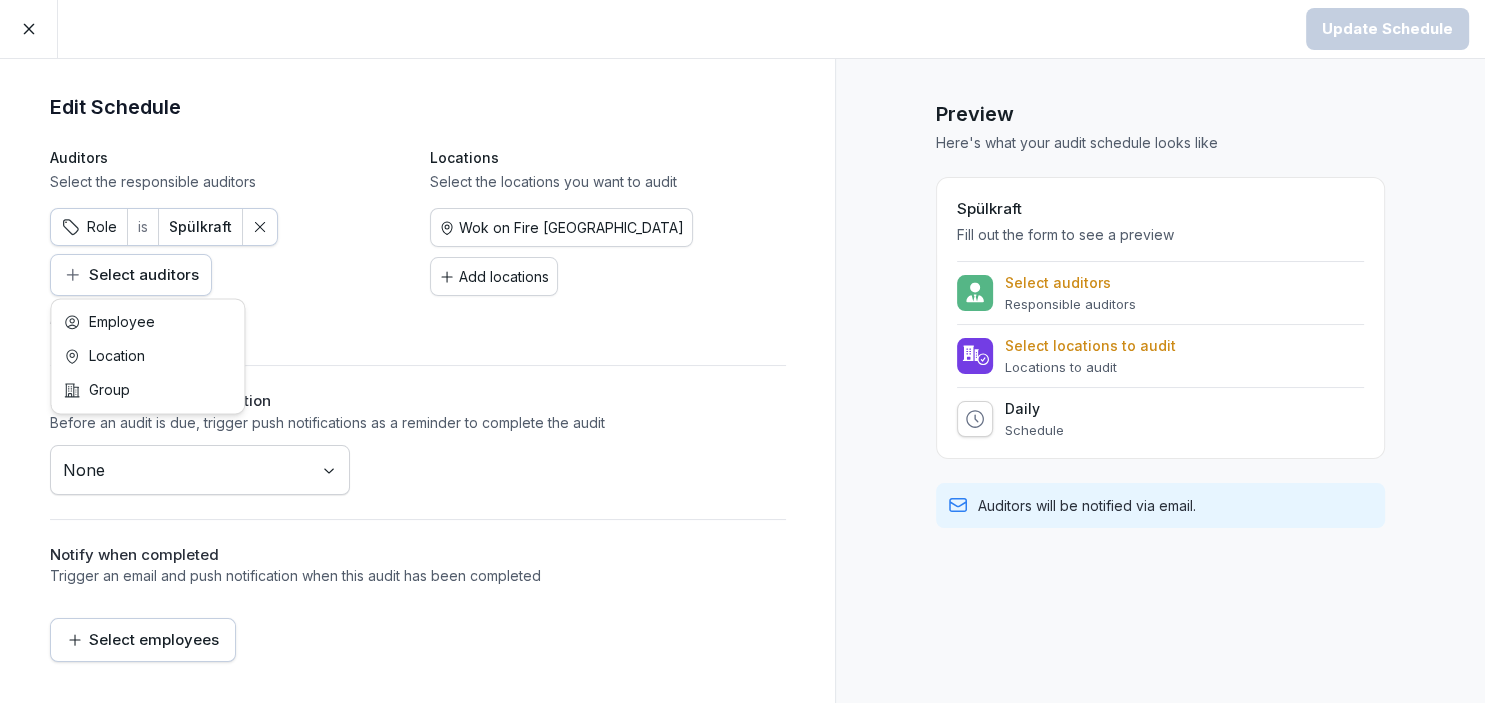 click on "Update Schedule Edit Schedule Auditors Select the responsible auditors Role is Spülkraft Select auditors Locations Select the locations you want to audit Wok on Fire [GEOGRAPHIC_DATA] Add locations Advanced settings Reminder via push notification Before an audit is due, trigger push notifications as a reminder to complete the audit None Notify when completed Trigger an email and push notification when this audit has been completed Select employees Preview Here's what your audit schedule looks like Spülkraft Fill out the form to see a preview Select auditors Responsible auditors Select locations to audit Locations to audit Daily Schedule Auditors will be notified via email. Employee Location Group" at bounding box center [742, 351] 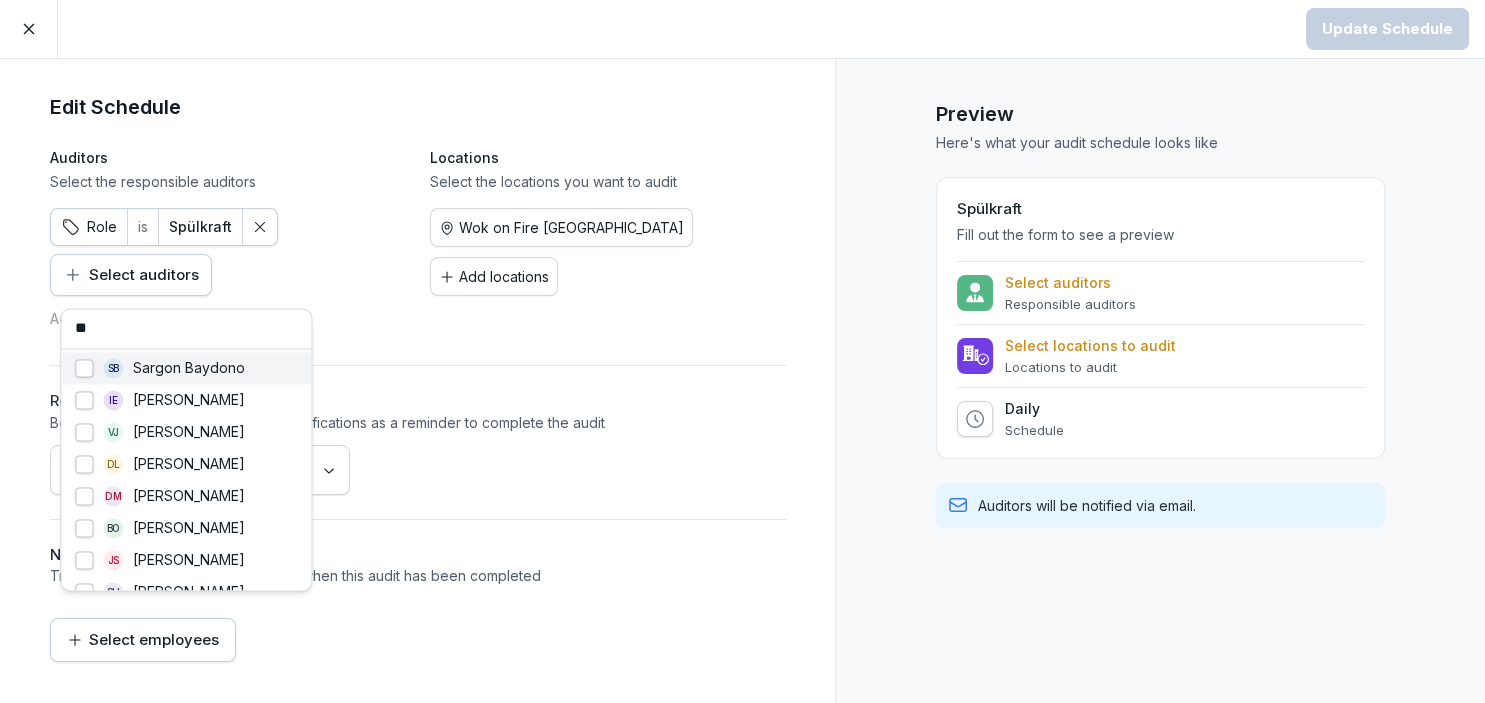 type on "***" 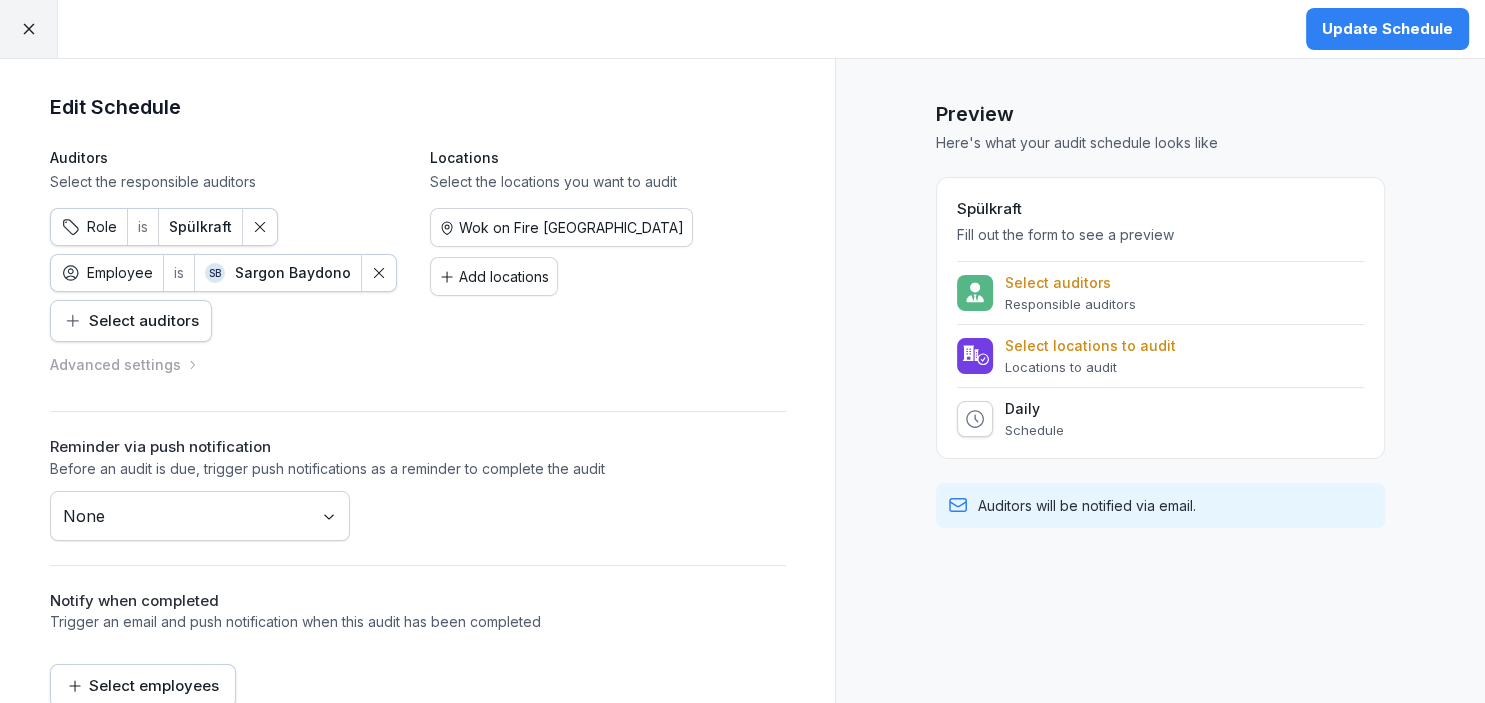 click on "Update Schedule" at bounding box center (1387, 29) 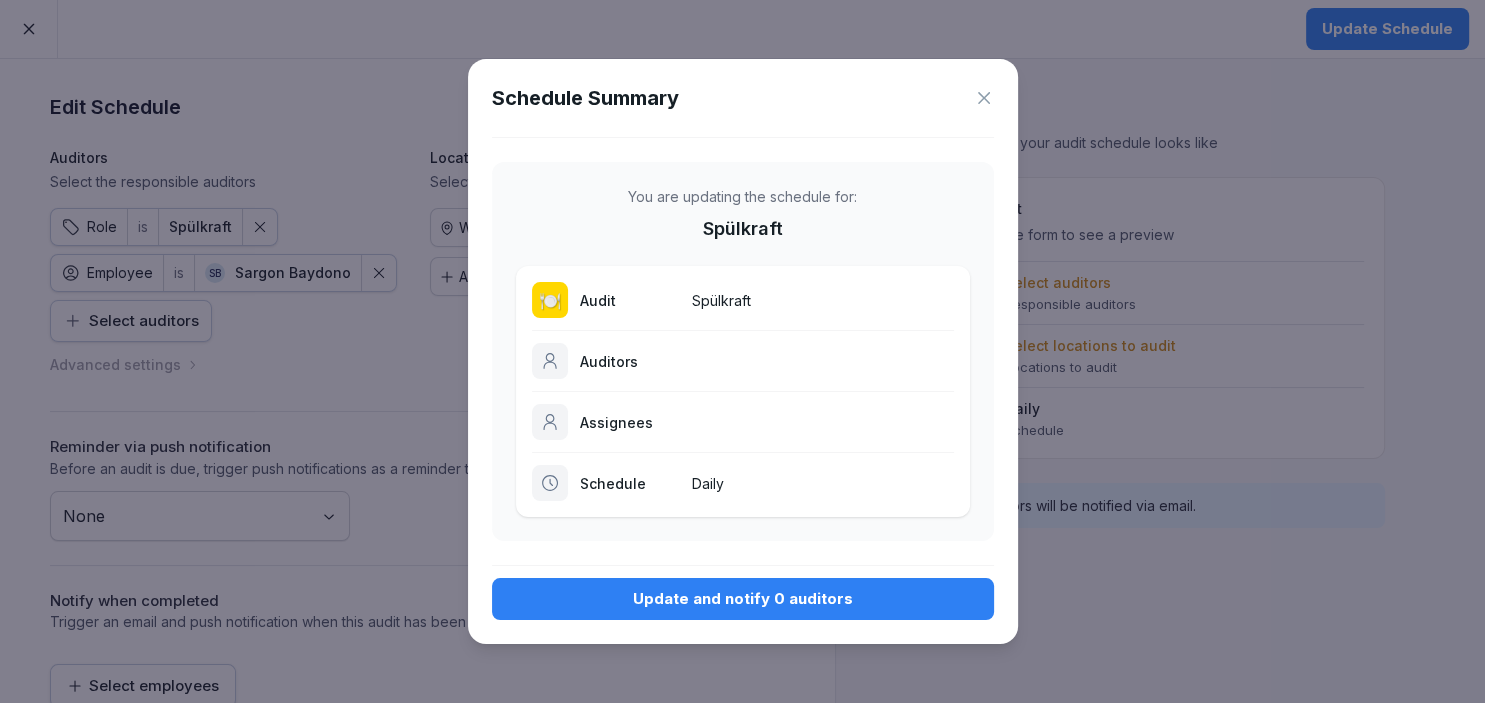 drag, startPoint x: 882, startPoint y: 606, endPoint x: 773, endPoint y: 456, distance: 185.42114 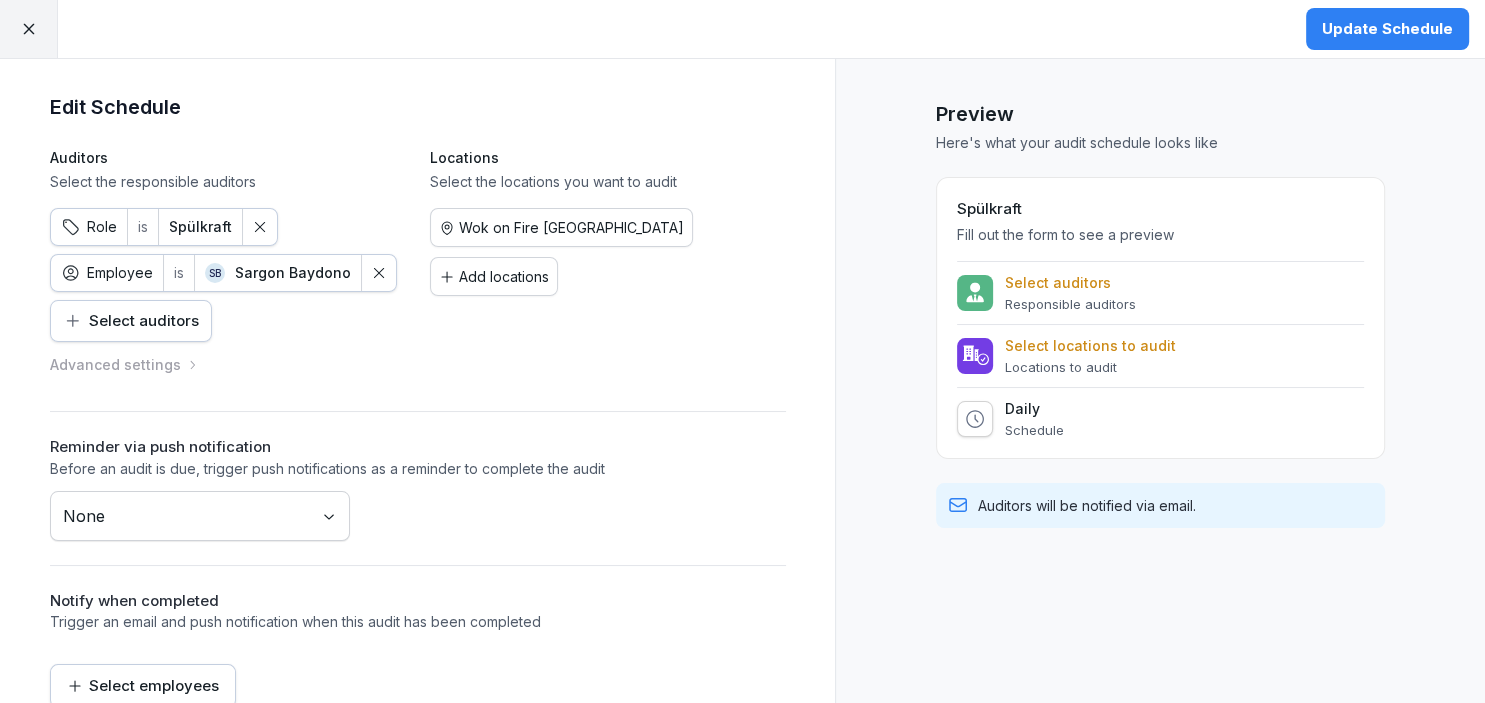 click 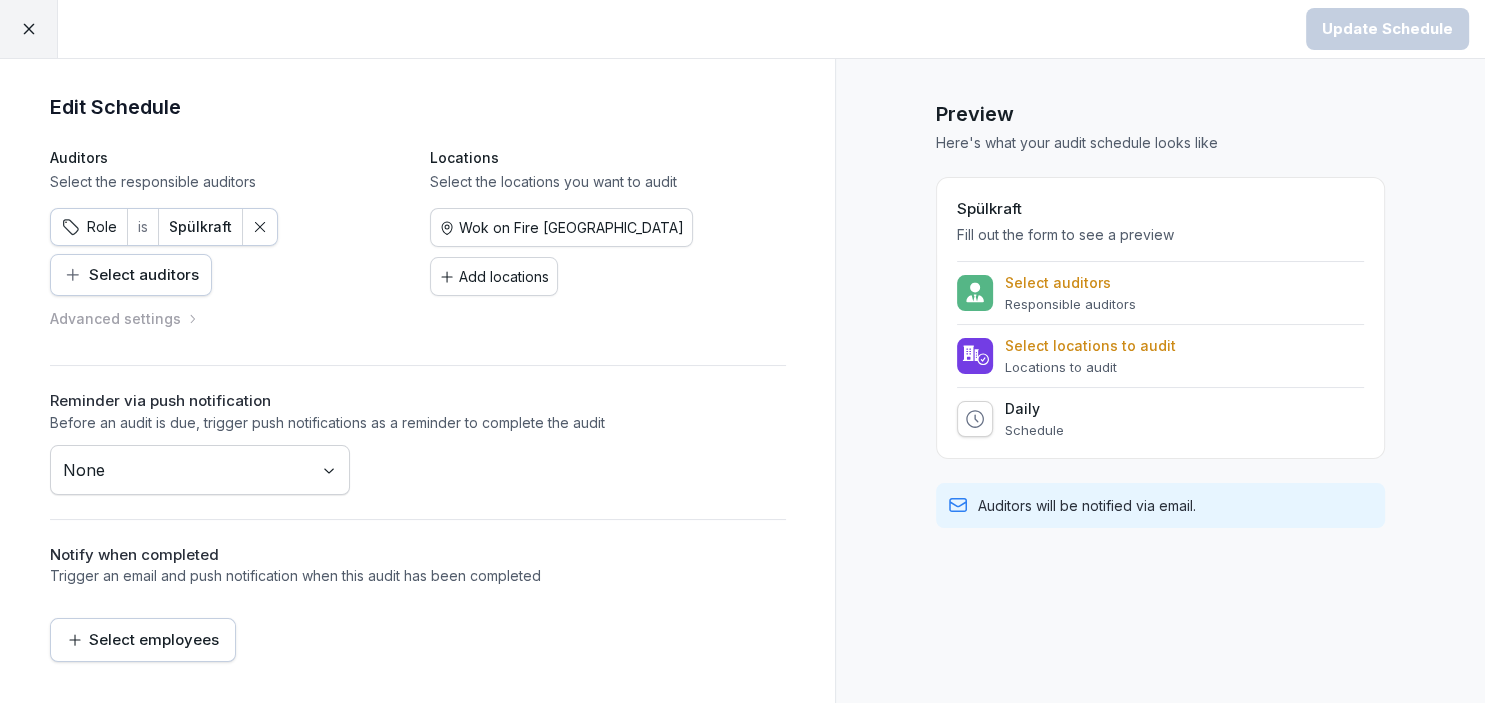 click 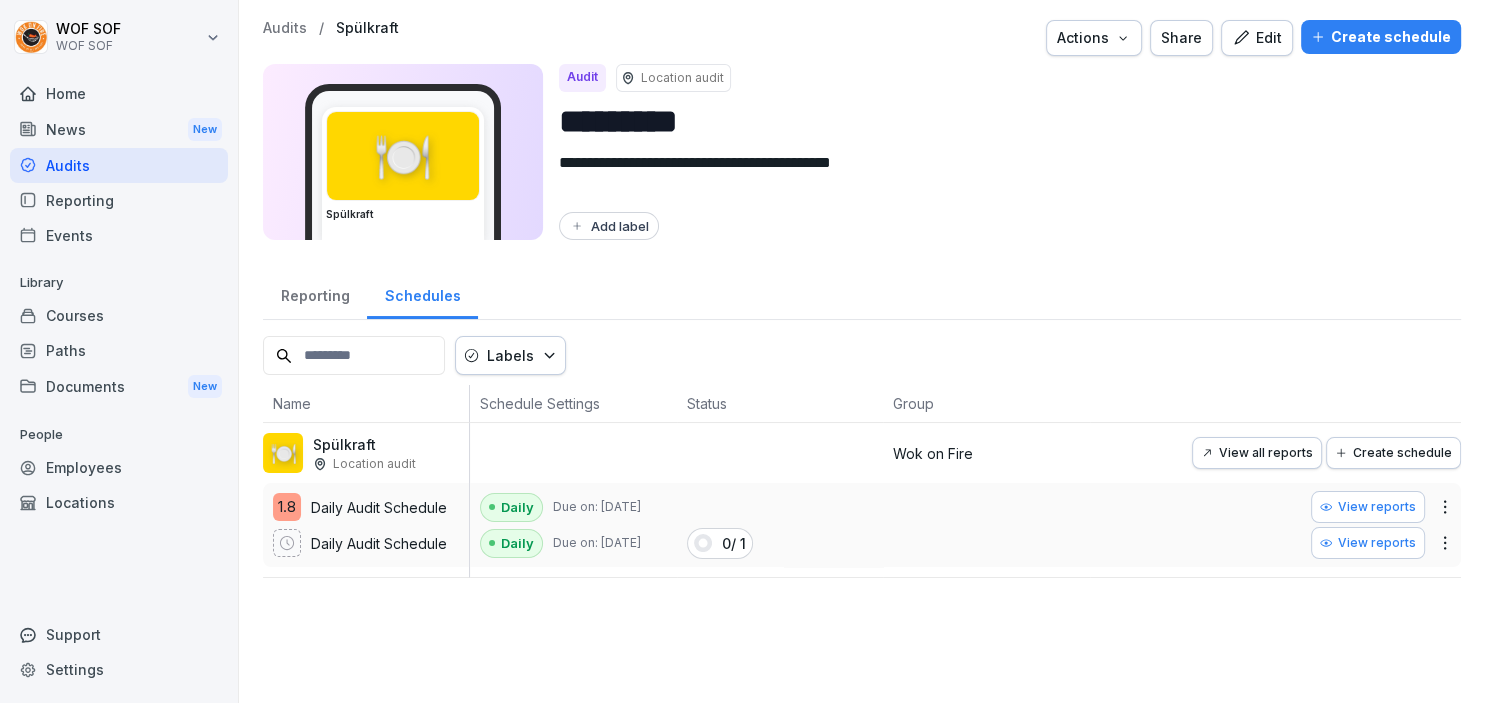 click on "Audits" at bounding box center (119, 165) 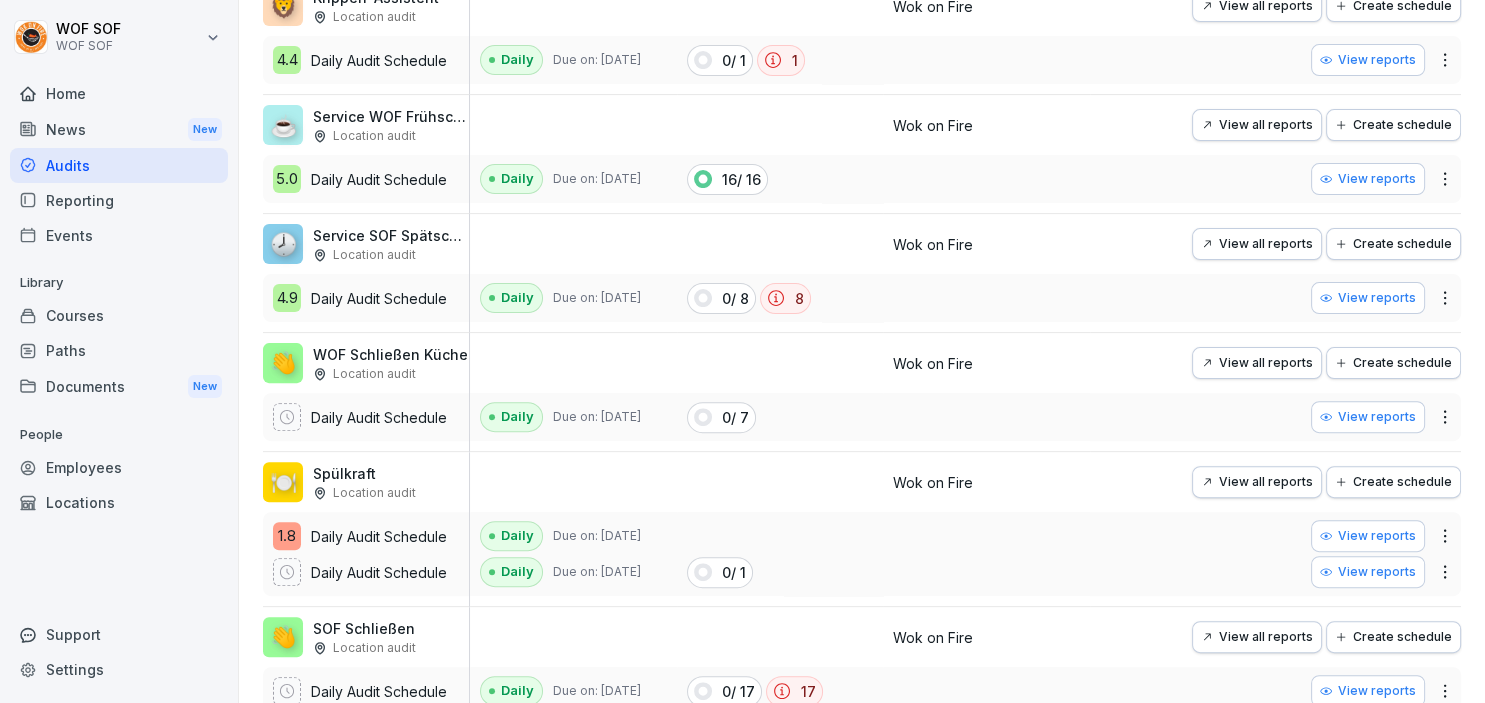 scroll, scrollTop: 545, scrollLeft: 0, axis: vertical 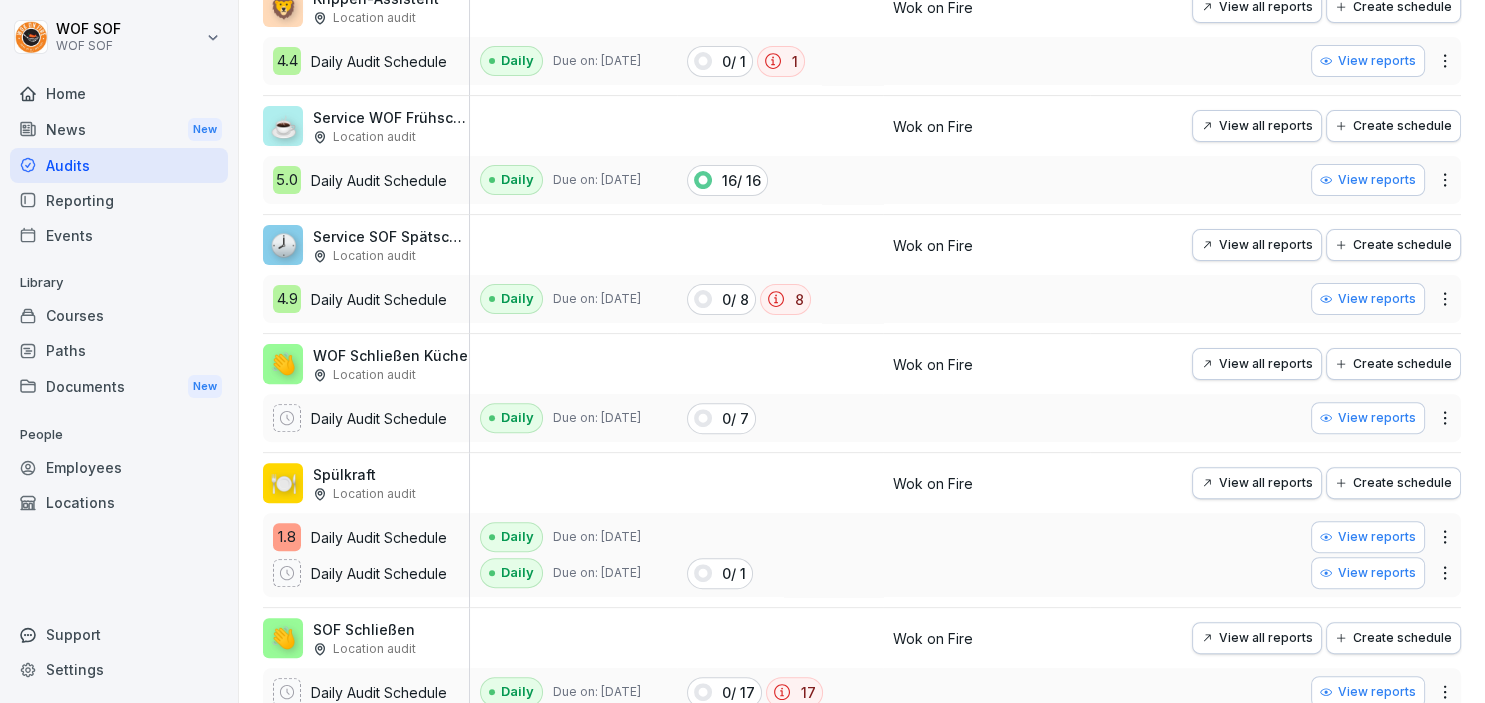 click on "View reports" at bounding box center (1368, 418) 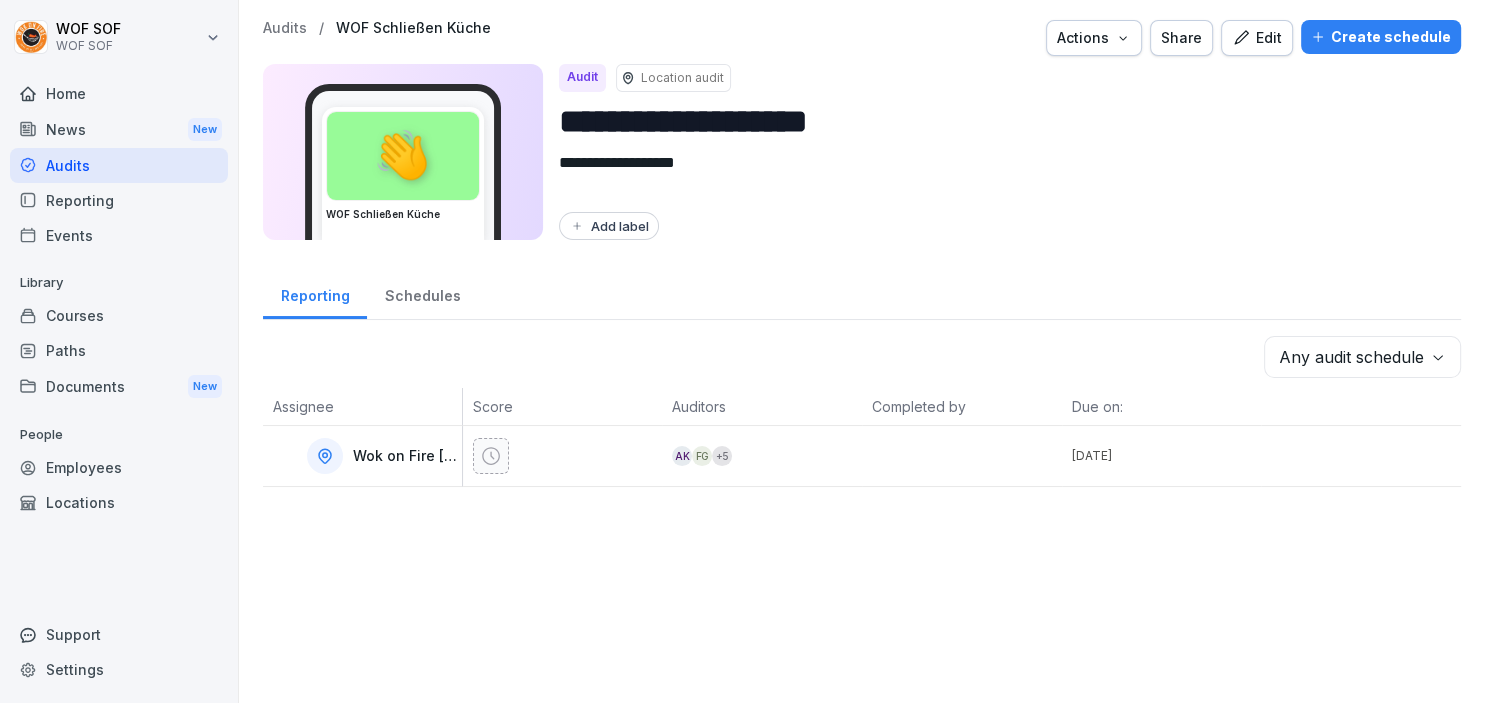 scroll, scrollTop: 0, scrollLeft: 0, axis: both 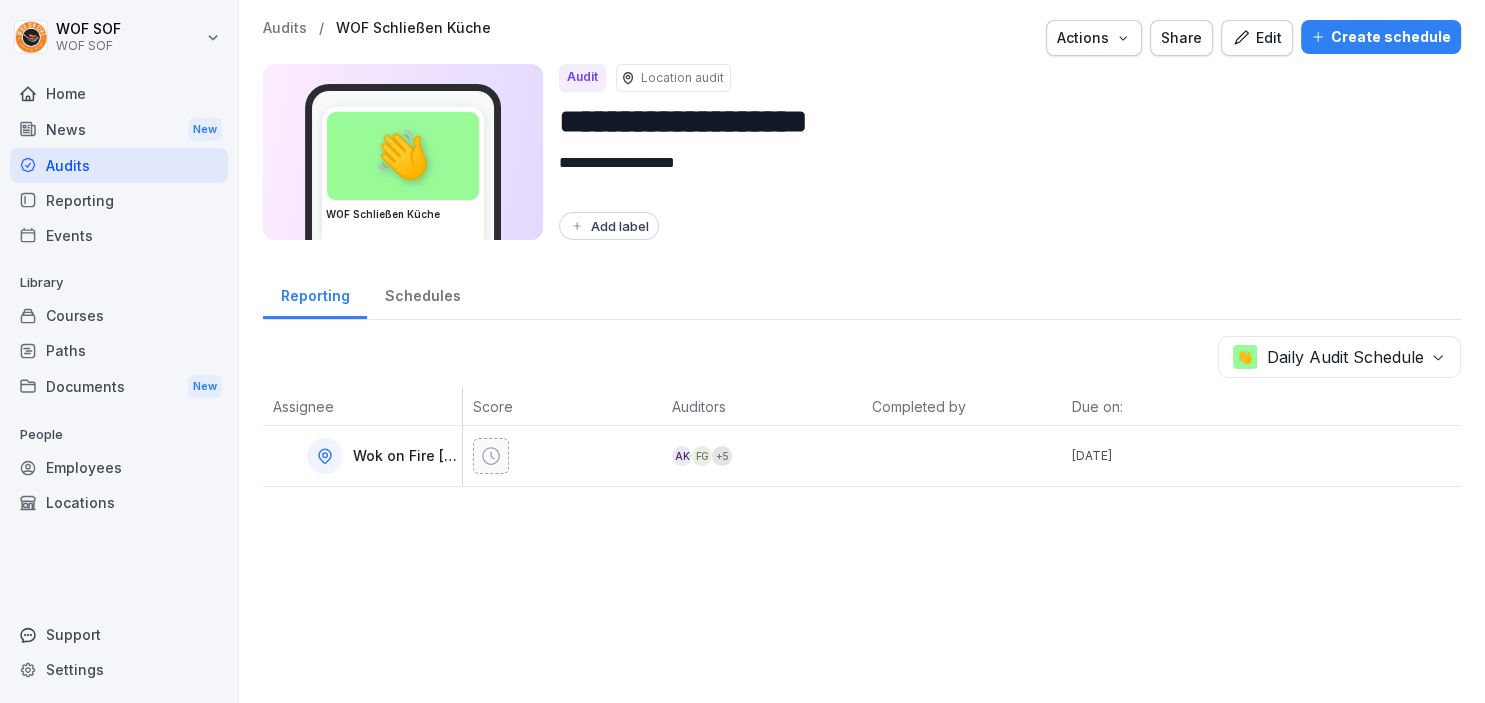 drag, startPoint x: 942, startPoint y: 130, endPoint x: 824, endPoint y: 131, distance: 118.004234 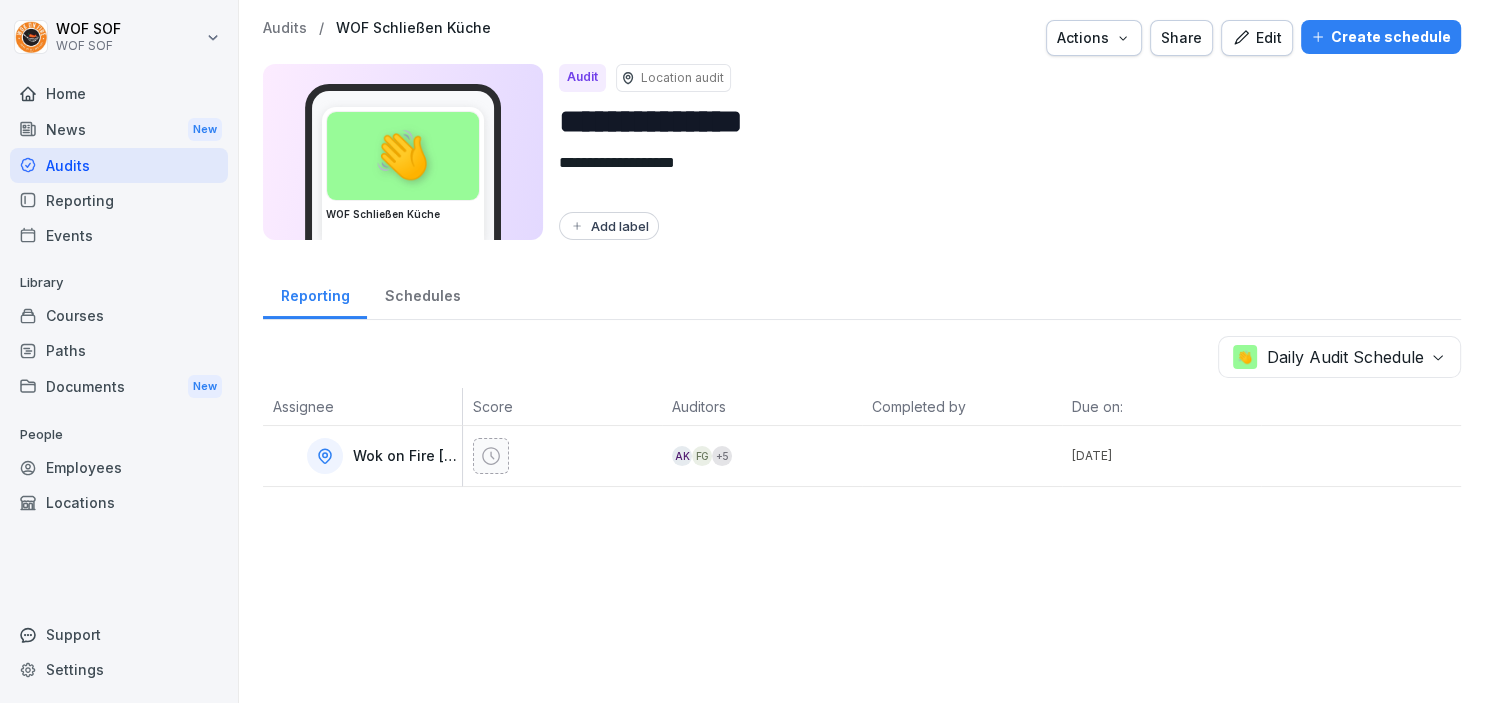 click on "**********" at bounding box center [1002, 121] 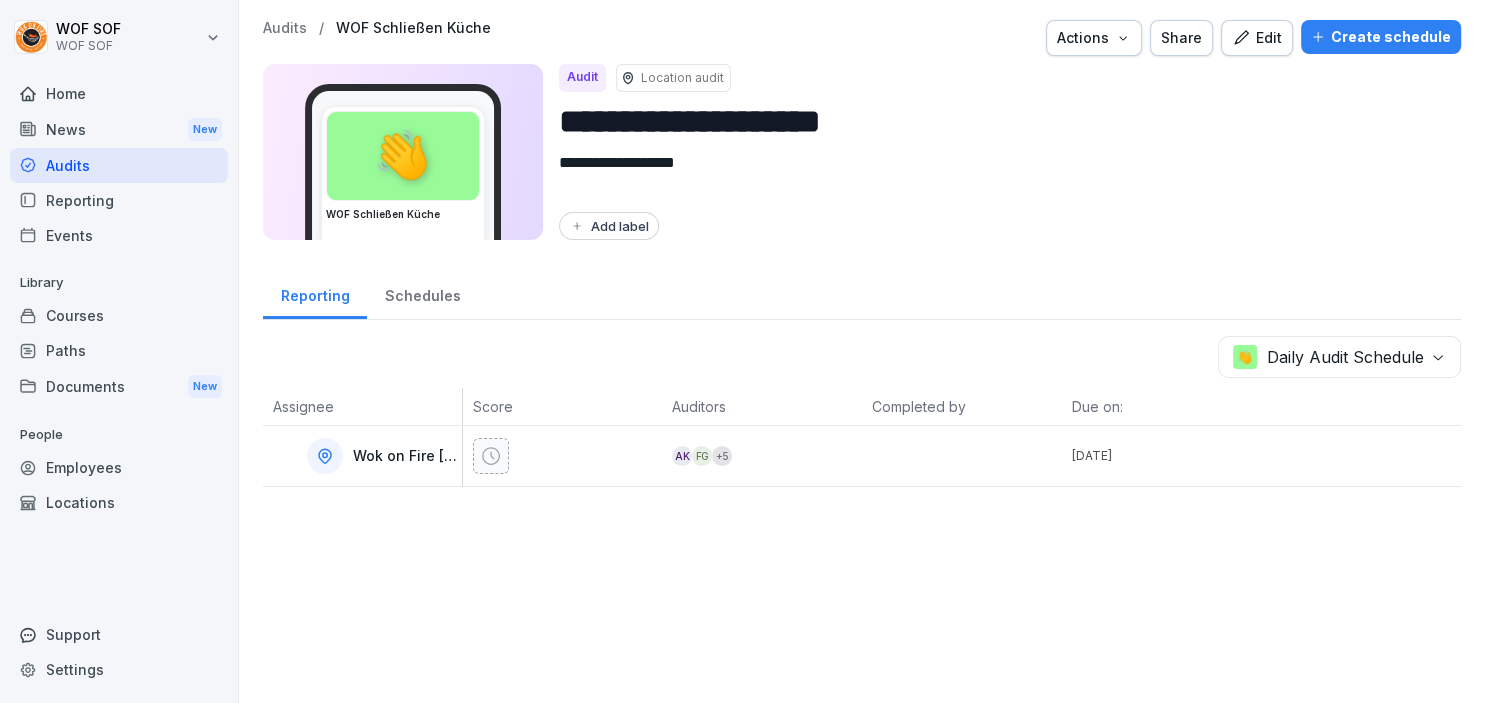 type on "**********" 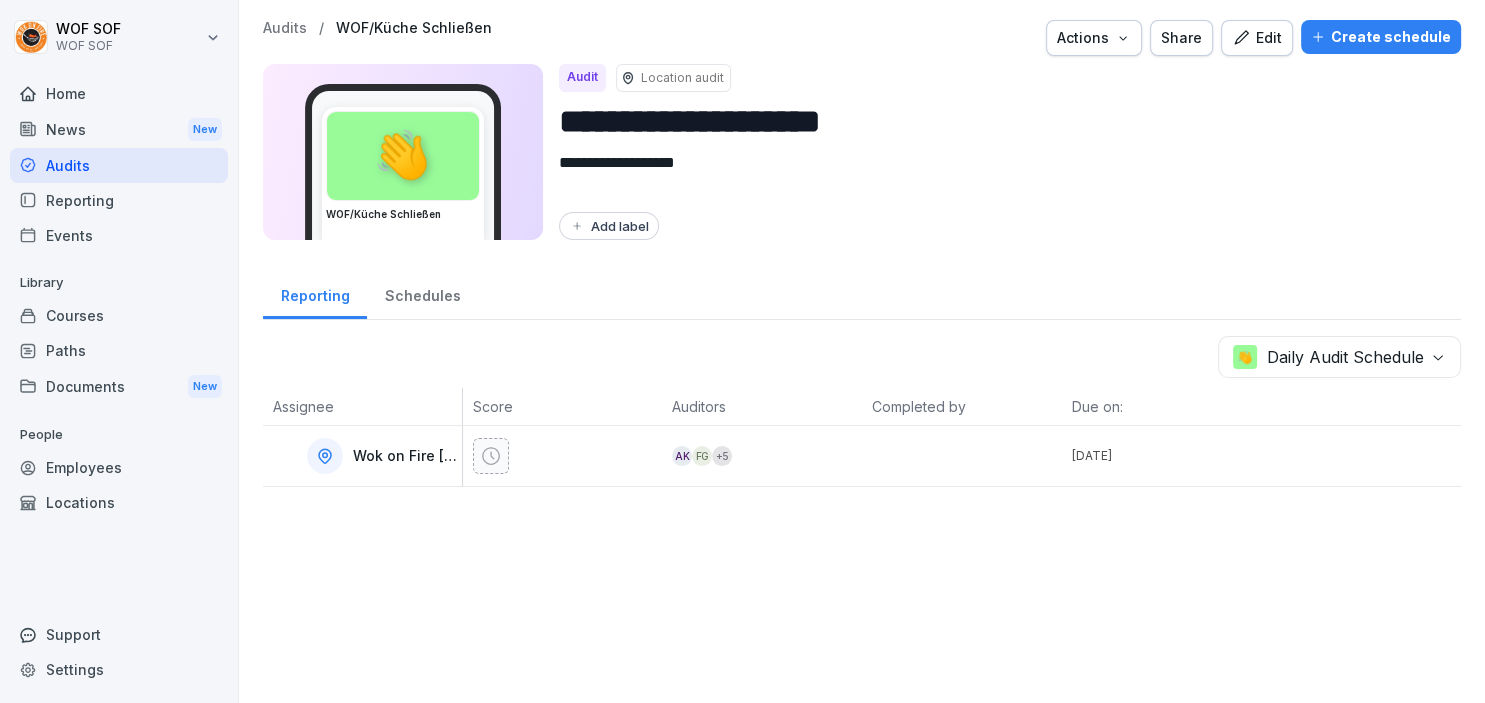 click on "Audits" at bounding box center (119, 165) 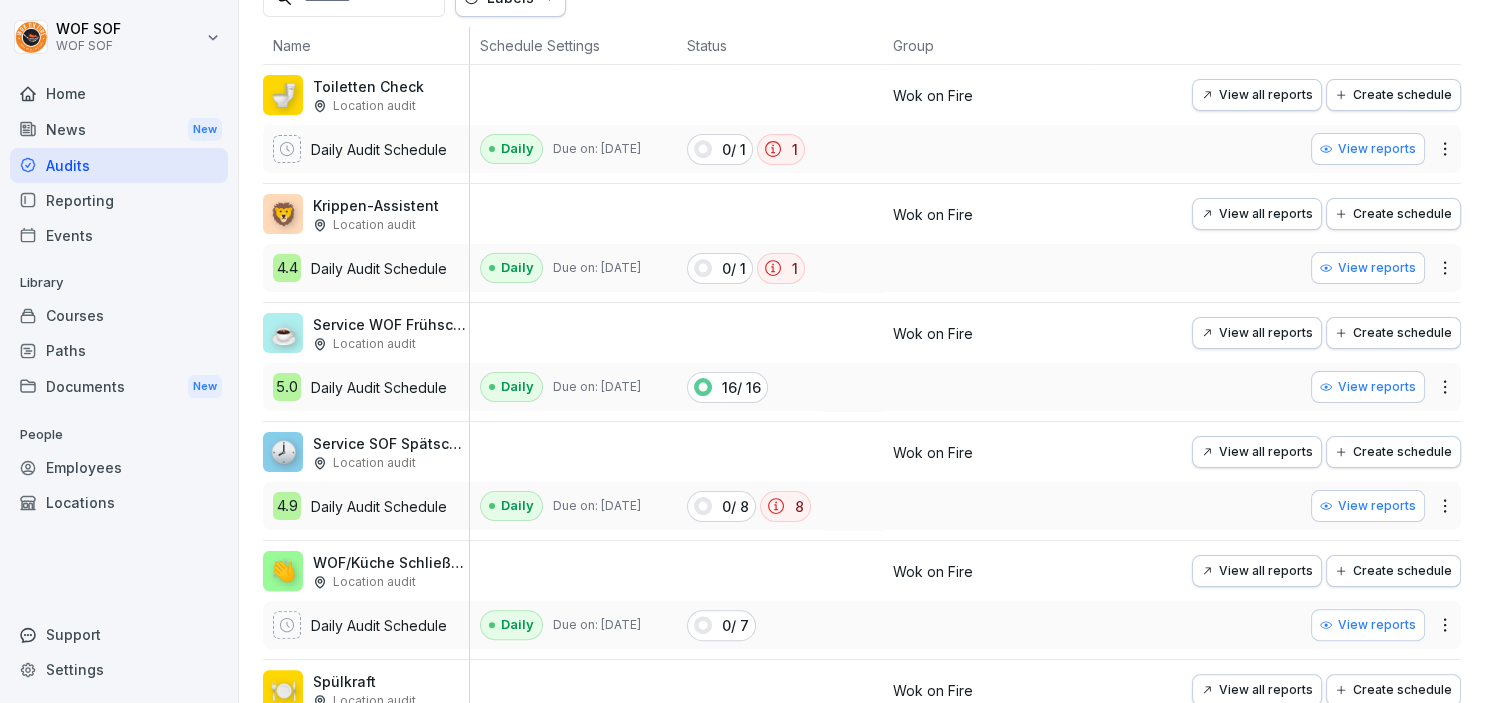 scroll, scrollTop: 0, scrollLeft: 0, axis: both 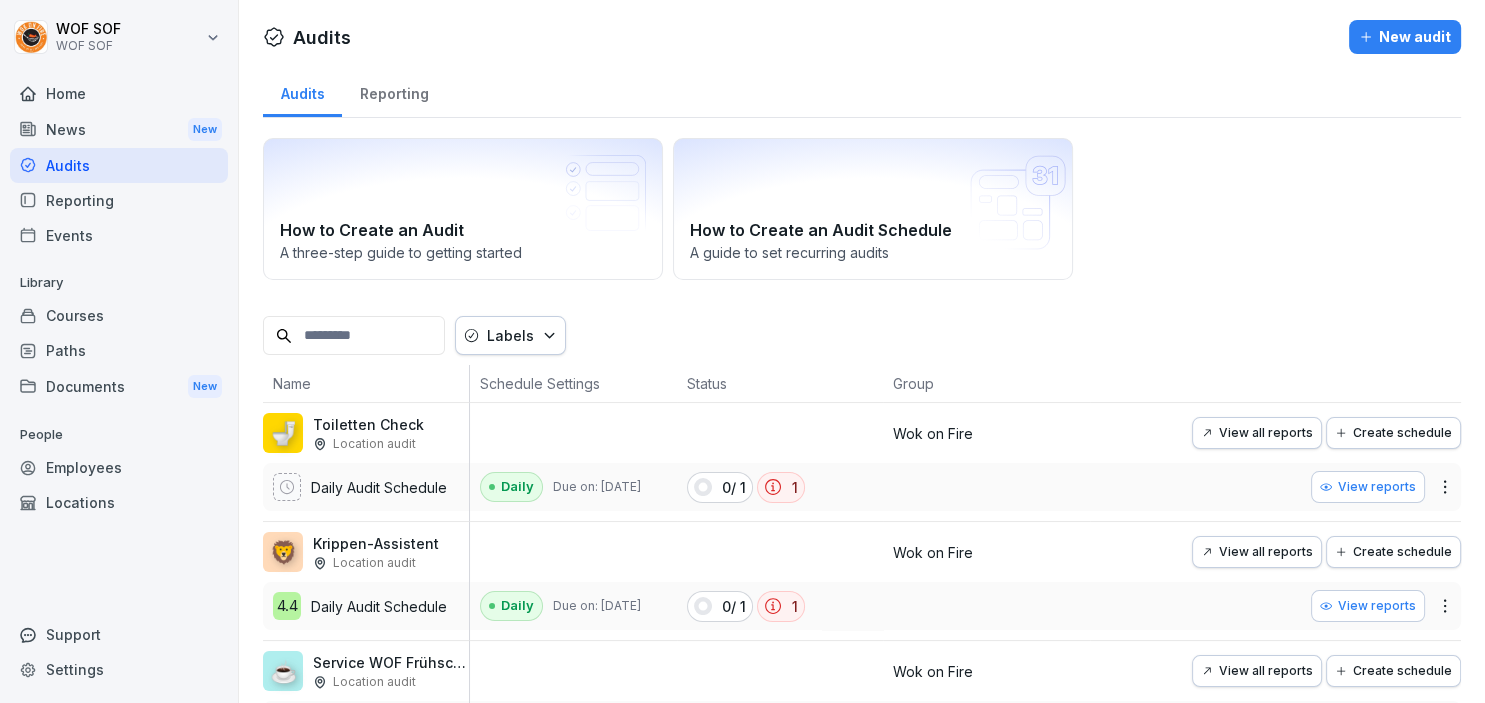click on "How to Create an Audit A three-[PERSON_NAME] to getting started How to Create an Audit Schedule A guide to set recurring audits" at bounding box center (862, 209) 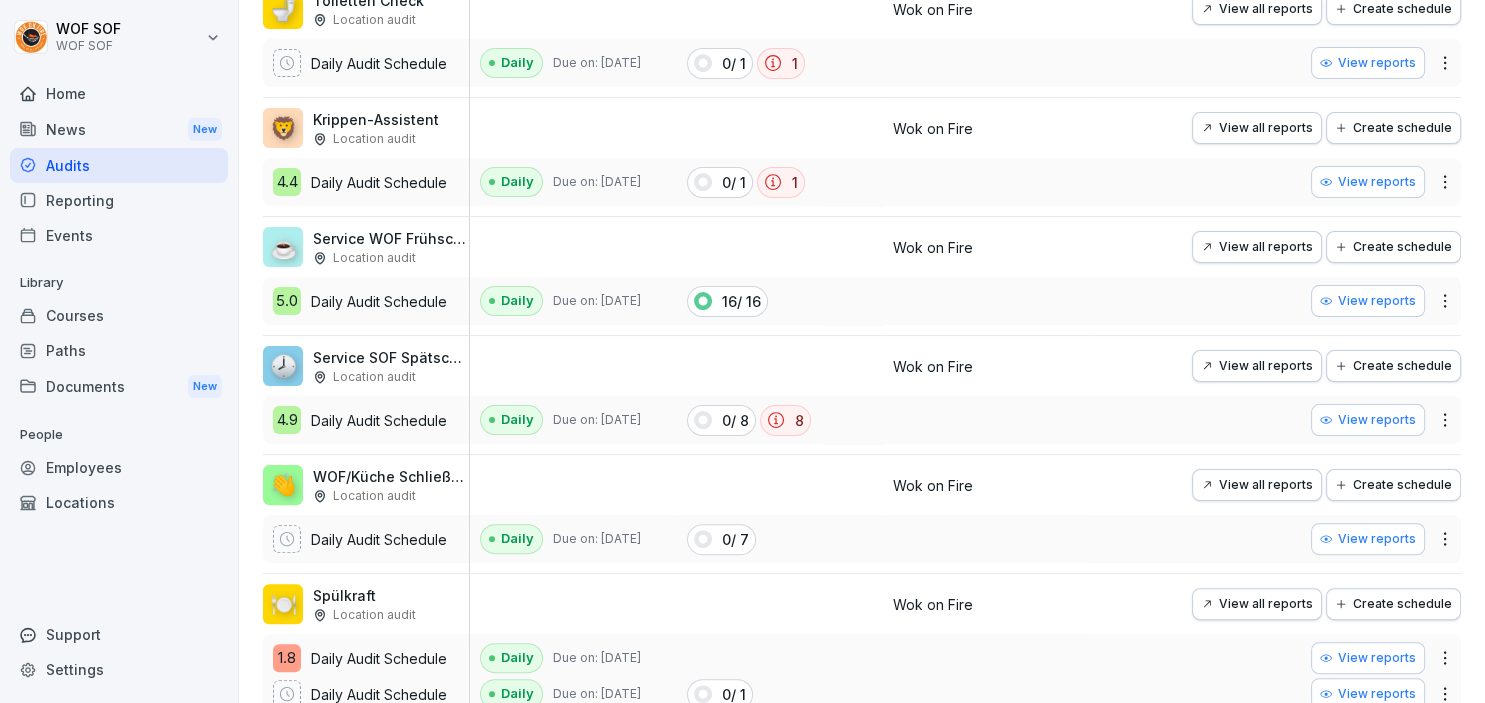 scroll, scrollTop: 466, scrollLeft: 0, axis: vertical 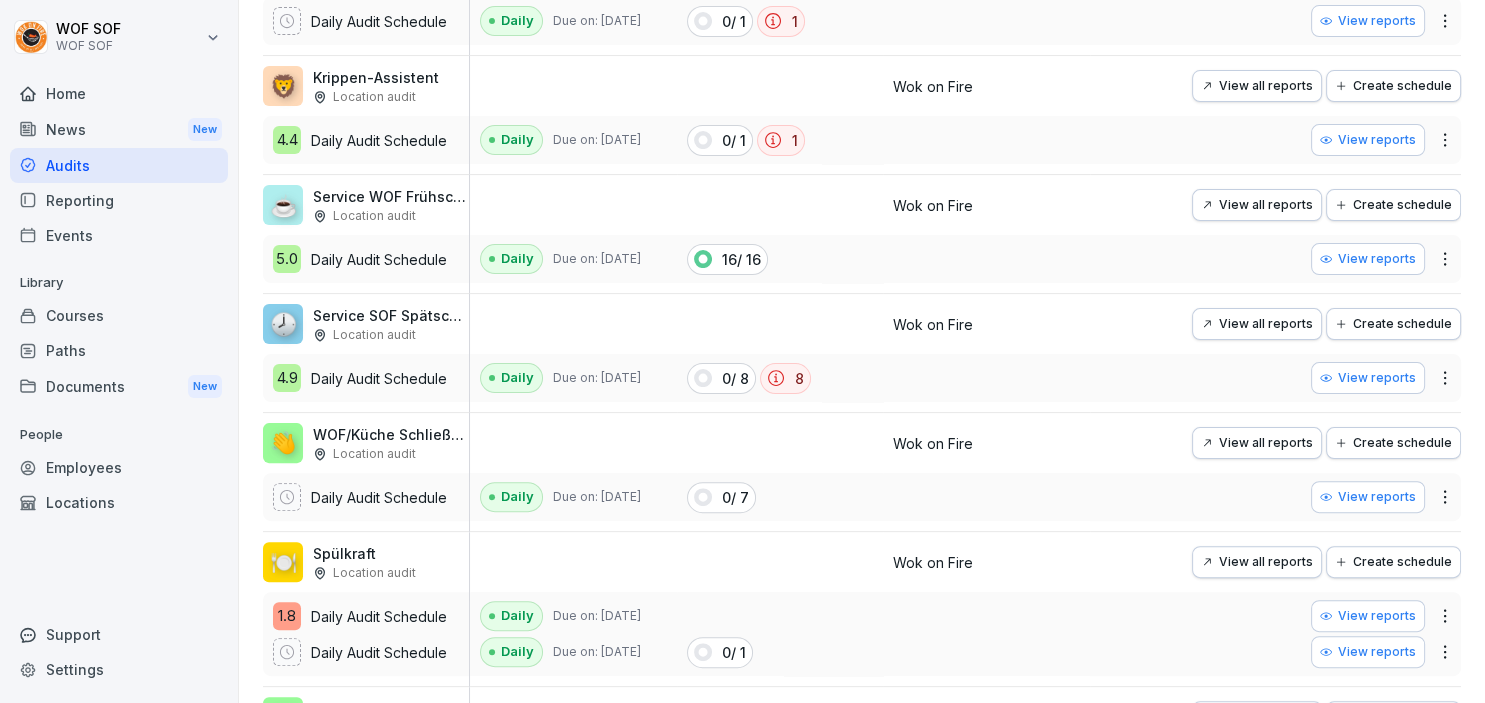 click on "View reports" at bounding box center (1368, 497) 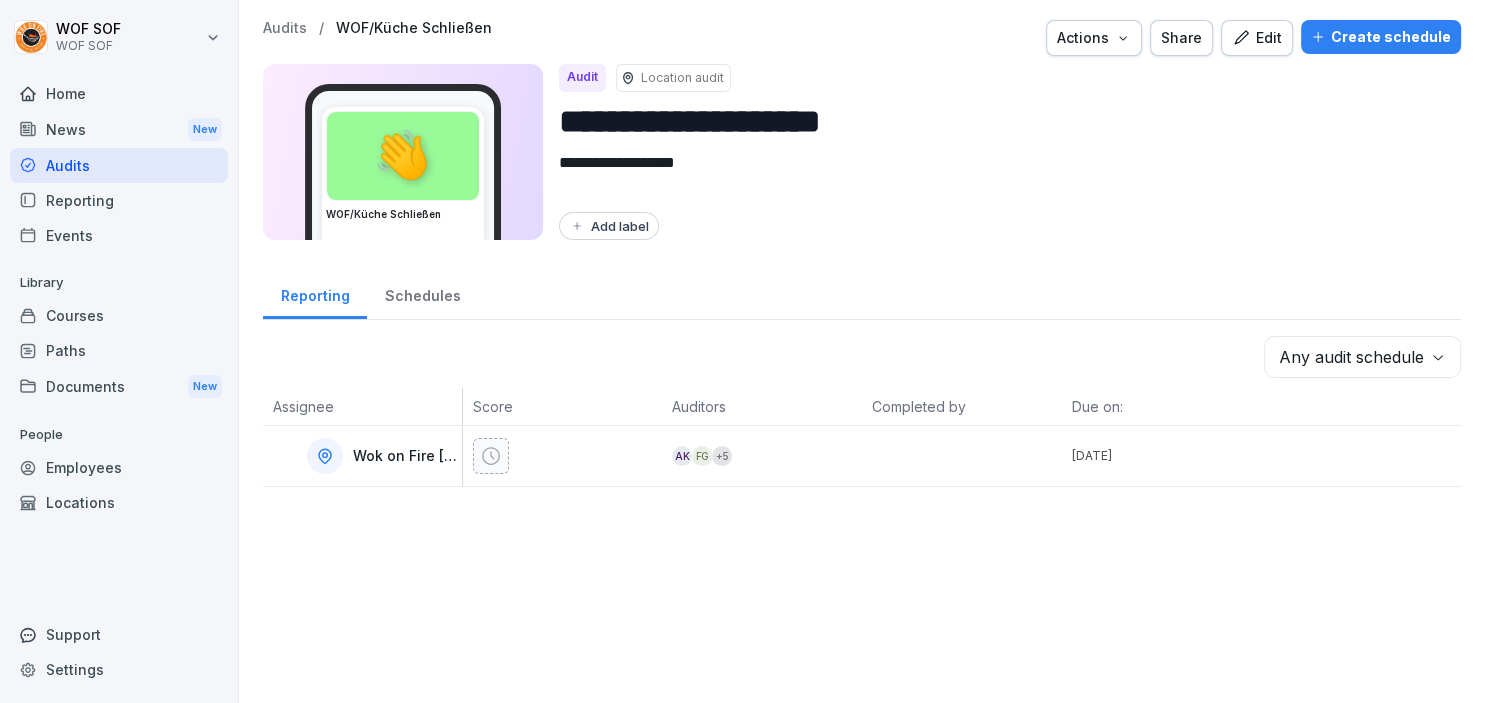 scroll, scrollTop: 0, scrollLeft: 0, axis: both 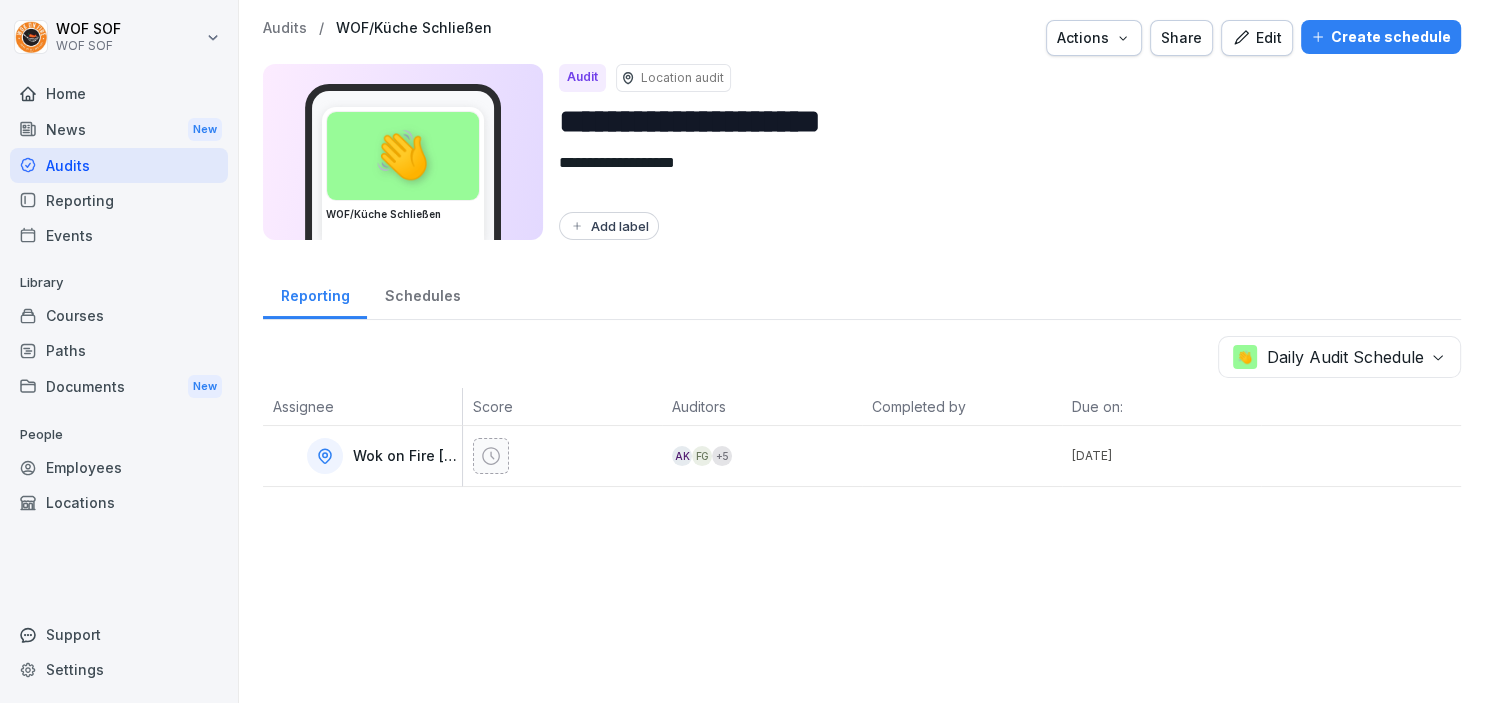click on "Edit" at bounding box center (1257, 38) 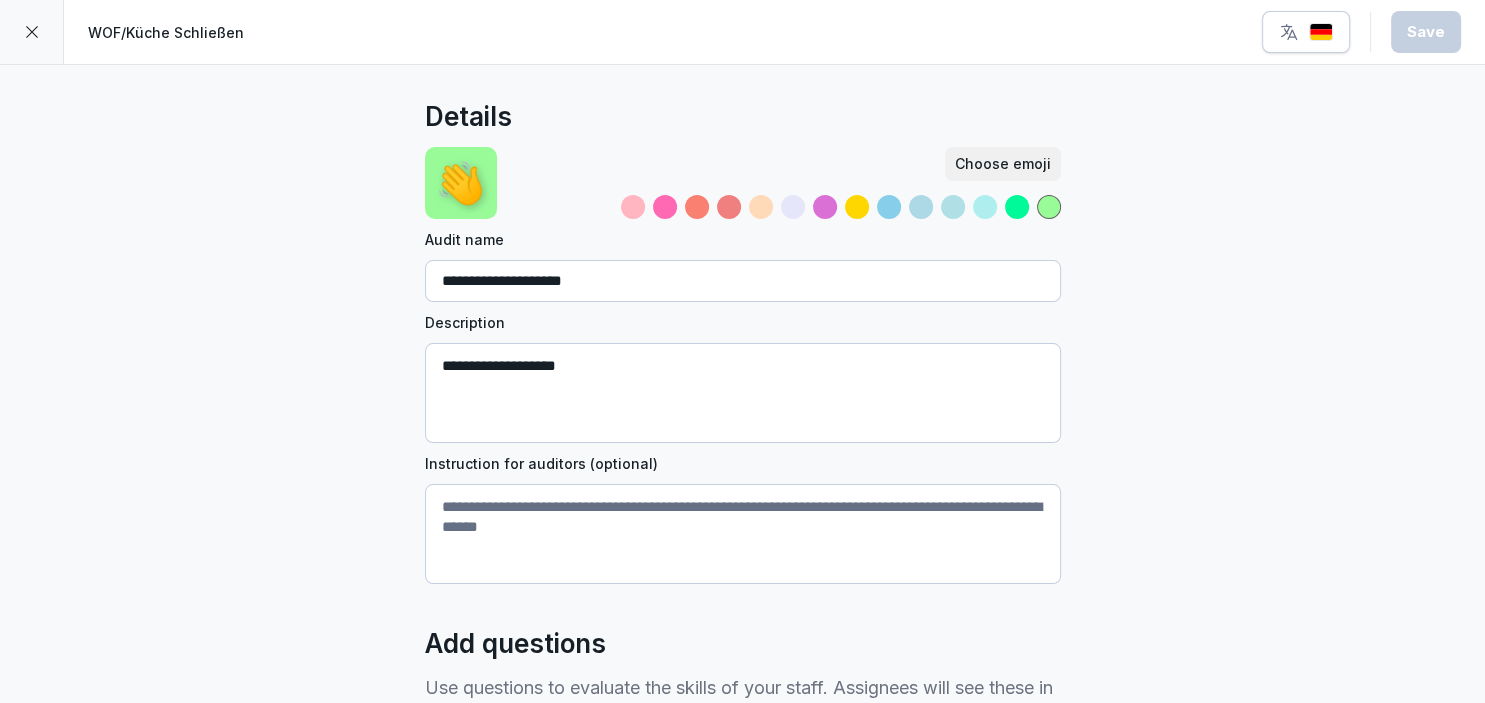 click at bounding box center (32, 32) 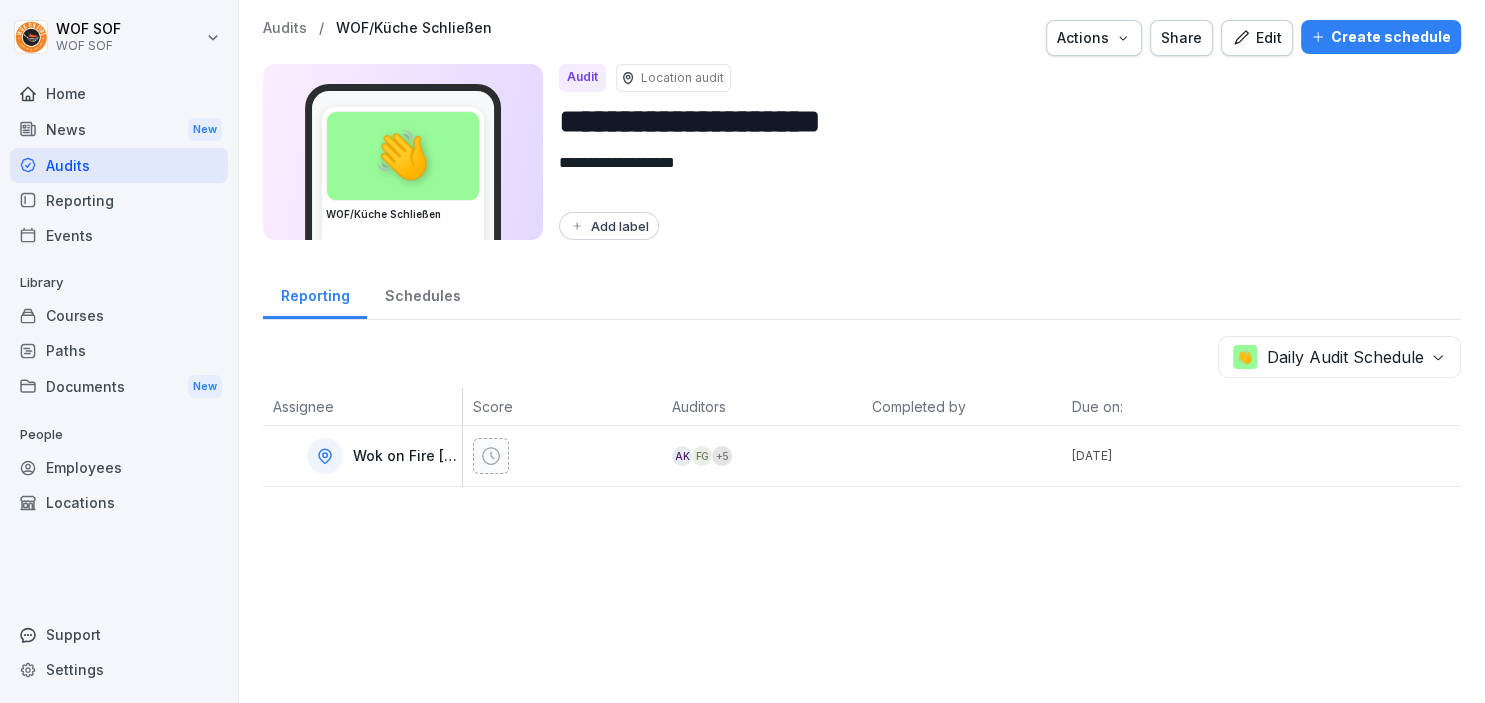 click on "Edit" at bounding box center [1257, 38] 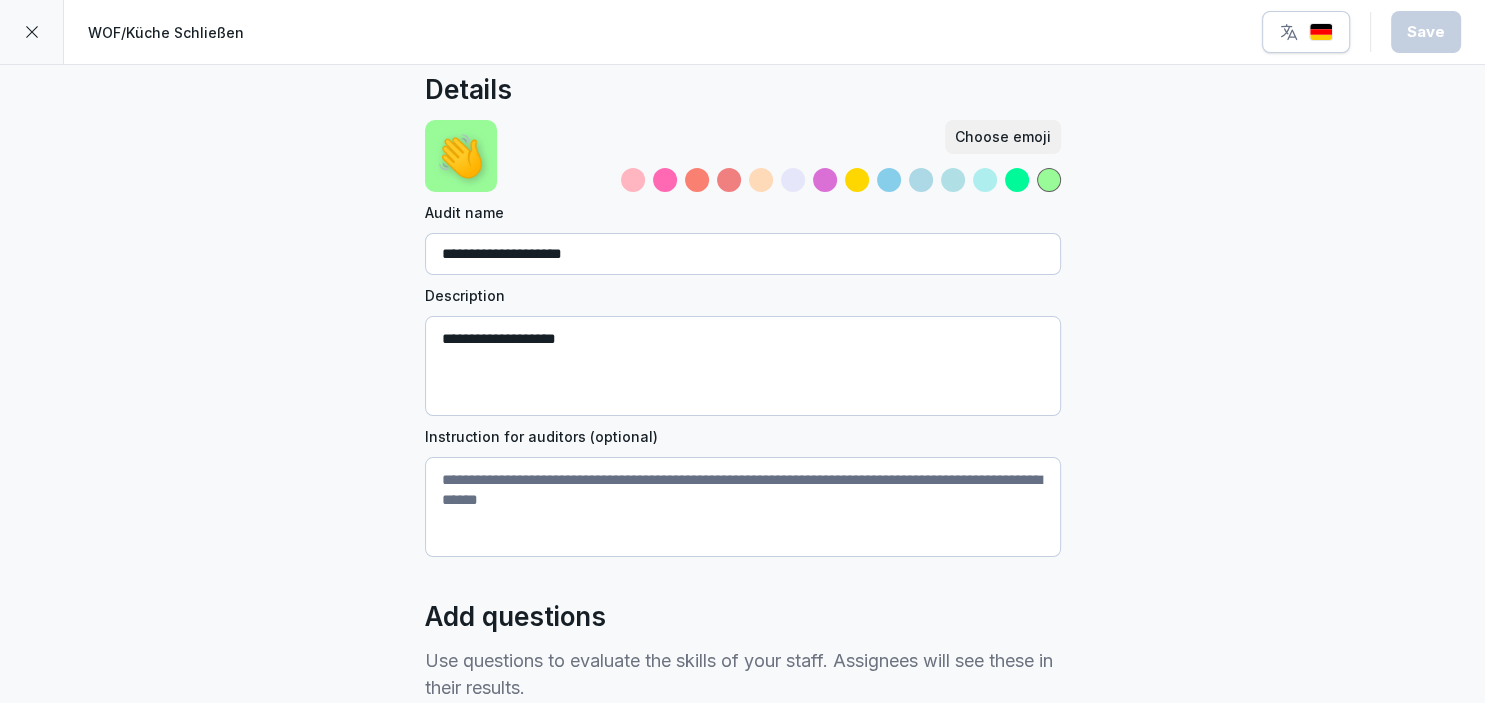 scroll, scrollTop: 0, scrollLeft: 0, axis: both 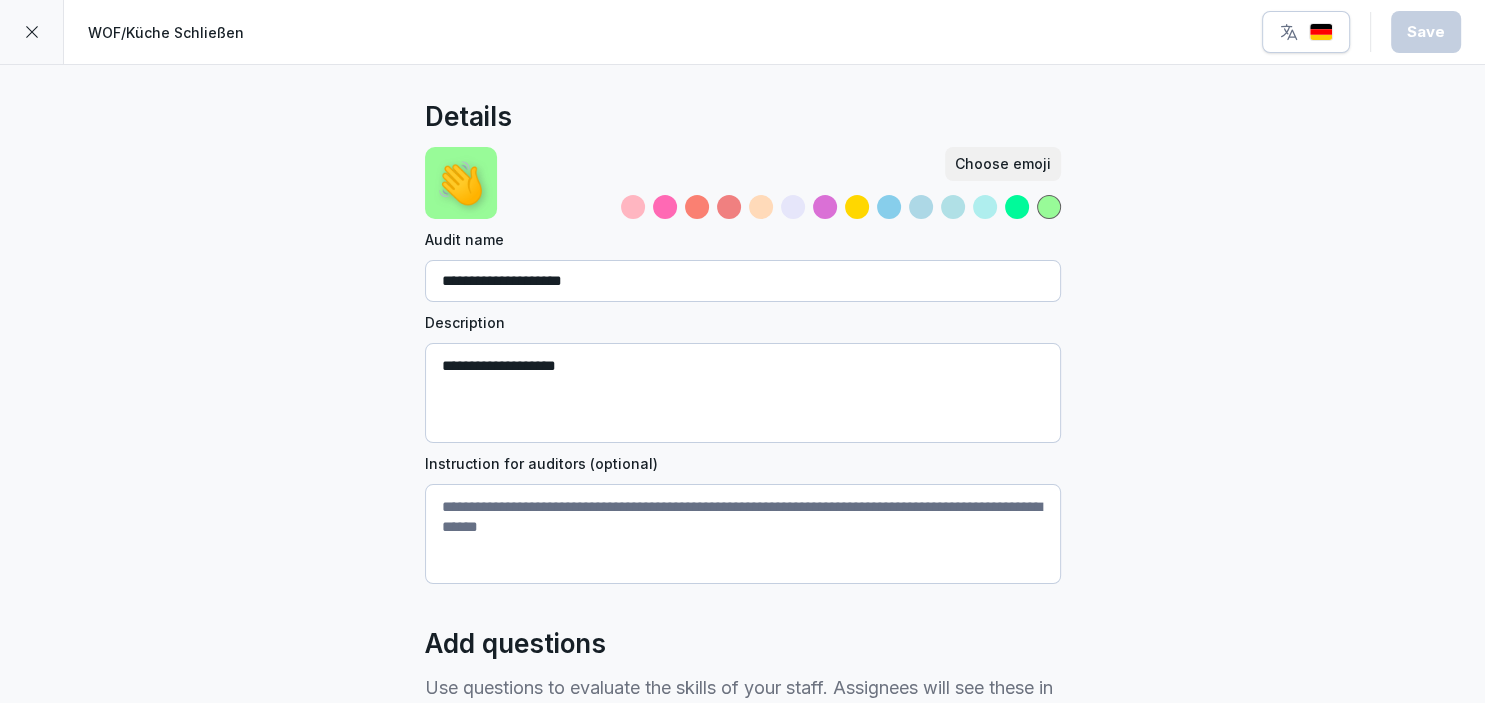 click at bounding box center (32, 32) 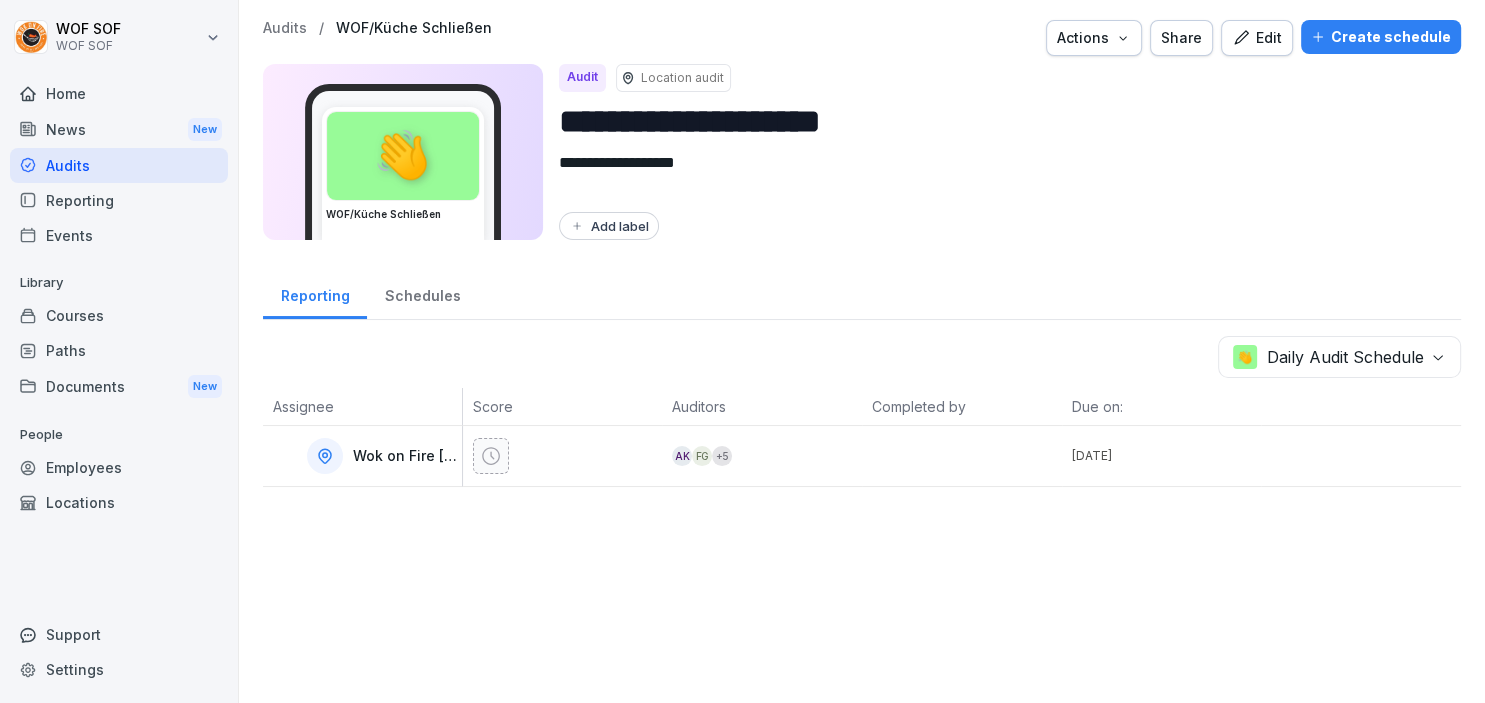 click on "Audits" at bounding box center (119, 165) 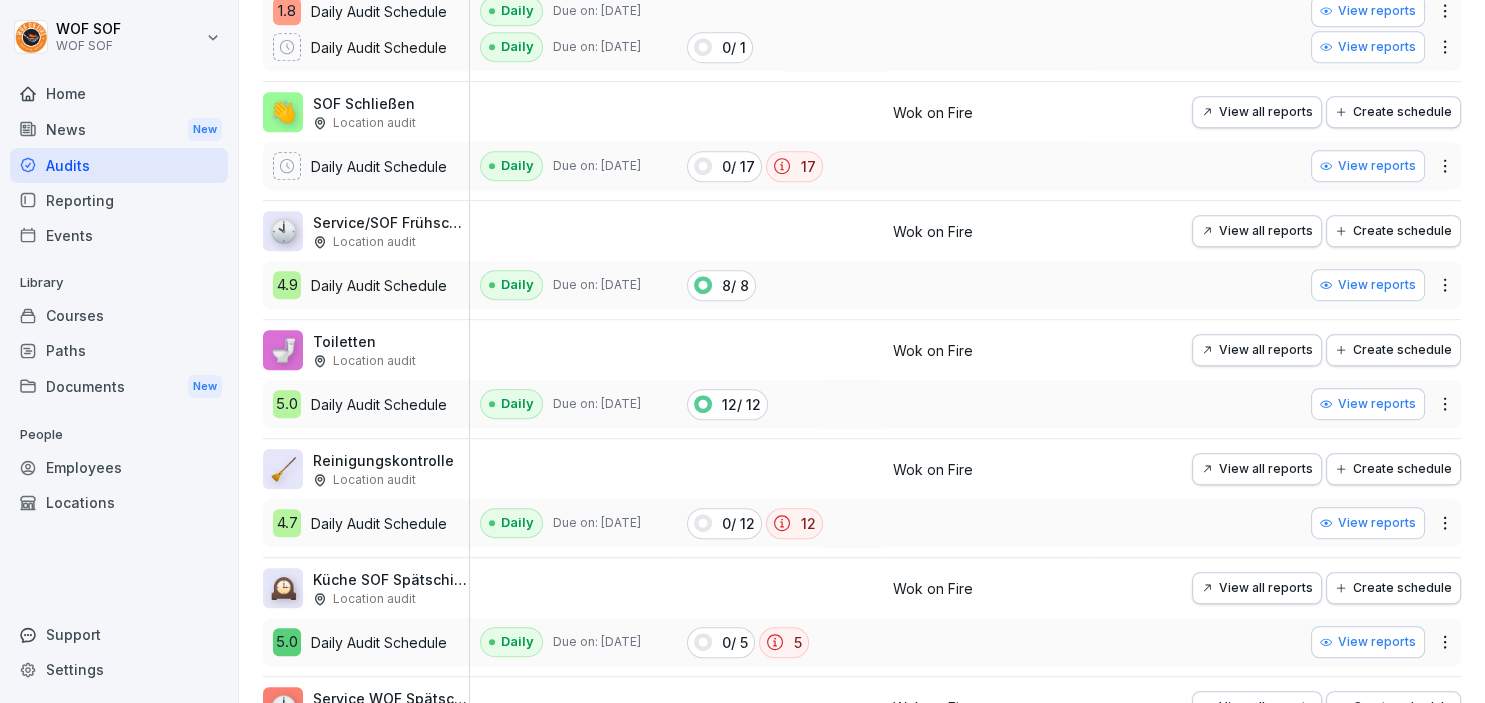 scroll, scrollTop: 1356, scrollLeft: 0, axis: vertical 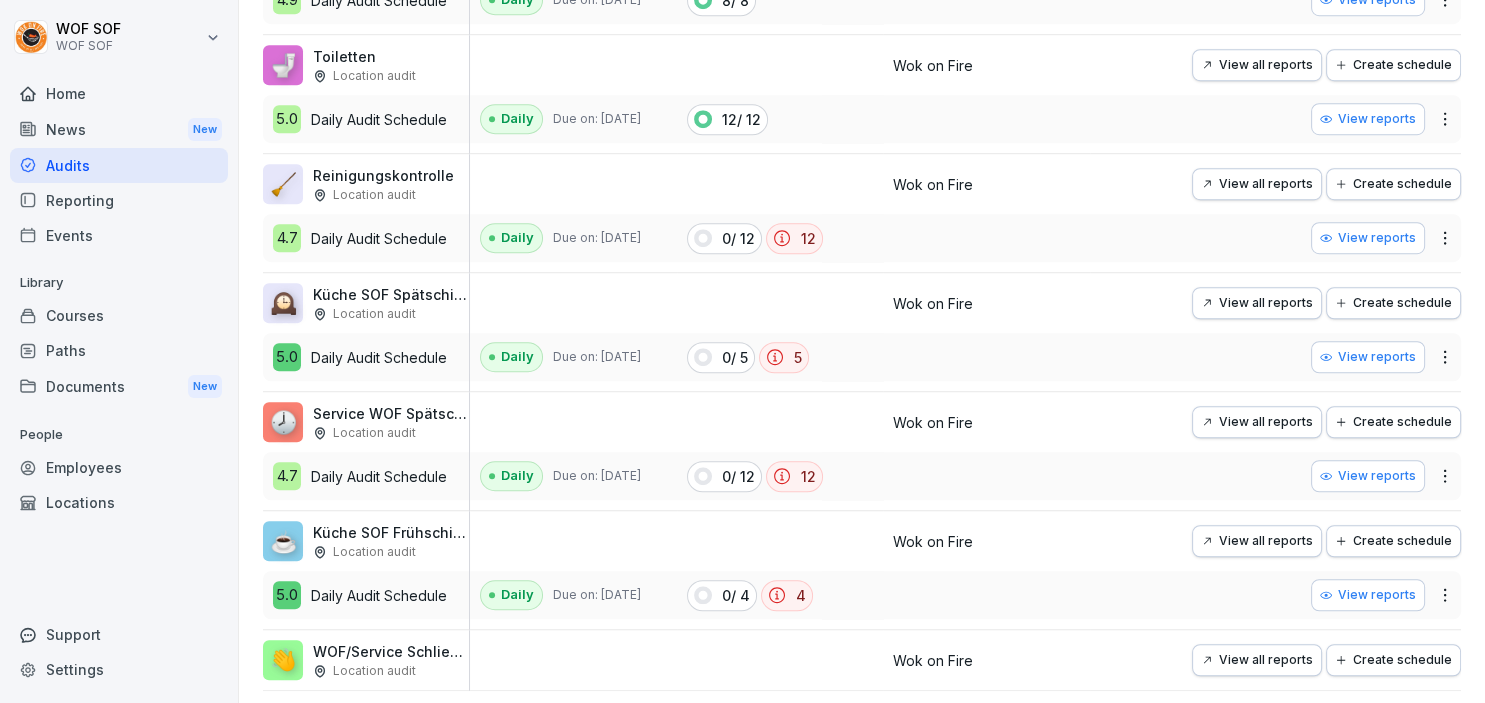 click on "New" at bounding box center (205, 386) 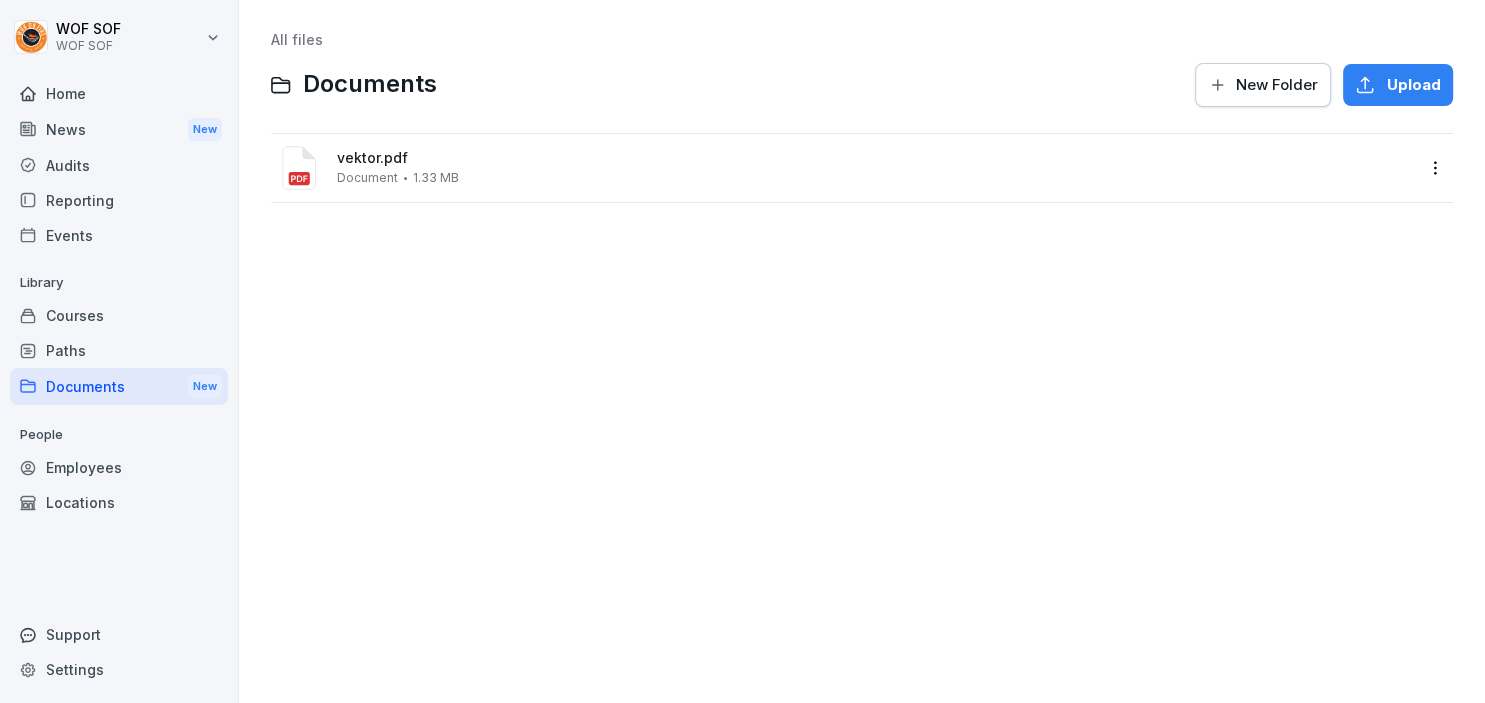 scroll, scrollTop: 0, scrollLeft: 0, axis: both 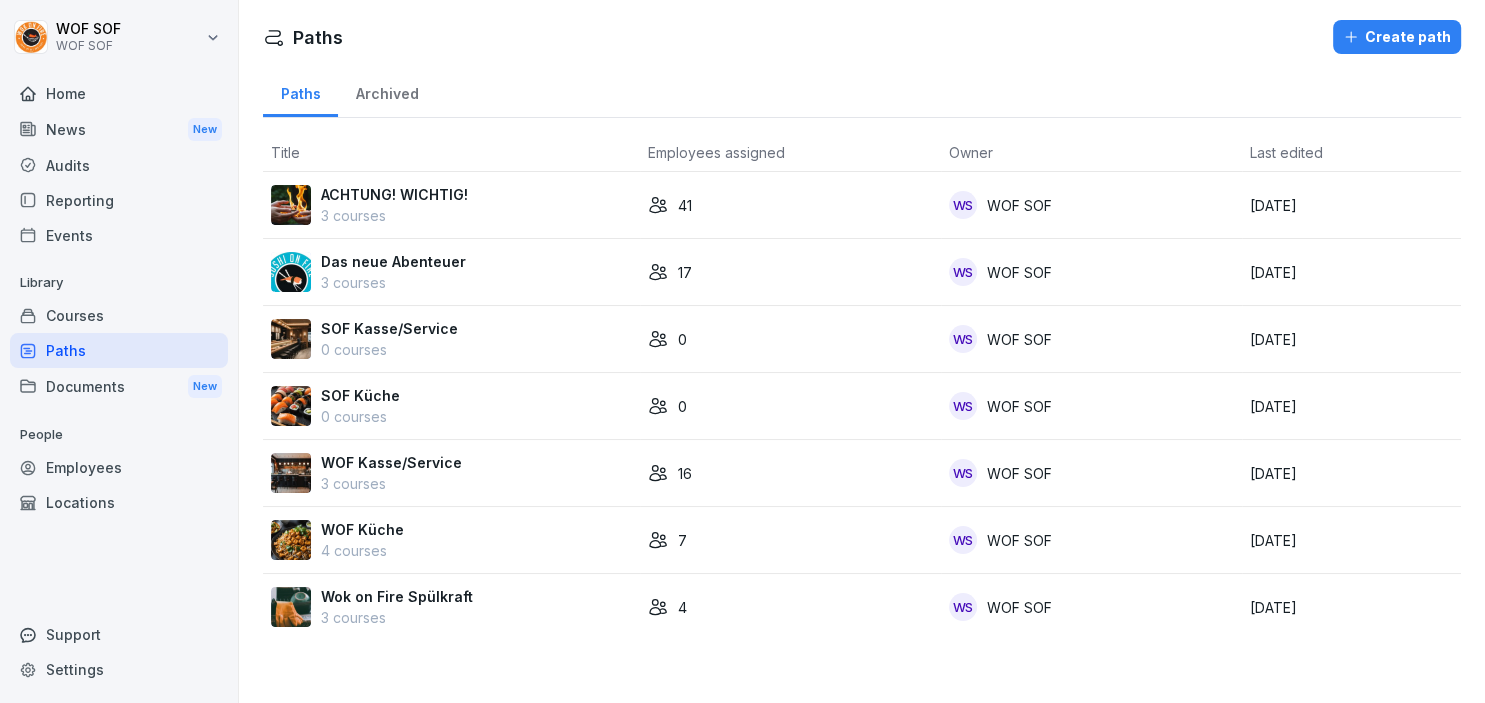 click on "Courses" at bounding box center [119, 315] 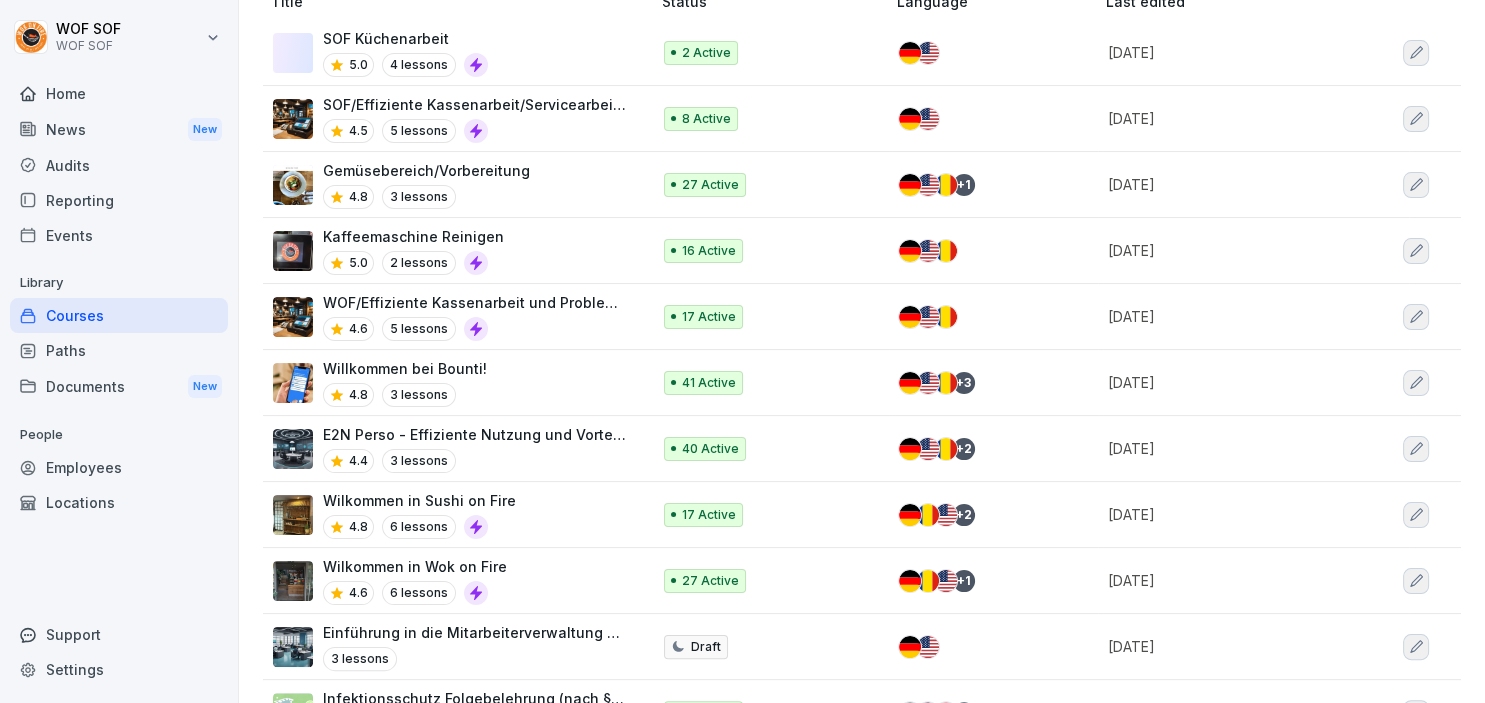 scroll, scrollTop: 0, scrollLeft: 0, axis: both 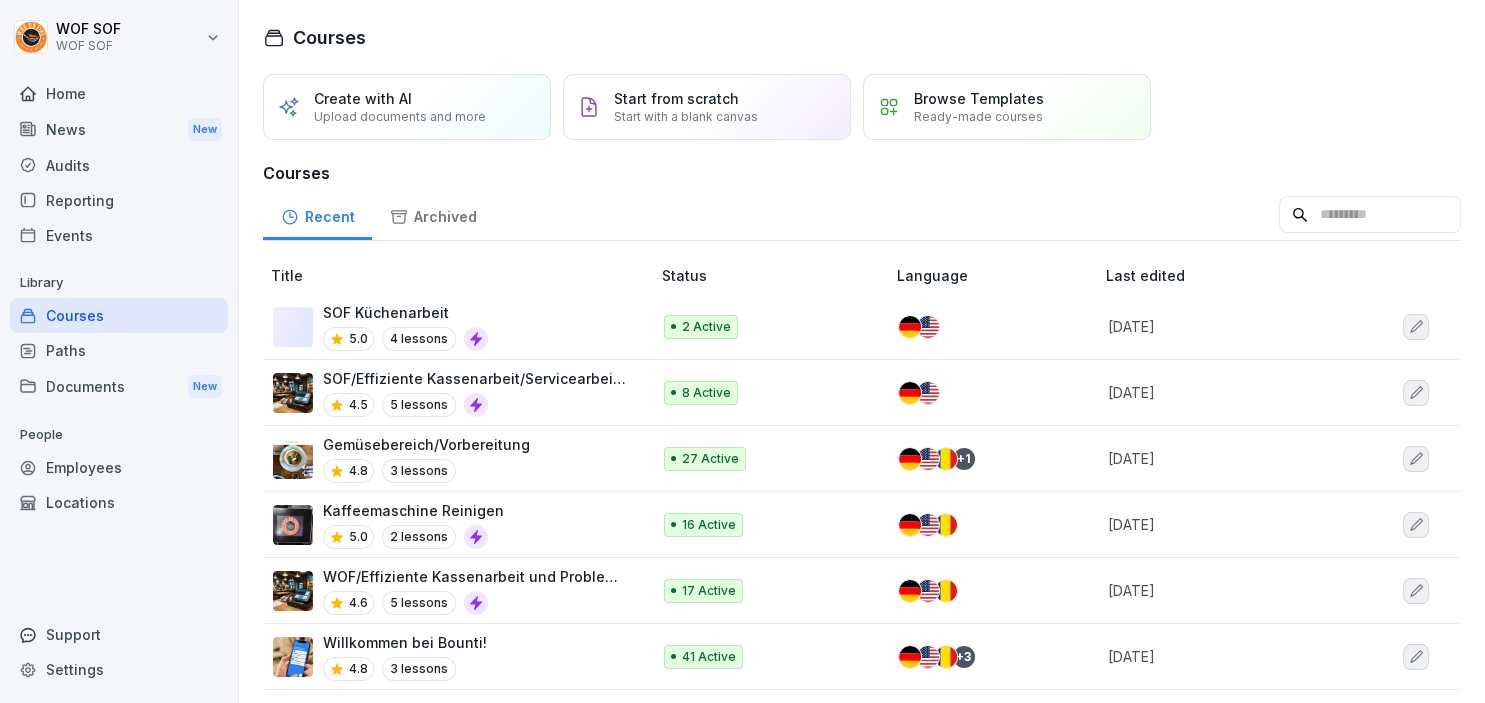 click on "Audits" at bounding box center (119, 165) 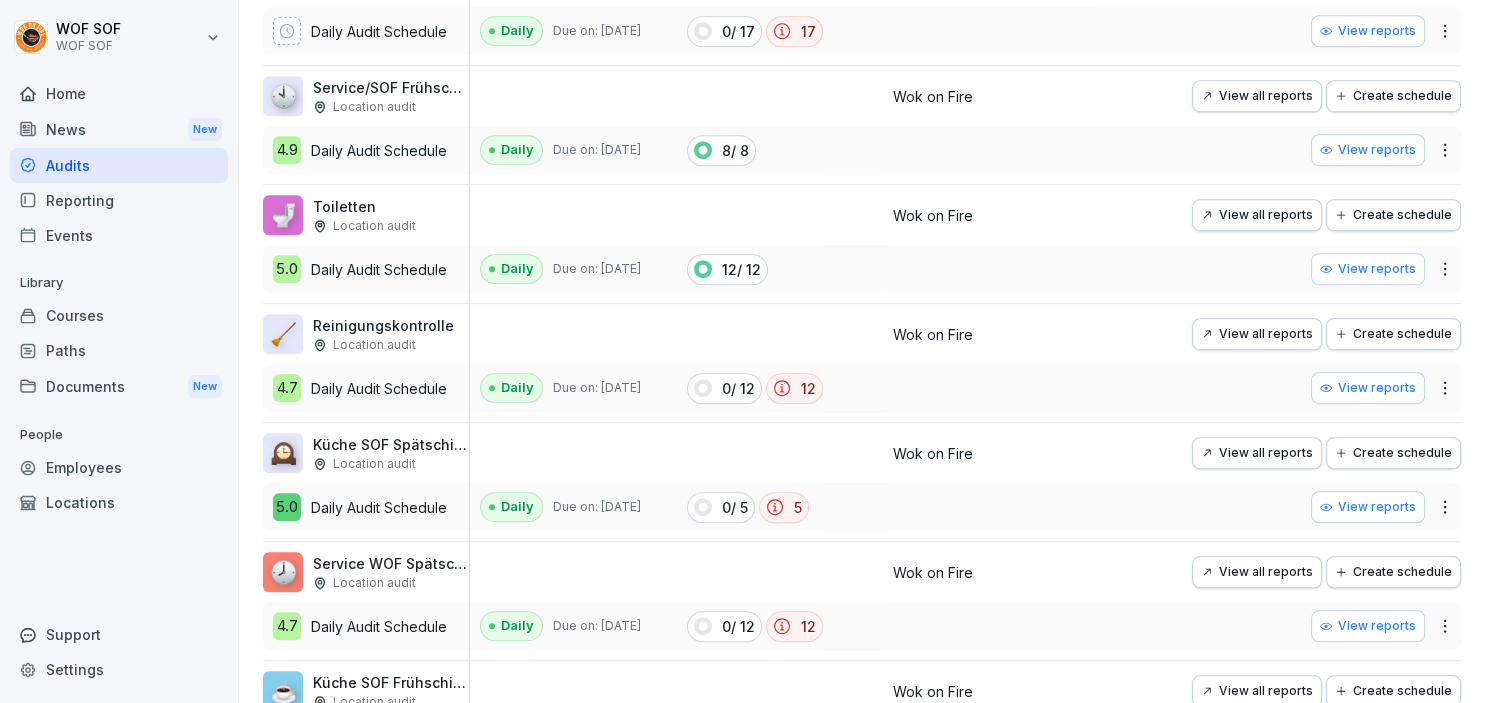 scroll, scrollTop: 1356, scrollLeft: 0, axis: vertical 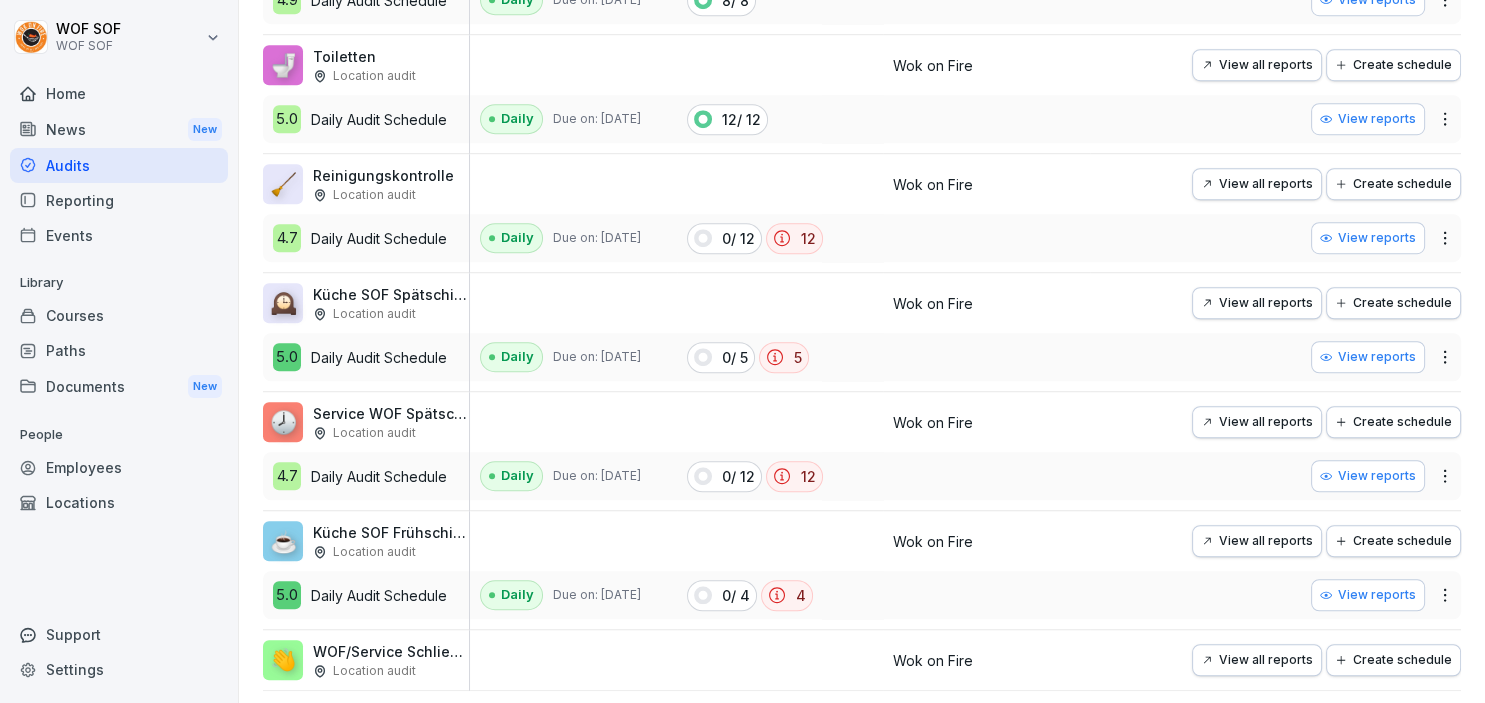 click on "View all reports" at bounding box center [1257, 660] 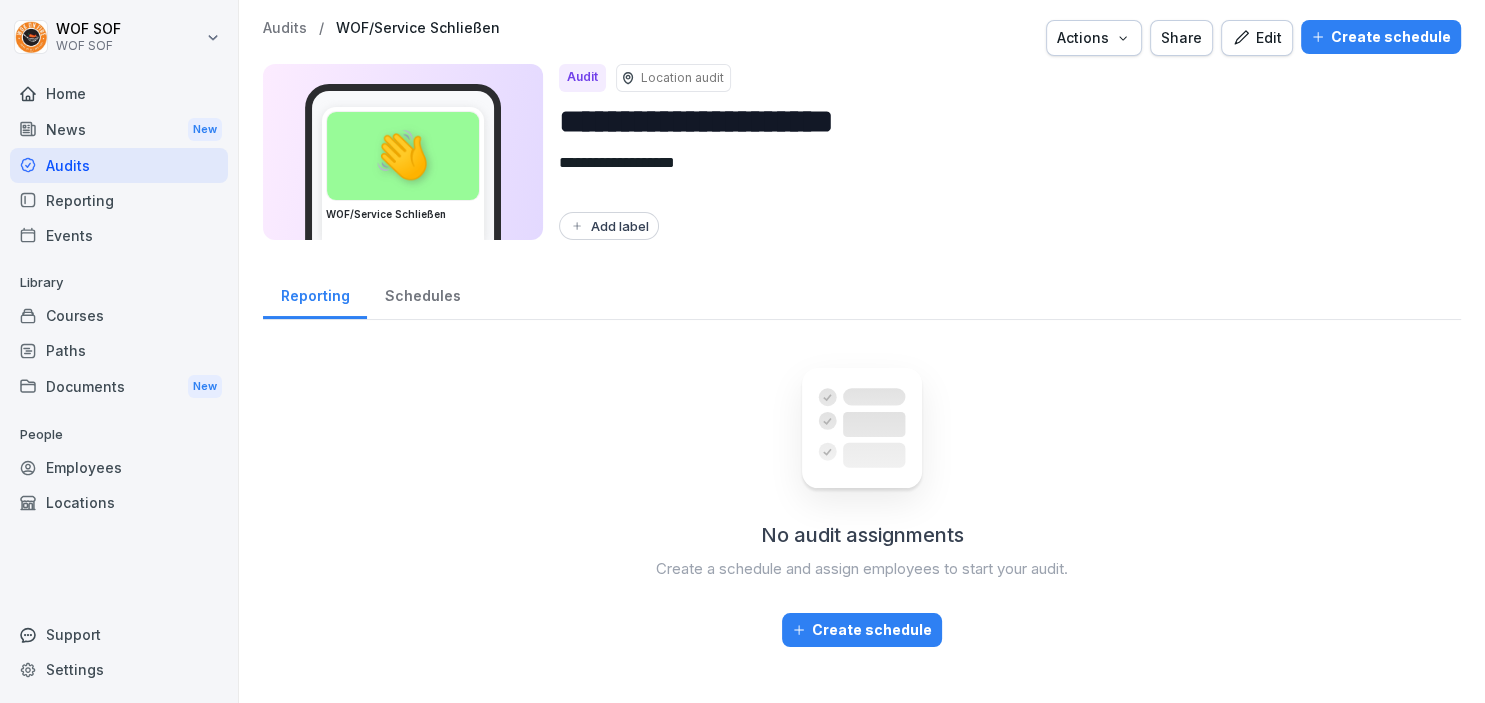 scroll, scrollTop: 0, scrollLeft: 0, axis: both 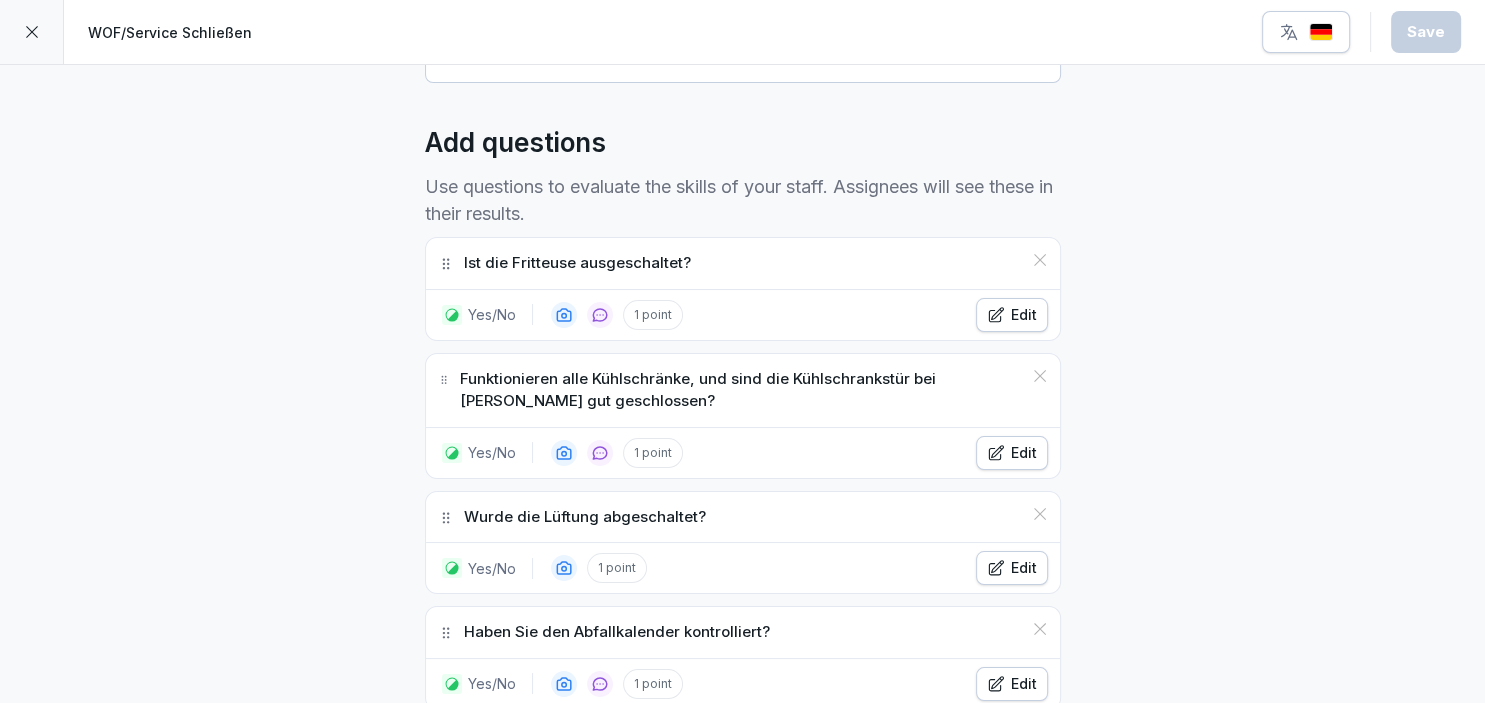 click 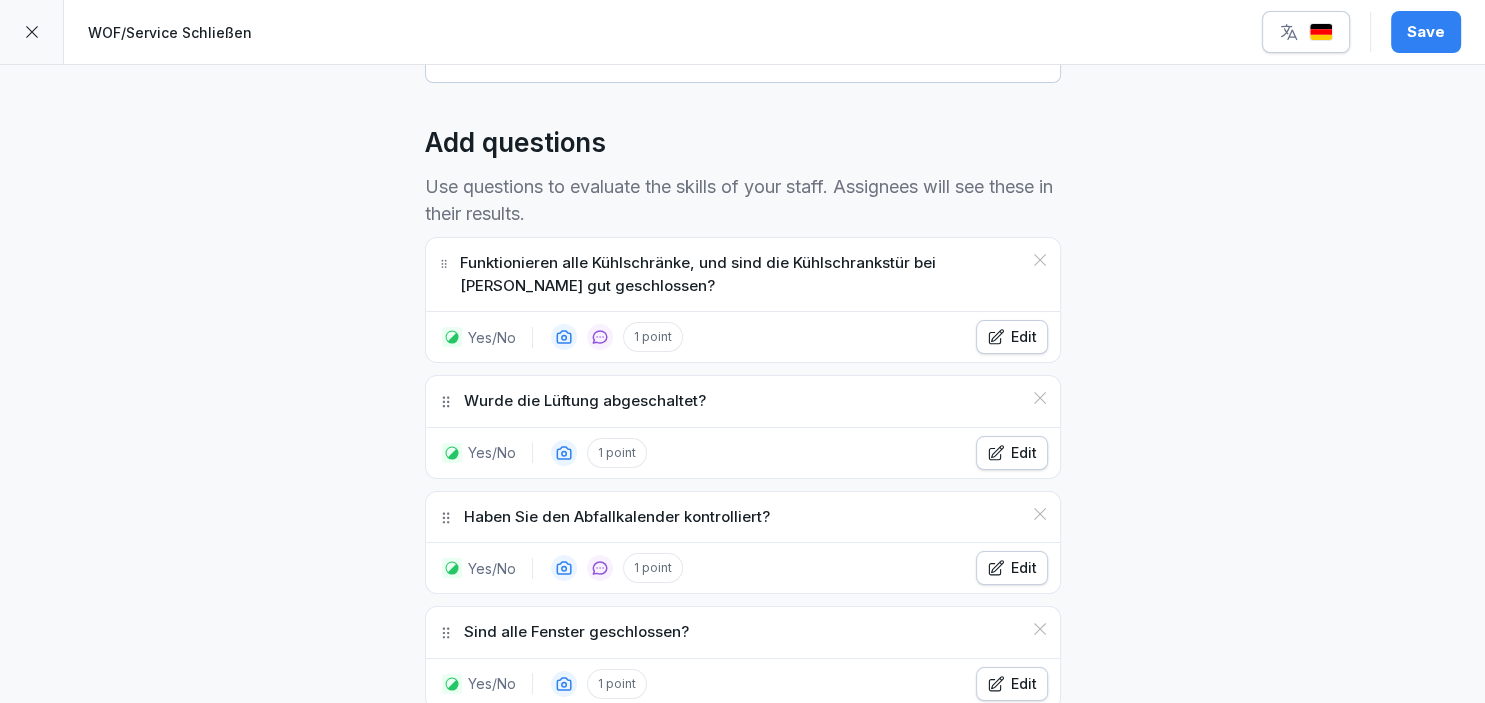 click 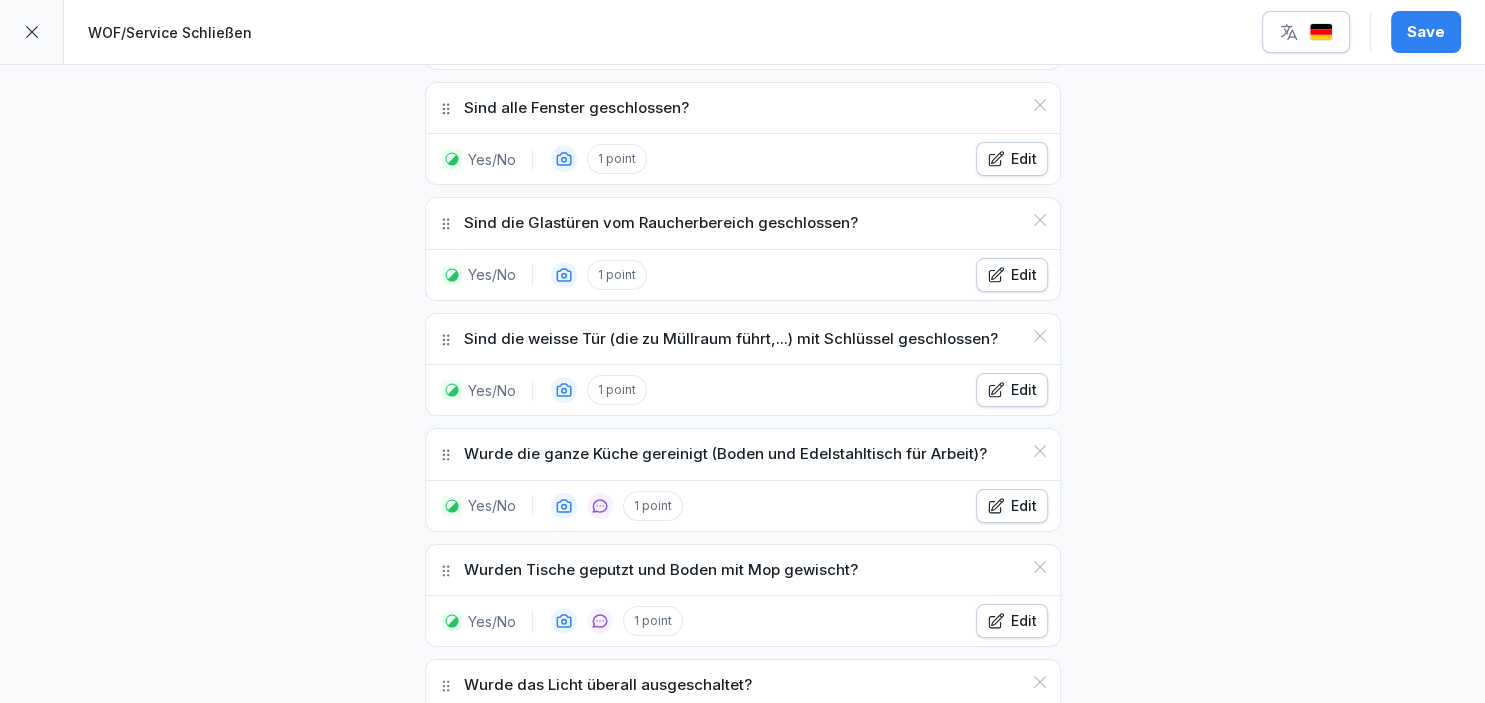 scroll, scrollTop: 914, scrollLeft: 0, axis: vertical 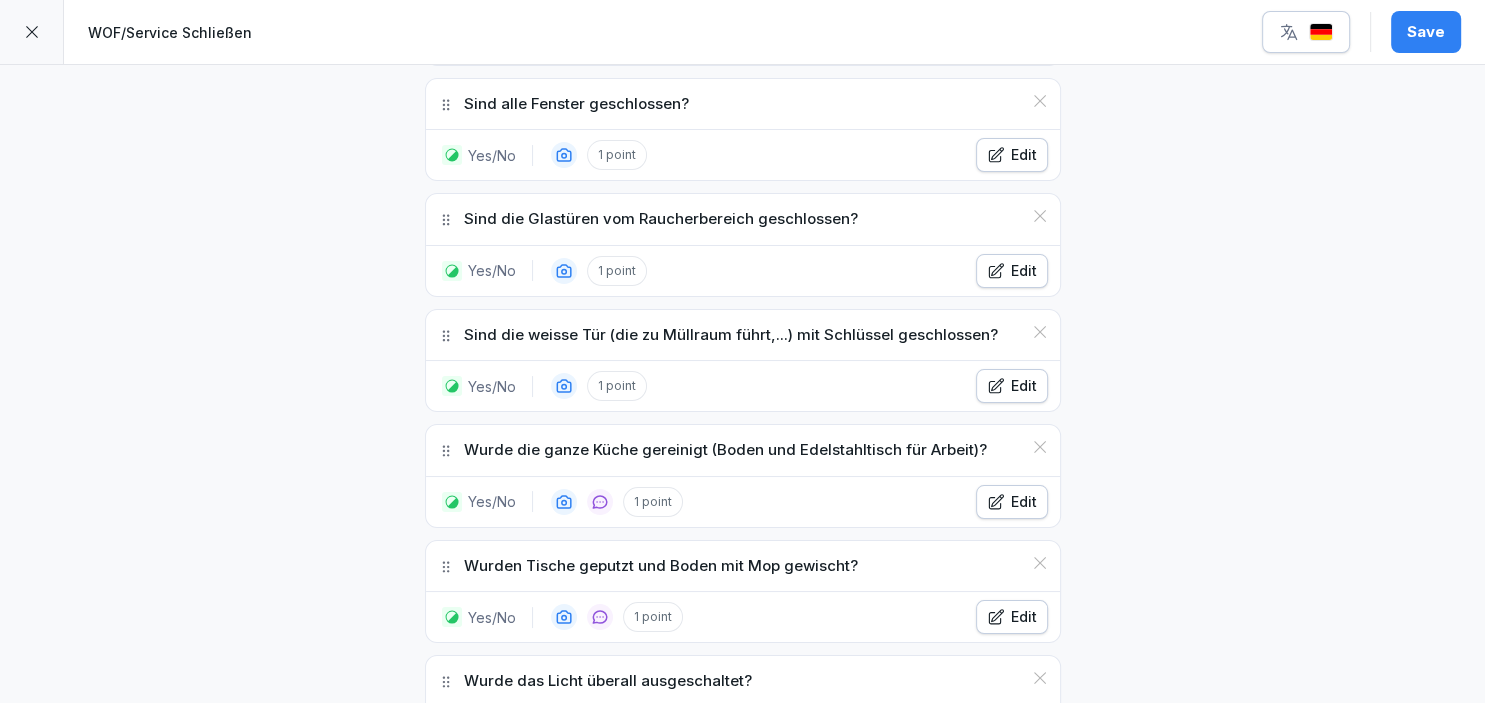 click 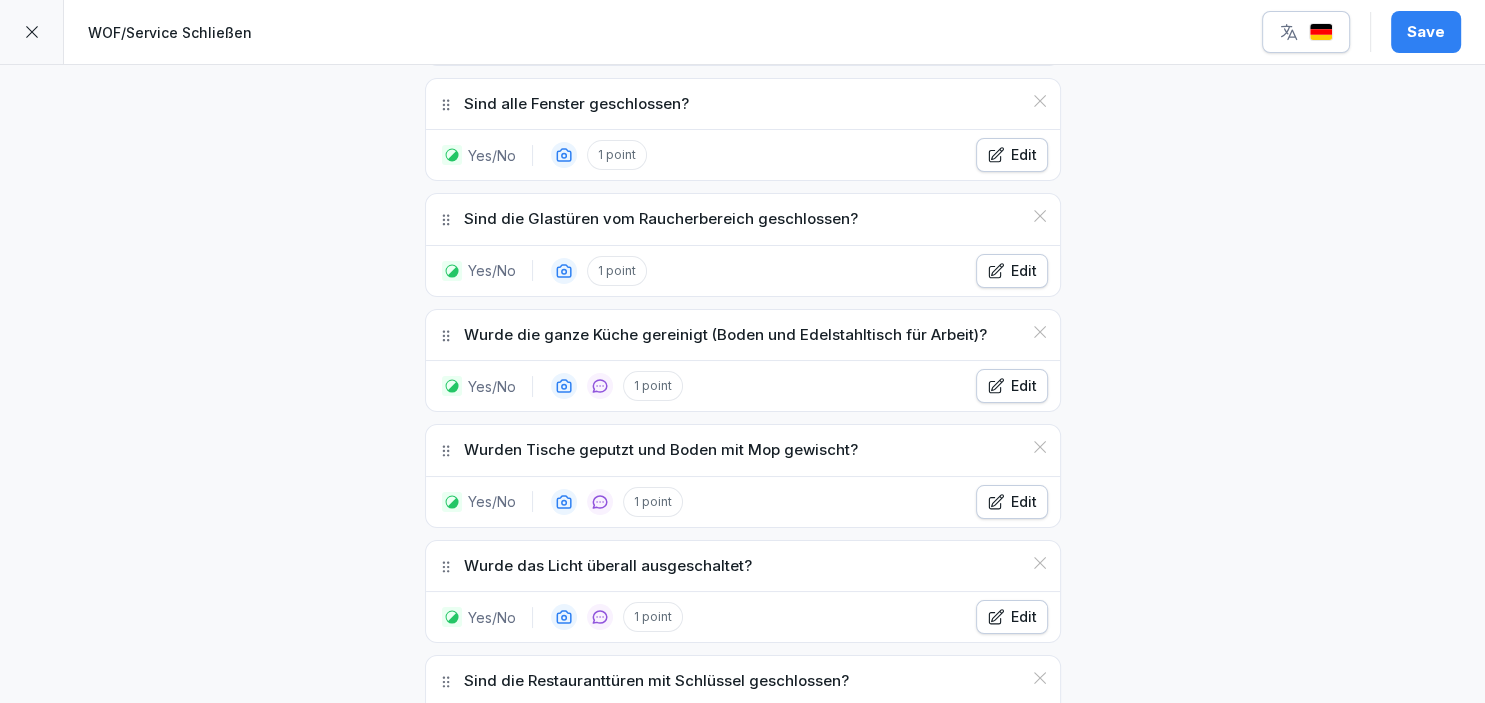 click 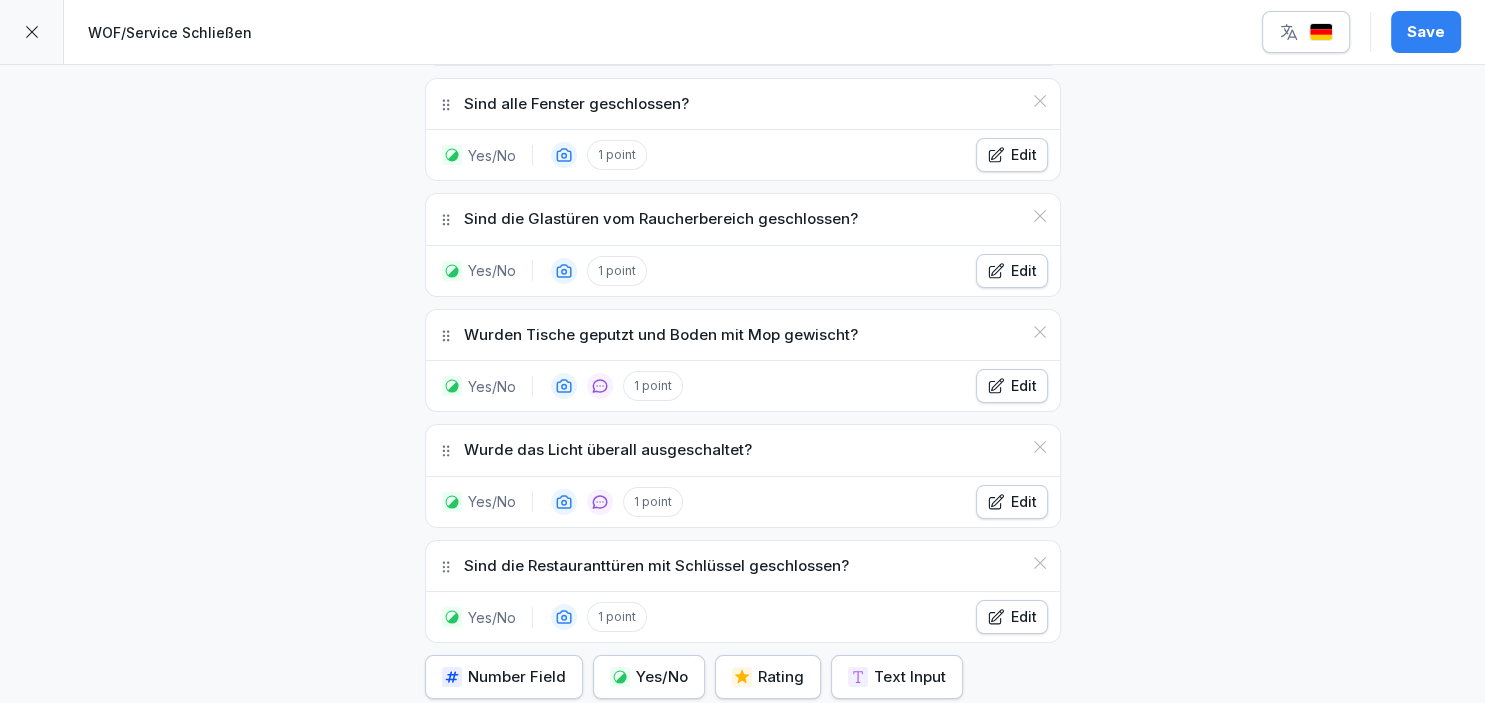 click on "Edit" at bounding box center (1012, 386) 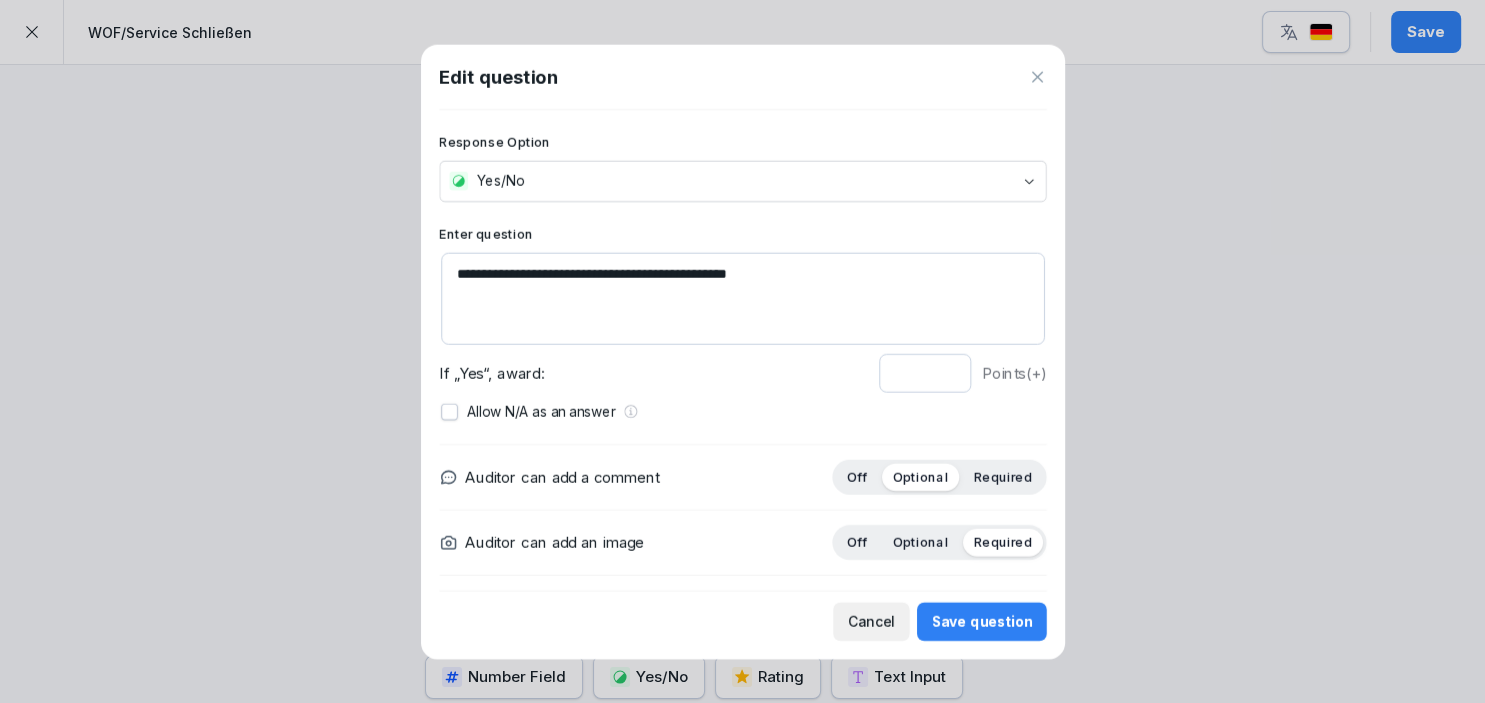 scroll, scrollTop: 914, scrollLeft: 0, axis: vertical 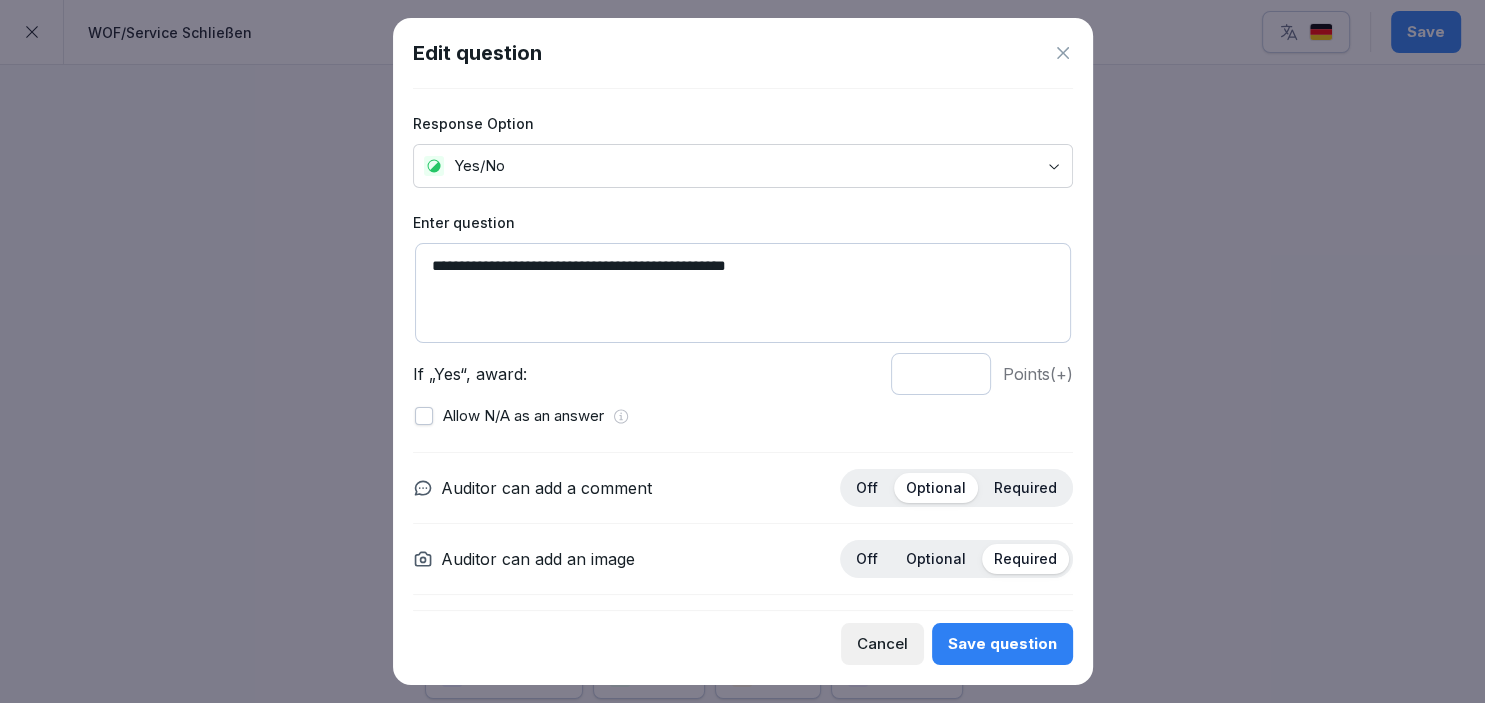 drag, startPoint x: 678, startPoint y: 261, endPoint x: 822, endPoint y: 268, distance: 144.17004 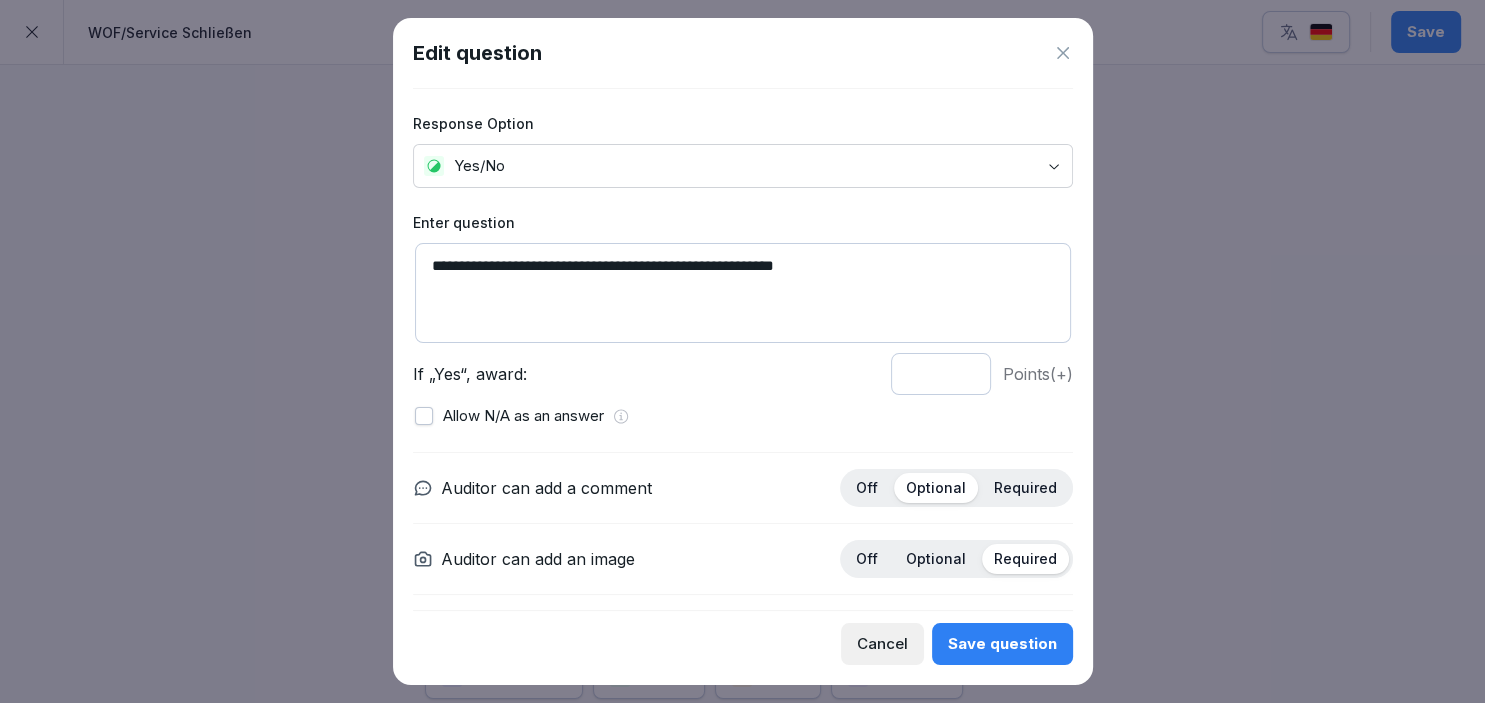 type on "**********" 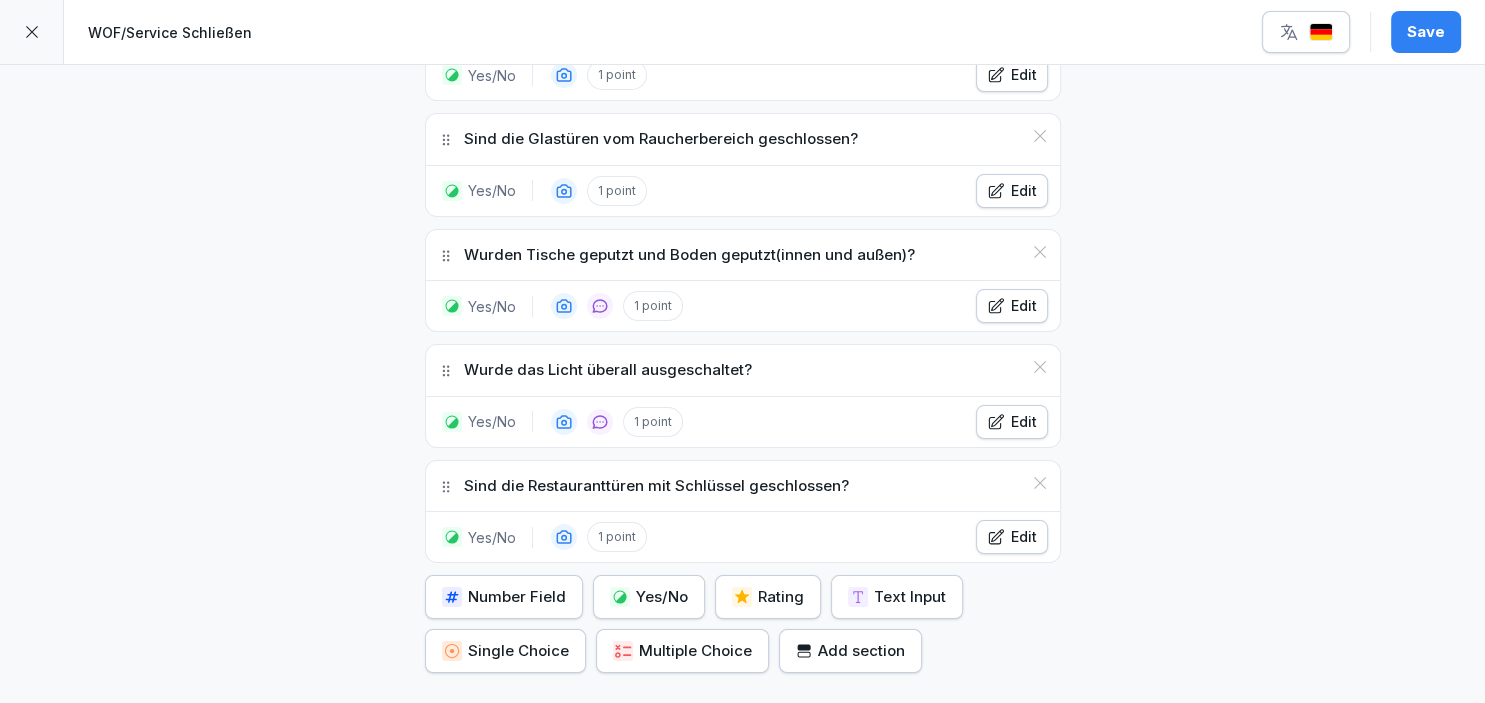 scroll, scrollTop: 995, scrollLeft: 0, axis: vertical 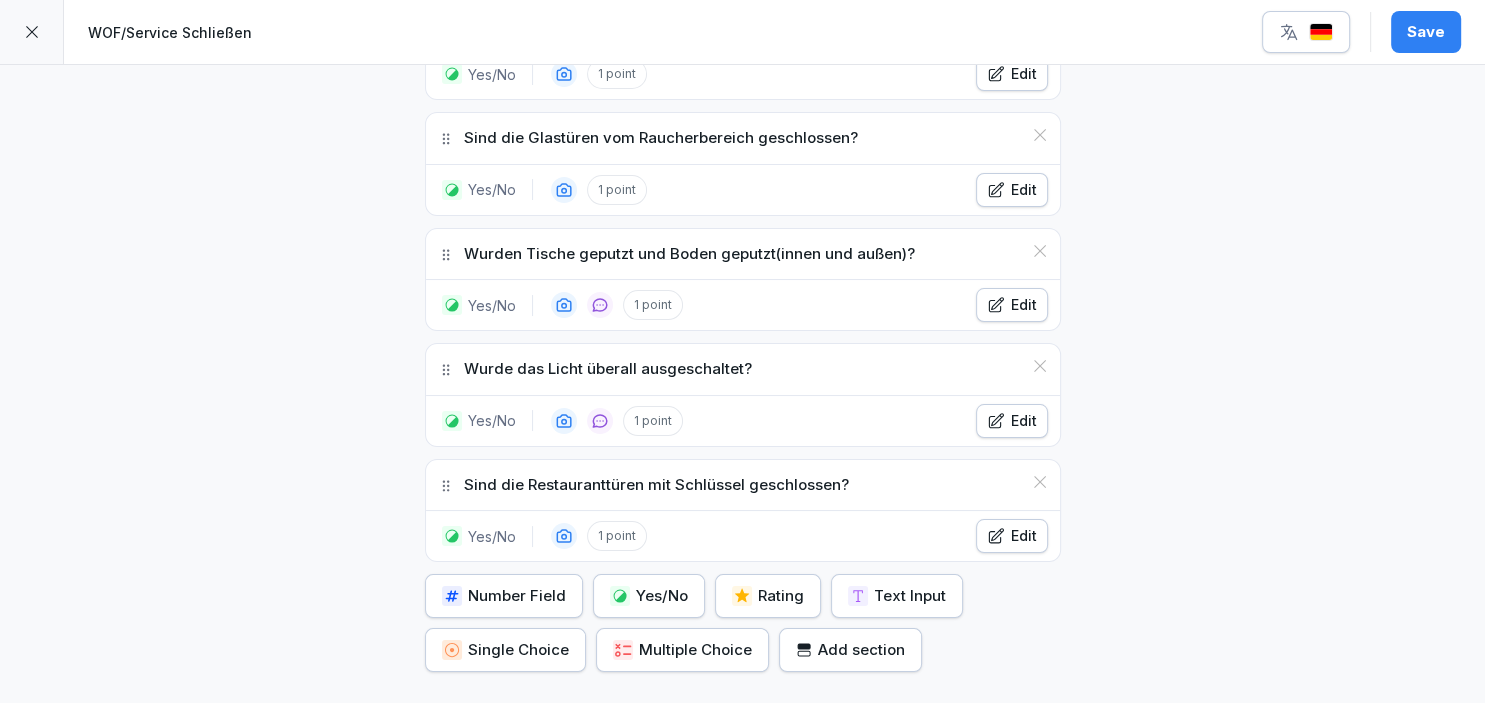 click on "Yes/No" at bounding box center [649, 596] 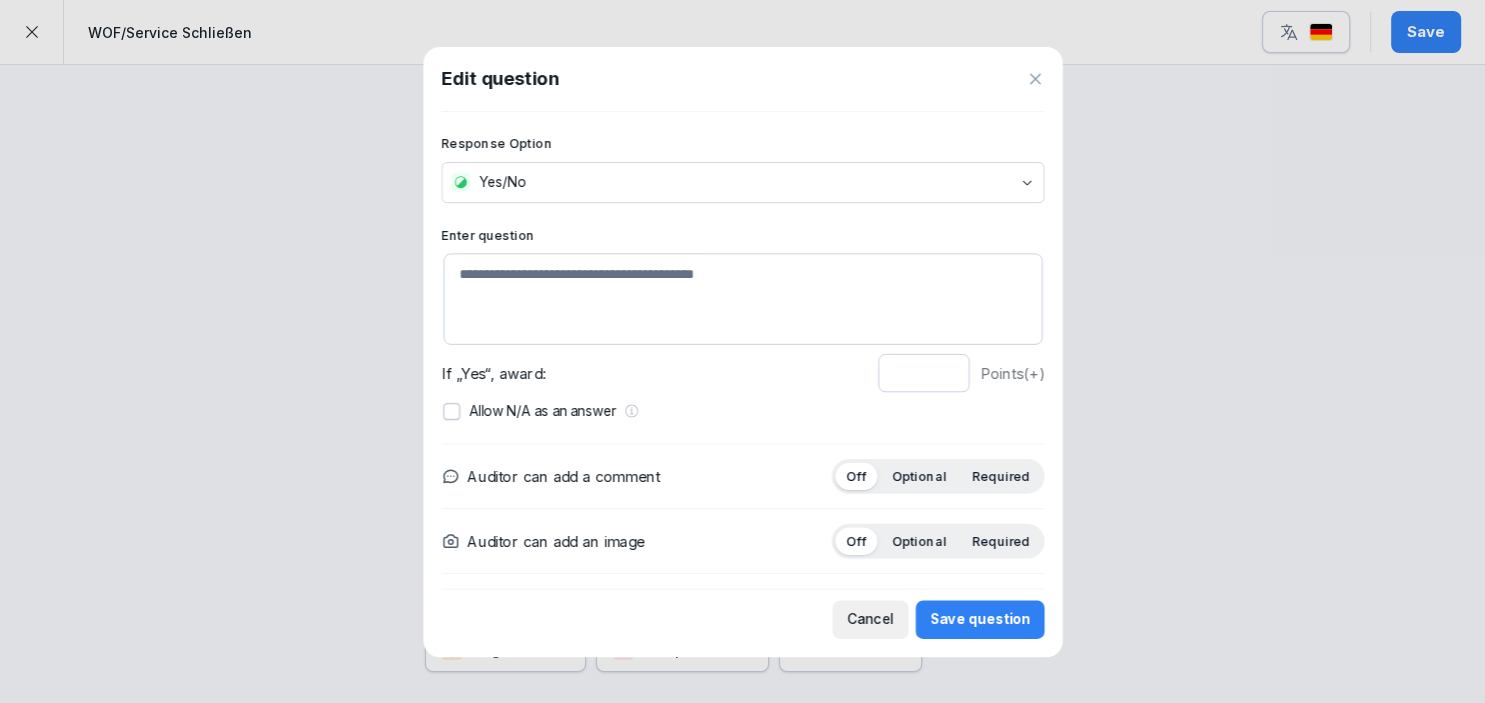 scroll, scrollTop: 995, scrollLeft: 0, axis: vertical 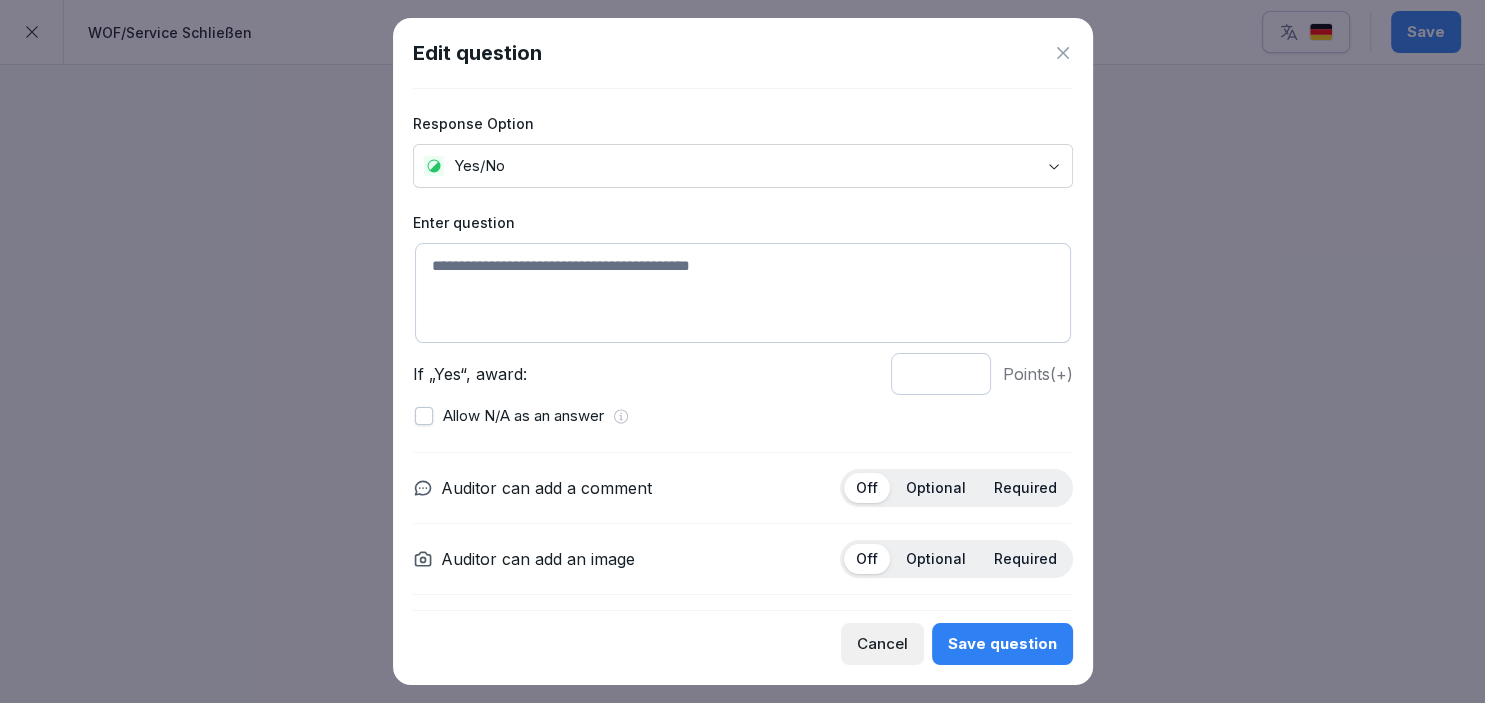 click at bounding box center [743, 293] 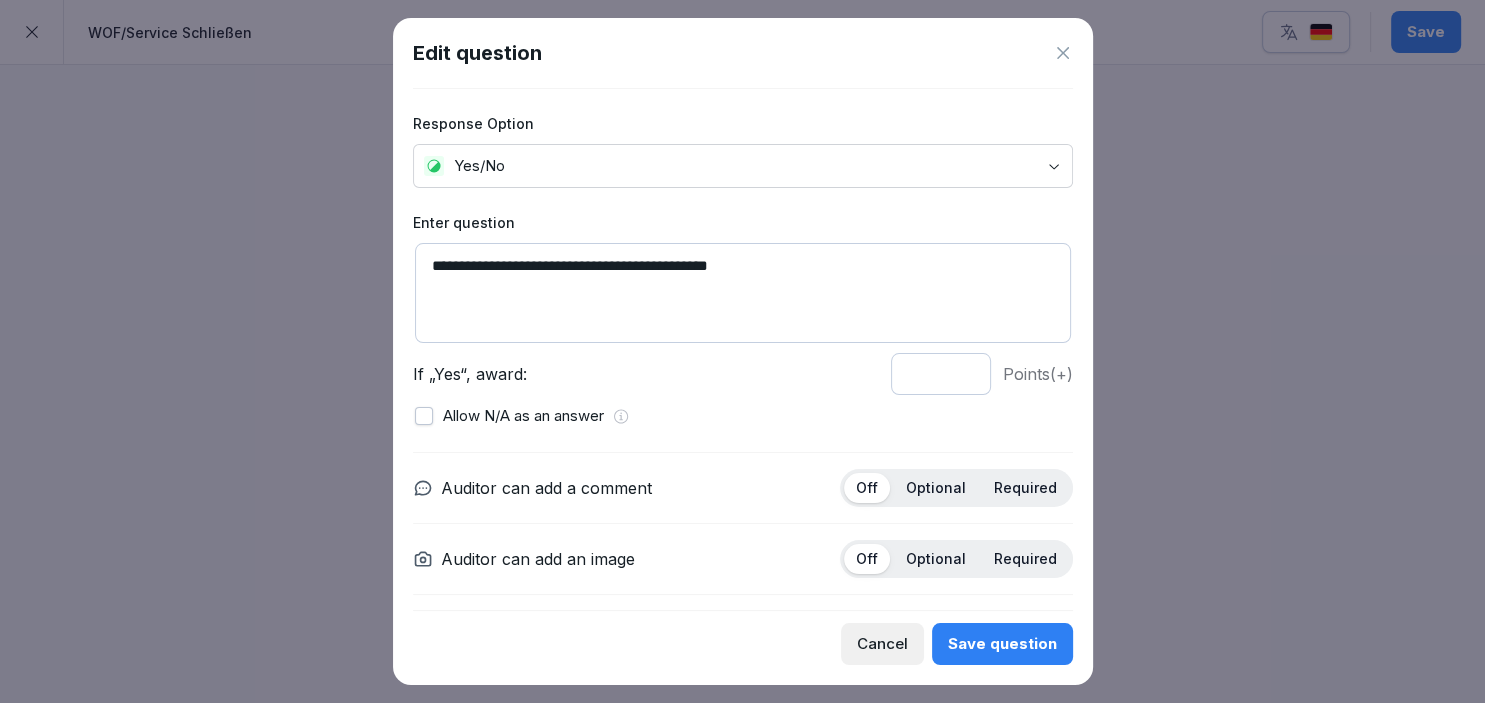 type on "**********" 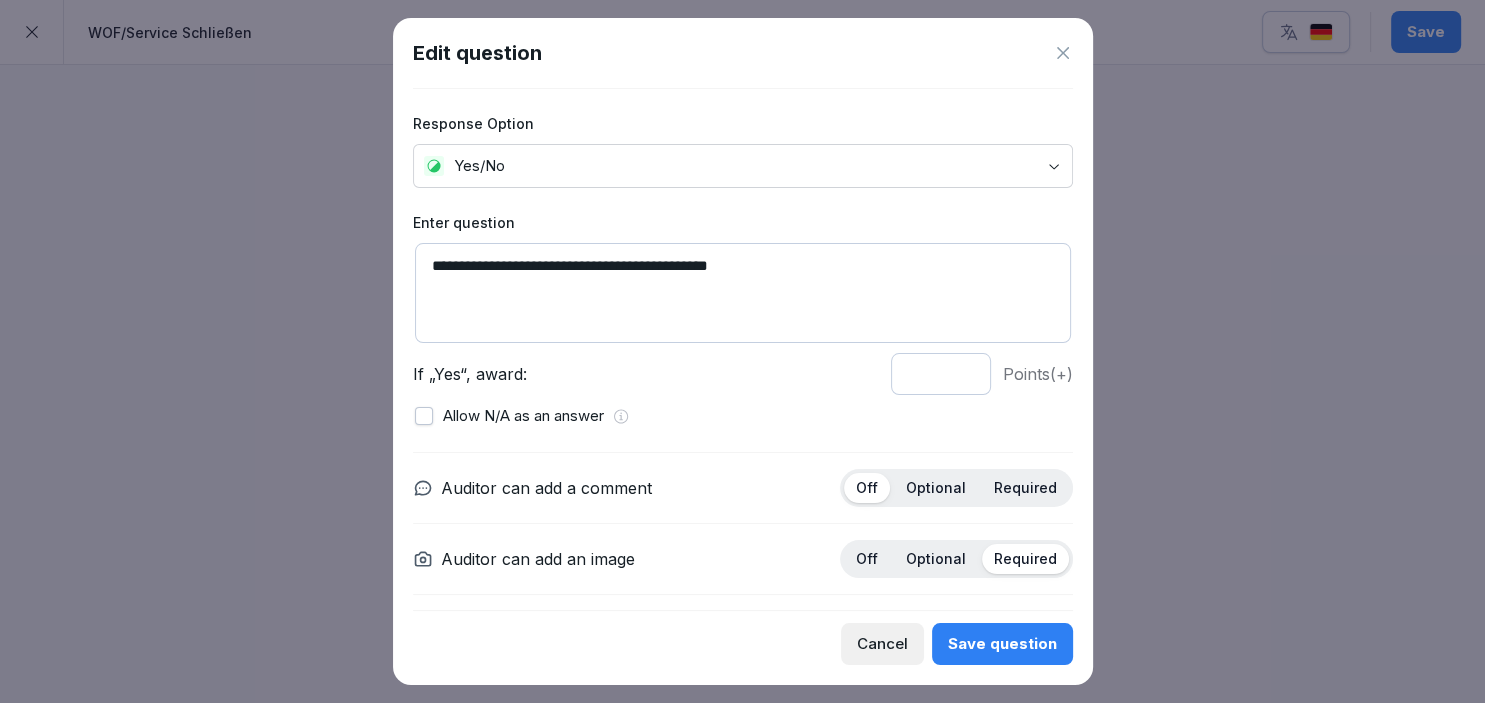 click on "Save question" at bounding box center [1002, 644] 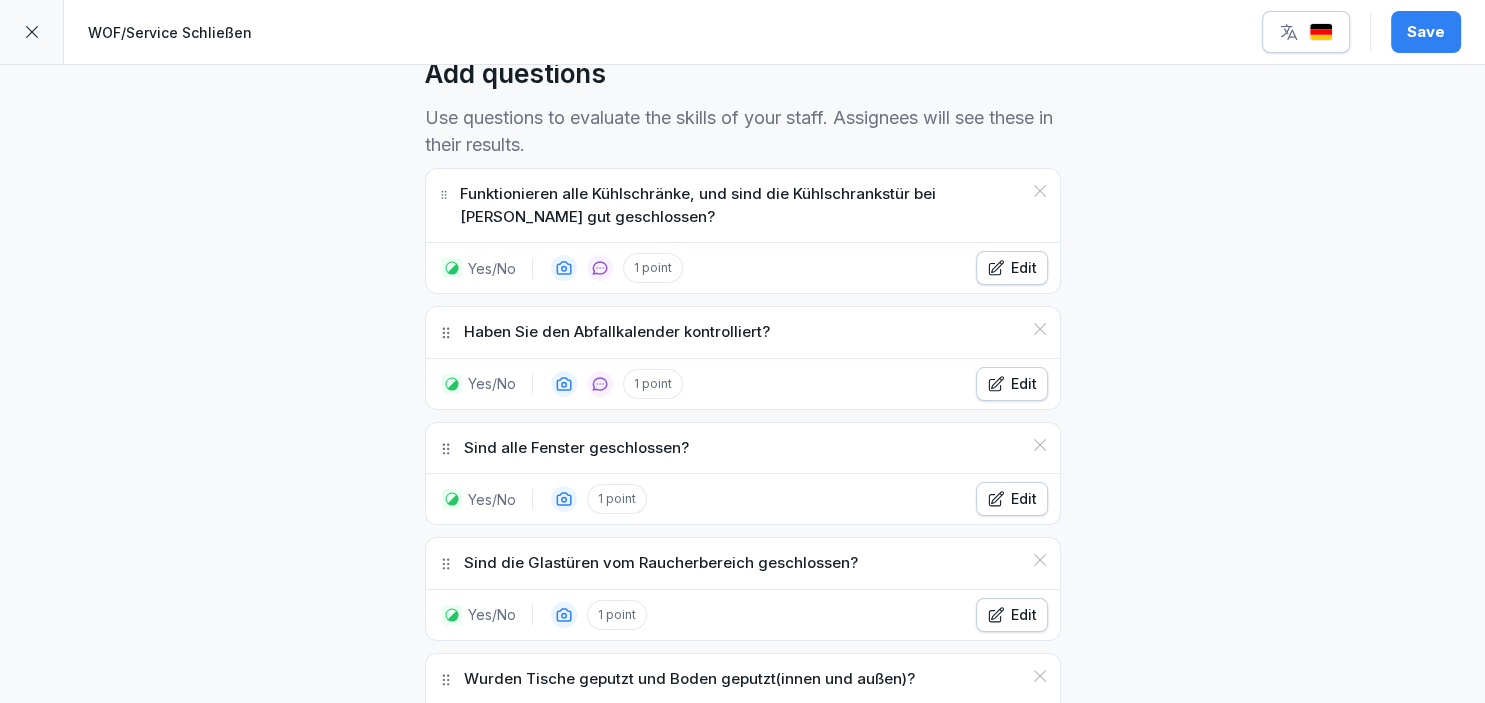 scroll, scrollTop: 590, scrollLeft: 0, axis: vertical 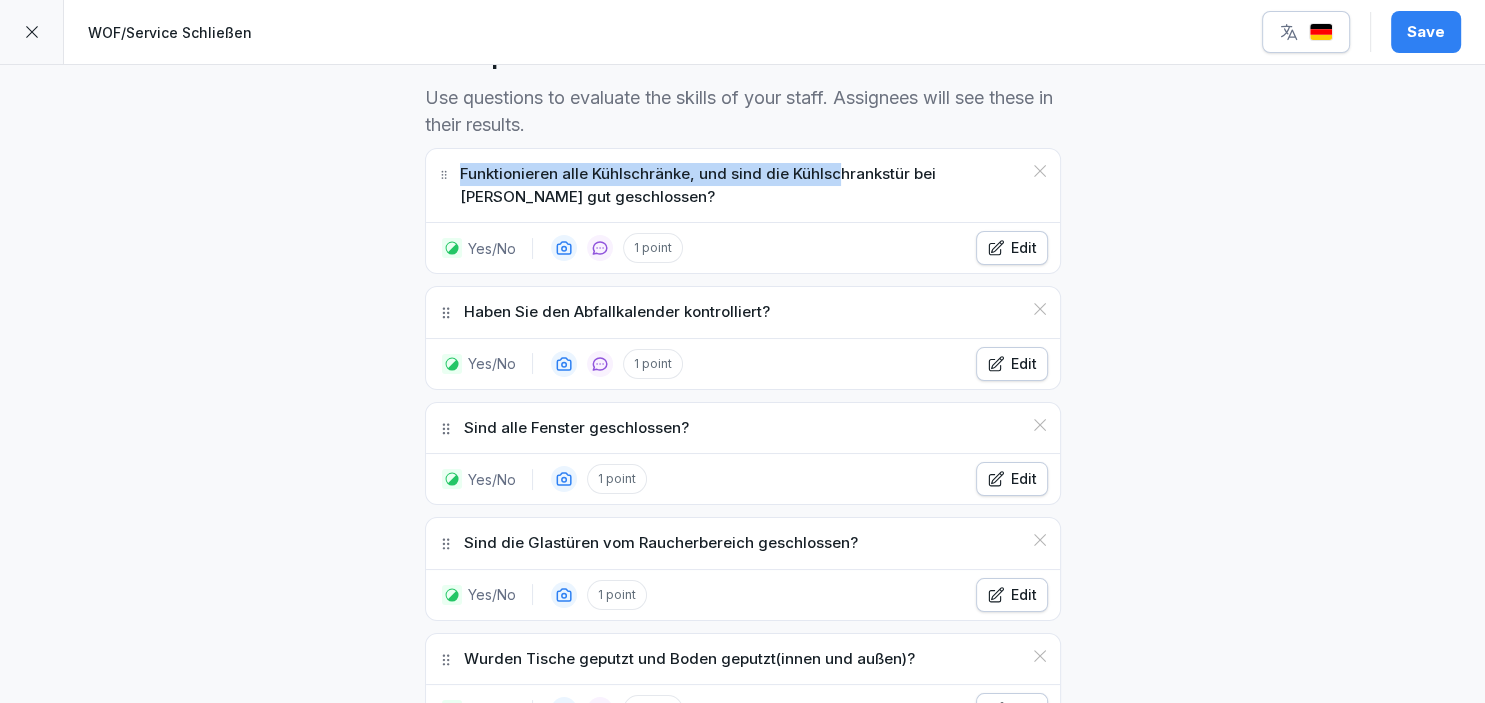 drag, startPoint x: 462, startPoint y: 171, endPoint x: 842, endPoint y: 178, distance: 380.06445 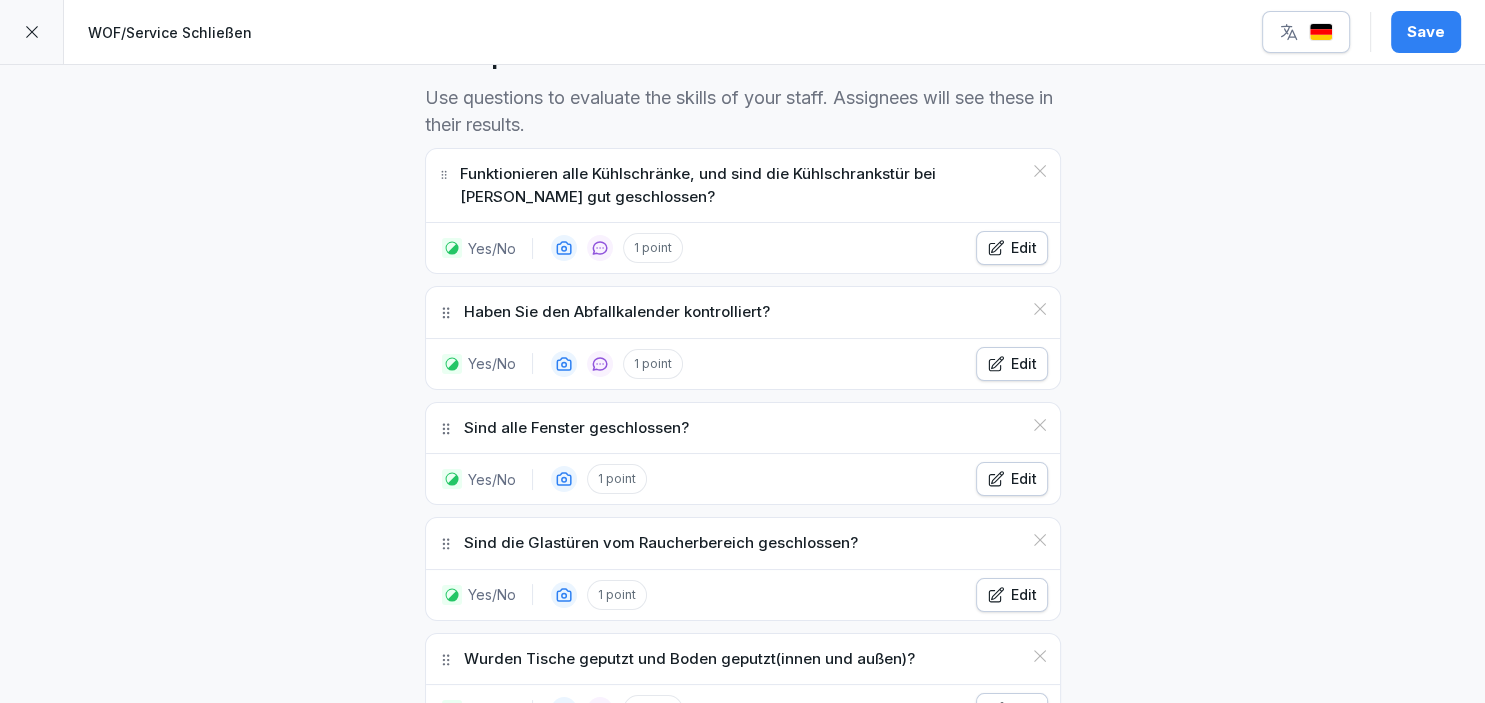click on "**********" at bounding box center [742, 434] 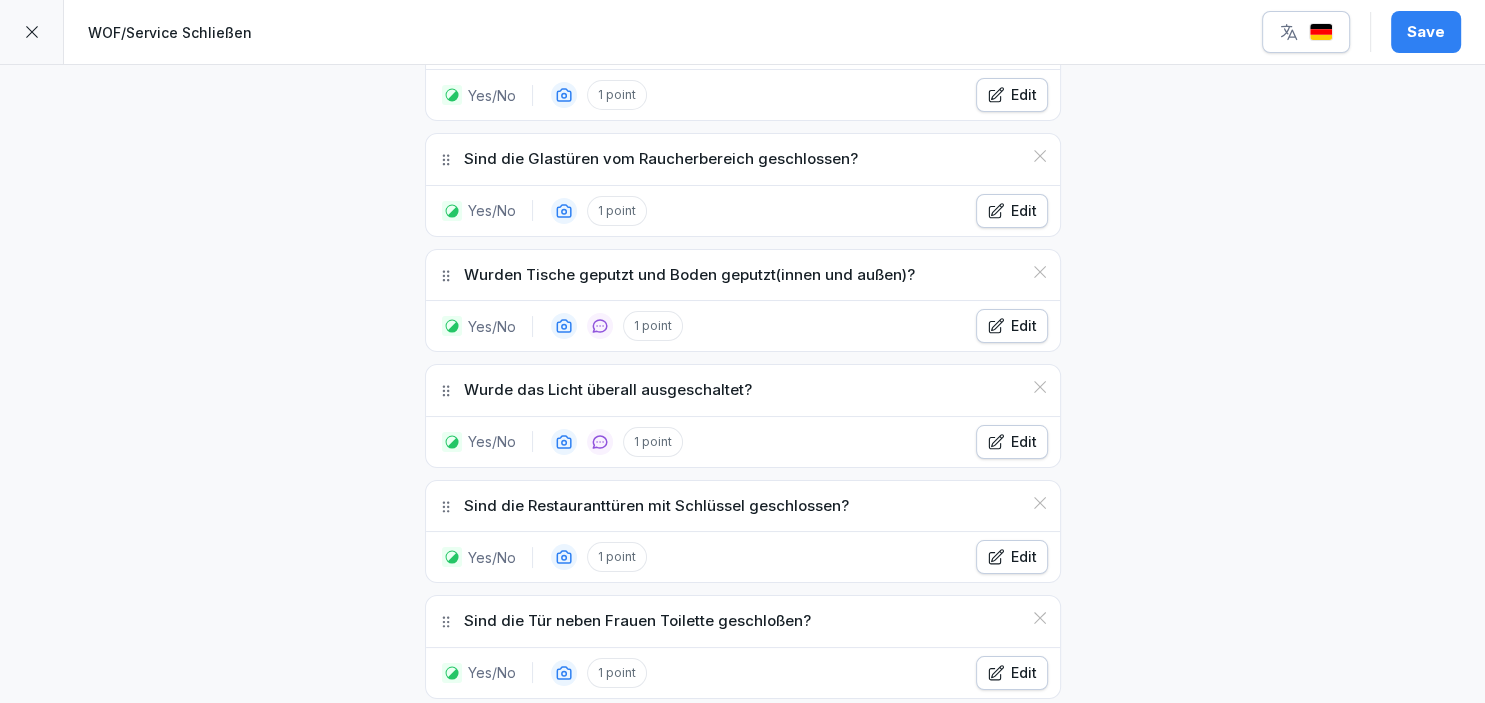 scroll, scrollTop: 976, scrollLeft: 0, axis: vertical 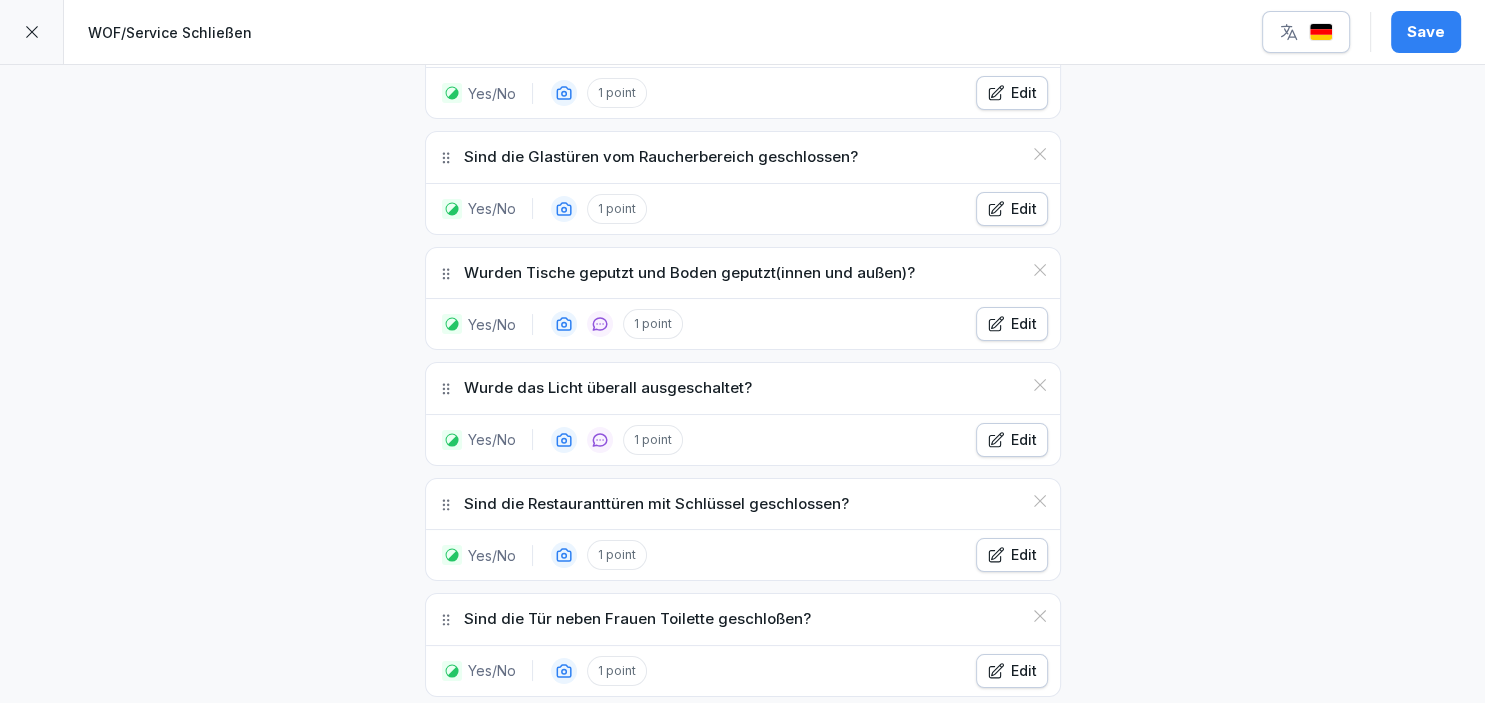 click on "Edit" at bounding box center (1012, 209) 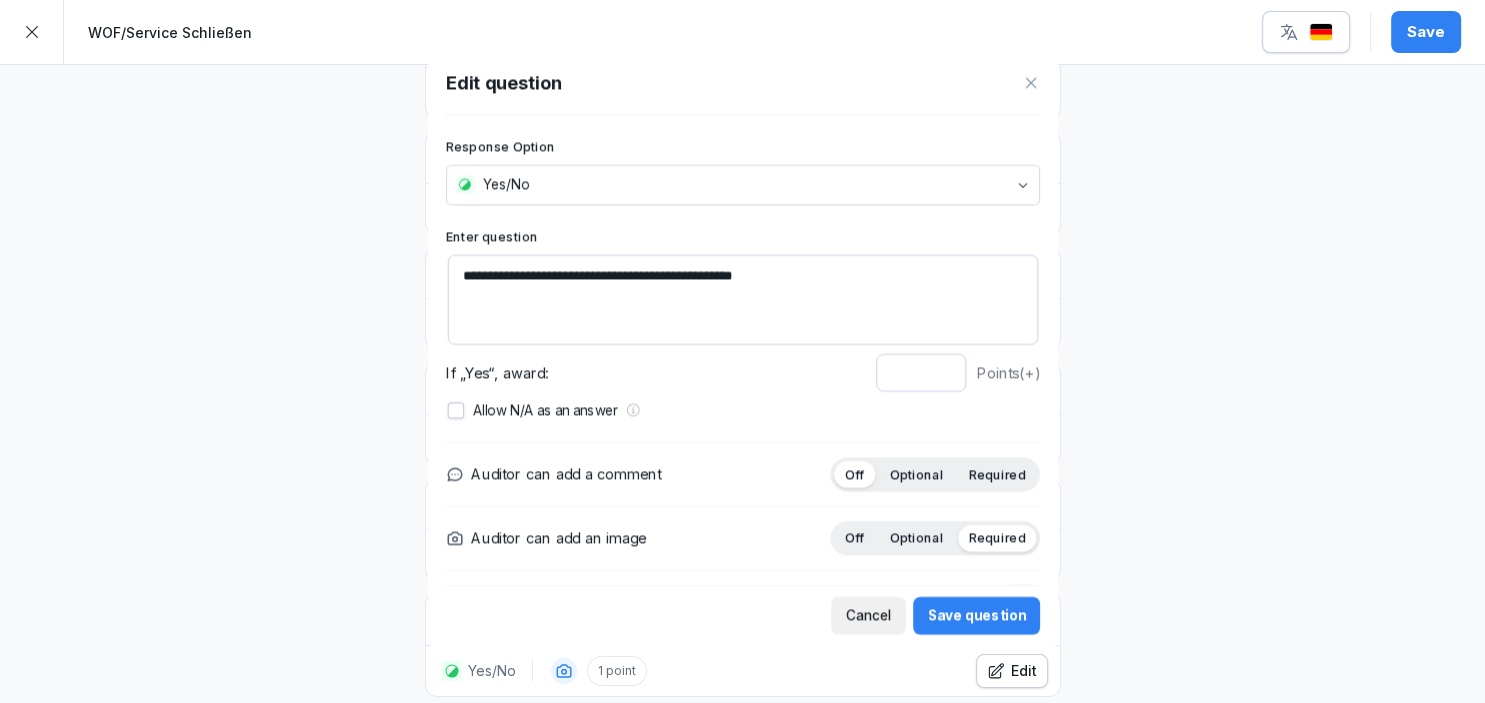 scroll, scrollTop: 976, scrollLeft: 0, axis: vertical 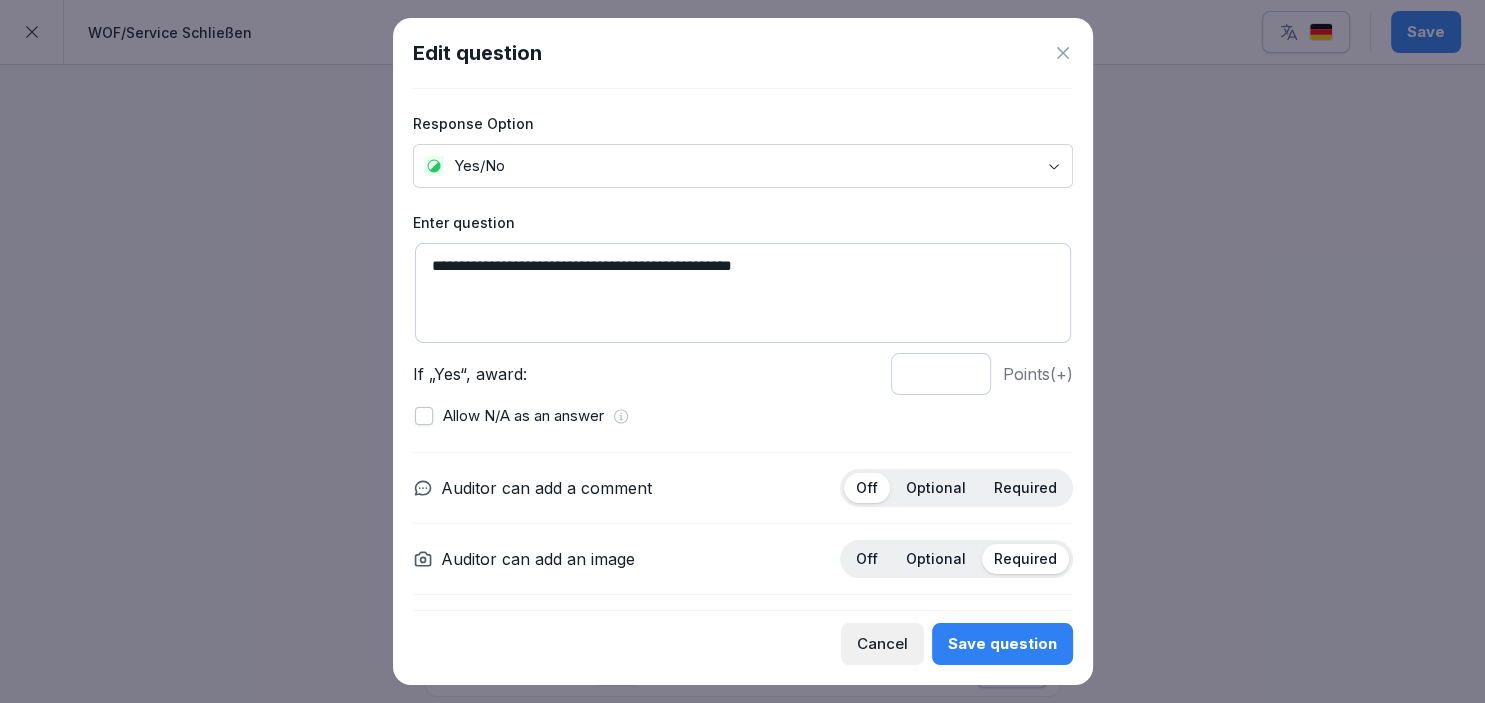 drag, startPoint x: 600, startPoint y: 255, endPoint x: 715, endPoint y: 269, distance: 115.84904 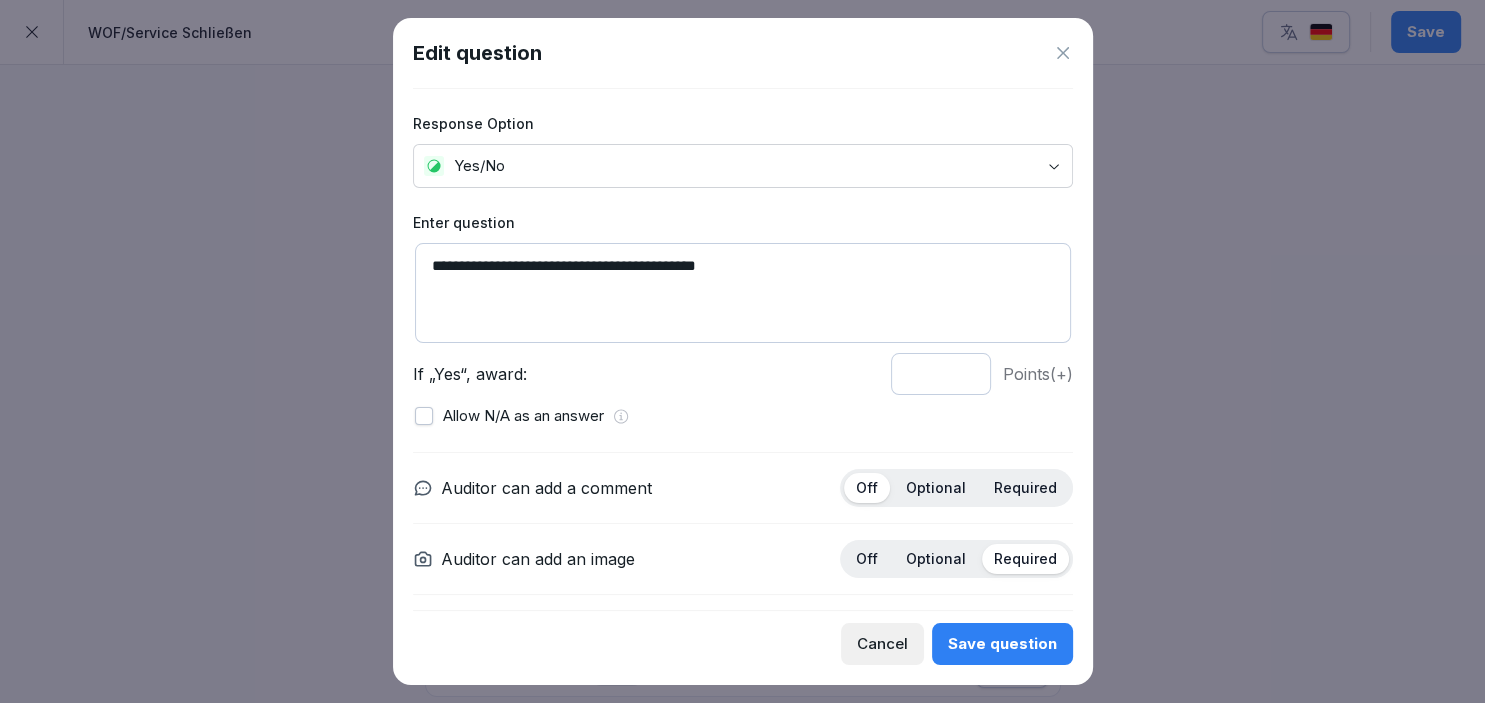 type on "**********" 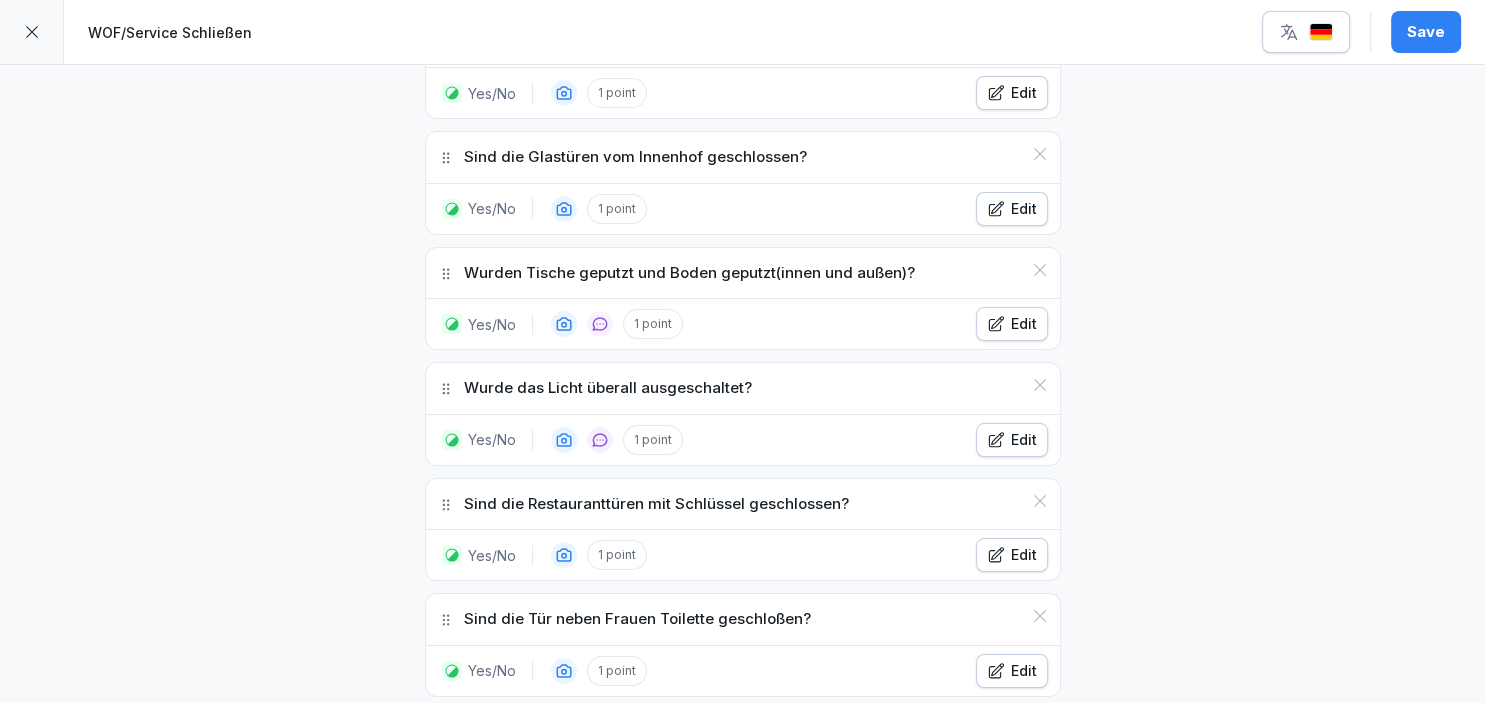 scroll, scrollTop: 976, scrollLeft: 0, axis: vertical 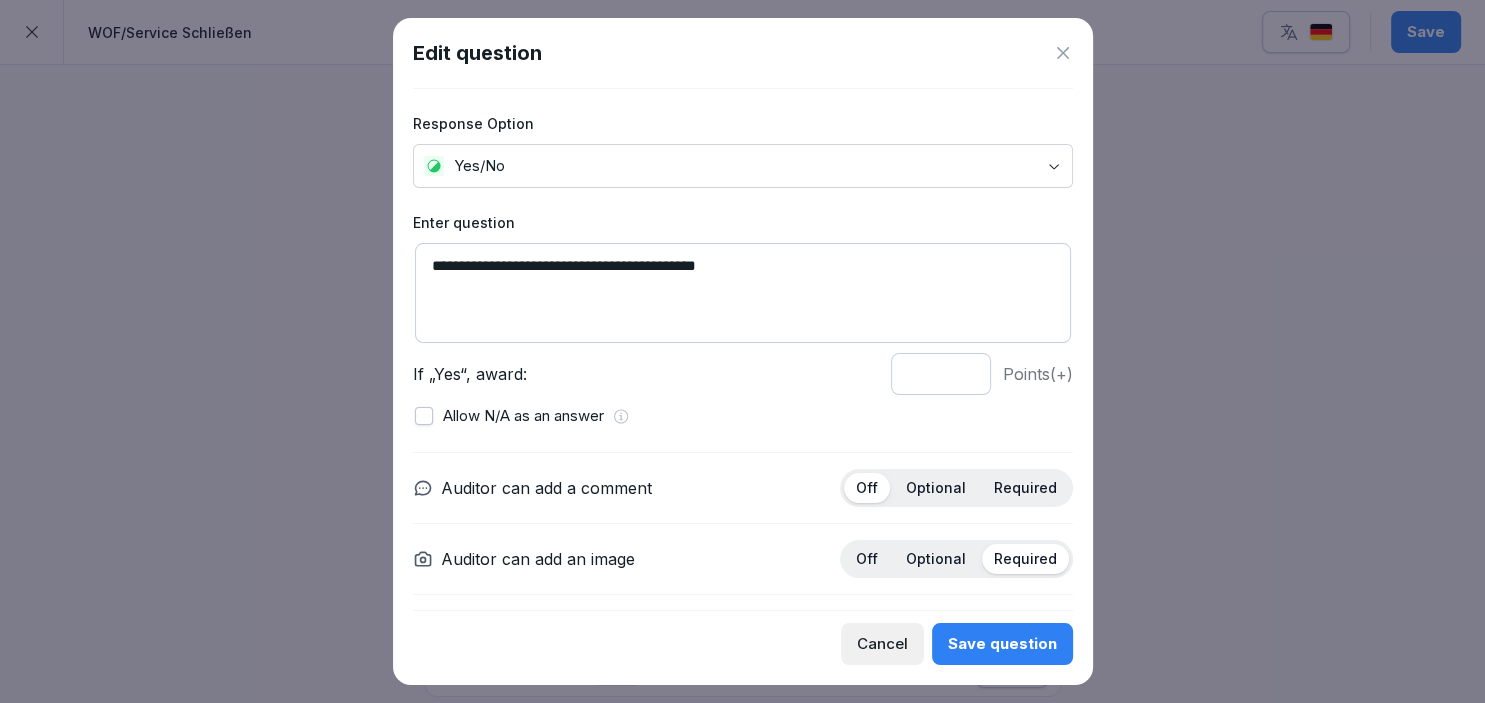 click on "**********" at bounding box center [743, 293] 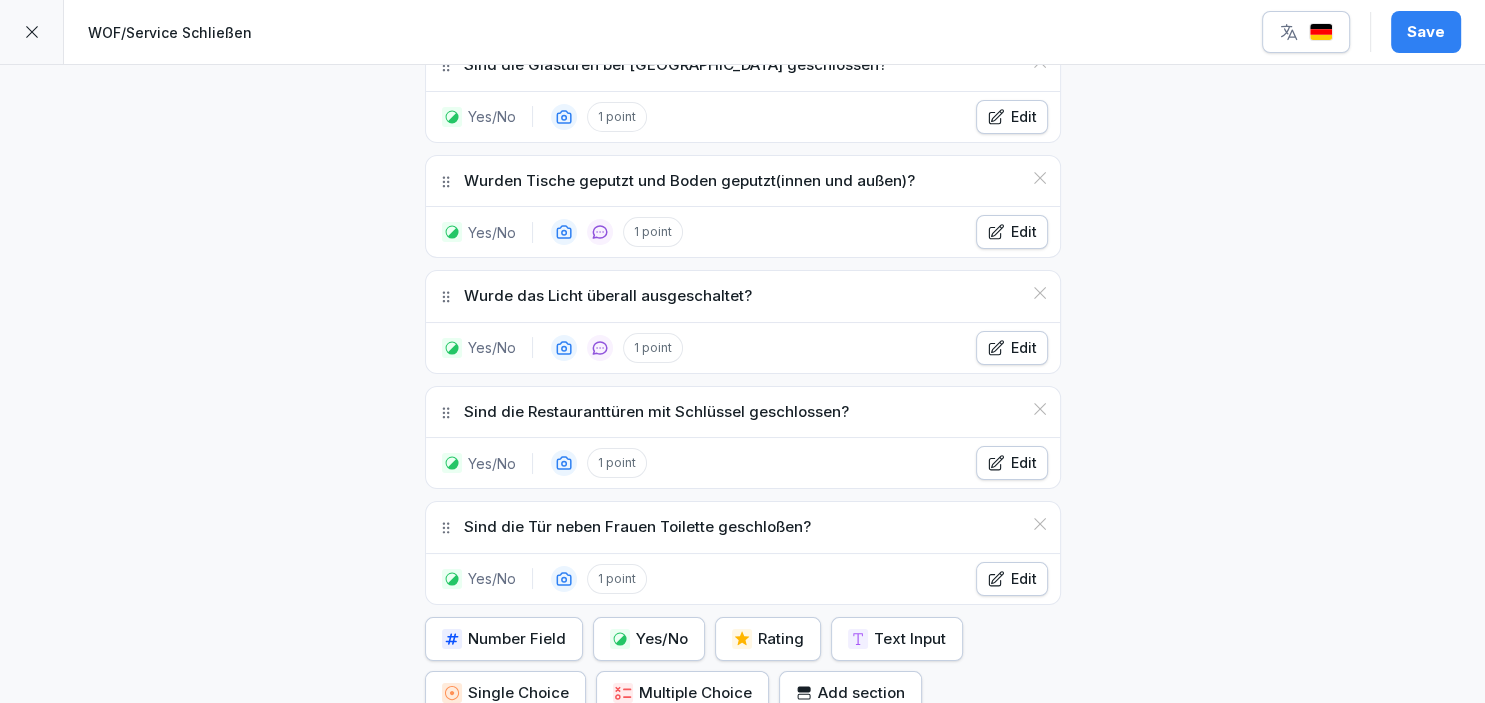 scroll, scrollTop: 1067, scrollLeft: 0, axis: vertical 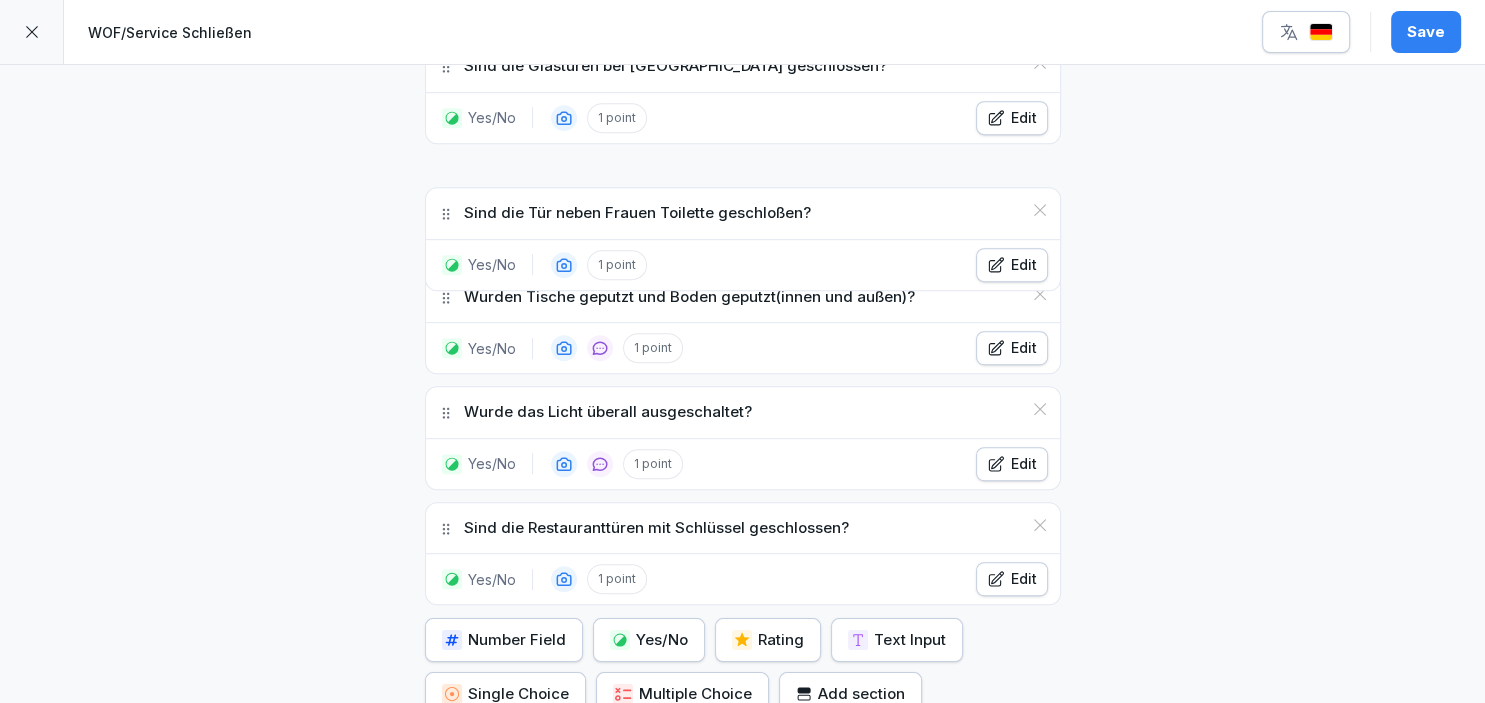 drag, startPoint x: 444, startPoint y: 526, endPoint x: 390, endPoint y: 185, distance: 345.24918 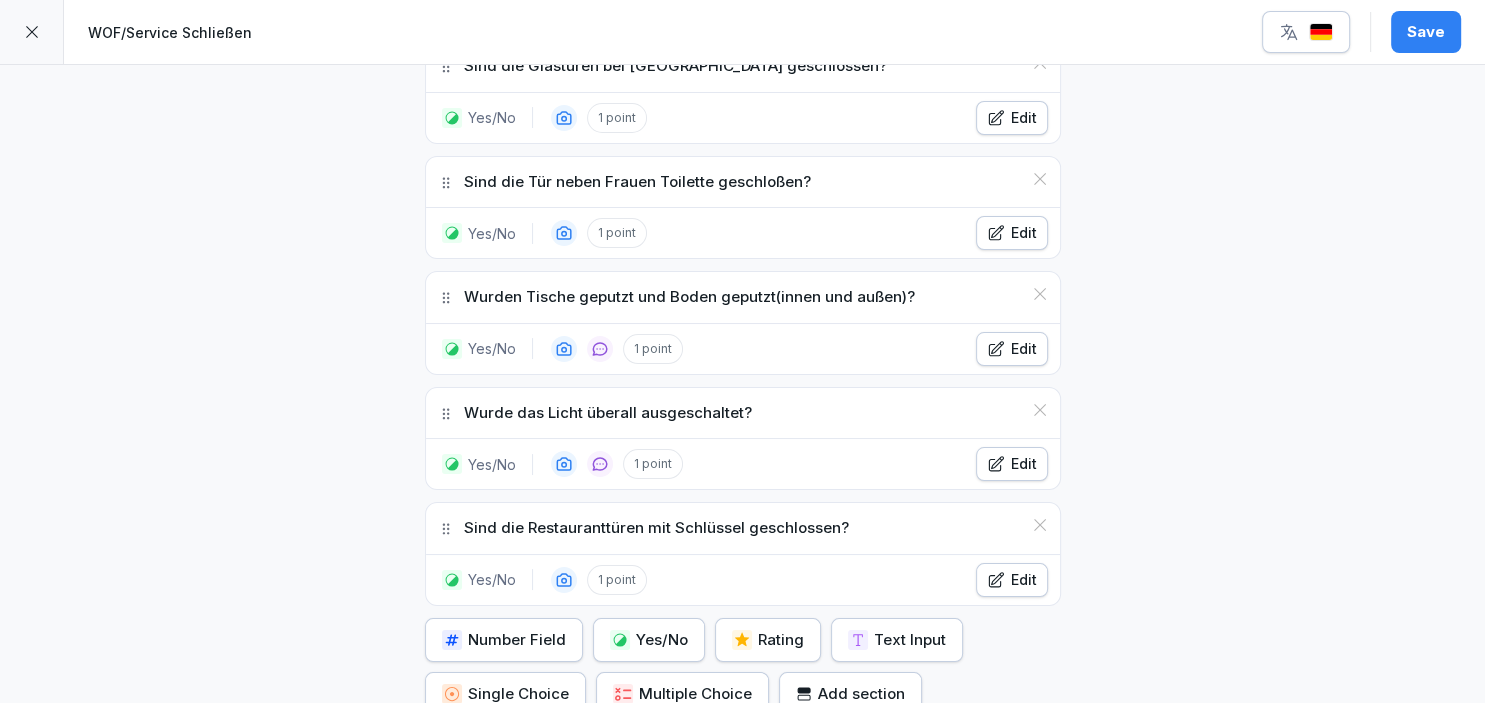 click on "Yes/No" at bounding box center (649, 640) 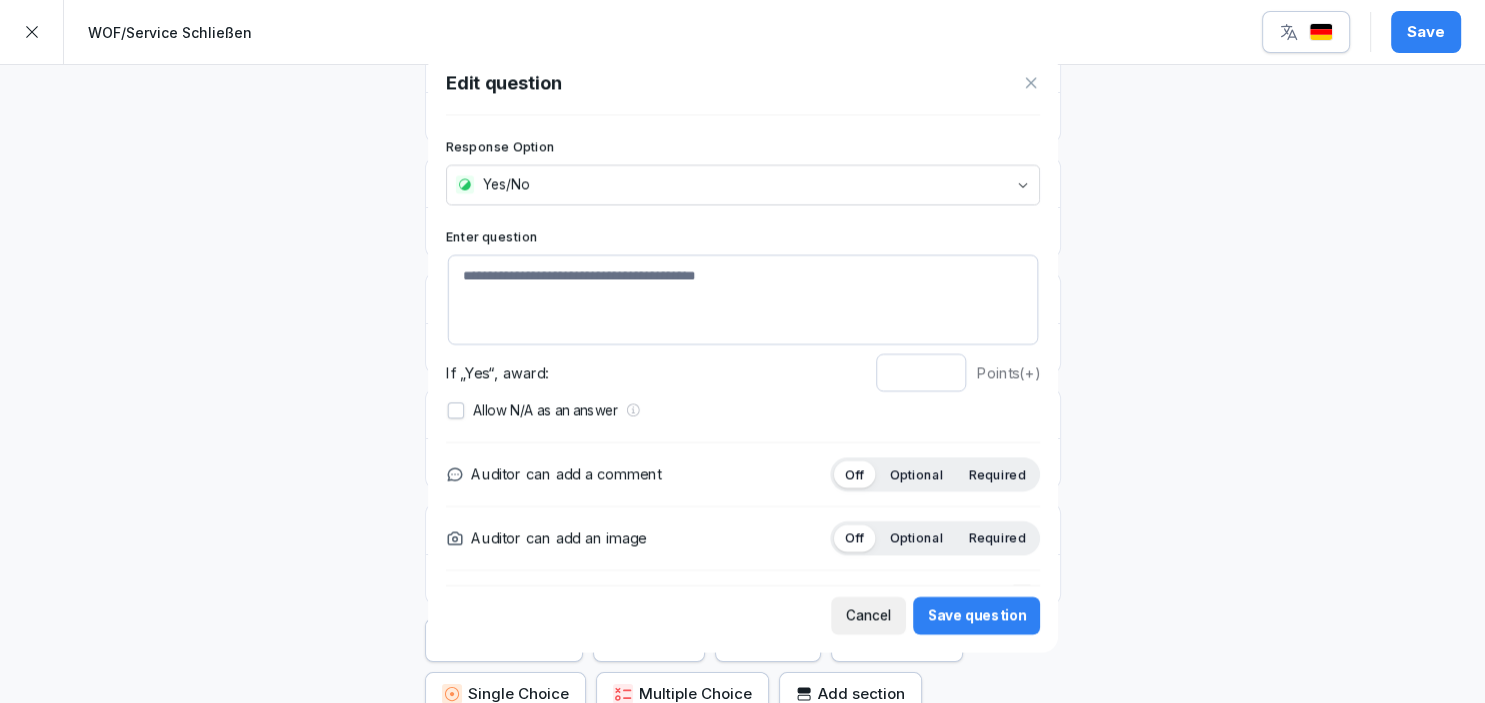 scroll, scrollTop: 1067, scrollLeft: 0, axis: vertical 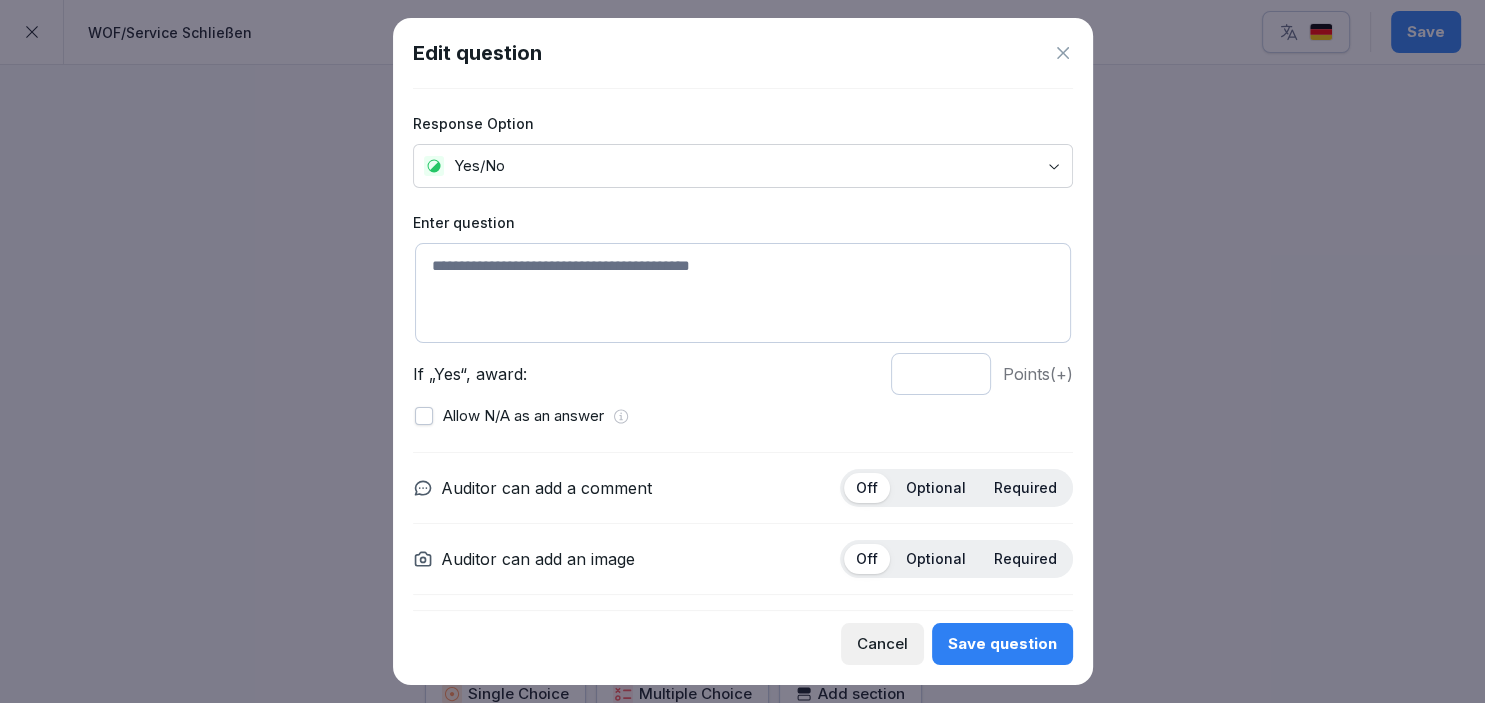 click at bounding box center [743, 293] 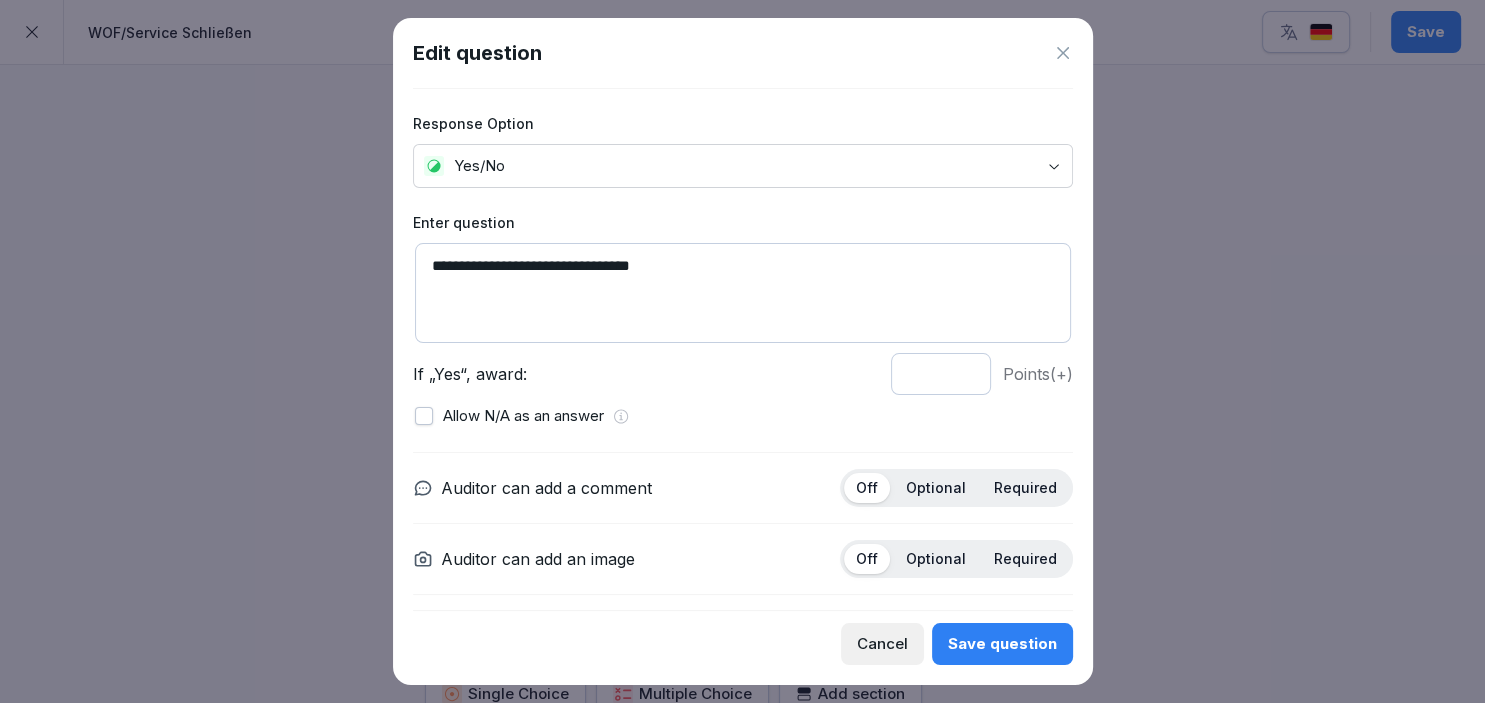 drag, startPoint x: 462, startPoint y: 264, endPoint x: 418, endPoint y: 258, distance: 44.407207 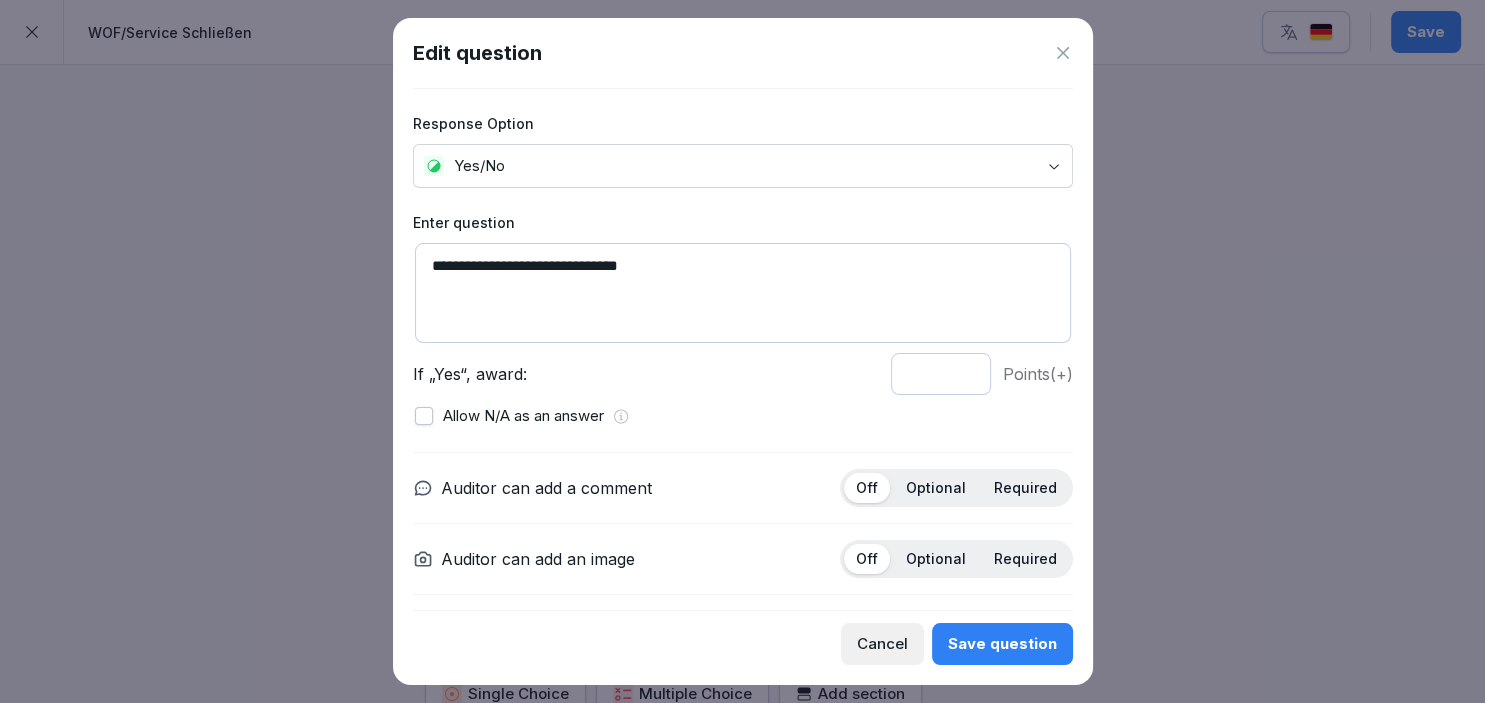 click on "**********" at bounding box center [743, 293] 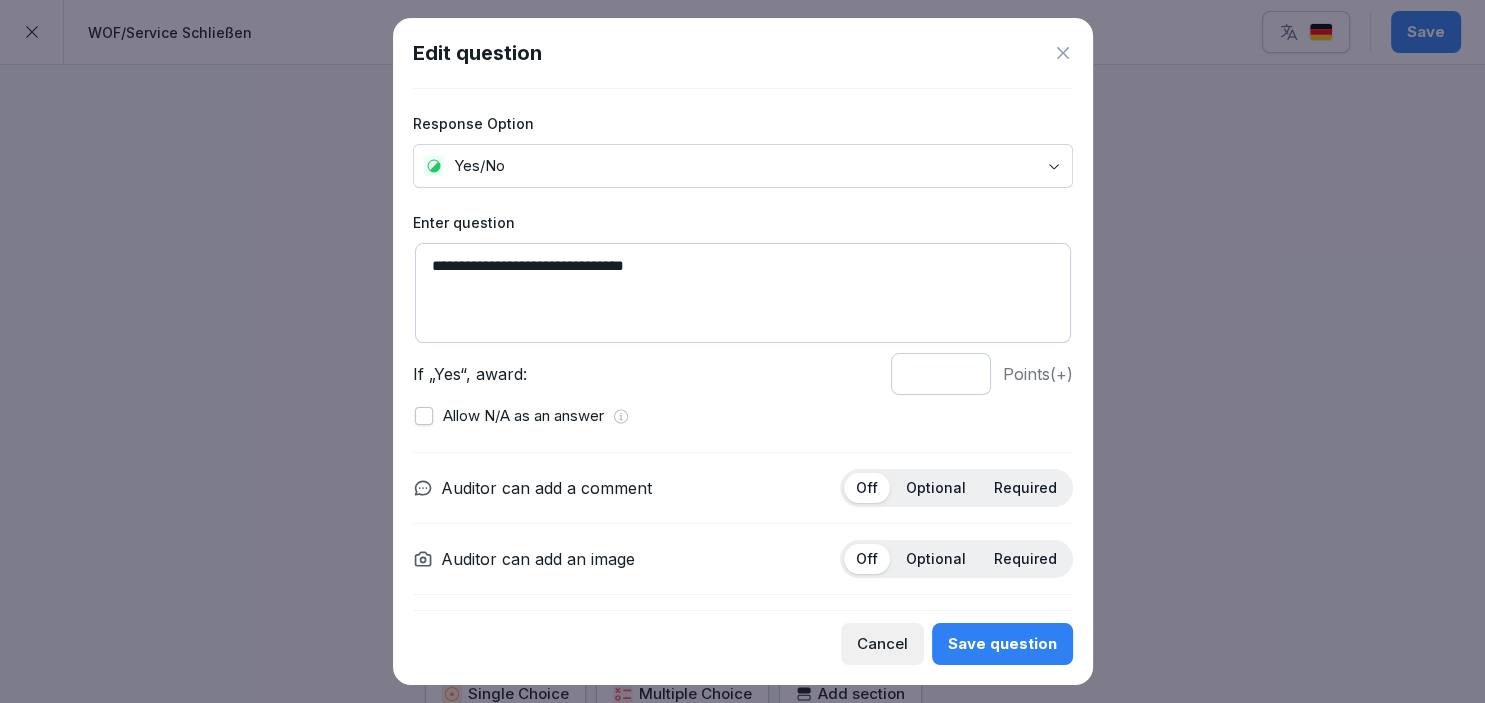 type on "**********" 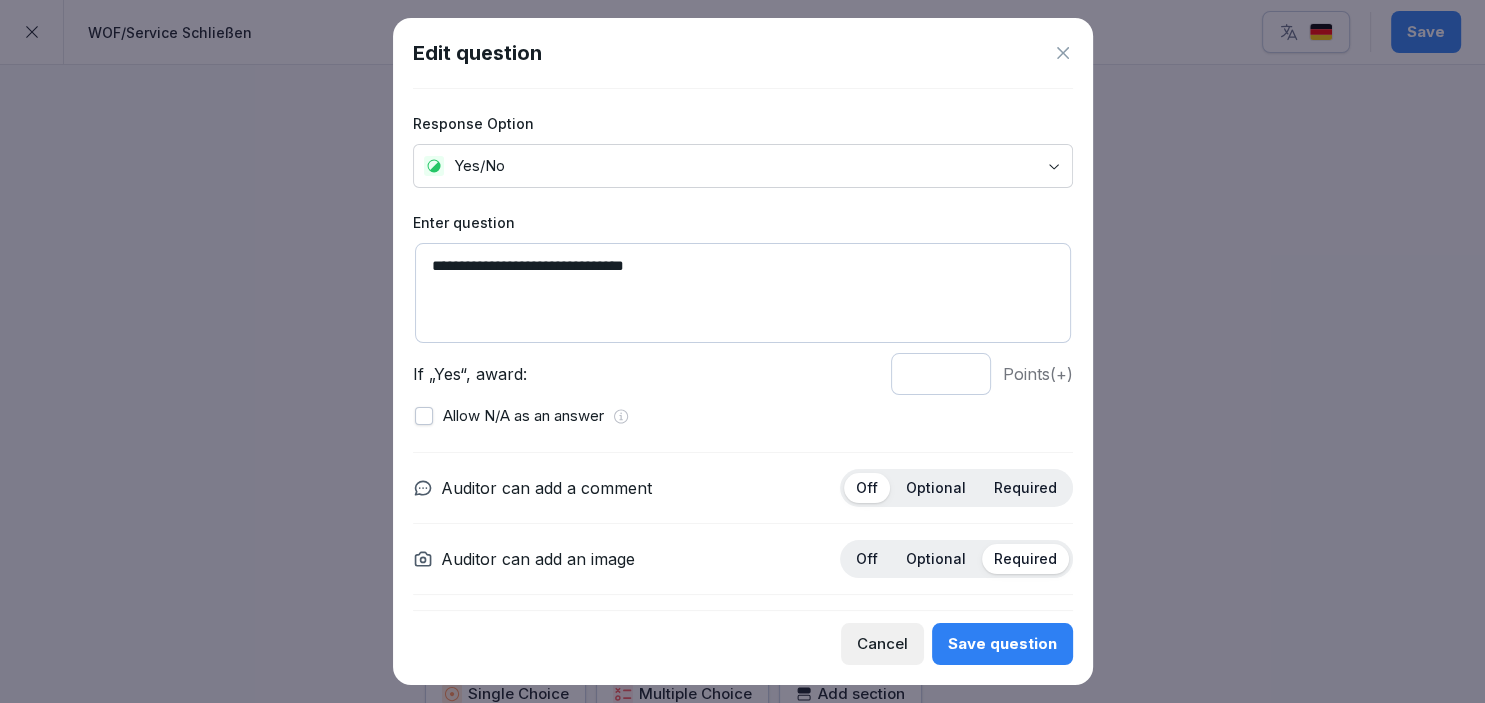click on "Off" at bounding box center (867, 559) 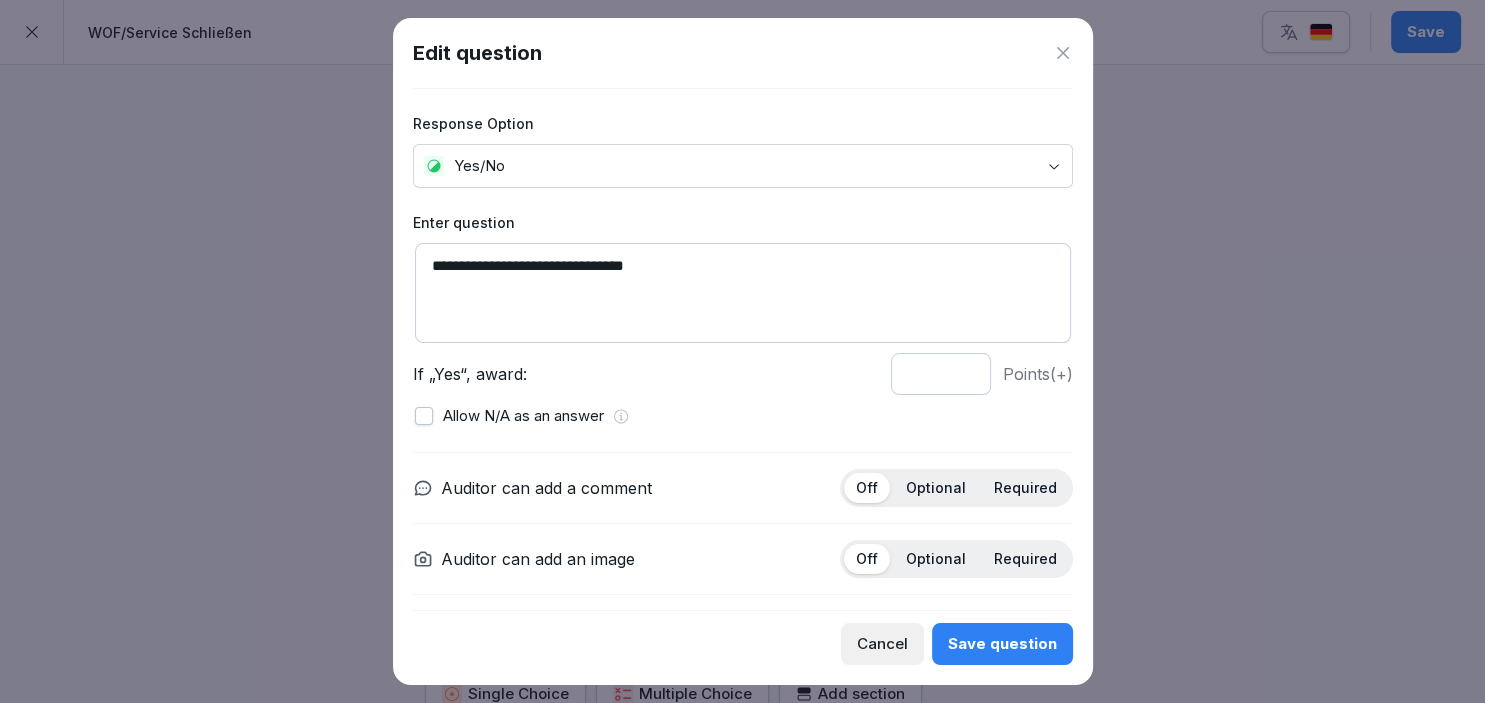 click on "Optional" at bounding box center (936, 488) 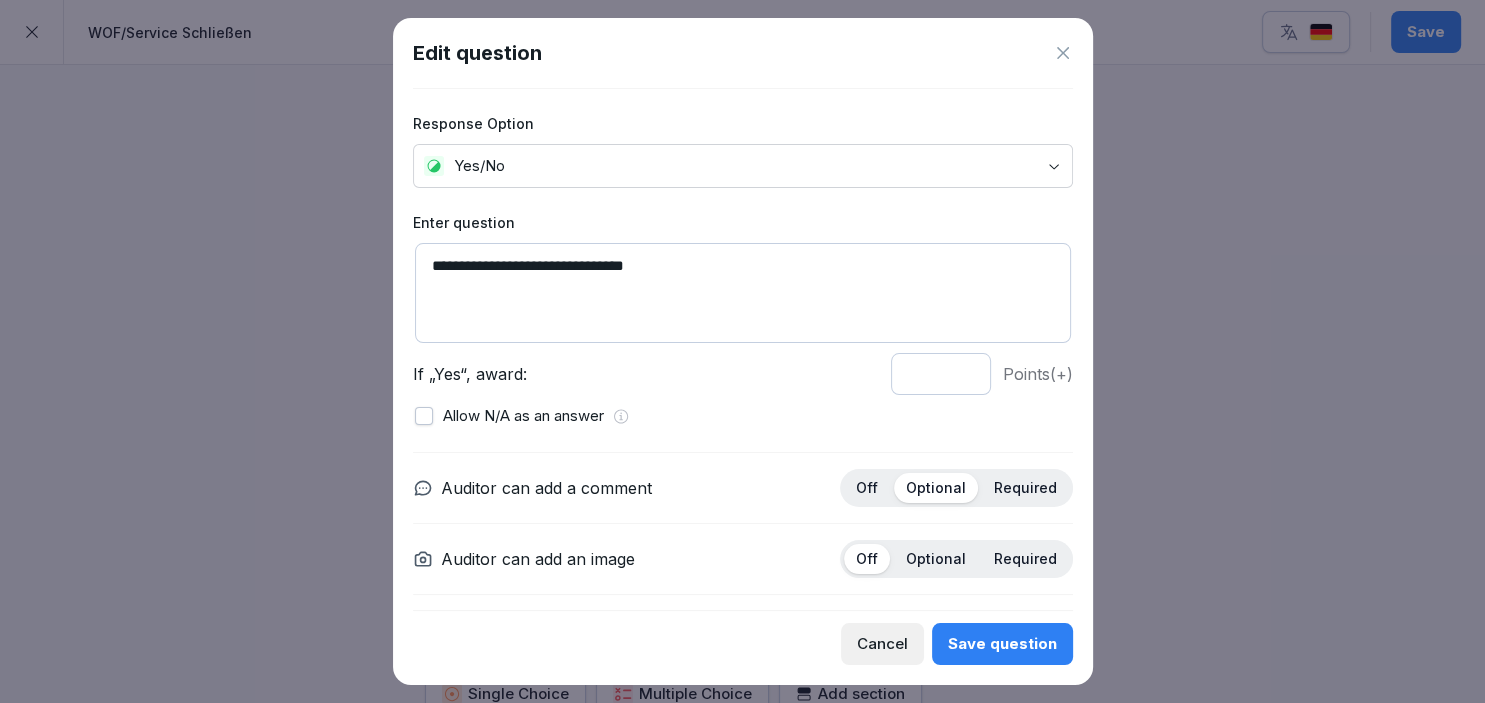 click on "Save question" at bounding box center (1002, 644) 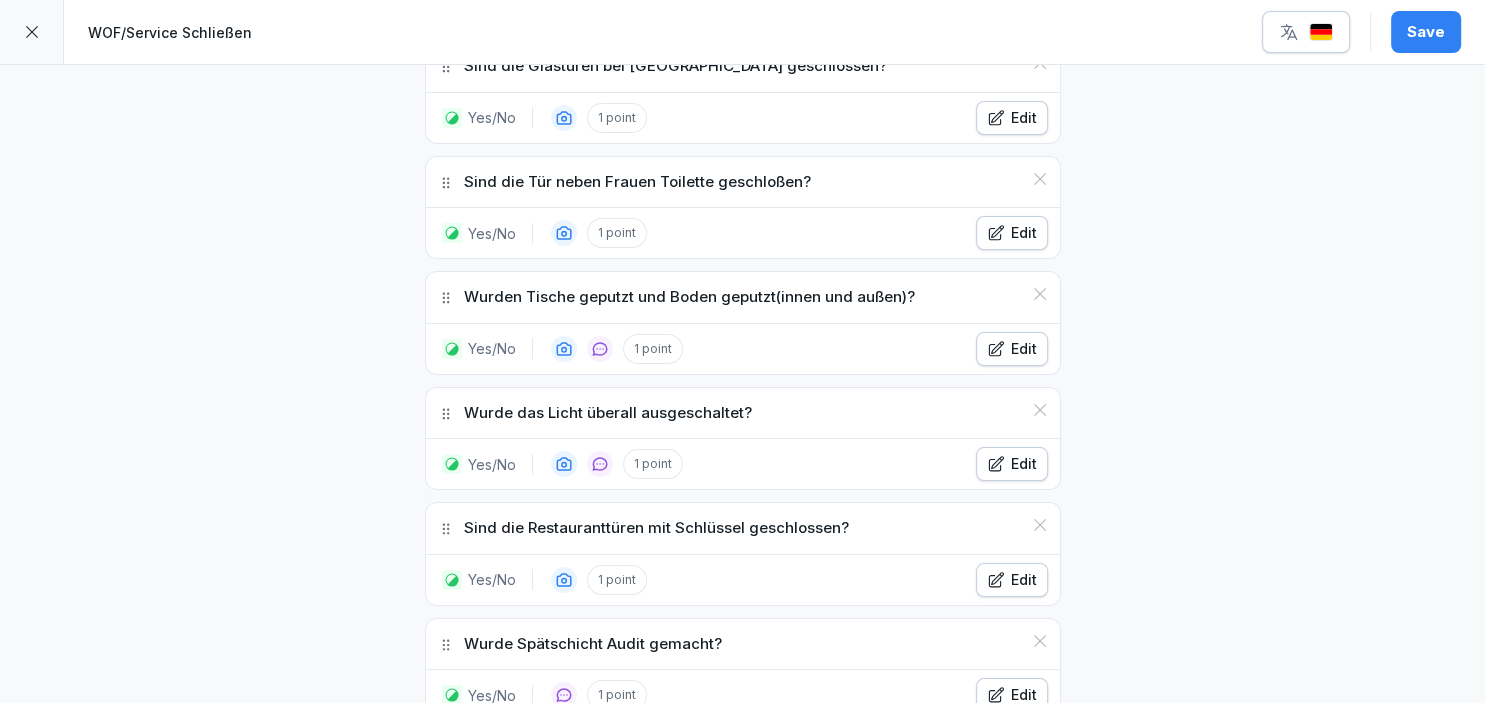 scroll, scrollTop: 1166, scrollLeft: 0, axis: vertical 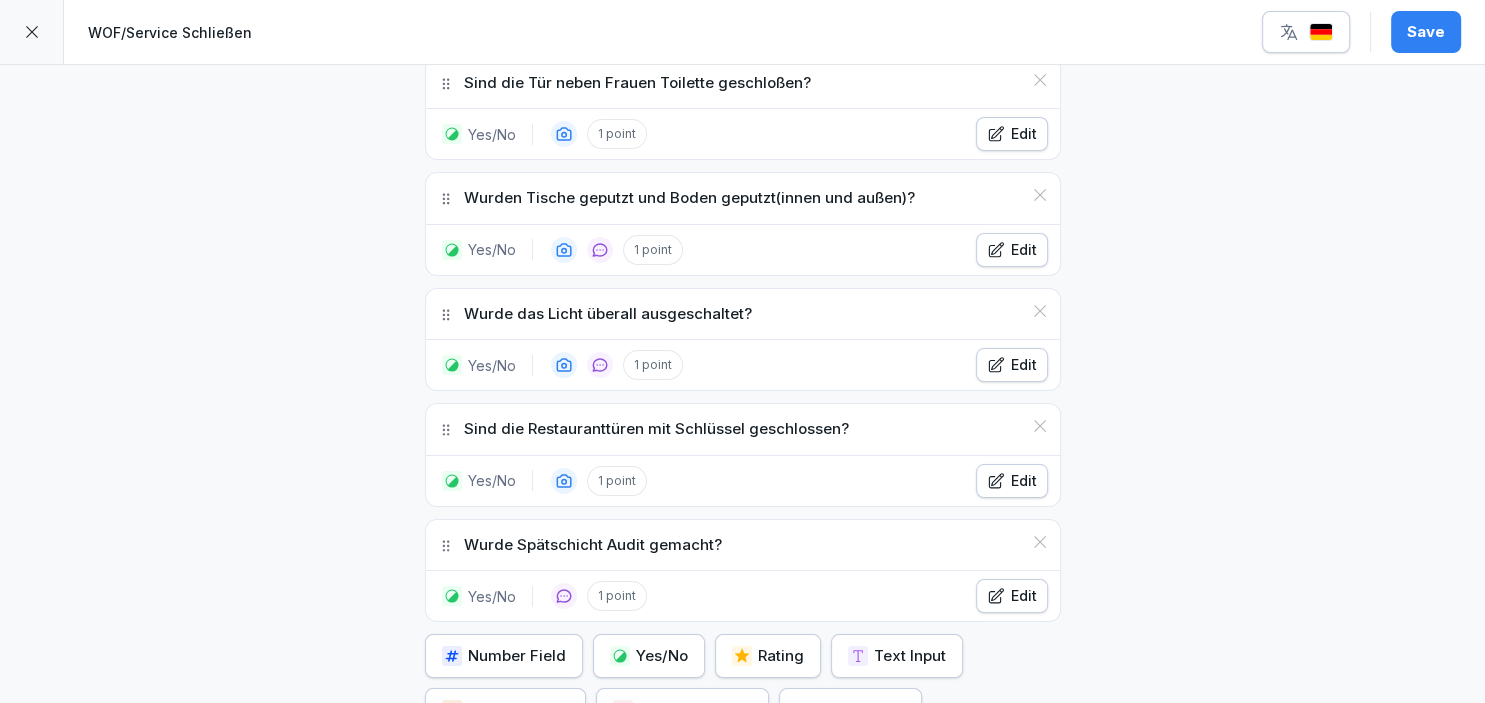 click 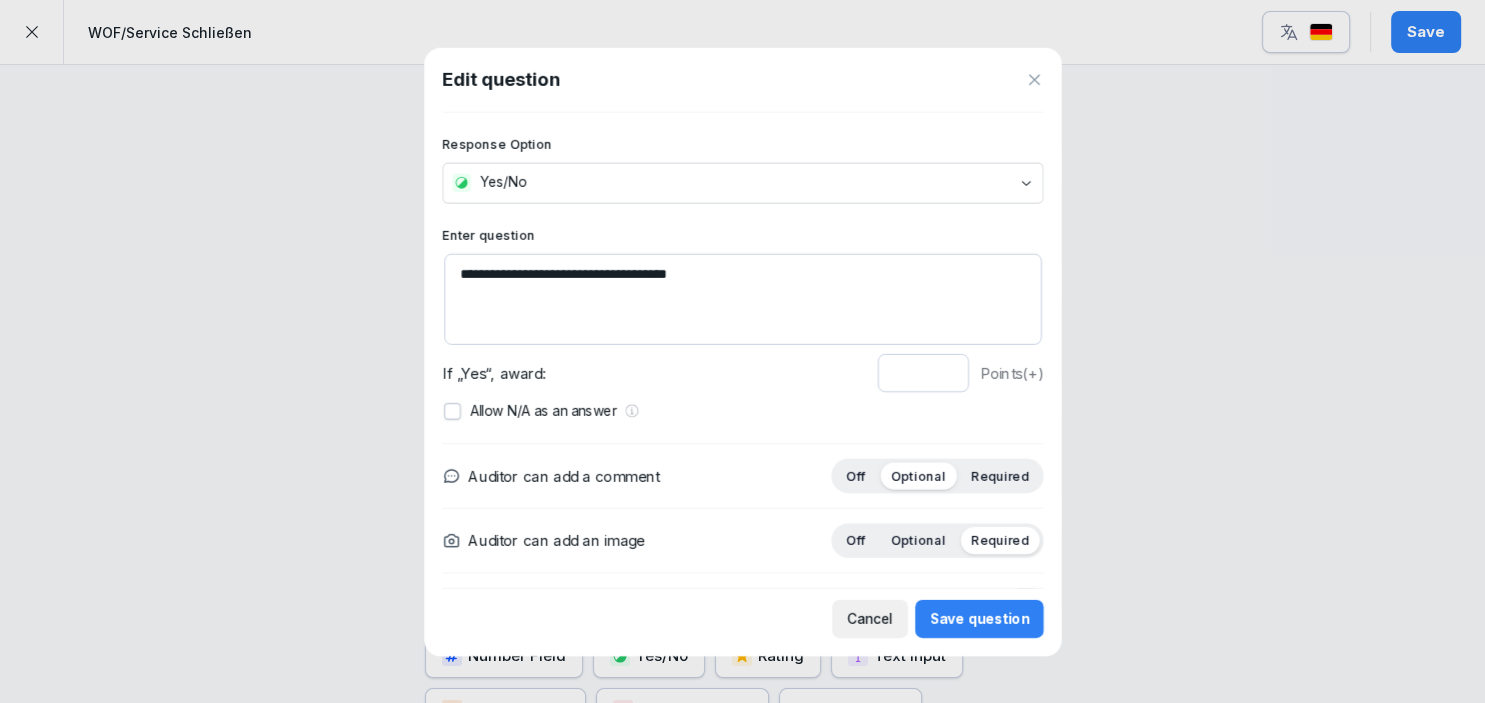 scroll, scrollTop: 1166, scrollLeft: 0, axis: vertical 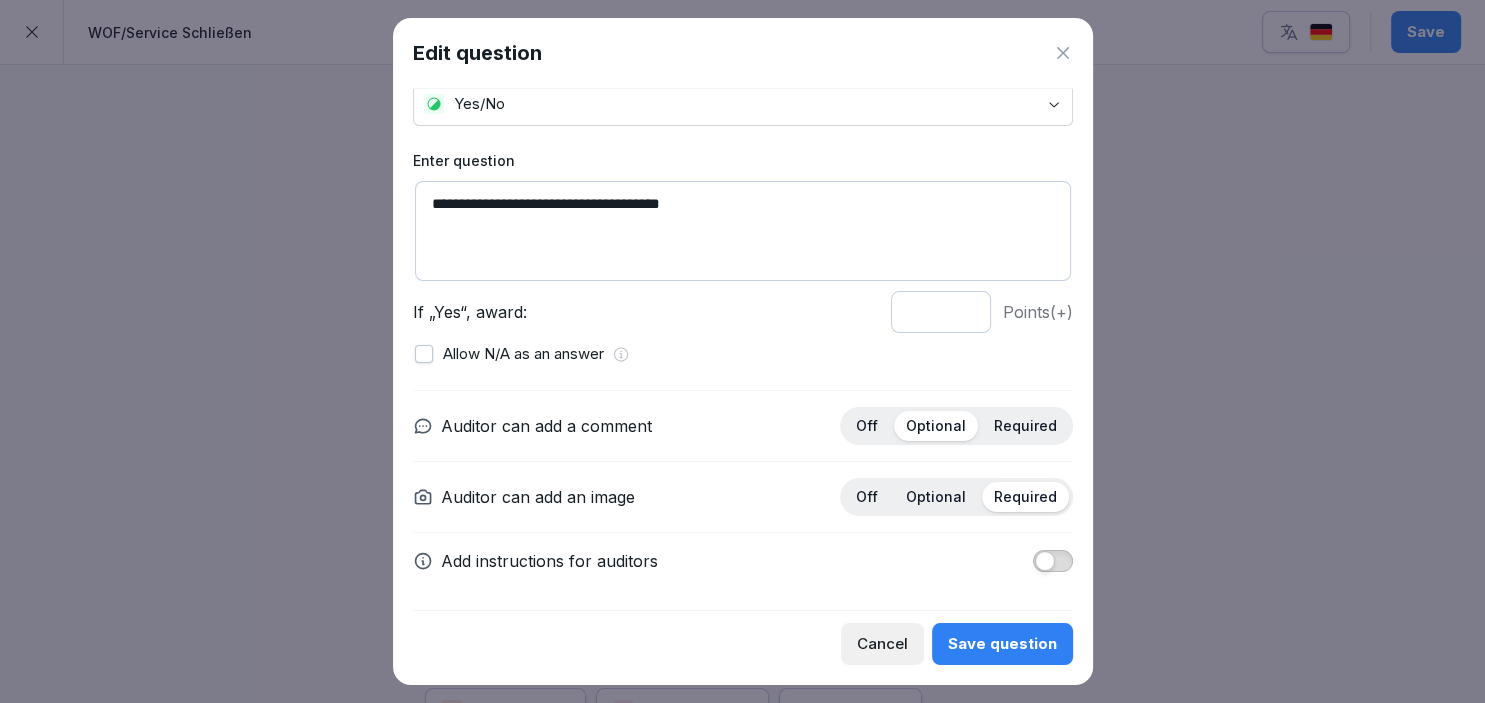 click at bounding box center (1045, 561) 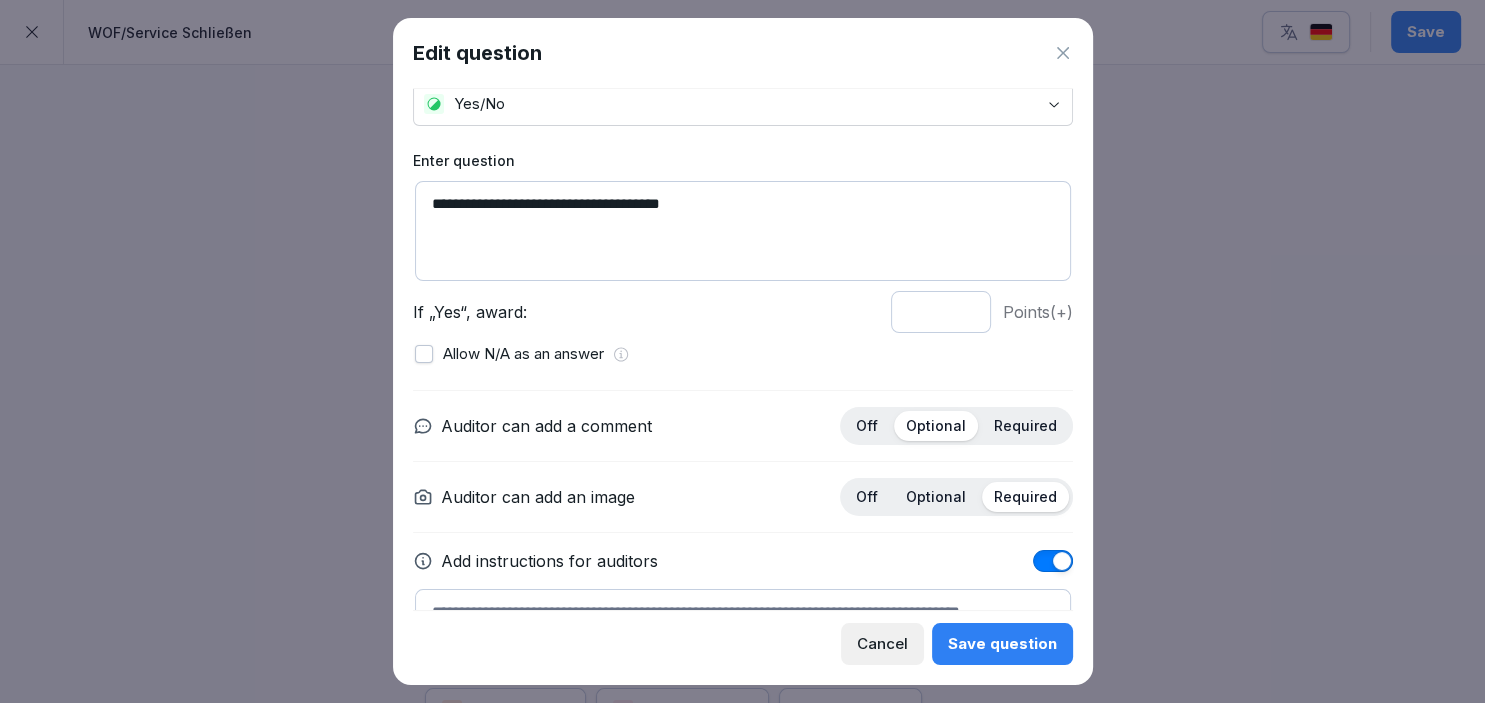 scroll, scrollTop: 170, scrollLeft: 0, axis: vertical 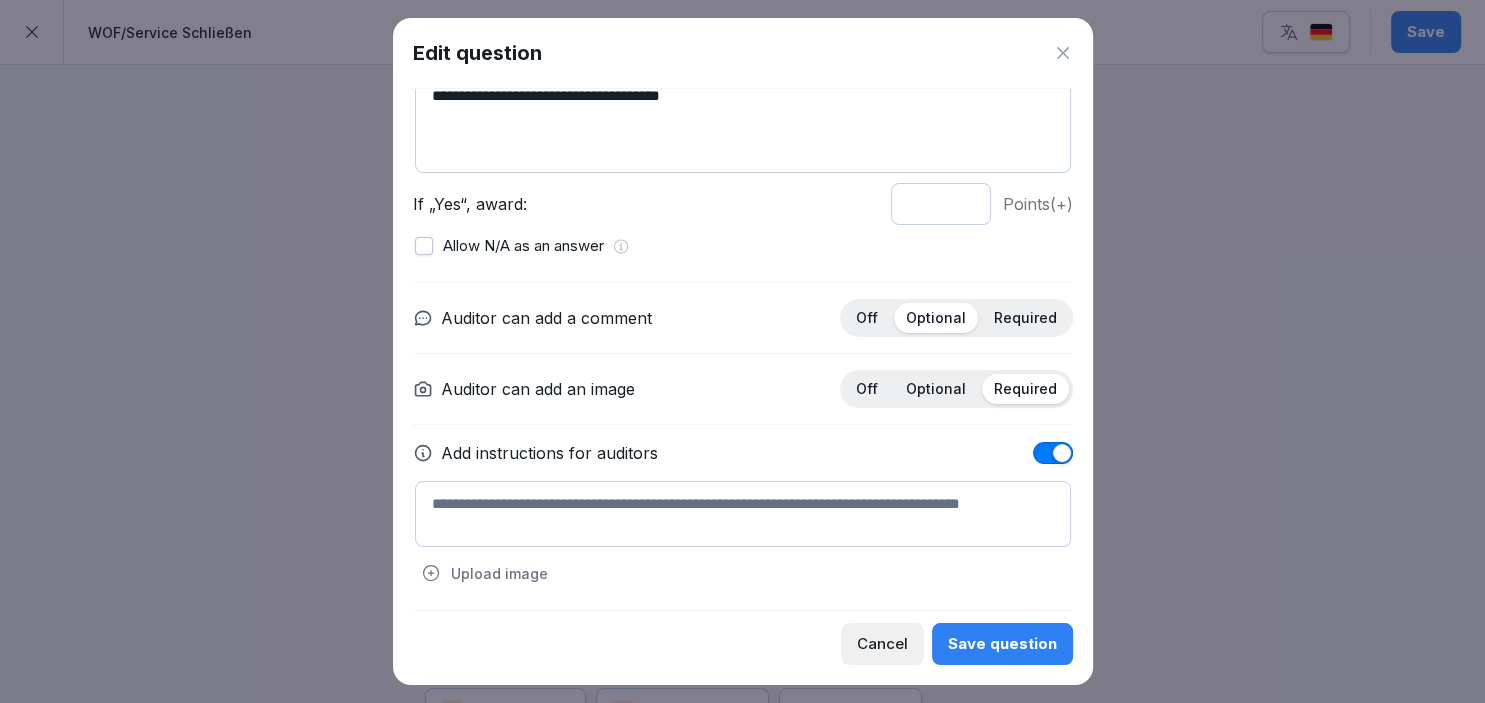 click at bounding box center [743, 514] 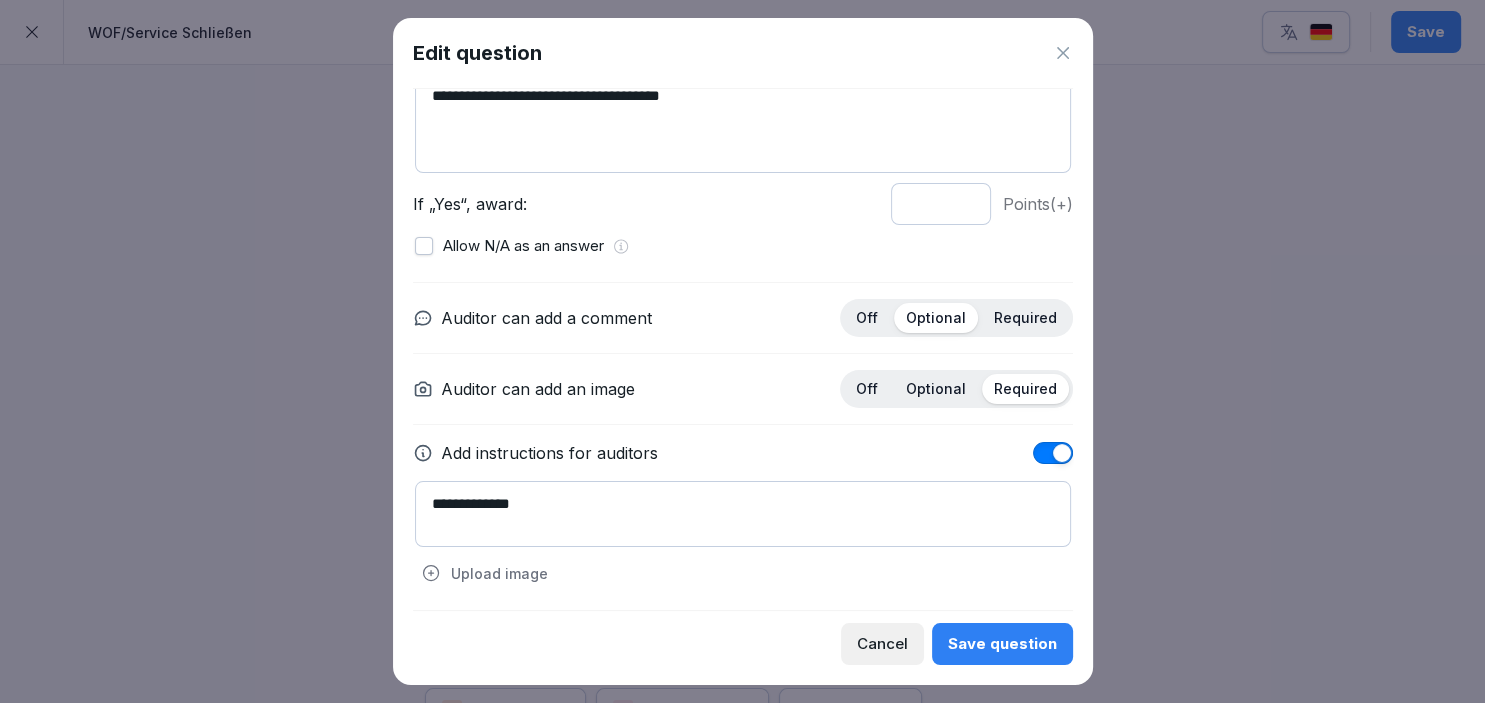 type on "**********" 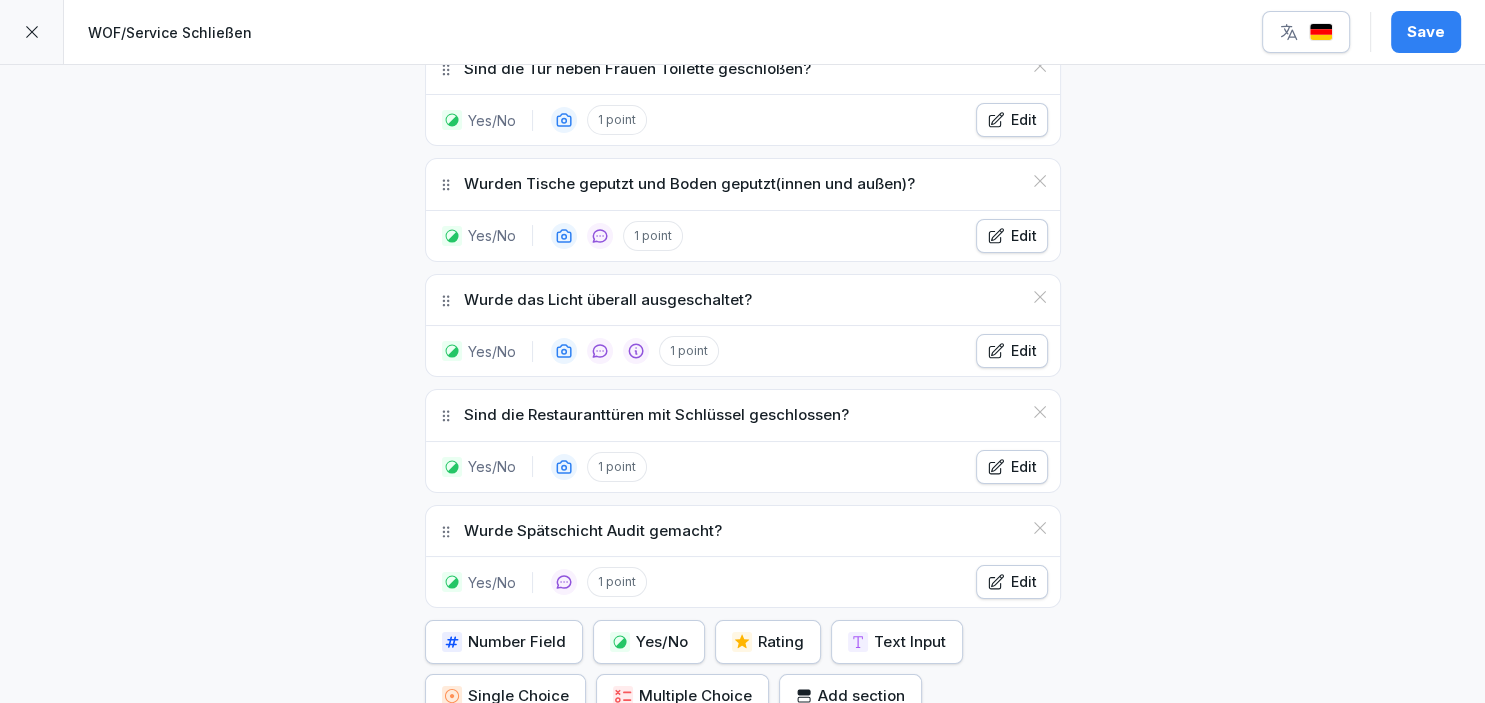 scroll, scrollTop: 1225, scrollLeft: 0, axis: vertical 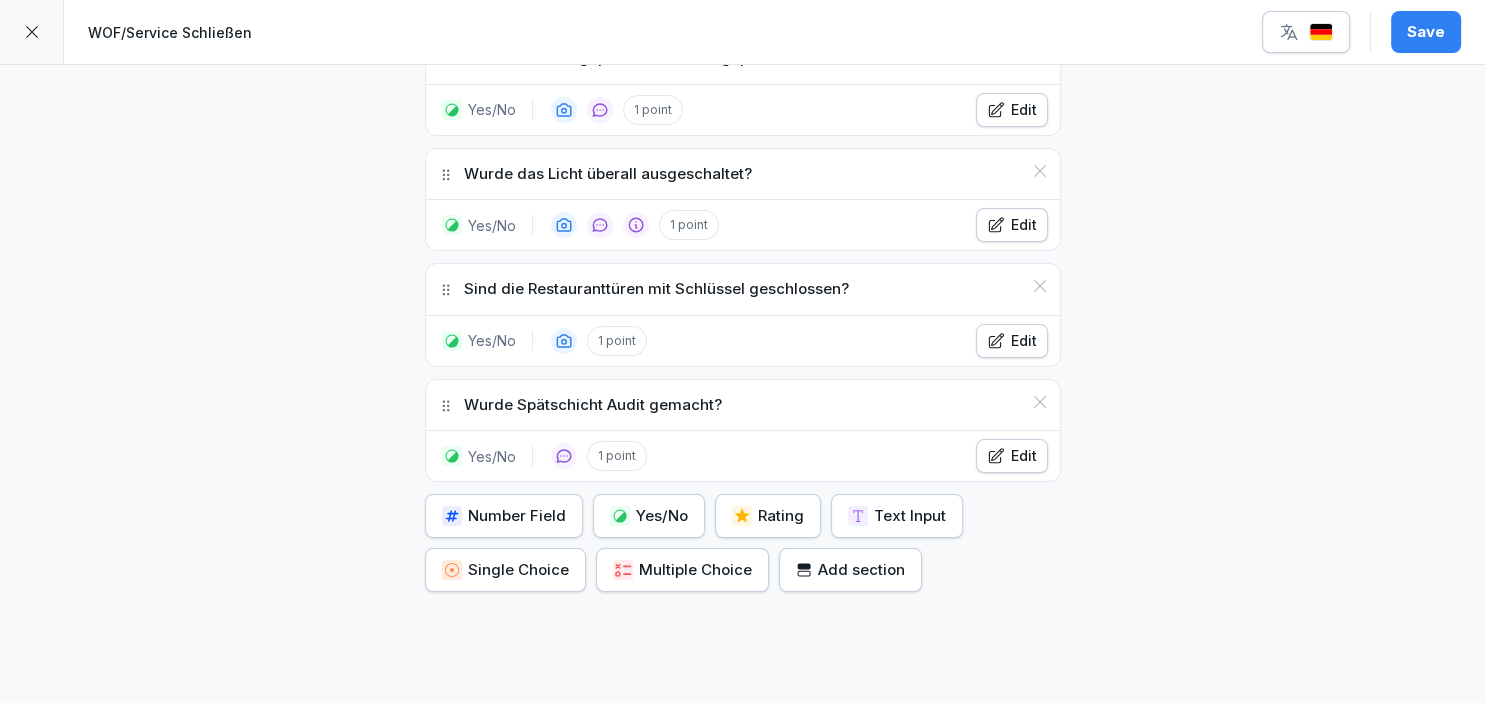click on "Yes/No" at bounding box center (649, 516) 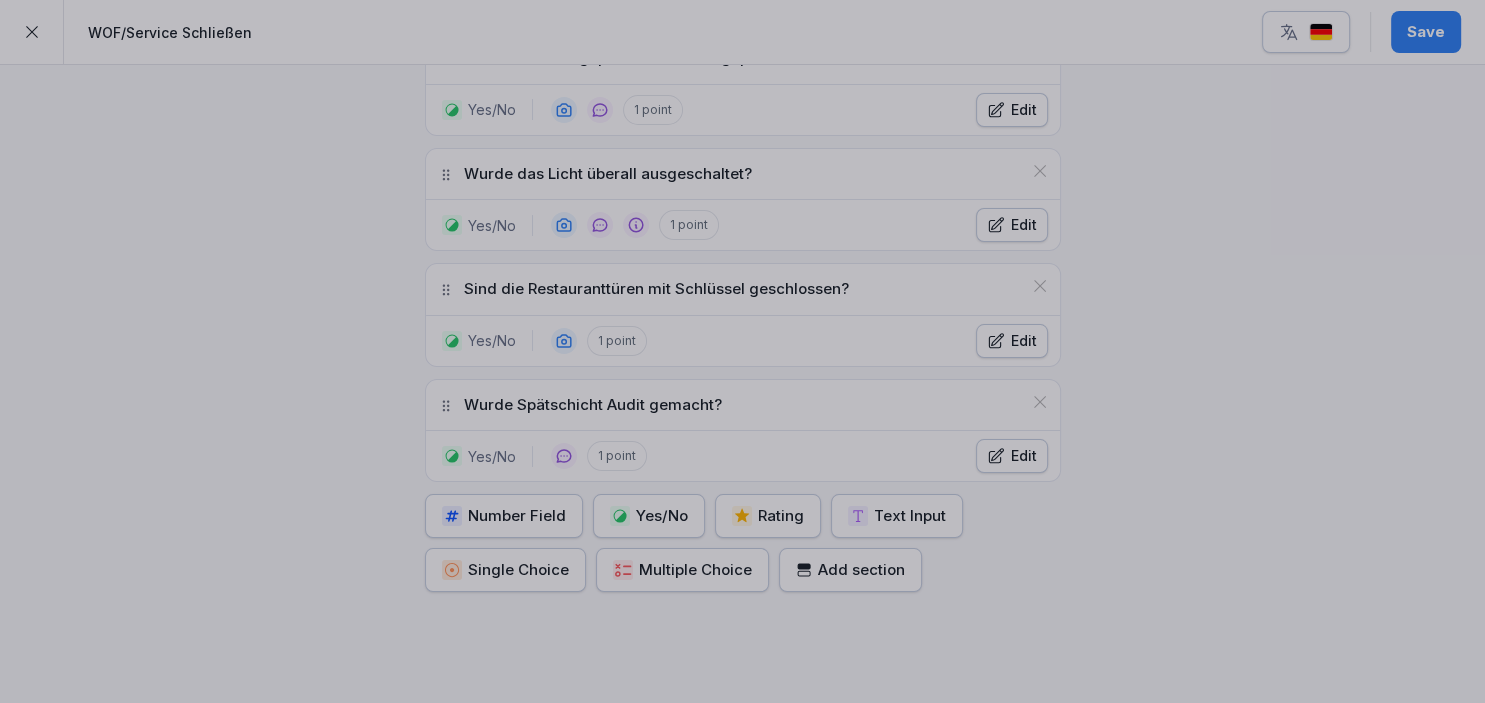 scroll, scrollTop: 1306, scrollLeft: 0, axis: vertical 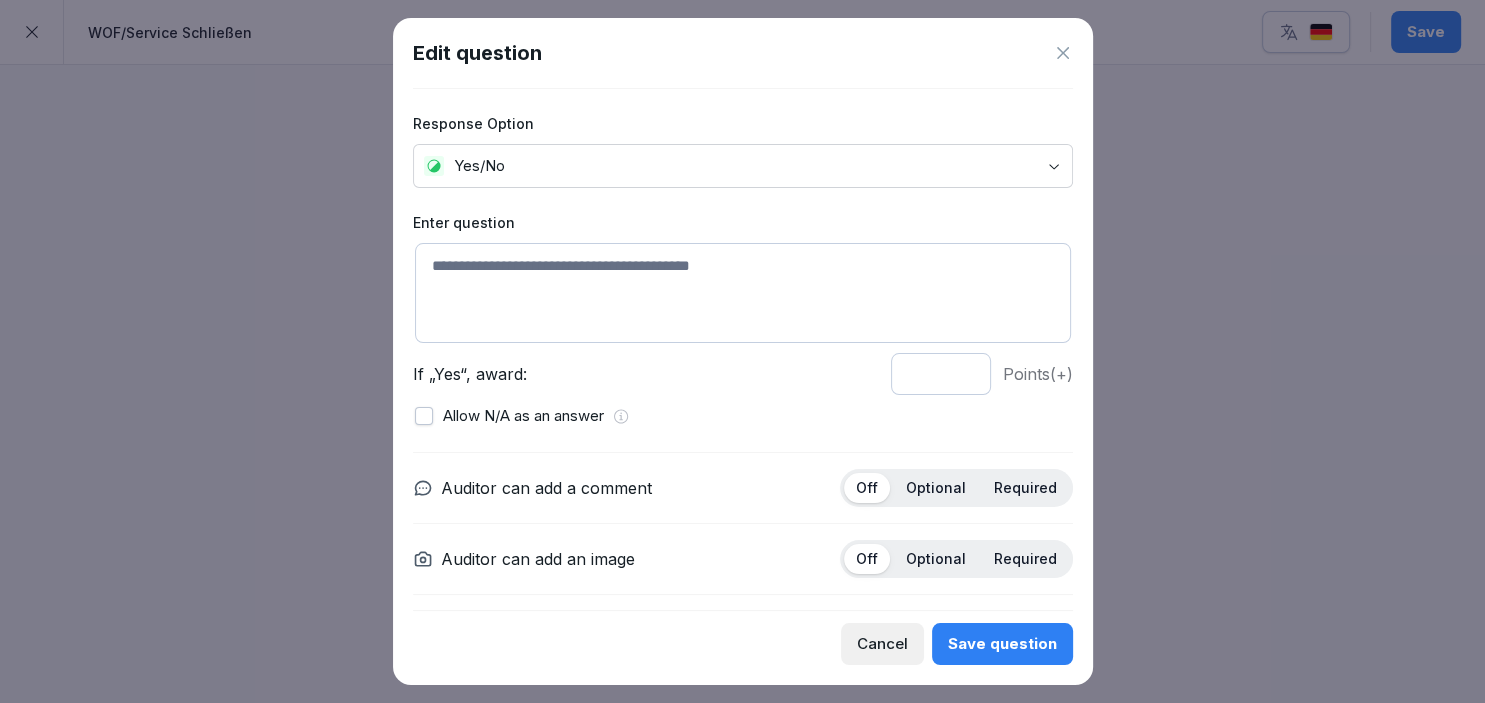 click at bounding box center (743, 293) 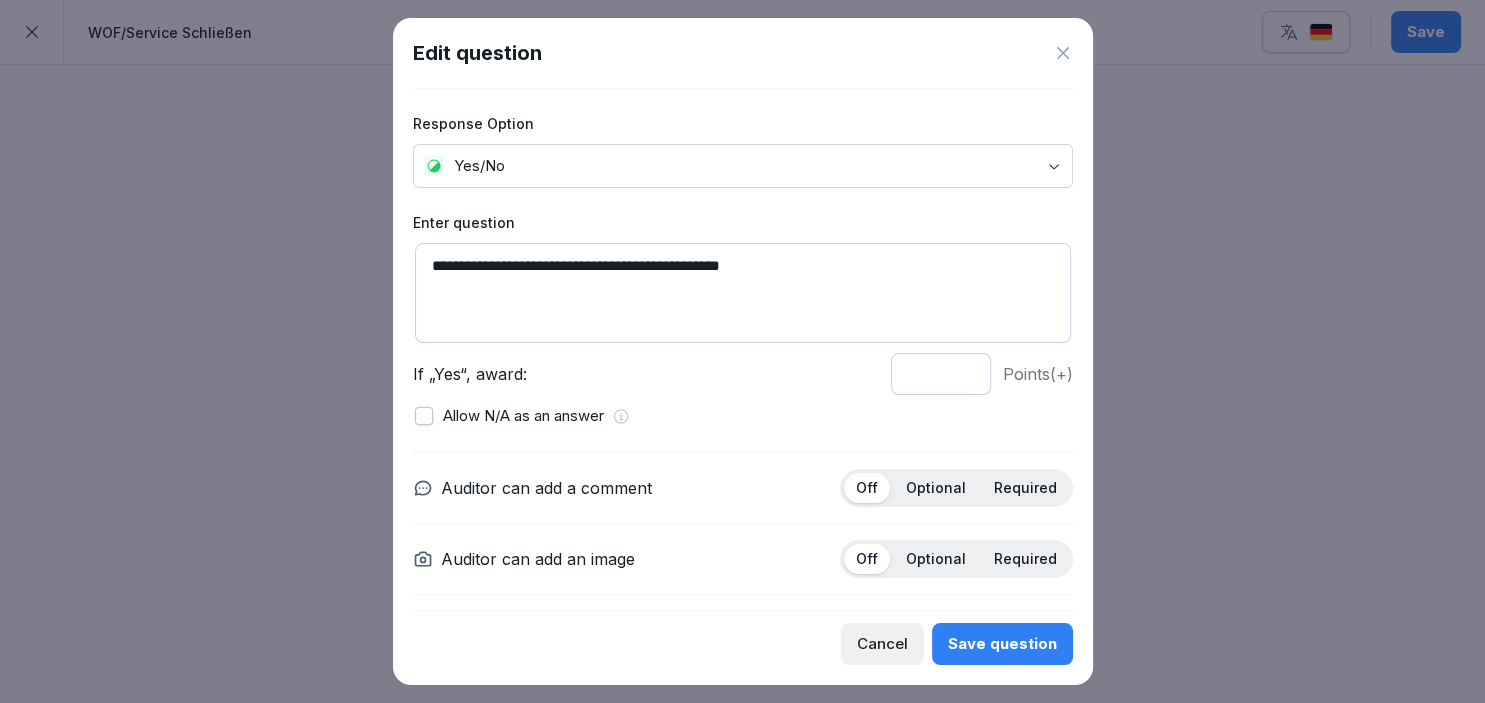 type on "**********" 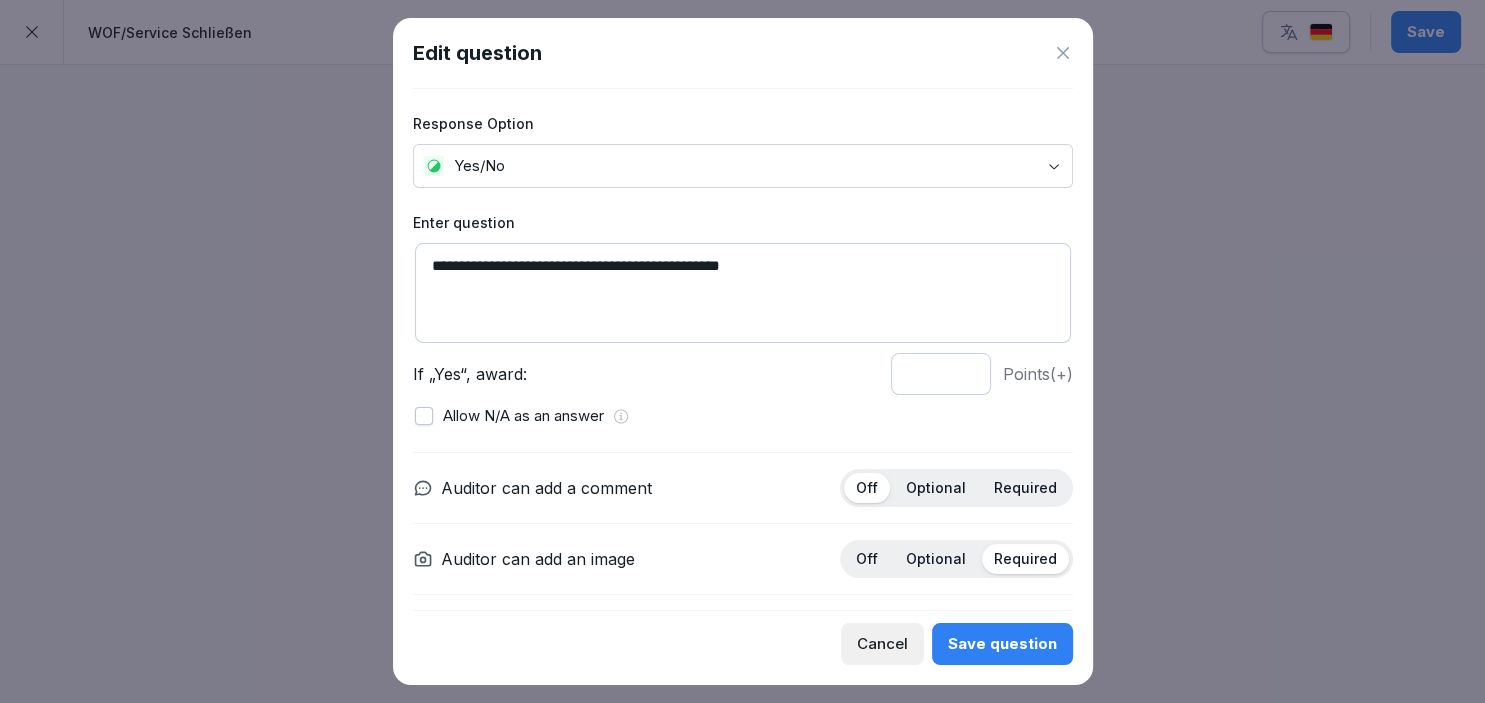 click on "Save question" at bounding box center [1002, 644] 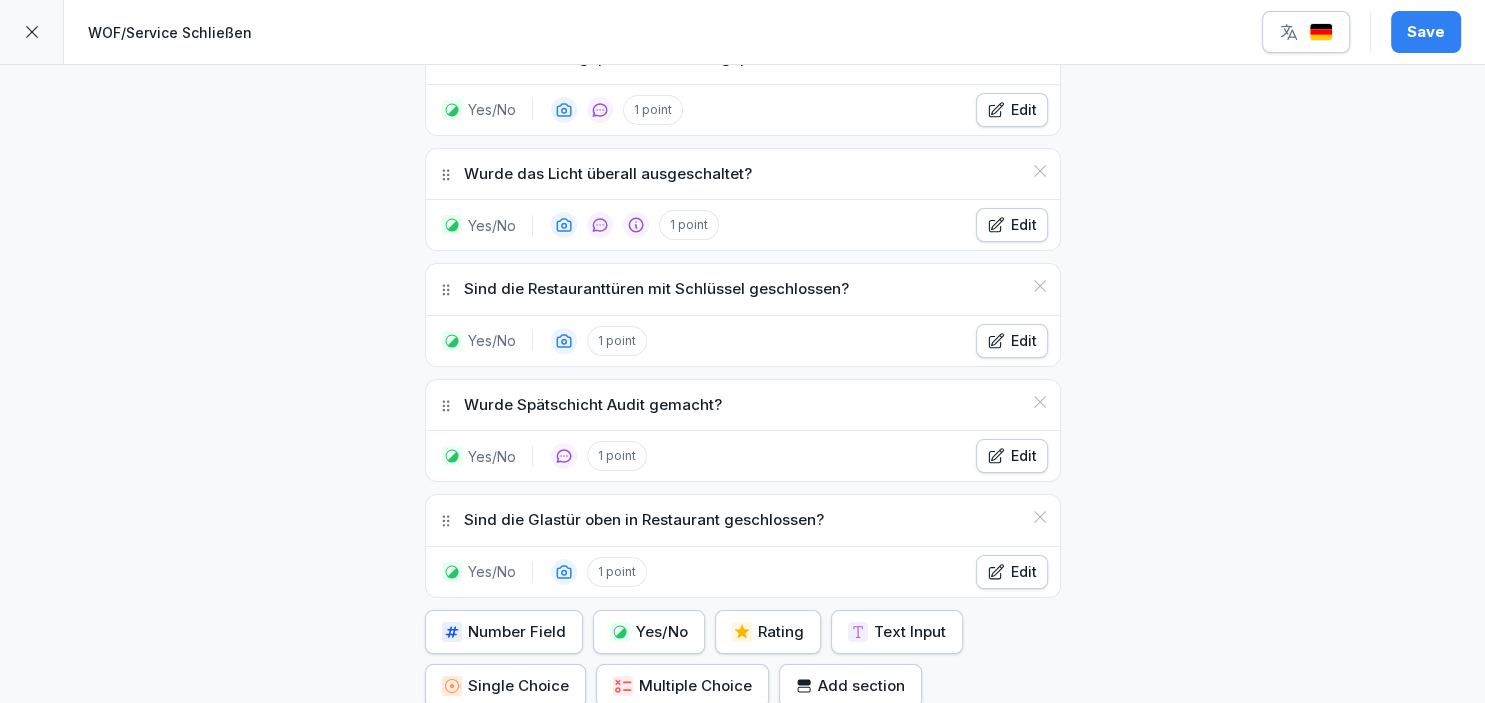 scroll, scrollTop: 1306, scrollLeft: 0, axis: vertical 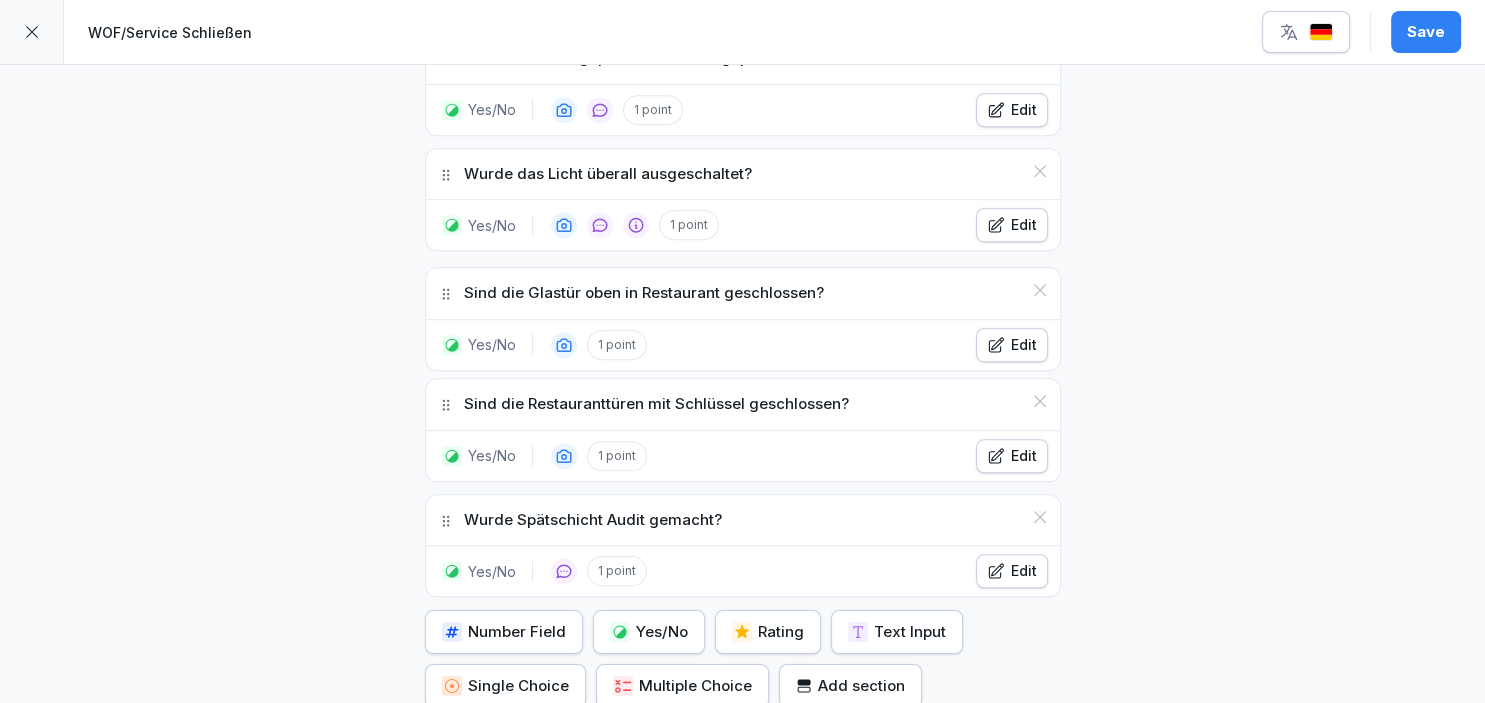 drag, startPoint x: 438, startPoint y: 510, endPoint x: 434, endPoint y: 282, distance: 228.03508 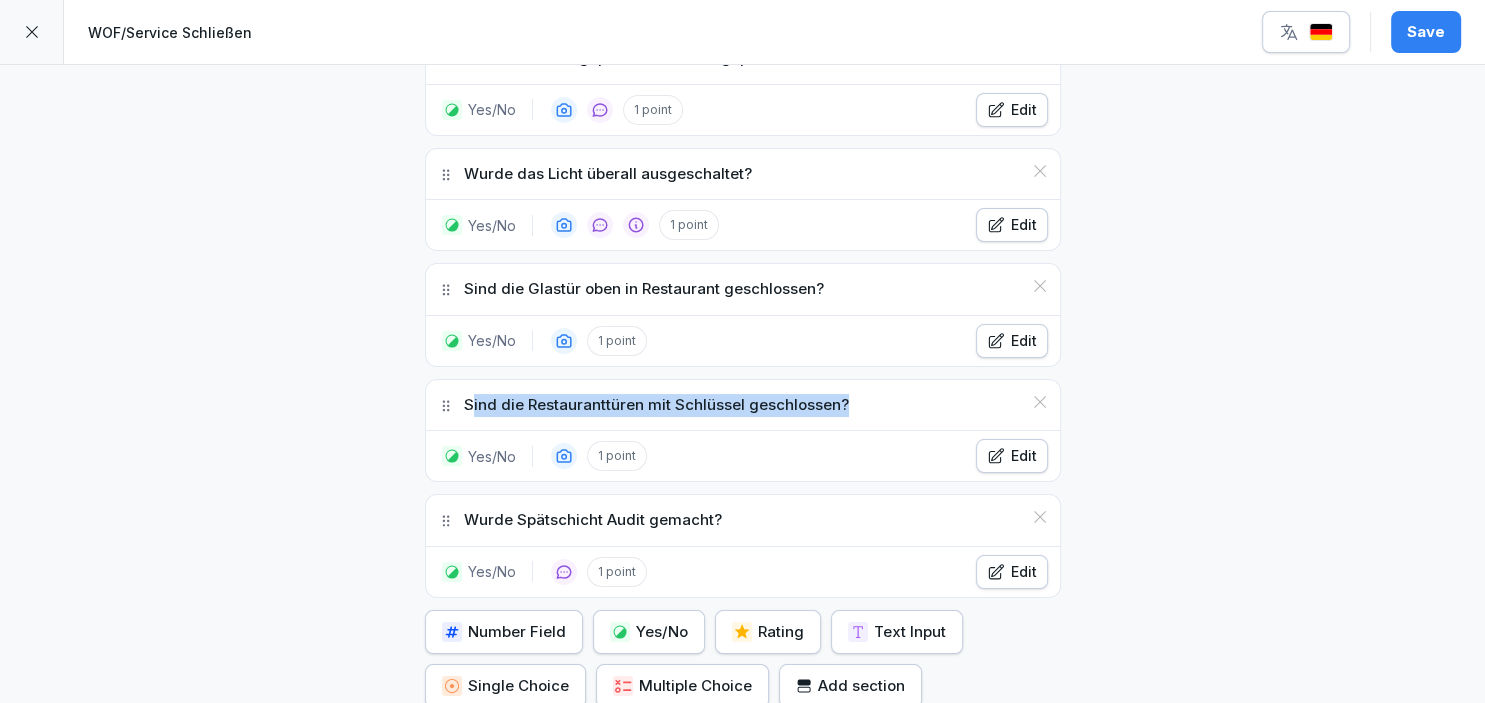drag, startPoint x: 473, startPoint y: 395, endPoint x: 874, endPoint y: 398, distance: 401.01123 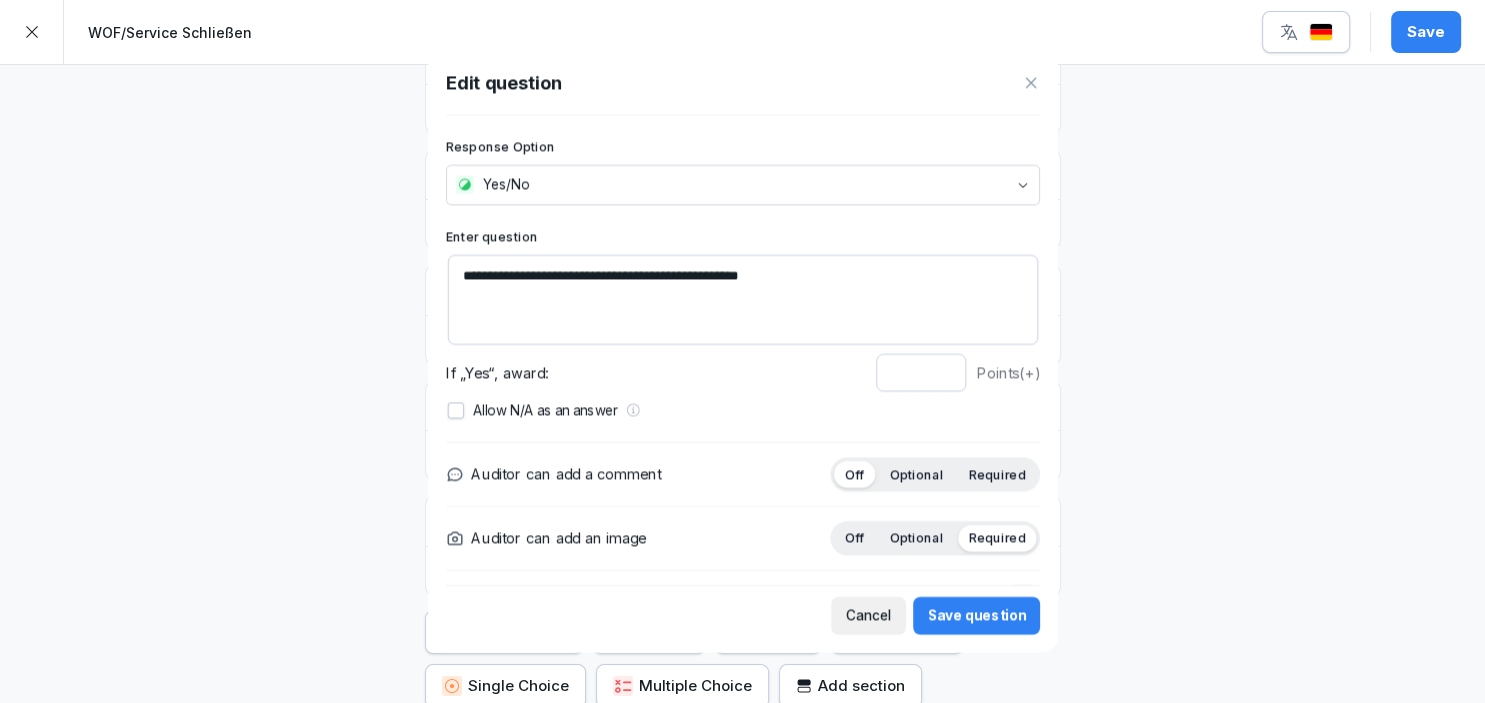 scroll, scrollTop: 1306, scrollLeft: 0, axis: vertical 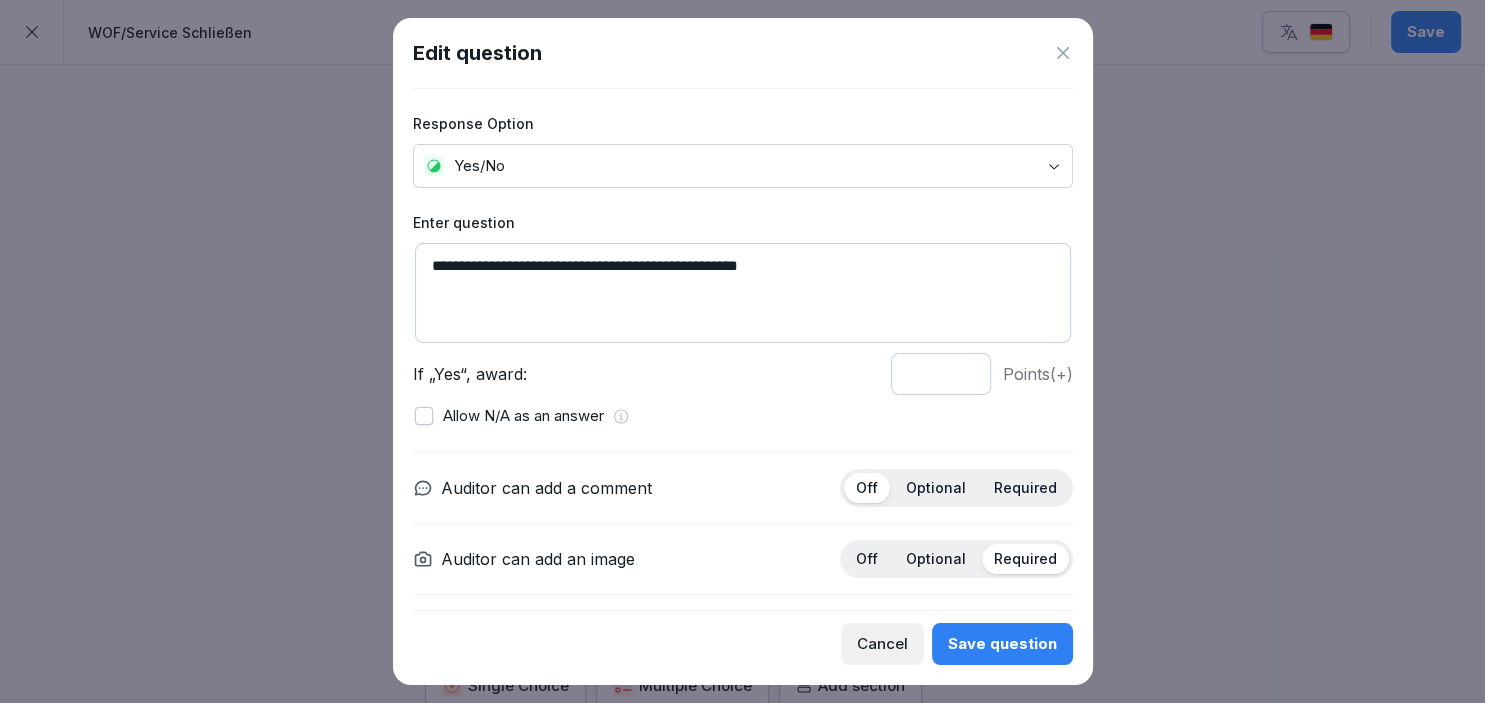 click on "**********" at bounding box center [743, 293] 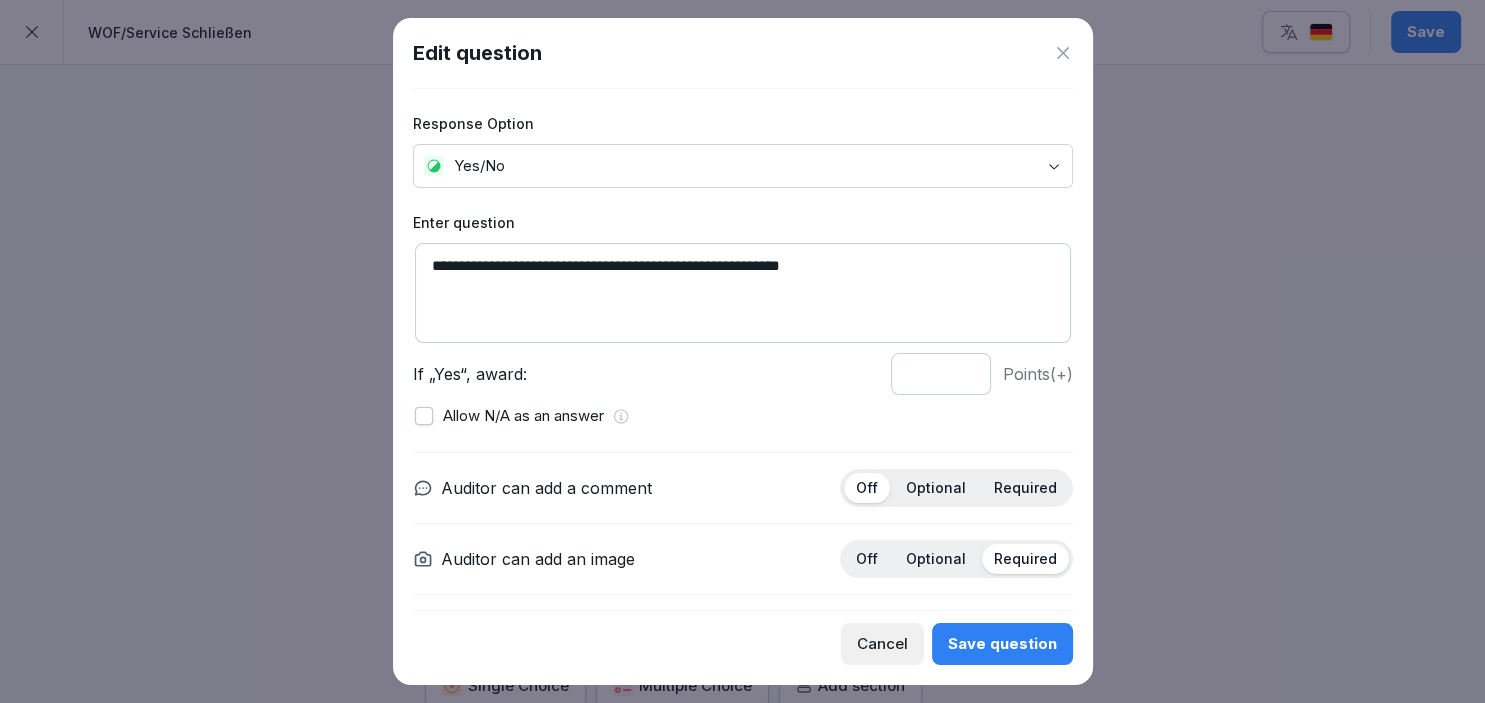 type on "**********" 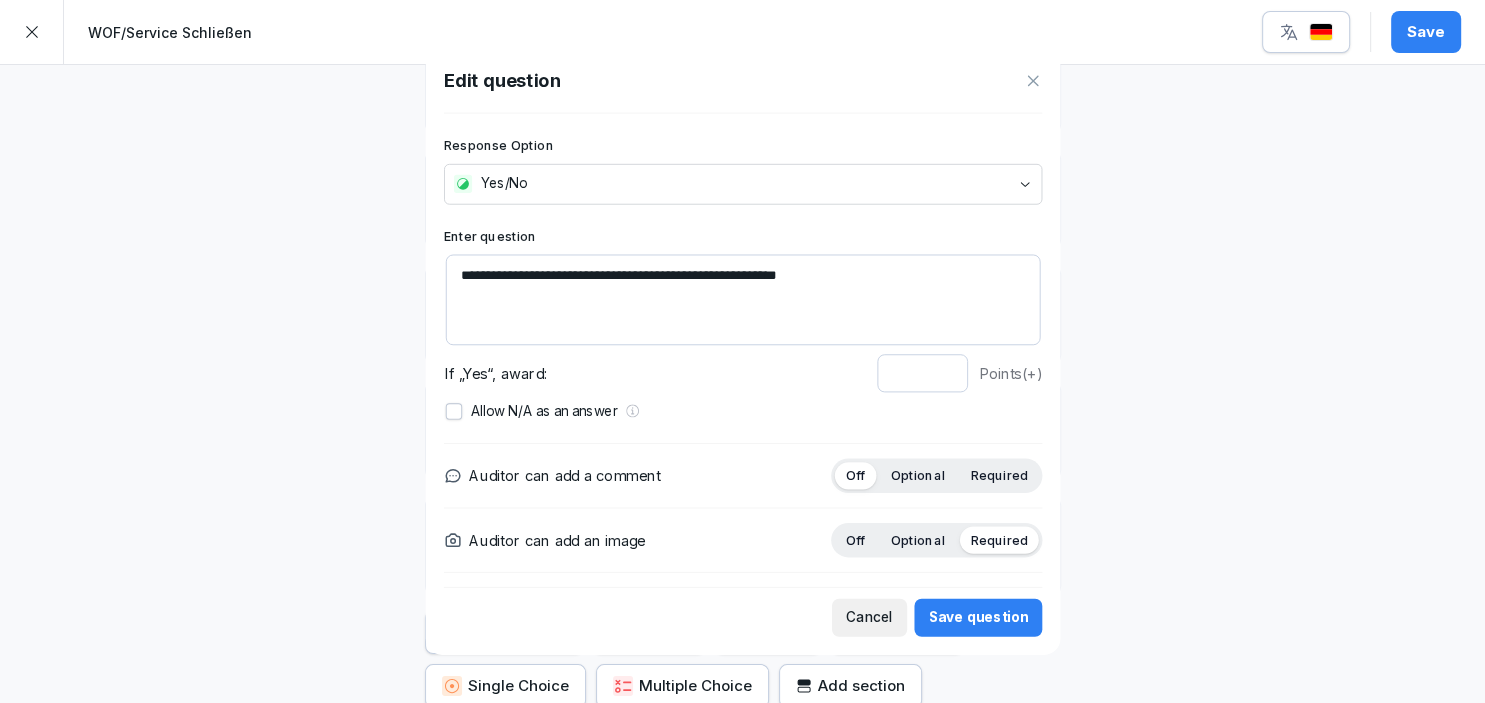 scroll, scrollTop: 1306, scrollLeft: 0, axis: vertical 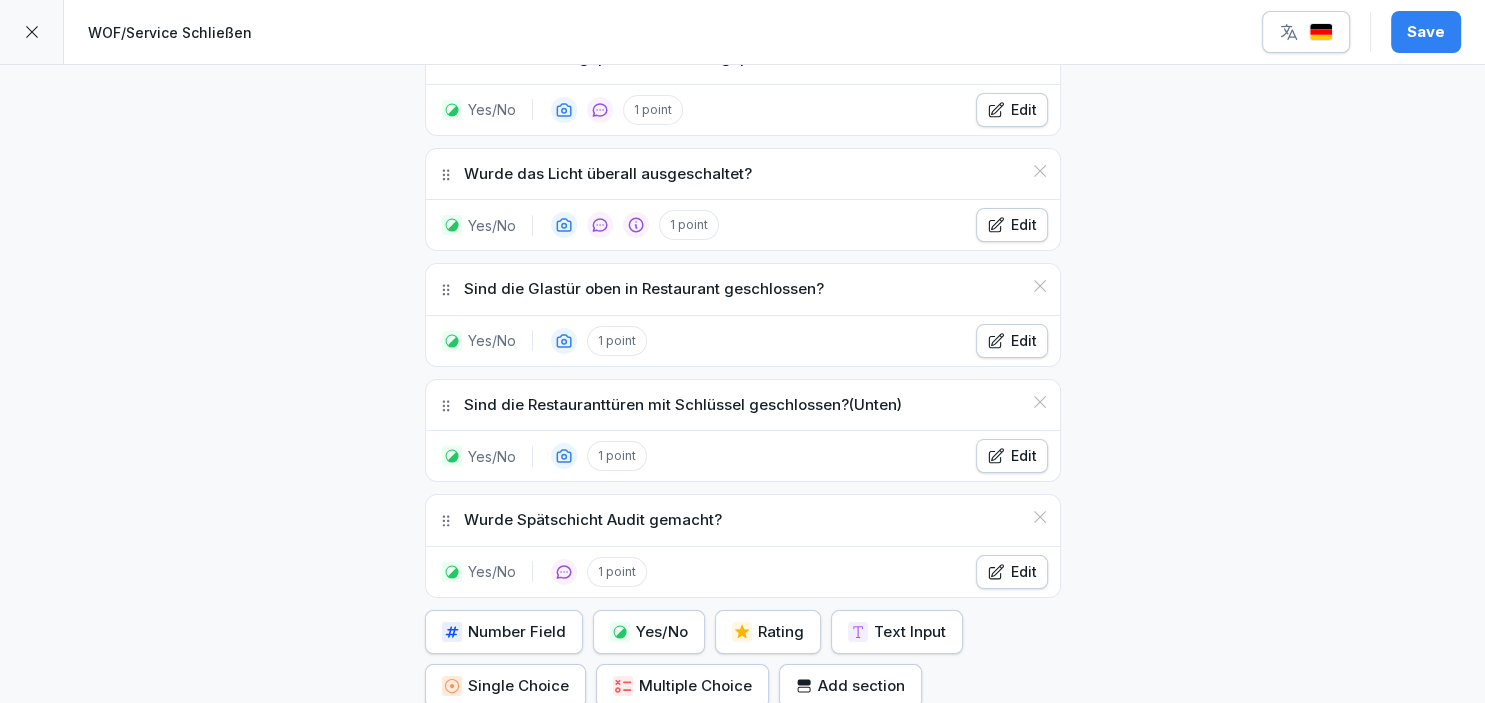 click 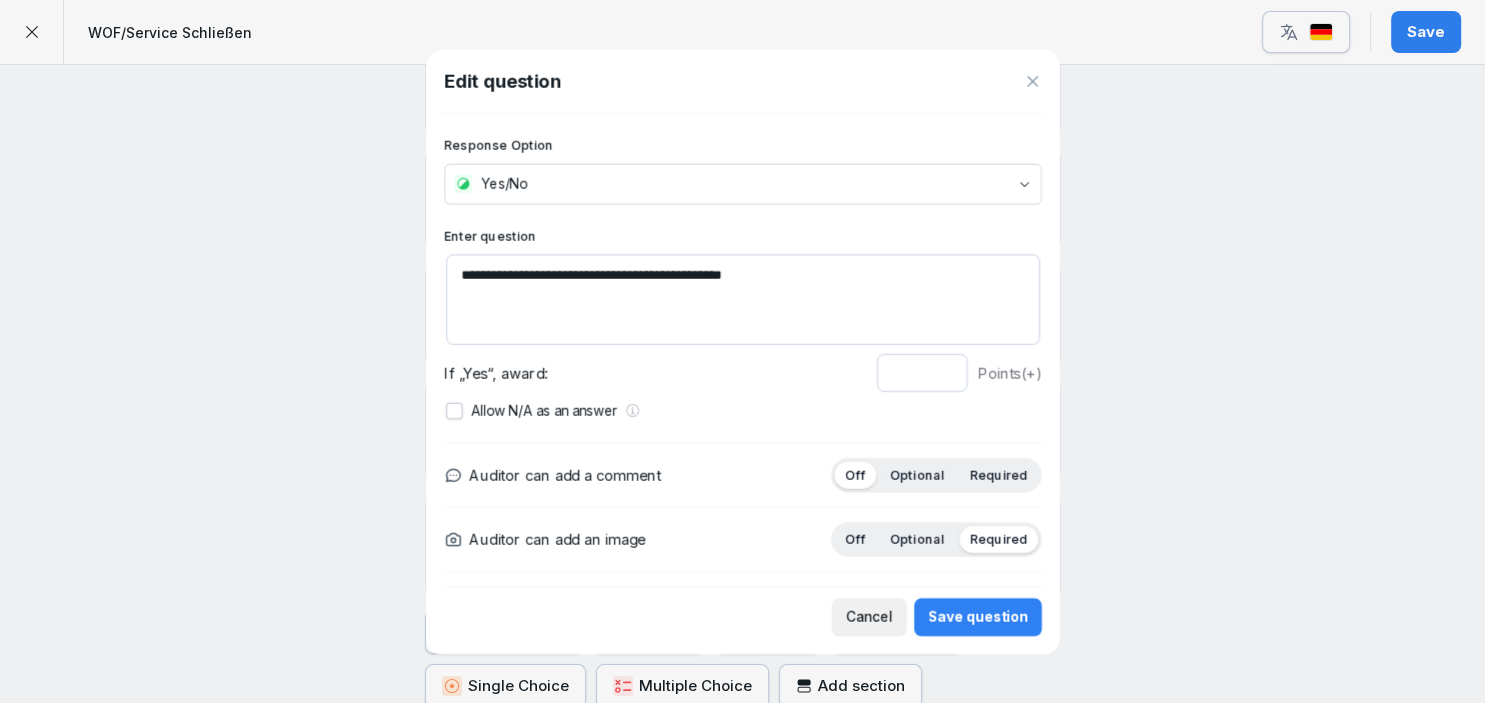 scroll, scrollTop: 1306, scrollLeft: 0, axis: vertical 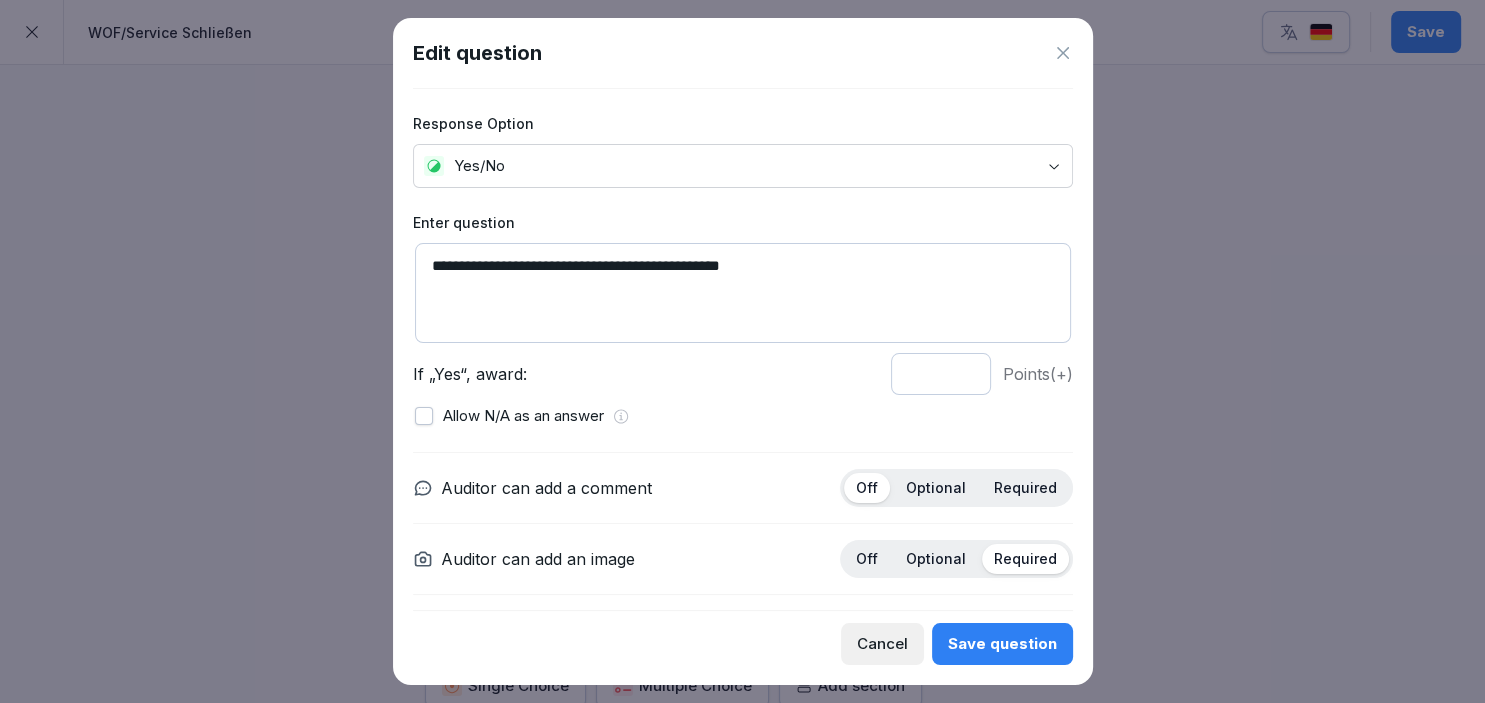 click 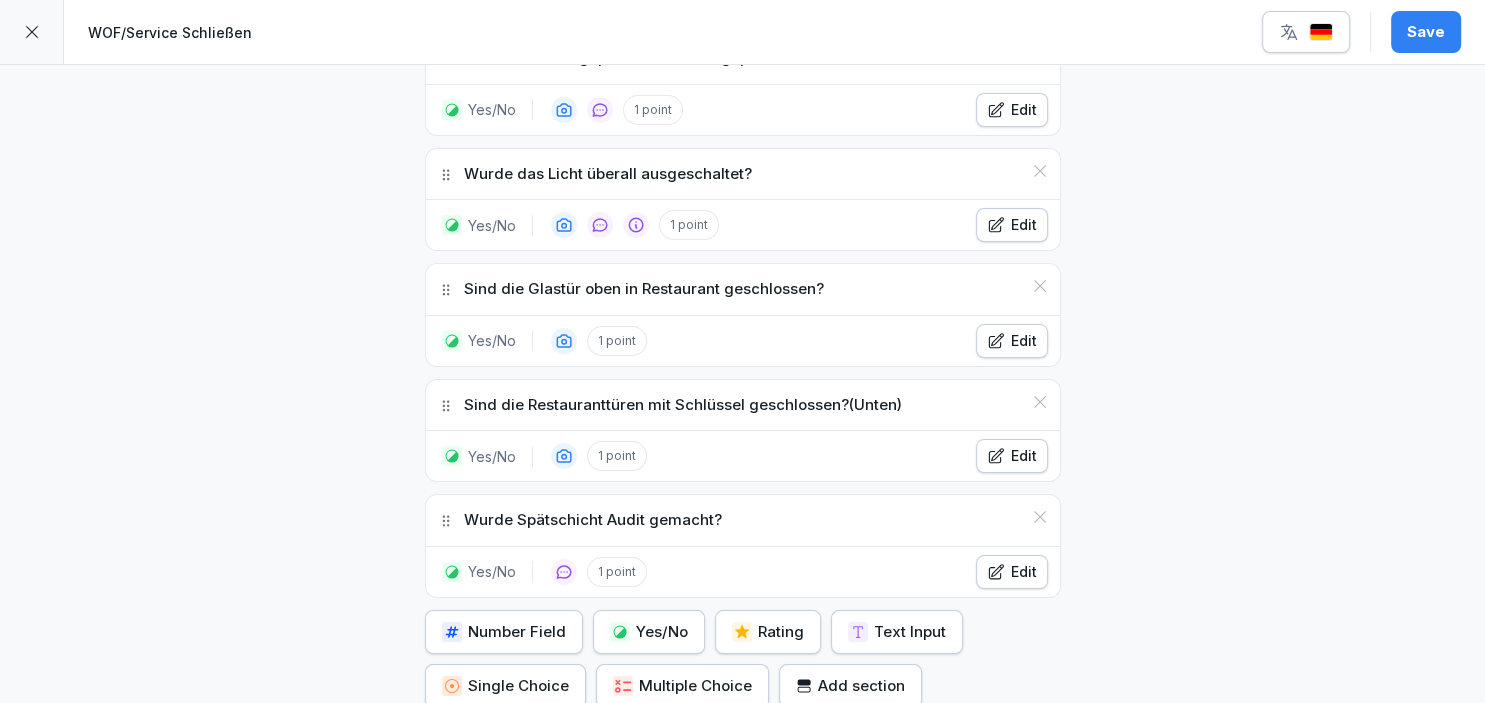 scroll, scrollTop: 1306, scrollLeft: 0, axis: vertical 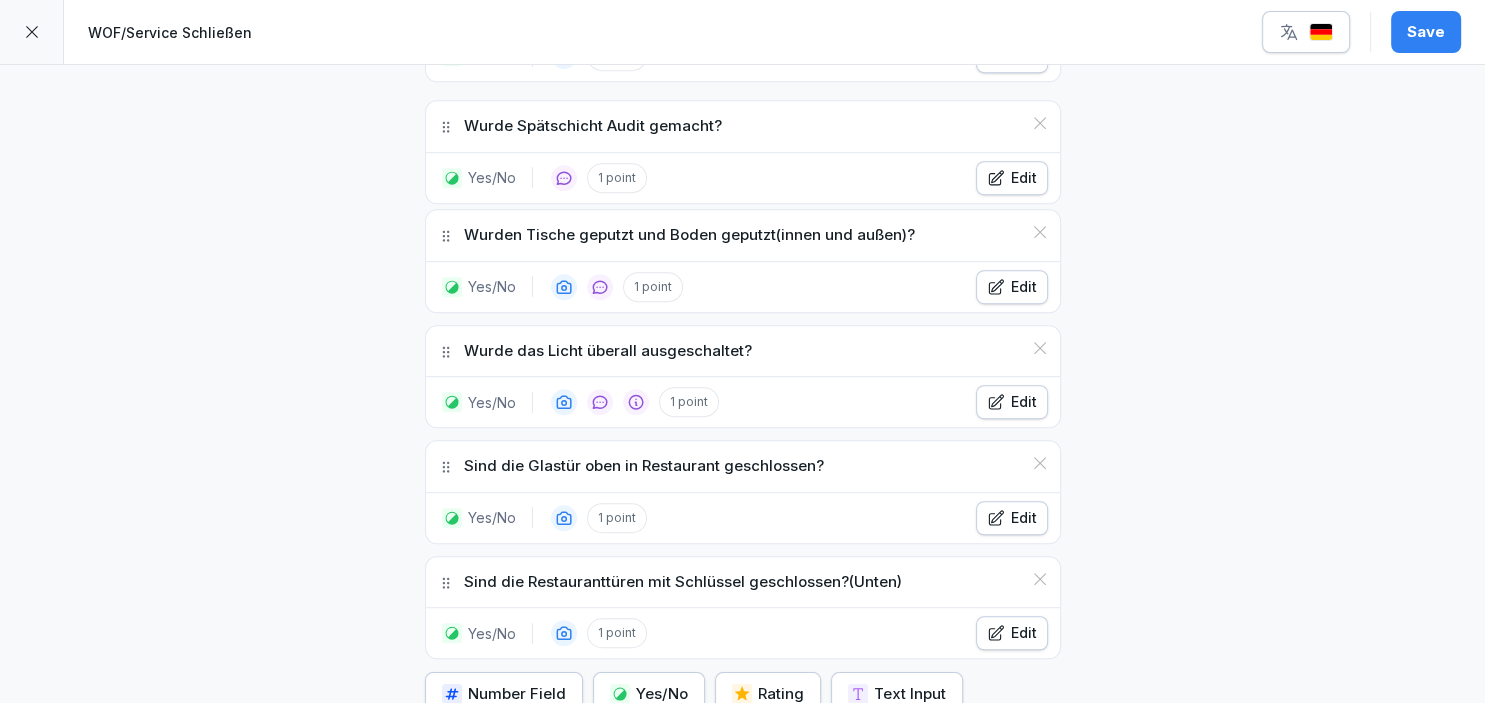 drag, startPoint x: 449, startPoint y: 509, endPoint x: 526, endPoint y: 88, distance: 427.98364 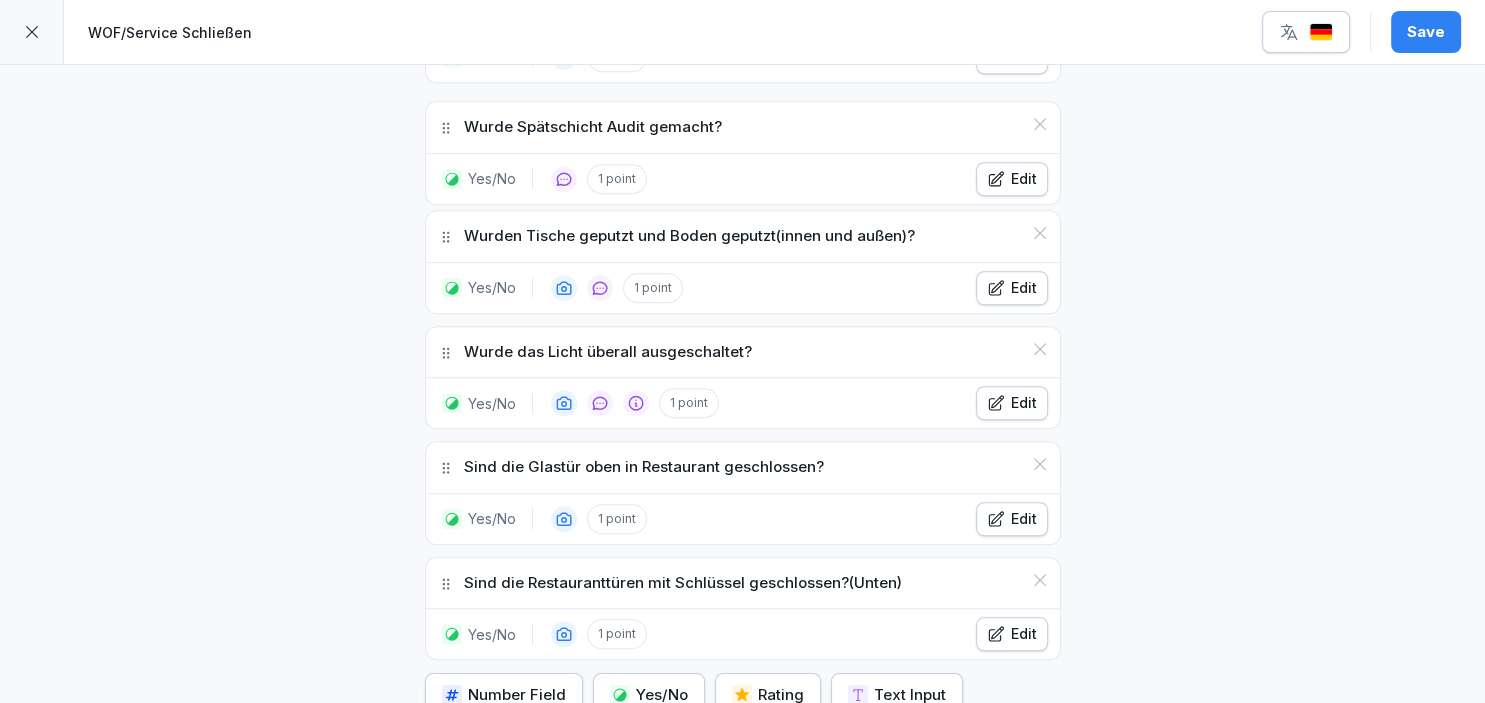 click on "Wurde Spätschicht Audit gemacht?" at bounding box center [743, 127] 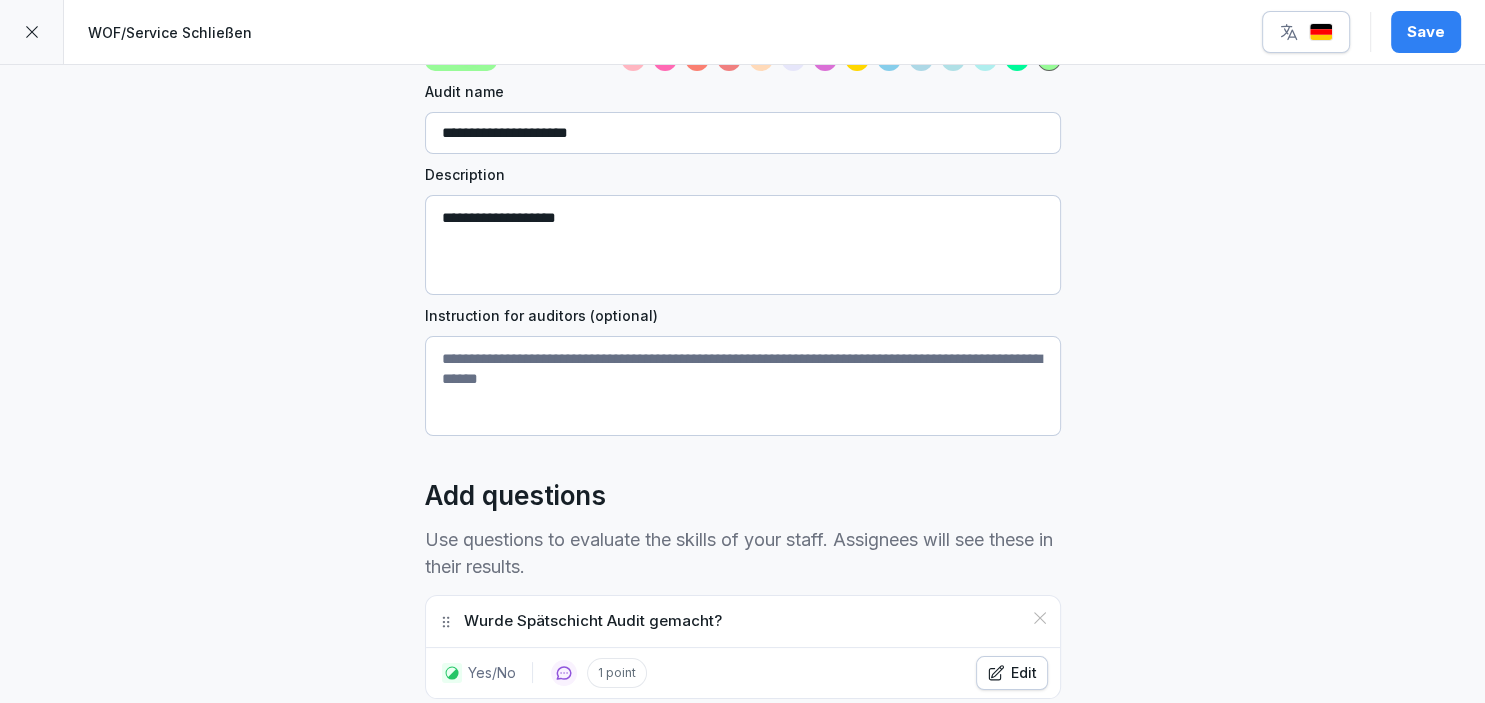 drag, startPoint x: 445, startPoint y: 121, endPoint x: 469, endPoint y: 590, distance: 469.61368 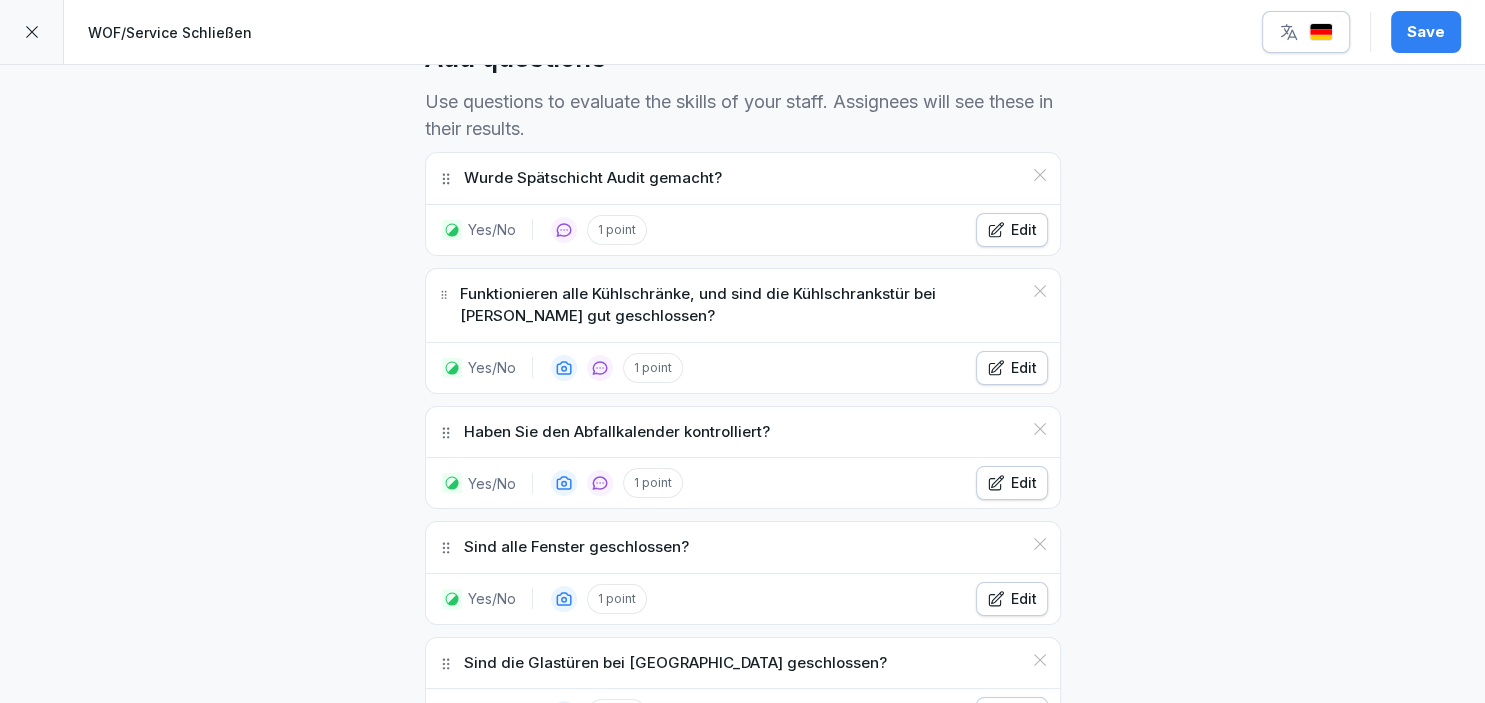 scroll, scrollTop: 590, scrollLeft: 0, axis: vertical 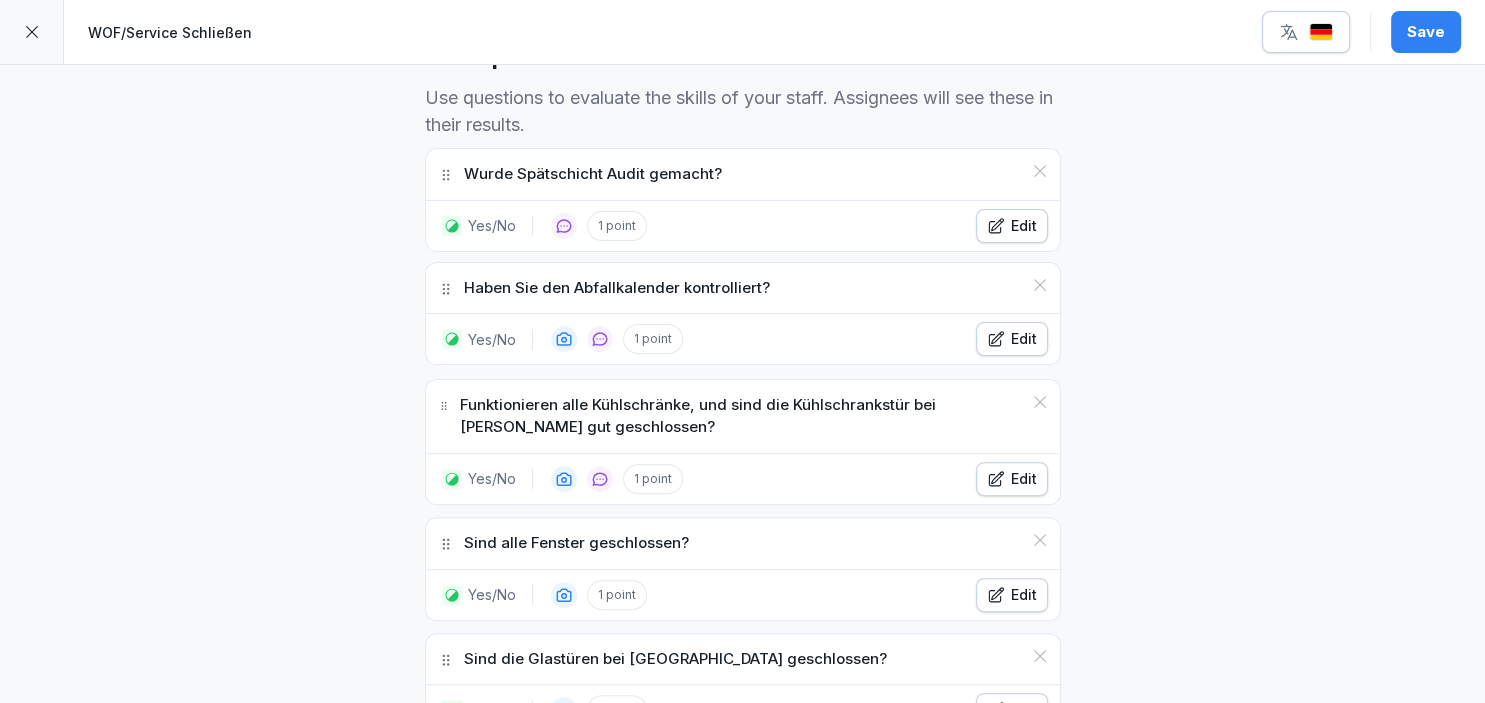 drag, startPoint x: 444, startPoint y: 428, endPoint x: 423, endPoint y: 288, distance: 141.56624 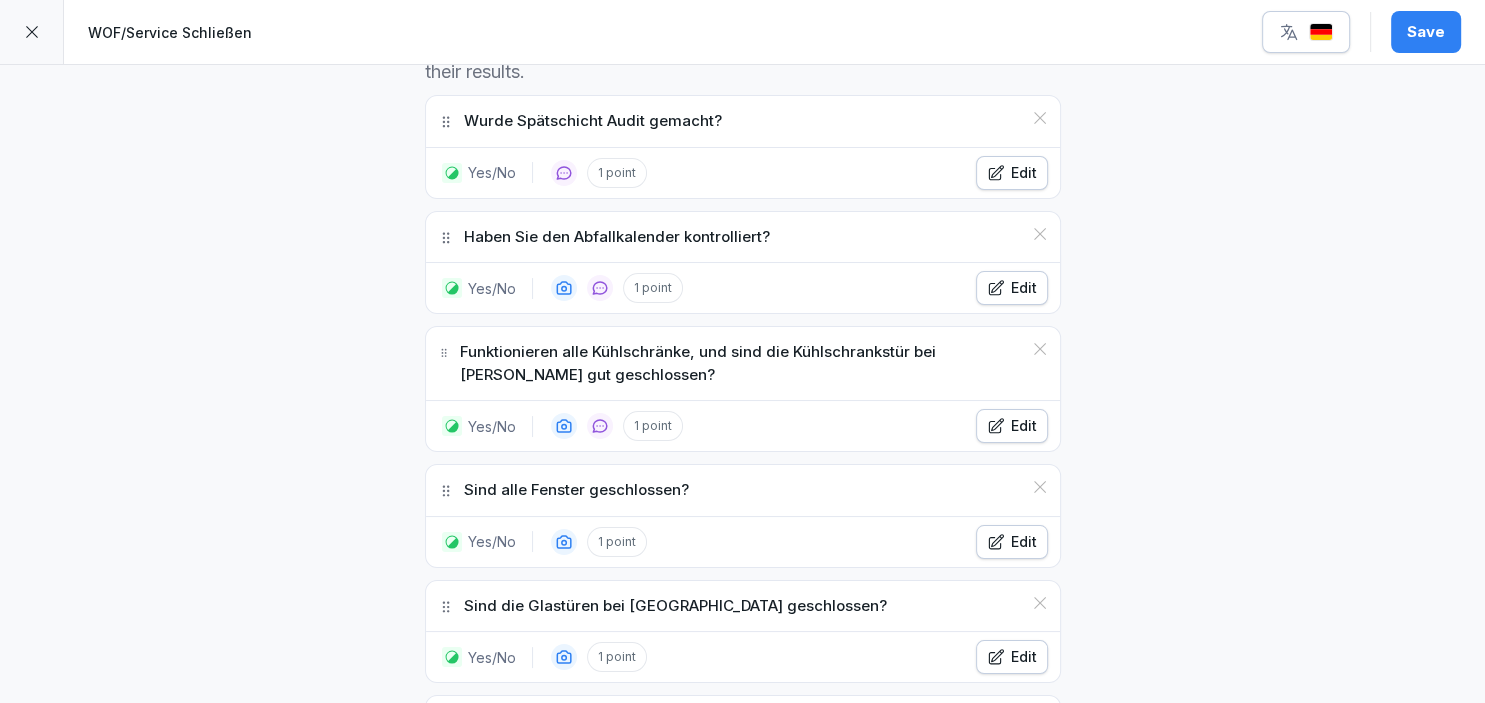 scroll, scrollTop: 644, scrollLeft: 0, axis: vertical 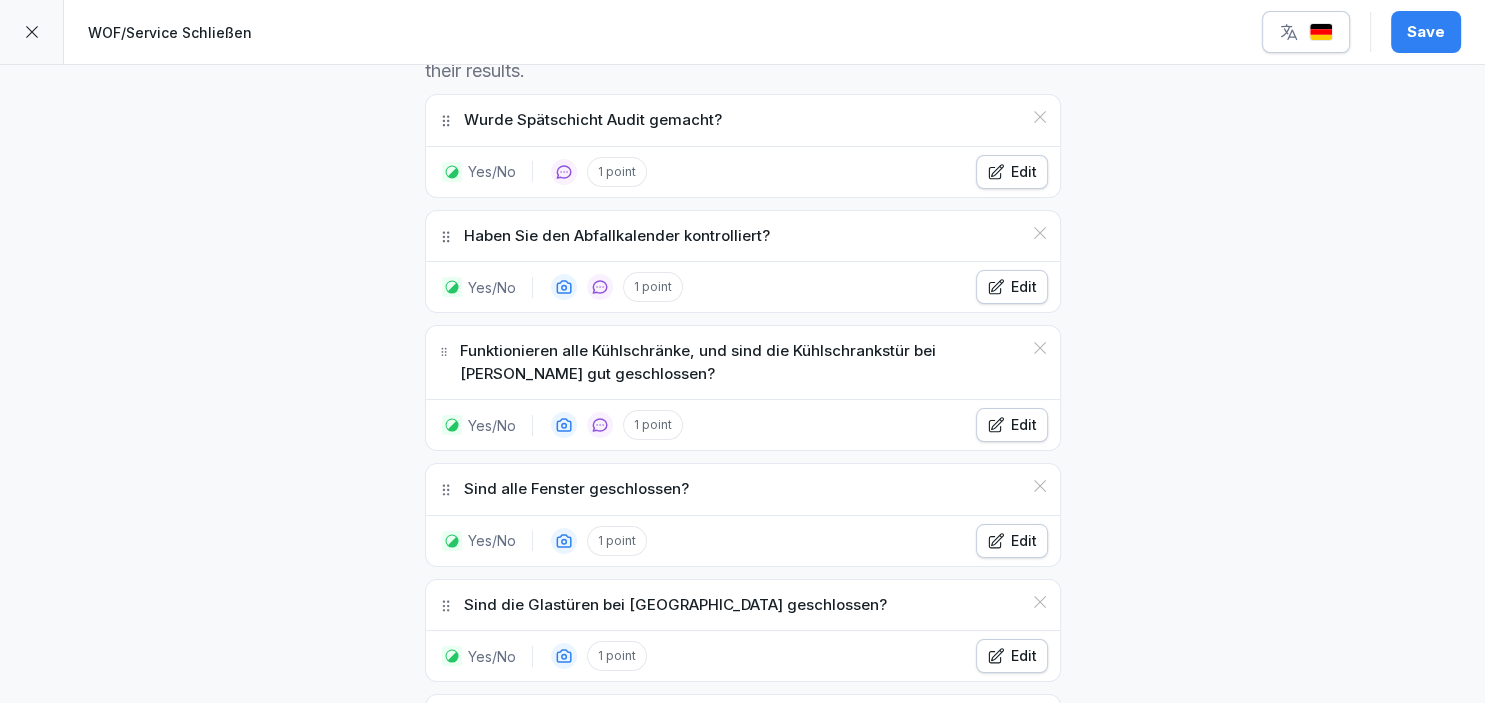 click on "Edit" at bounding box center (1012, 287) 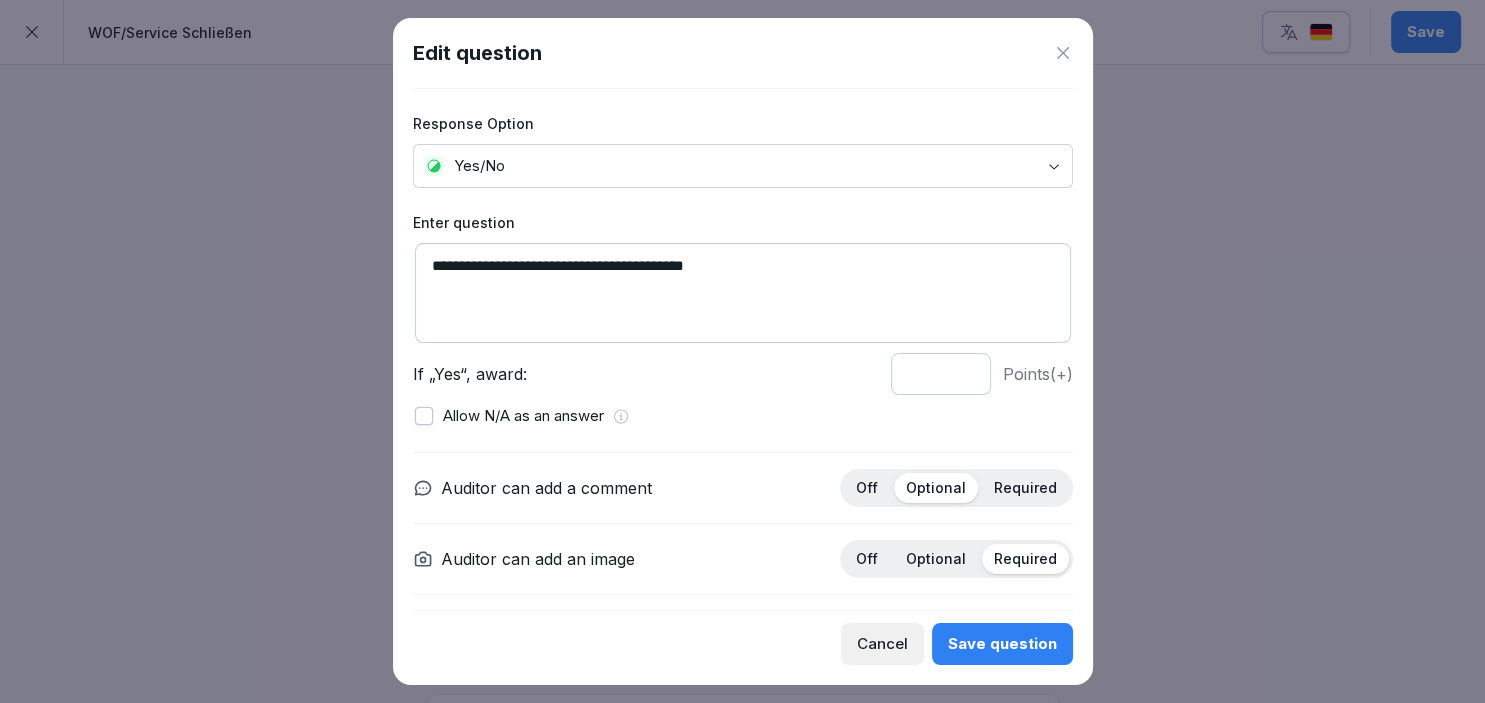 drag, startPoint x: 508, startPoint y: 267, endPoint x: 447, endPoint y: 267, distance: 61 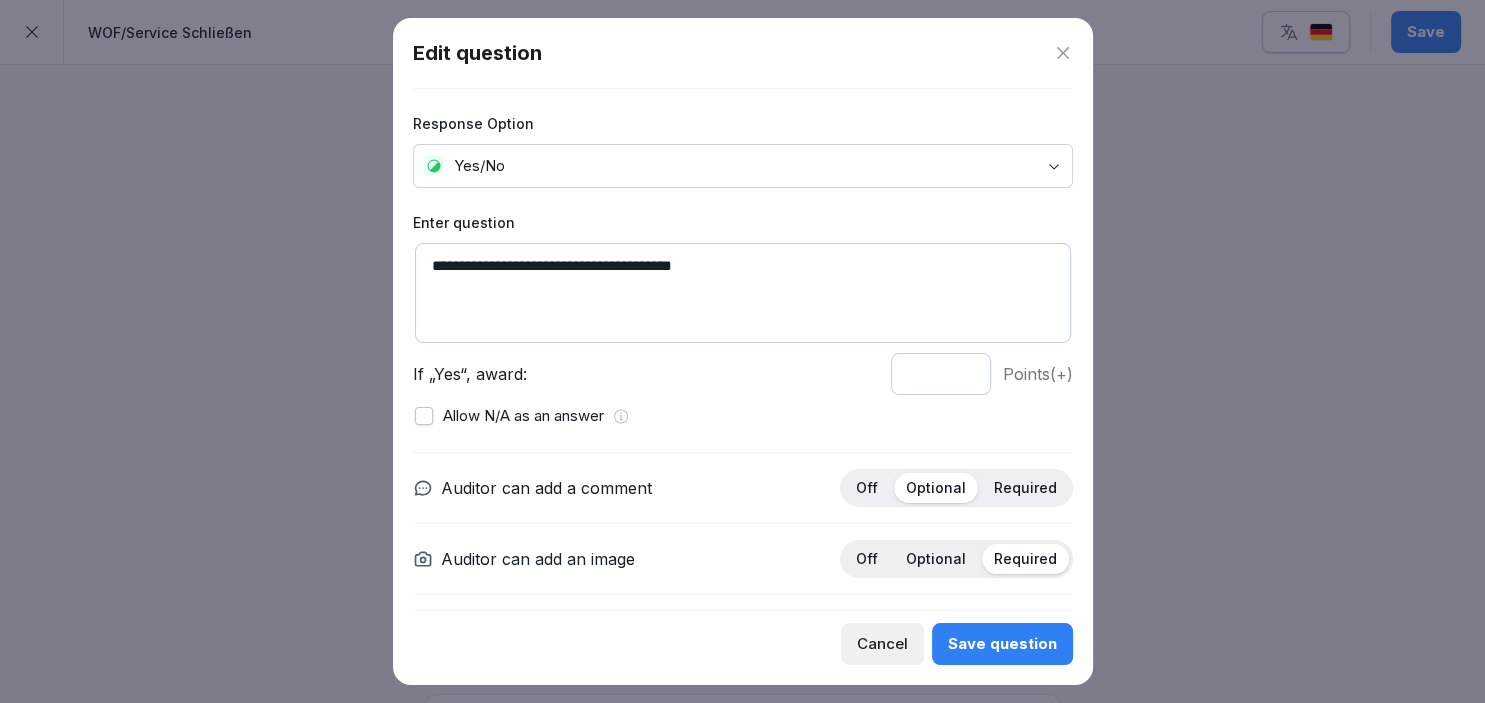 type on "**********" 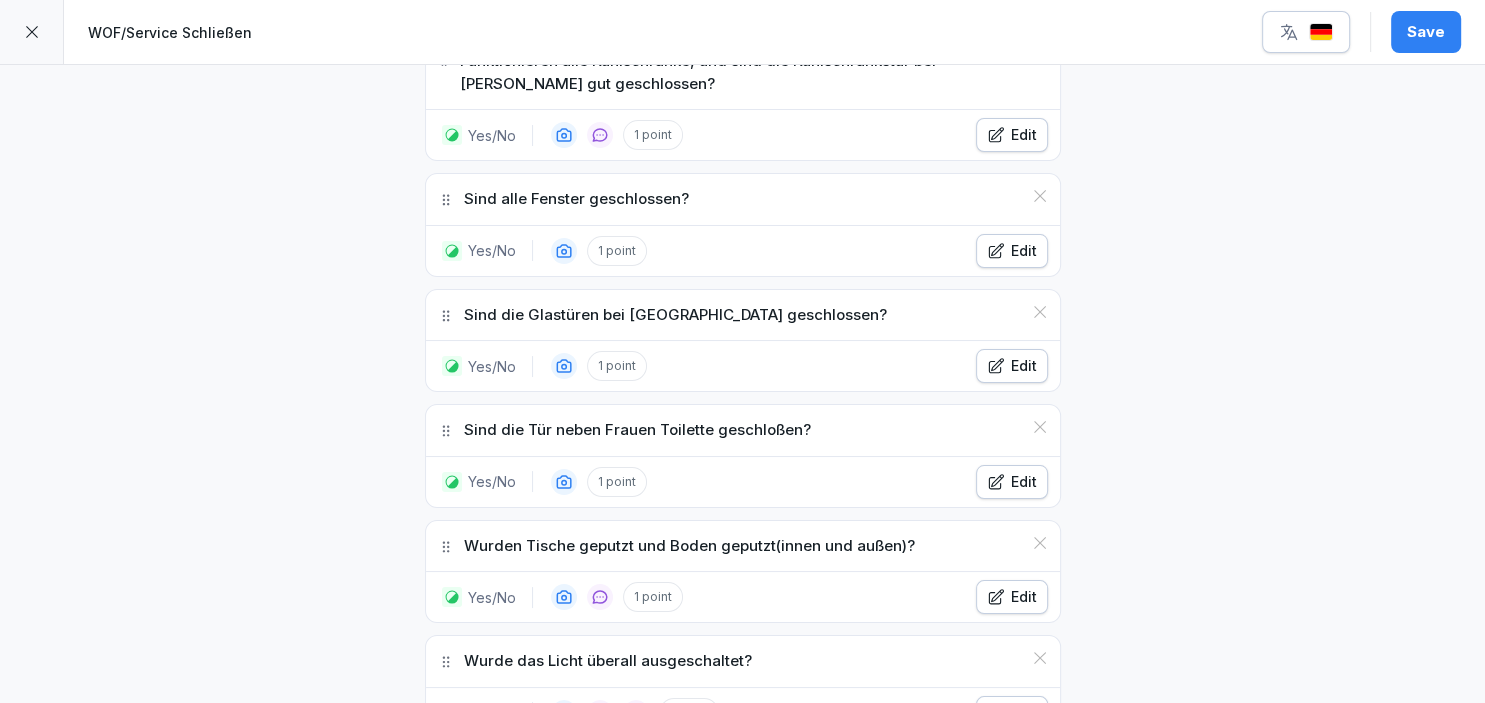 scroll, scrollTop: 946, scrollLeft: 0, axis: vertical 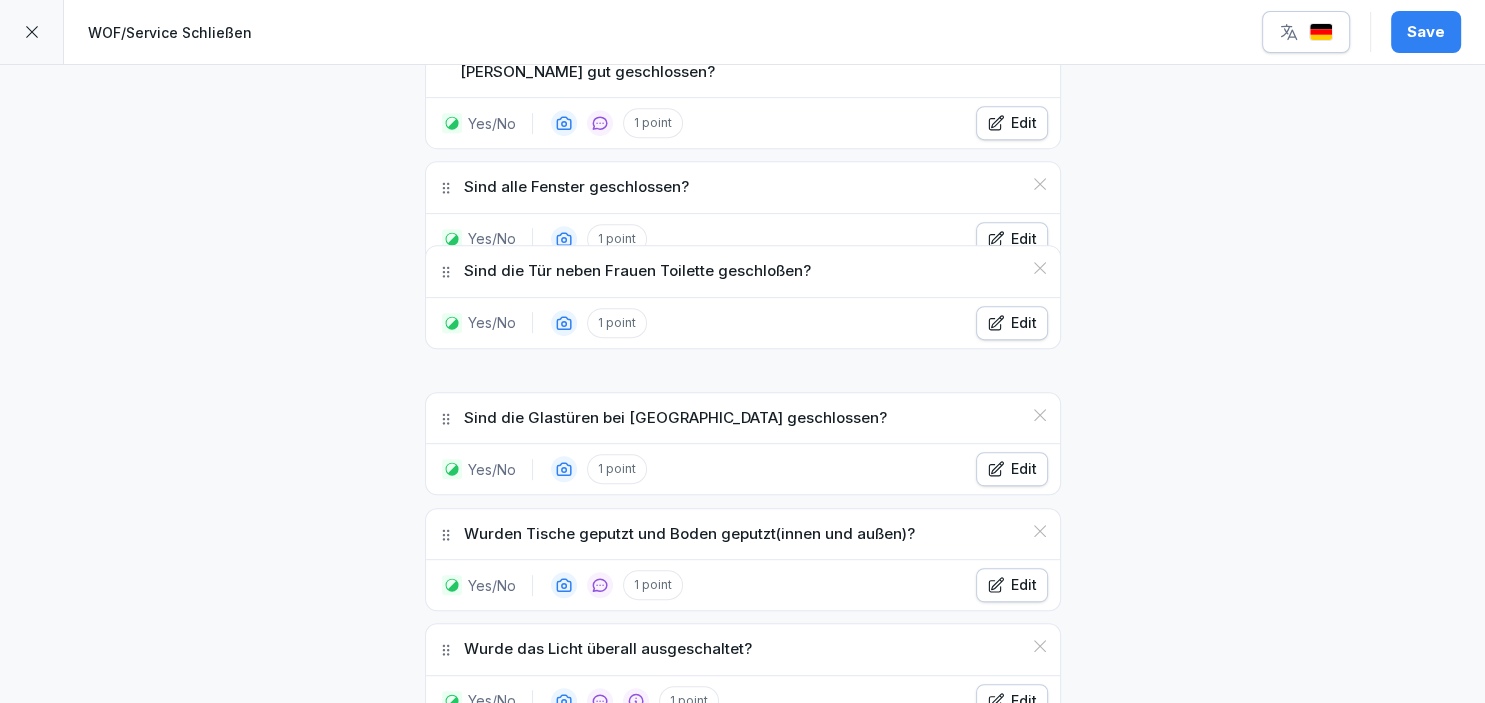 drag, startPoint x: 450, startPoint y: 417, endPoint x: 420, endPoint y: 277, distance: 143.1782 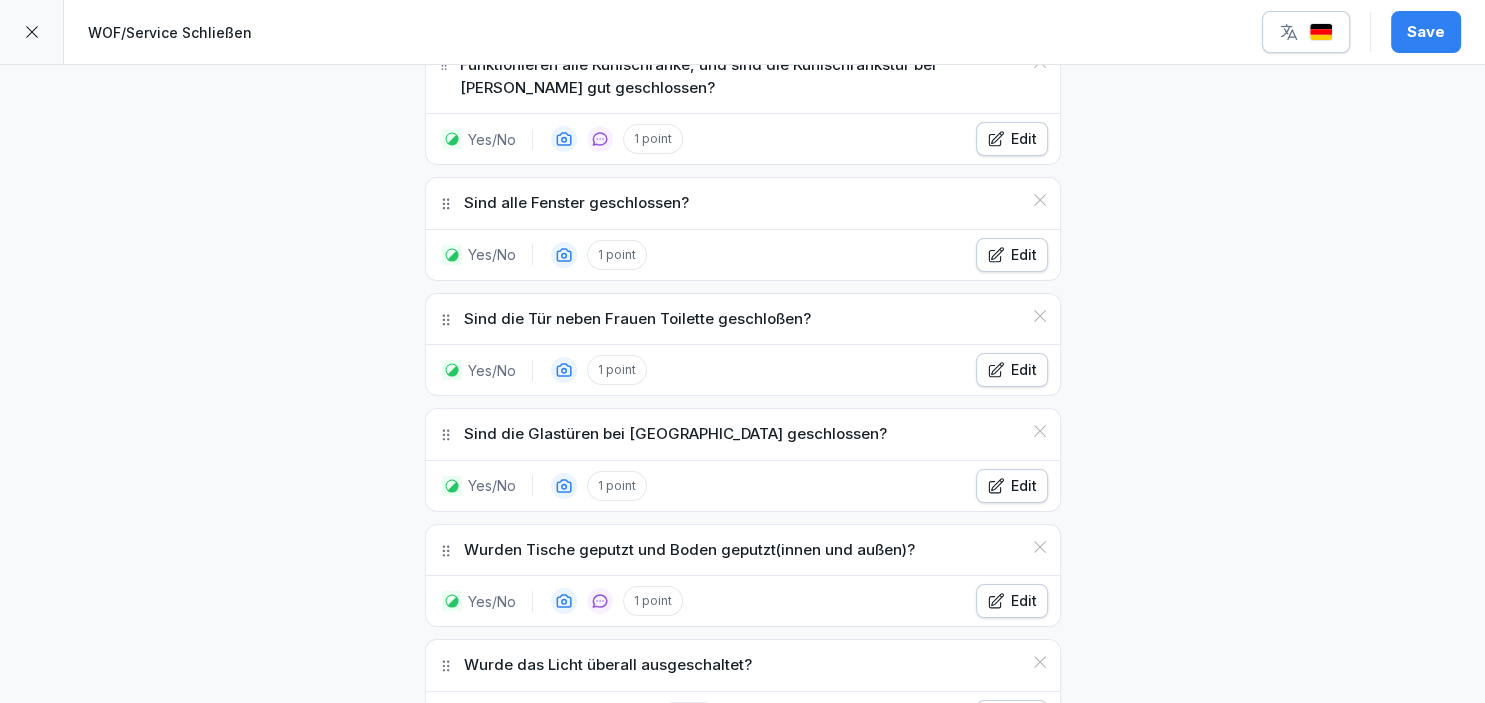 scroll, scrollTop: 898, scrollLeft: 0, axis: vertical 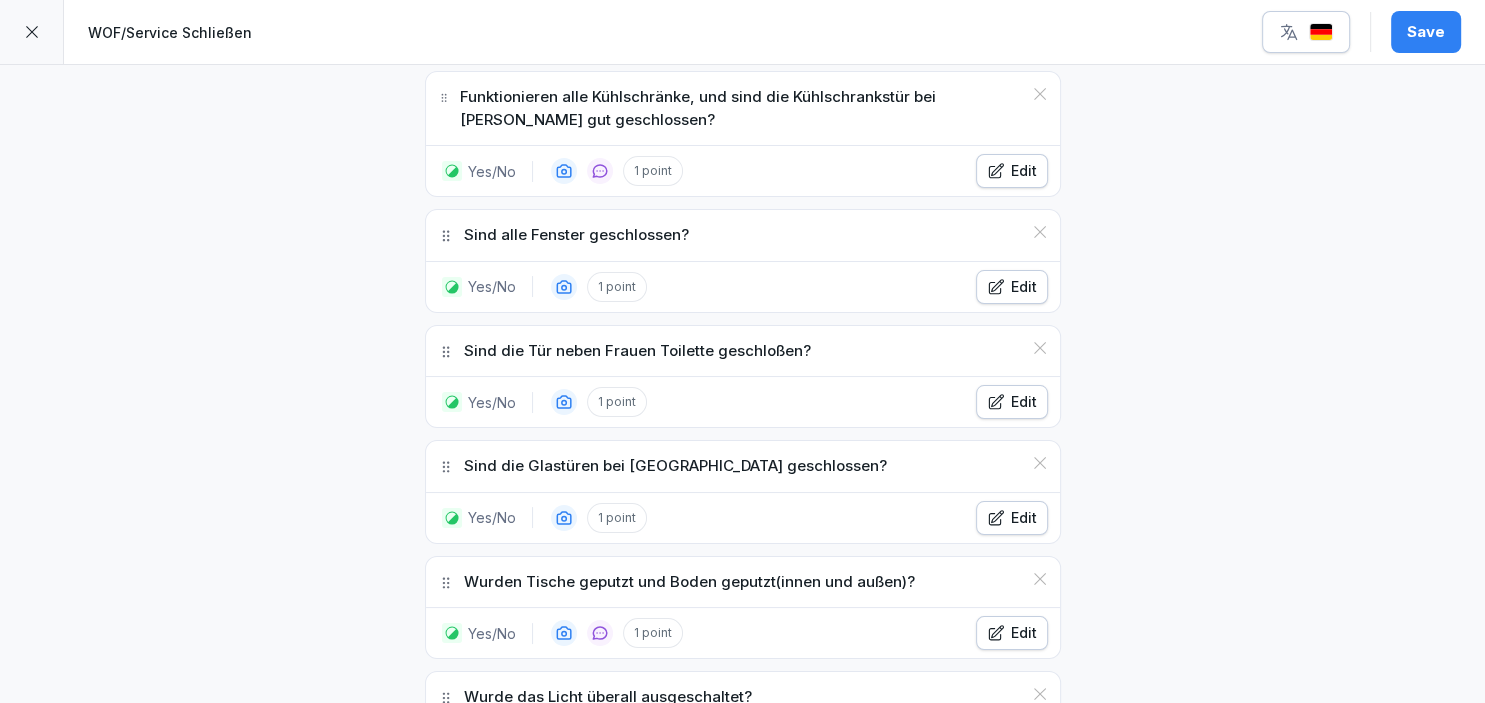 click on "Edit" at bounding box center [1012, 287] 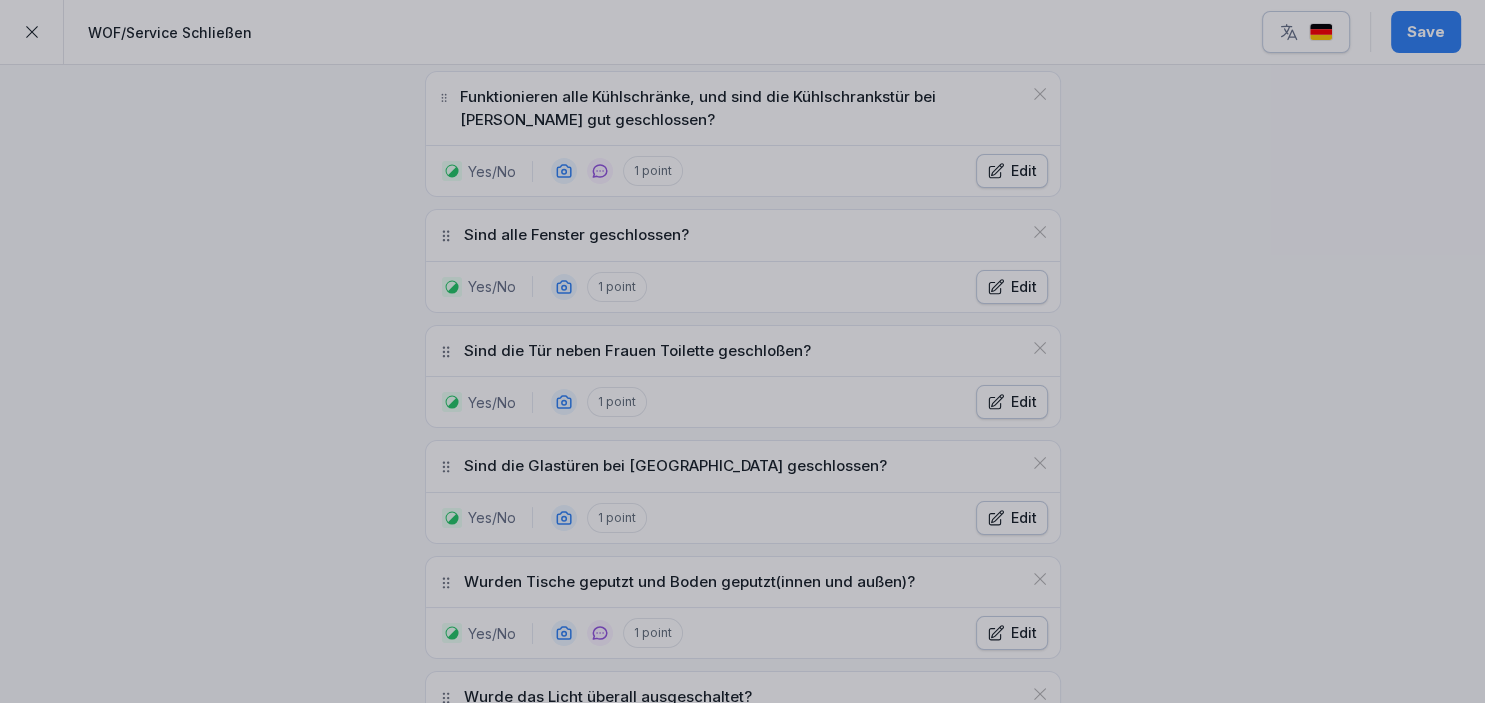scroll, scrollTop: 898, scrollLeft: 0, axis: vertical 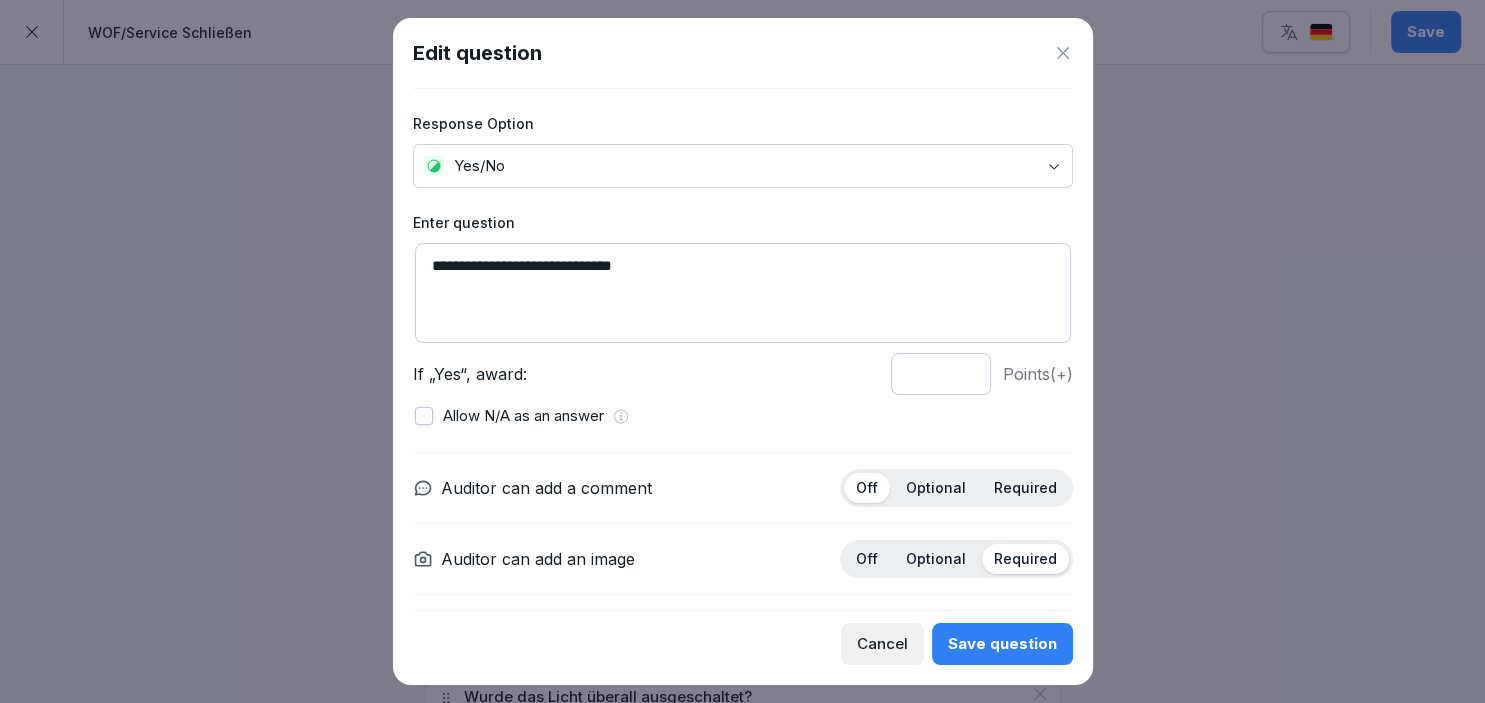 click on "Edit question" at bounding box center (743, 53) 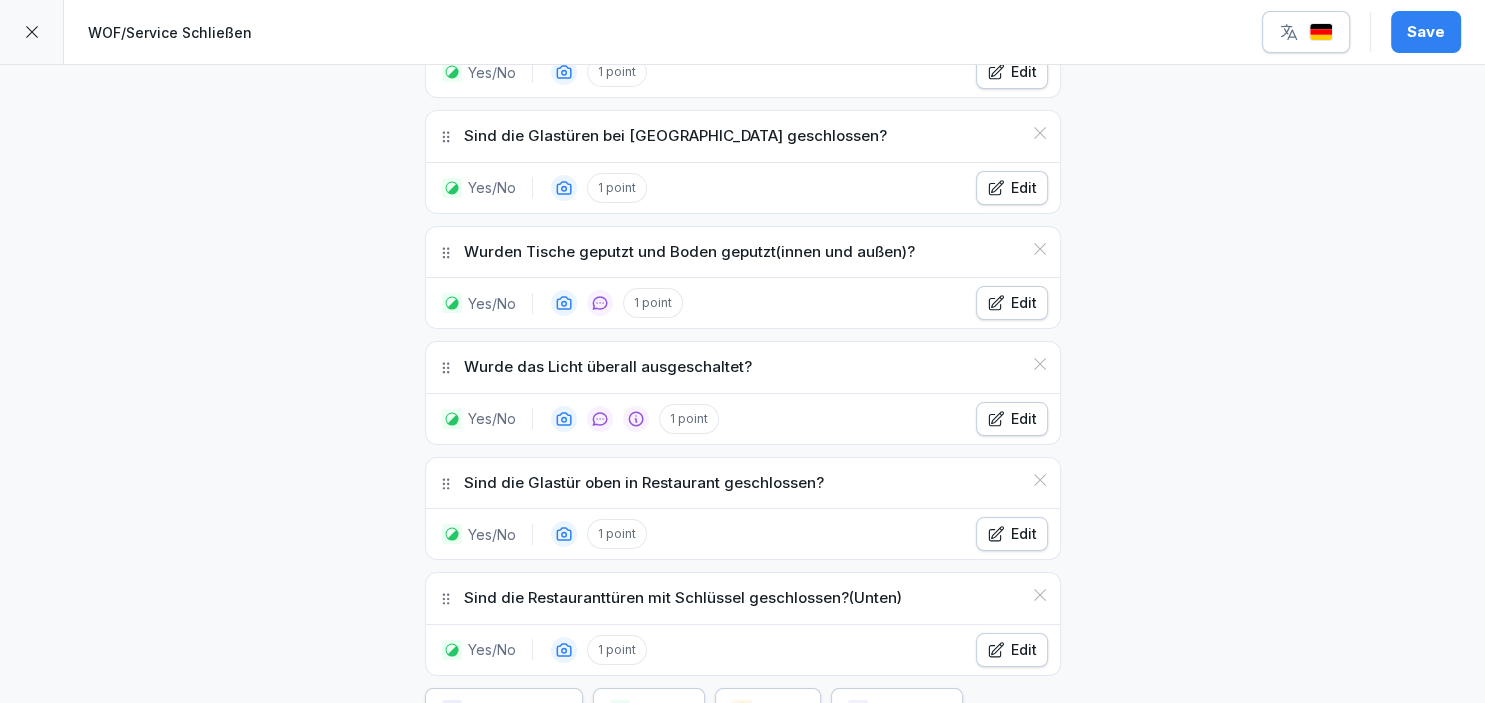 scroll, scrollTop: 1270, scrollLeft: 0, axis: vertical 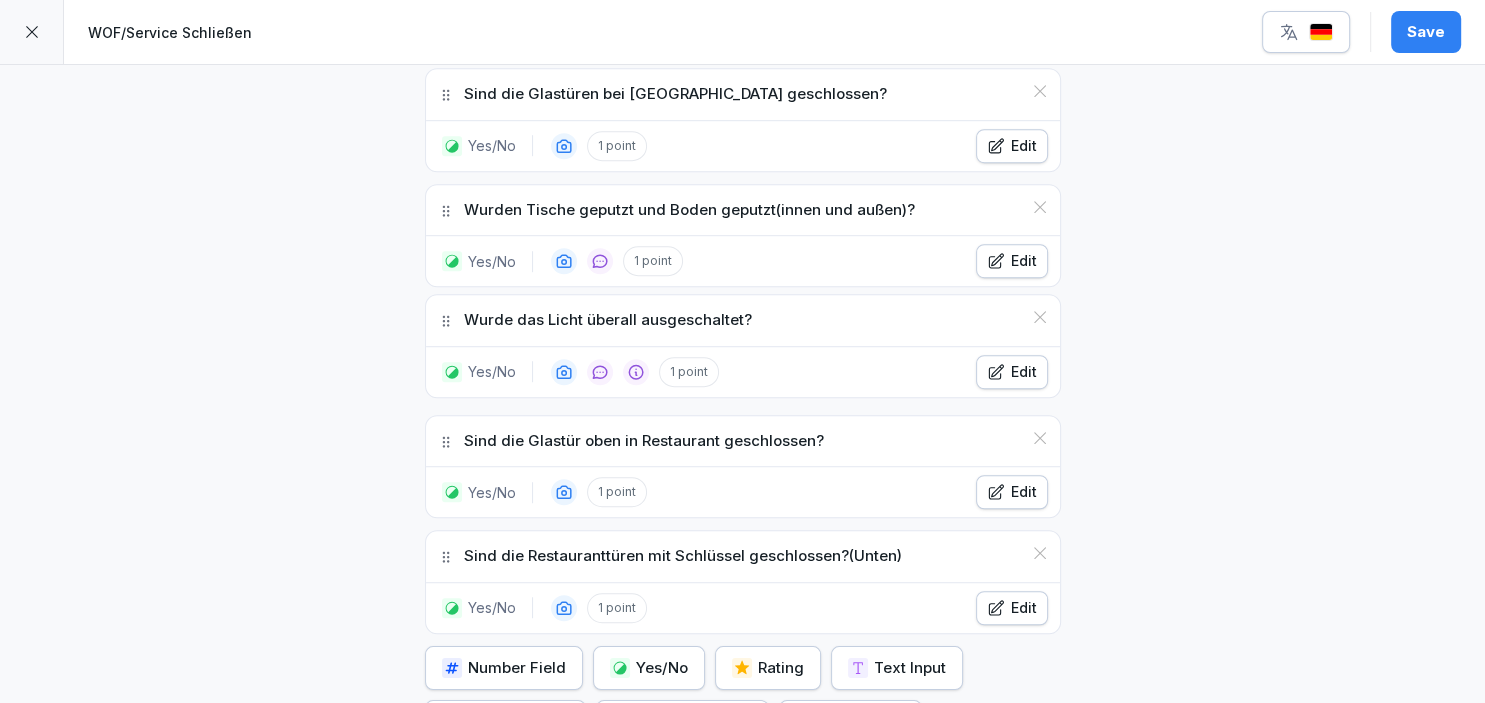 click 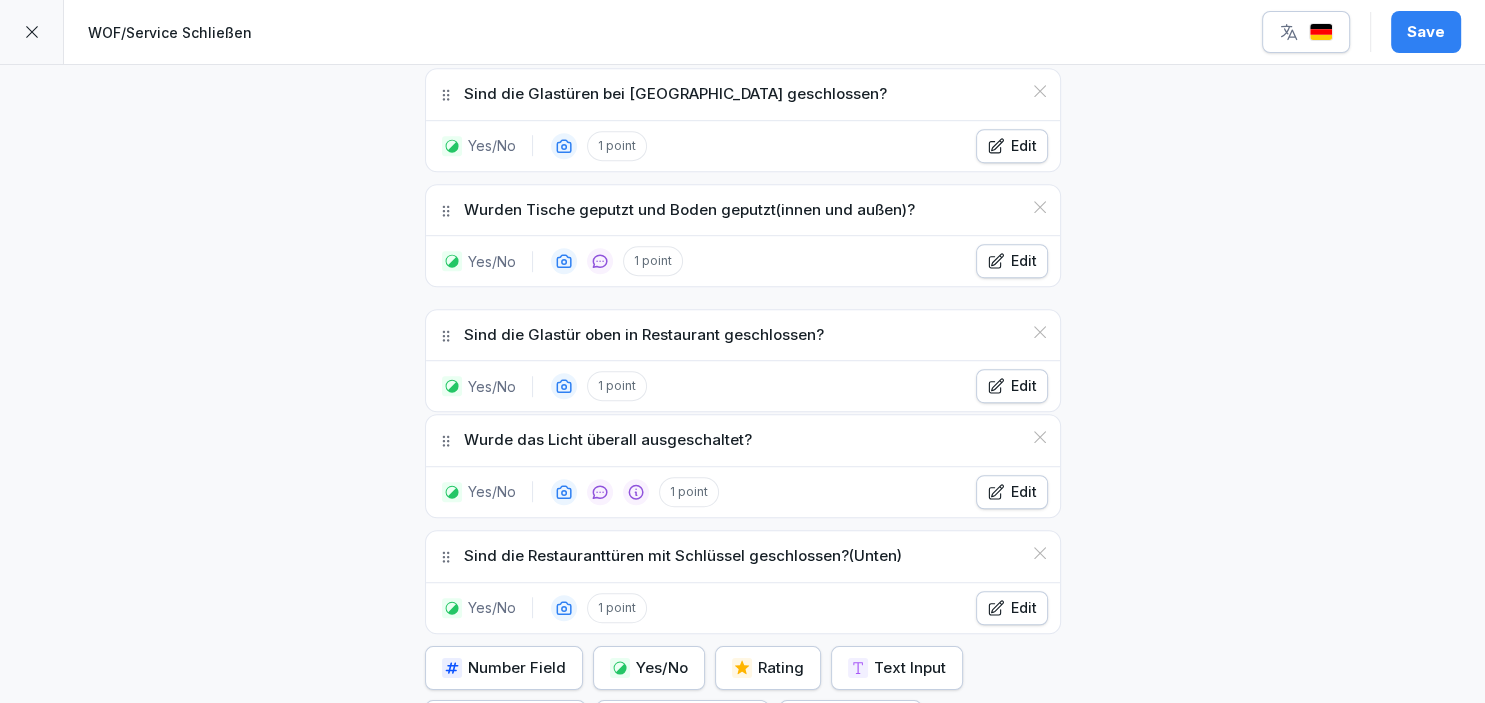 drag, startPoint x: 444, startPoint y: 435, endPoint x: 434, endPoint y: 329, distance: 106.47065 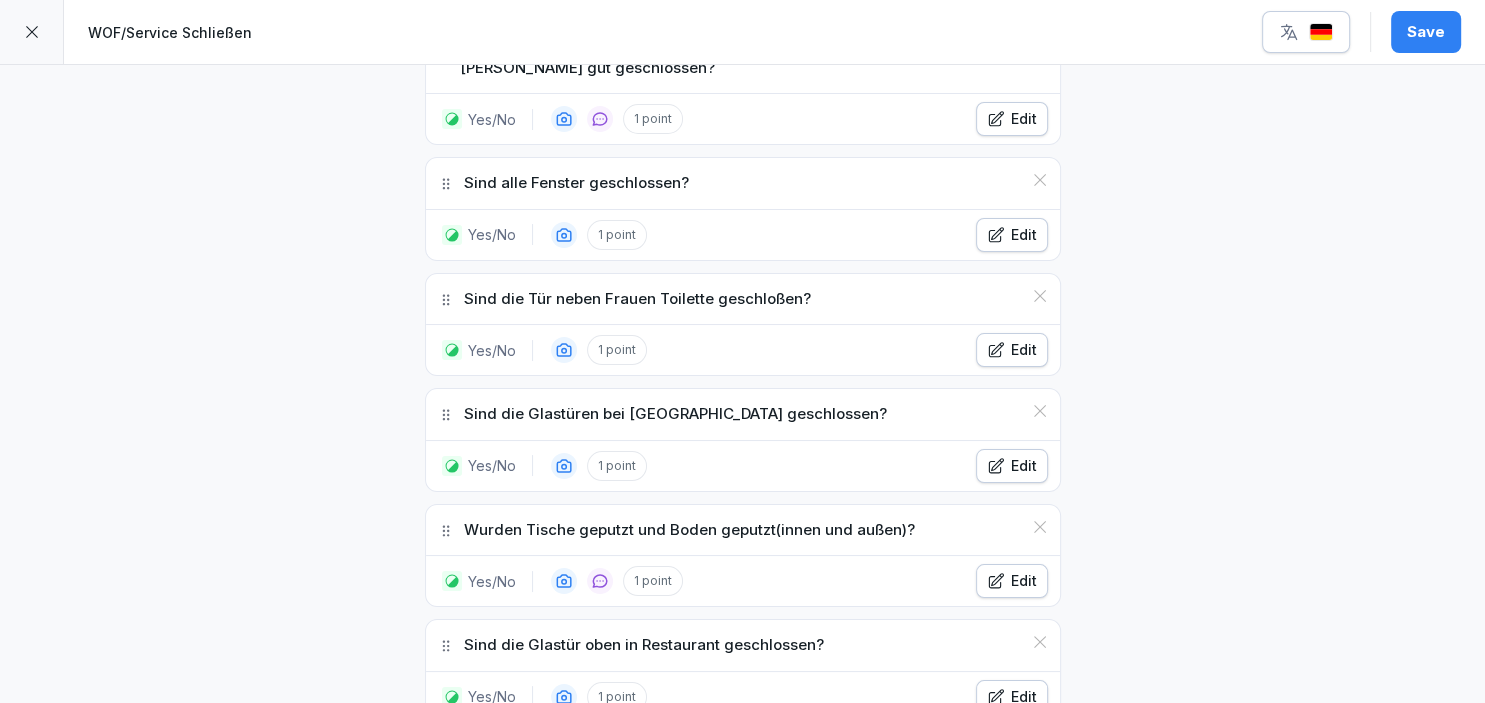 scroll, scrollTop: 943, scrollLeft: 0, axis: vertical 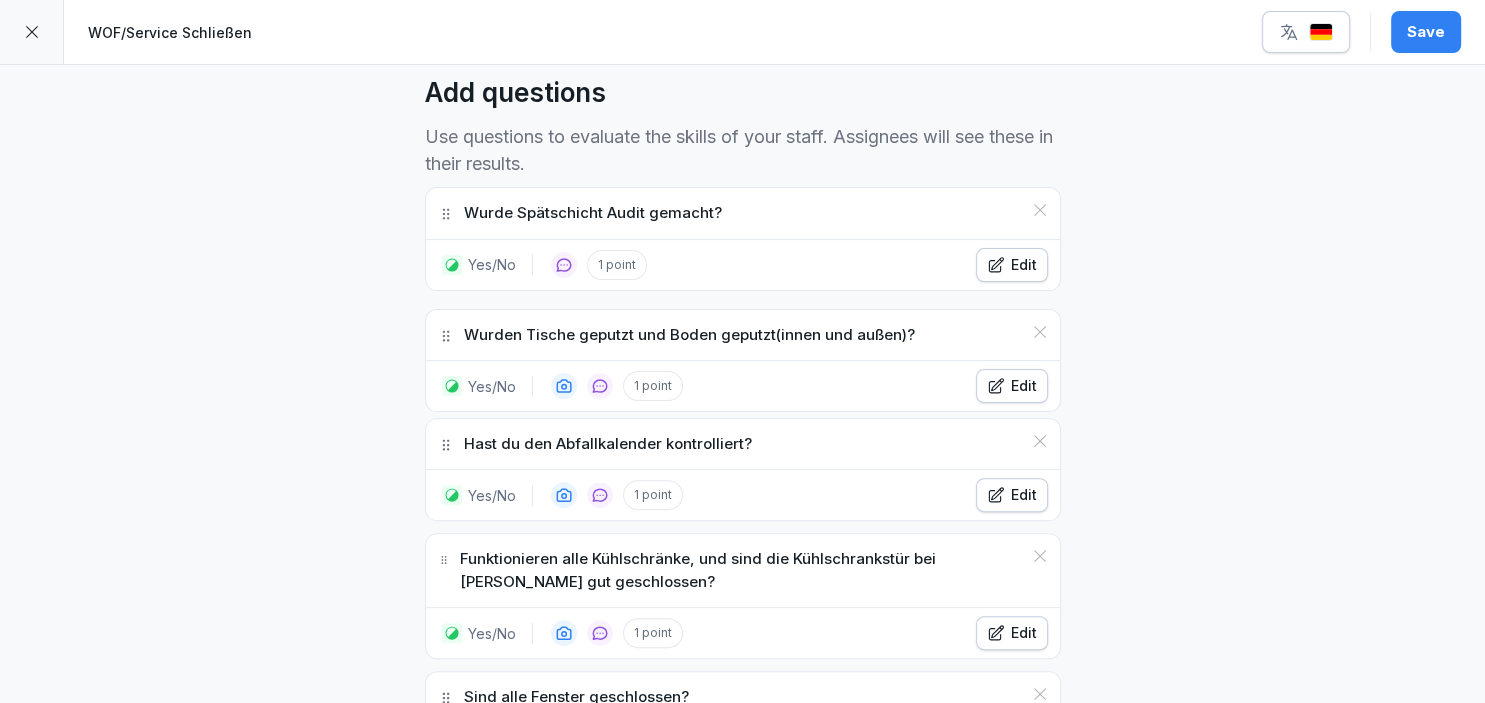drag, startPoint x: 450, startPoint y: 530, endPoint x: 409, endPoint y: 325, distance: 209.0598 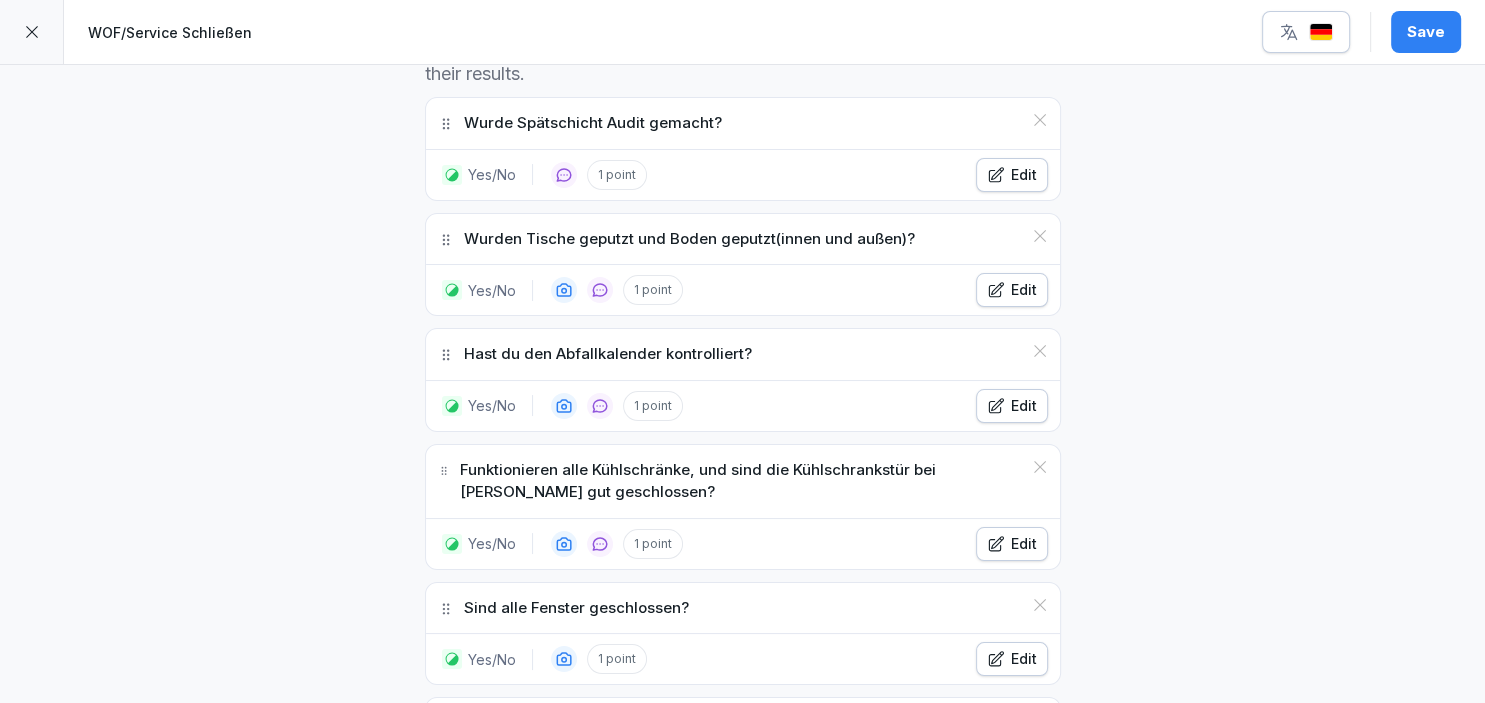 scroll, scrollTop: 715, scrollLeft: 0, axis: vertical 